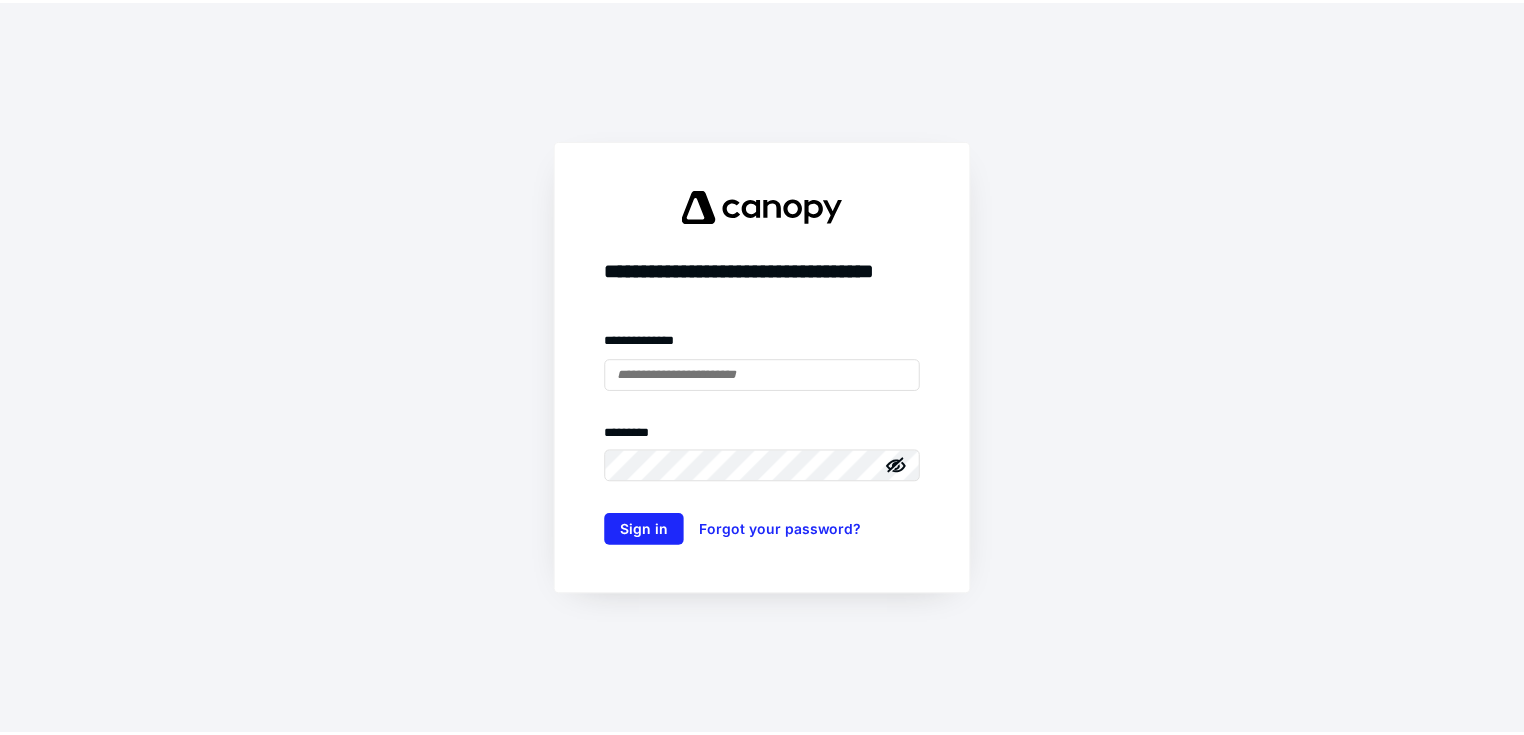 scroll, scrollTop: 0, scrollLeft: 0, axis: both 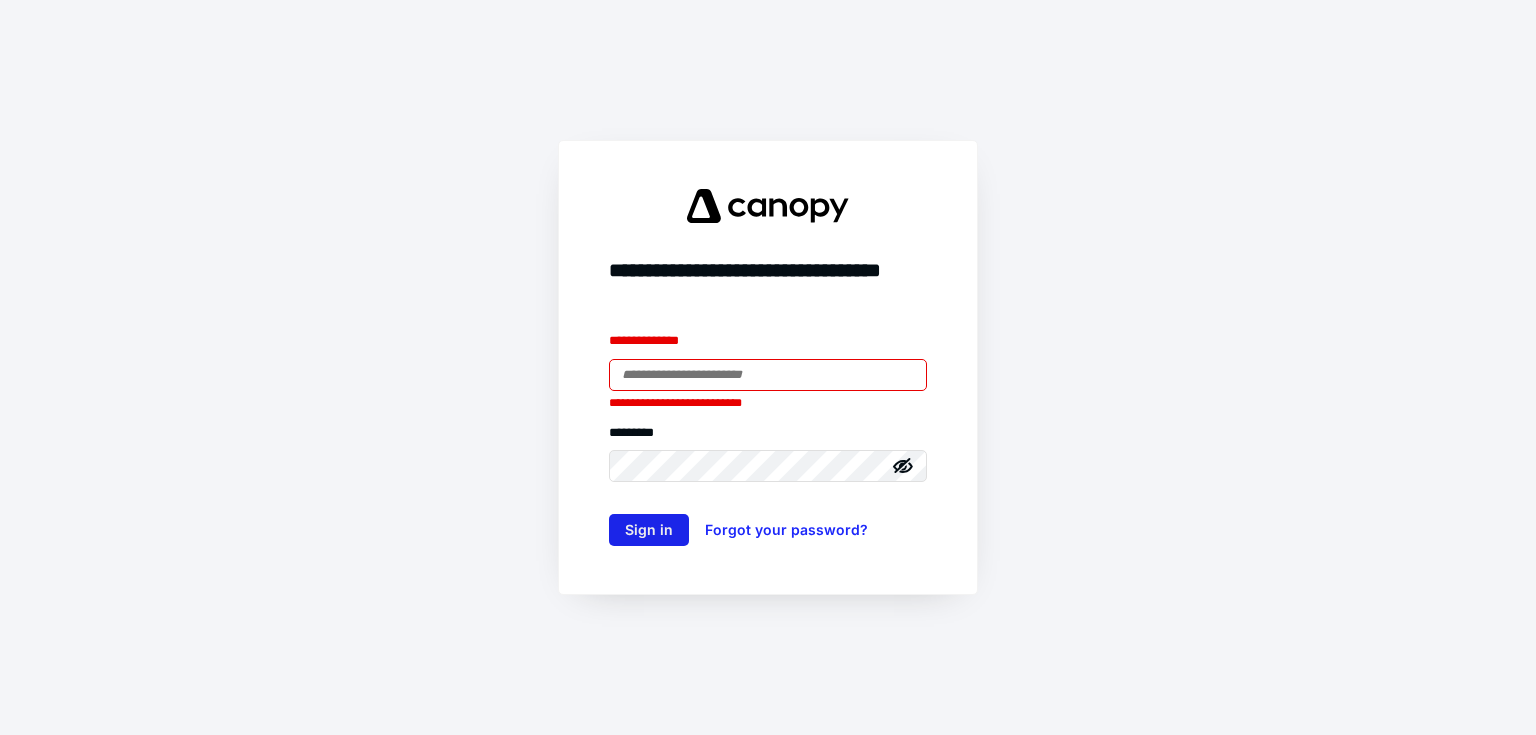 type on "**********" 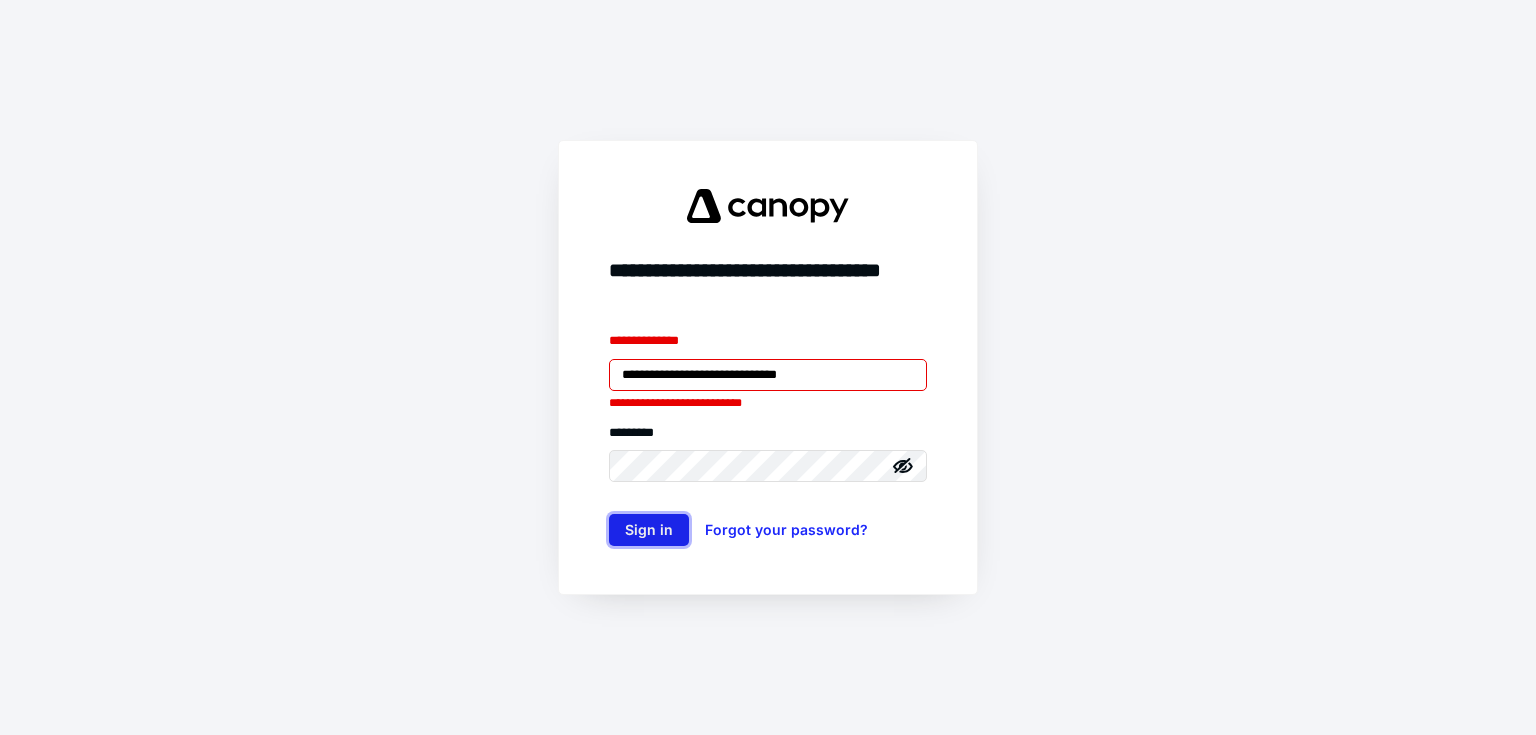 click on "Sign in" at bounding box center (649, 530) 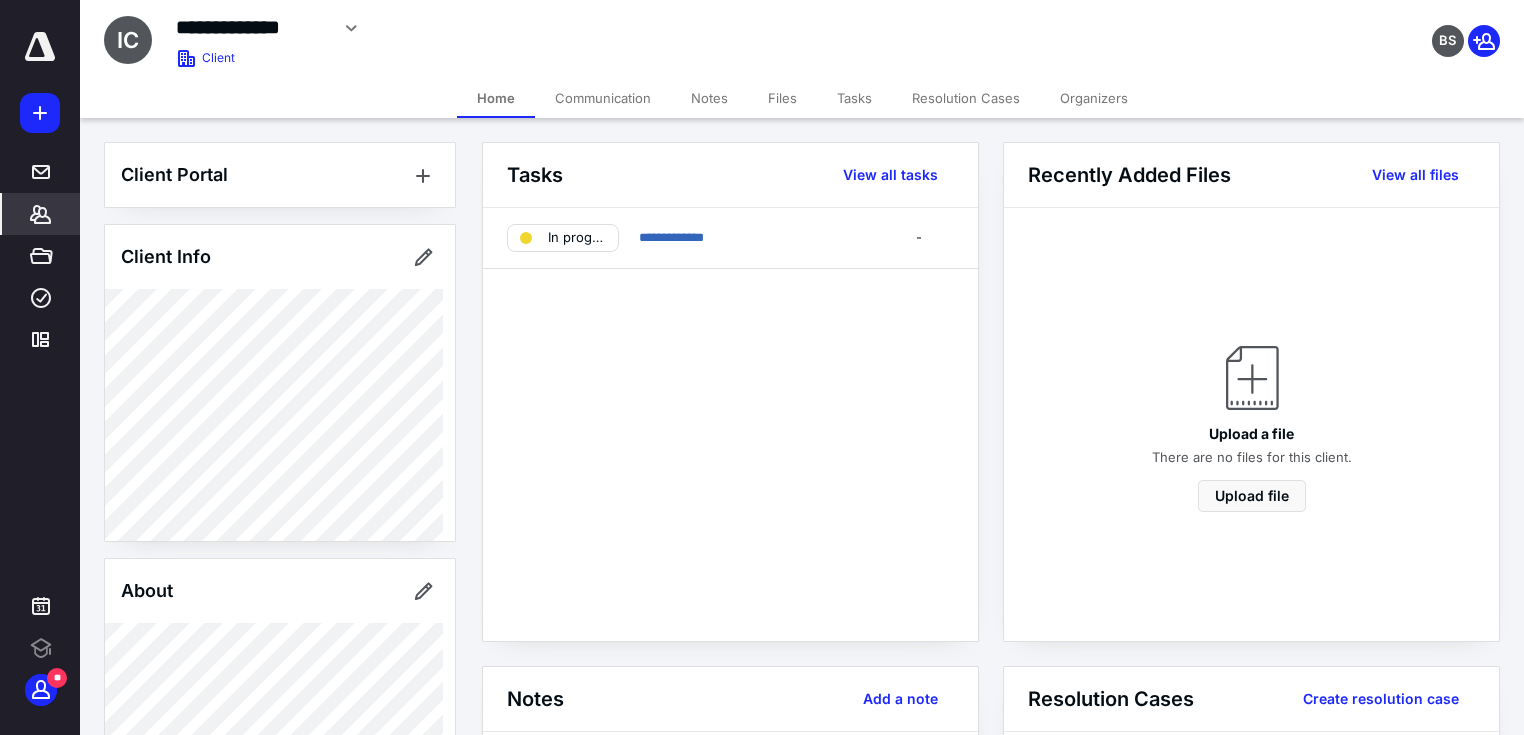 scroll, scrollTop: 0, scrollLeft: 0, axis: both 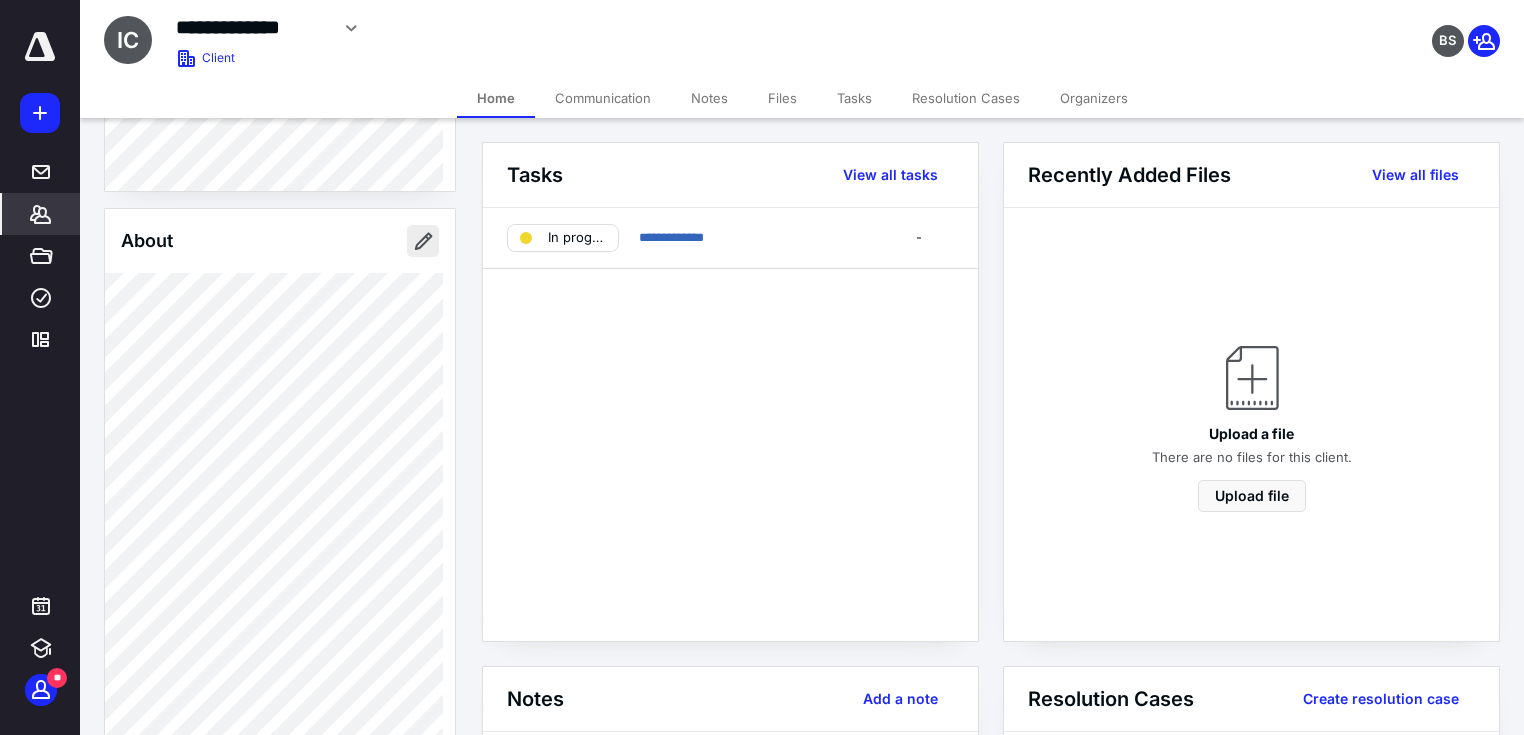 click at bounding box center (423, 241) 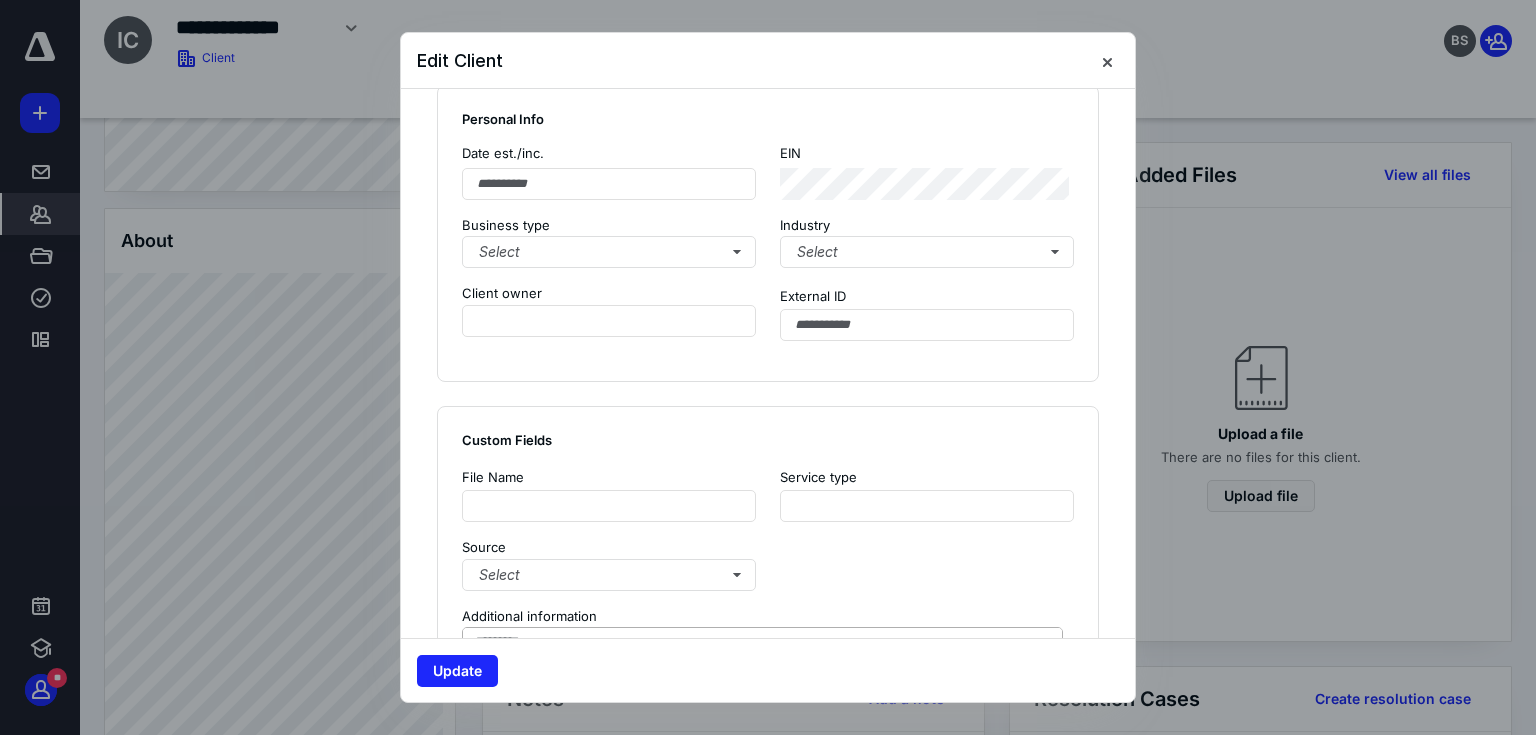 scroll, scrollTop: 1333, scrollLeft: 0, axis: vertical 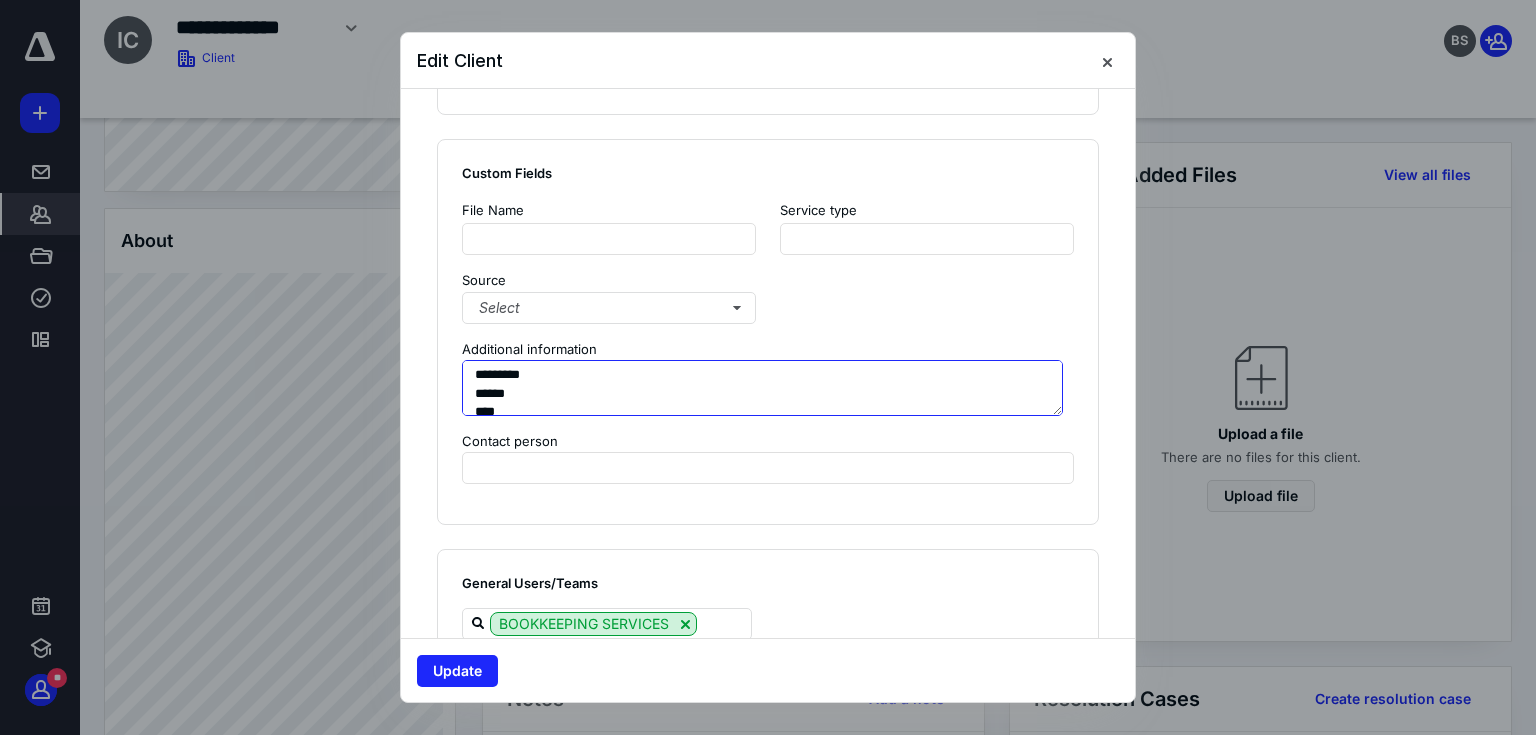 click on "**********" at bounding box center [762, 388] 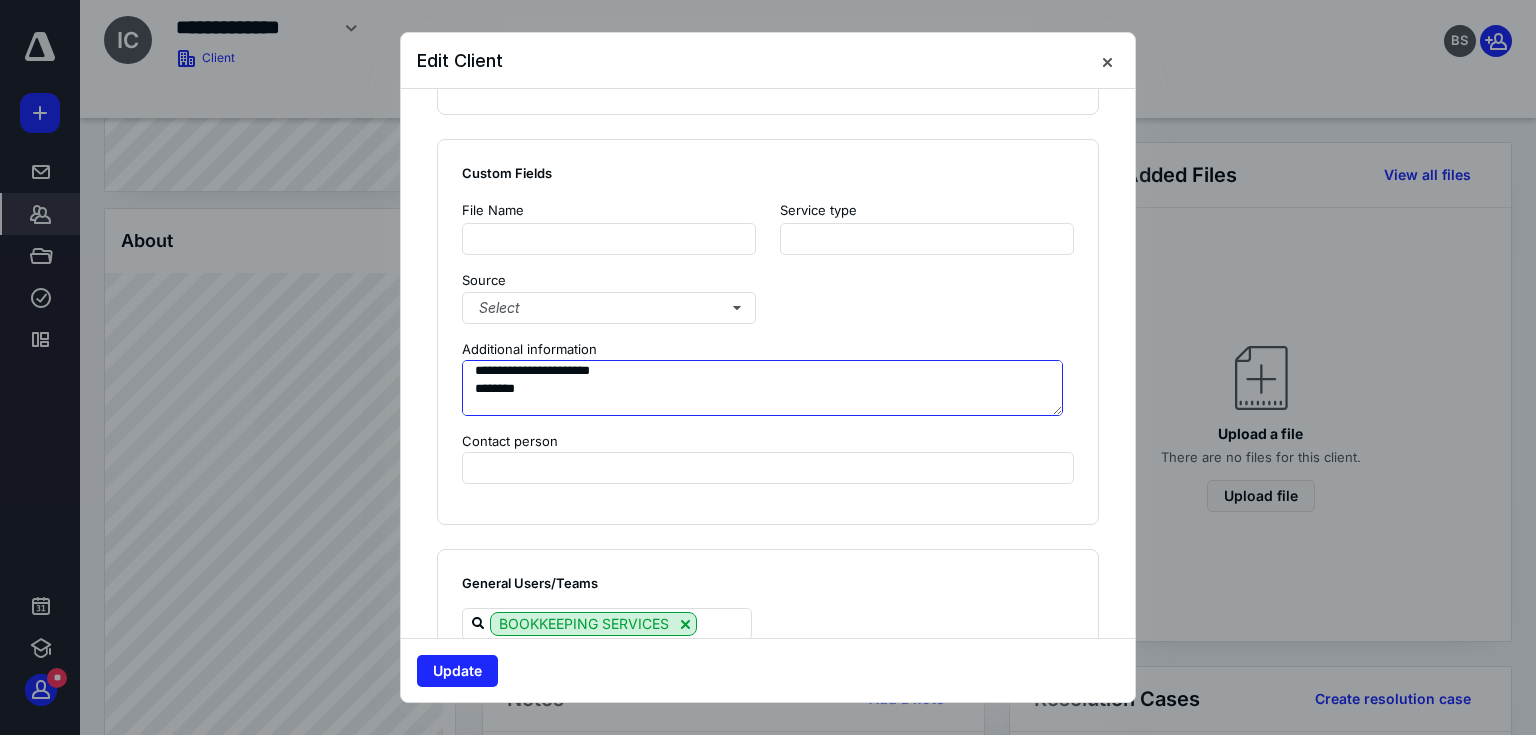 scroll, scrollTop: 116, scrollLeft: 0, axis: vertical 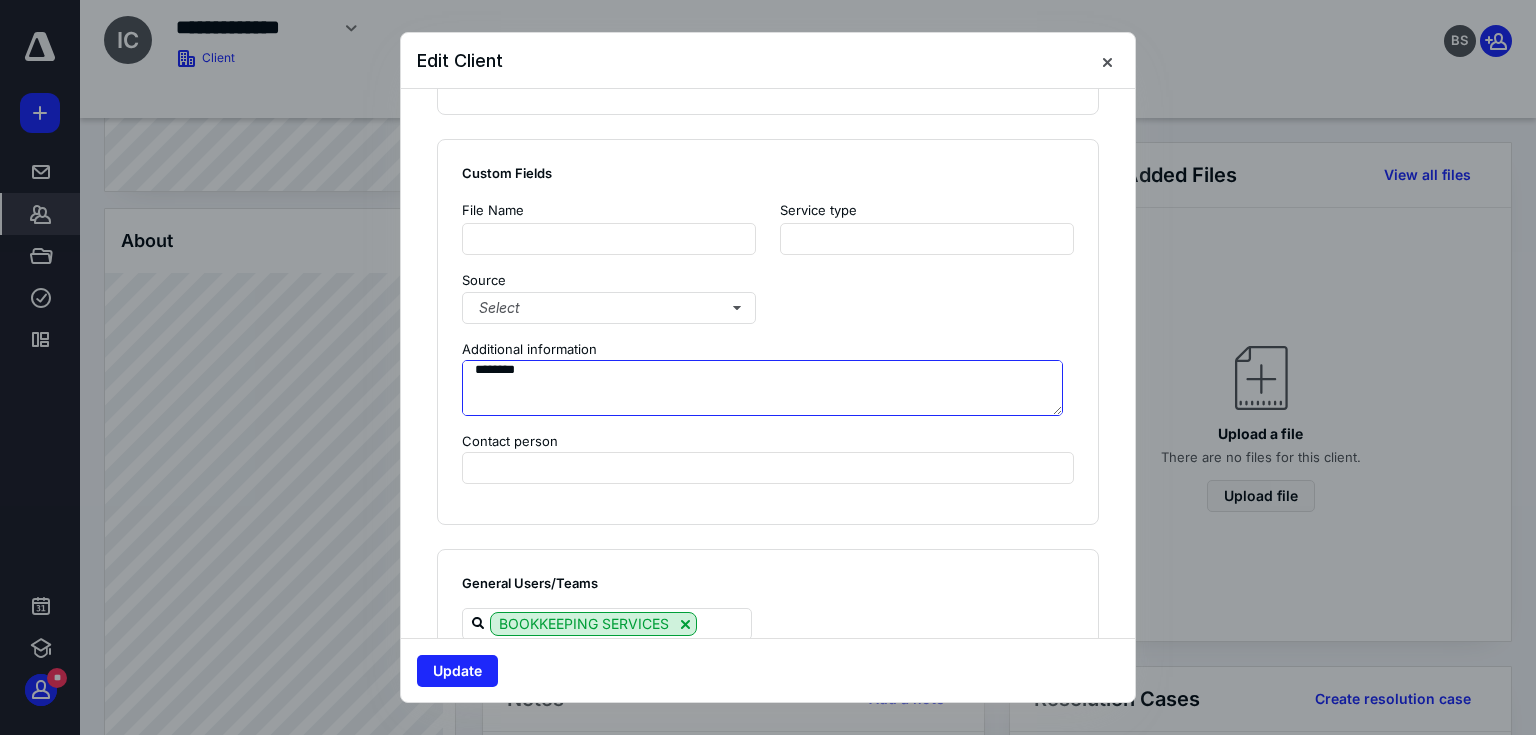 paste on "**********" 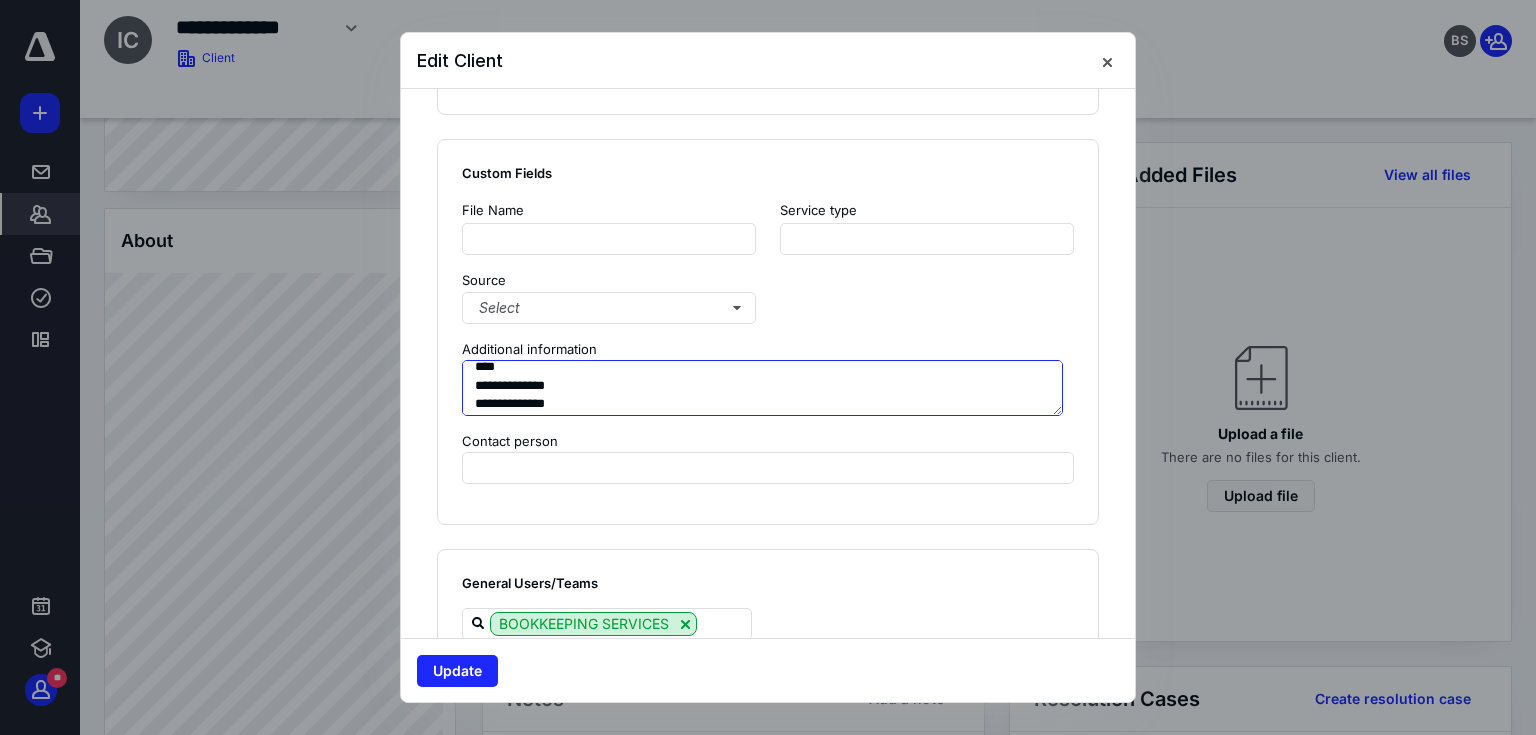 scroll, scrollTop: 246, scrollLeft: 0, axis: vertical 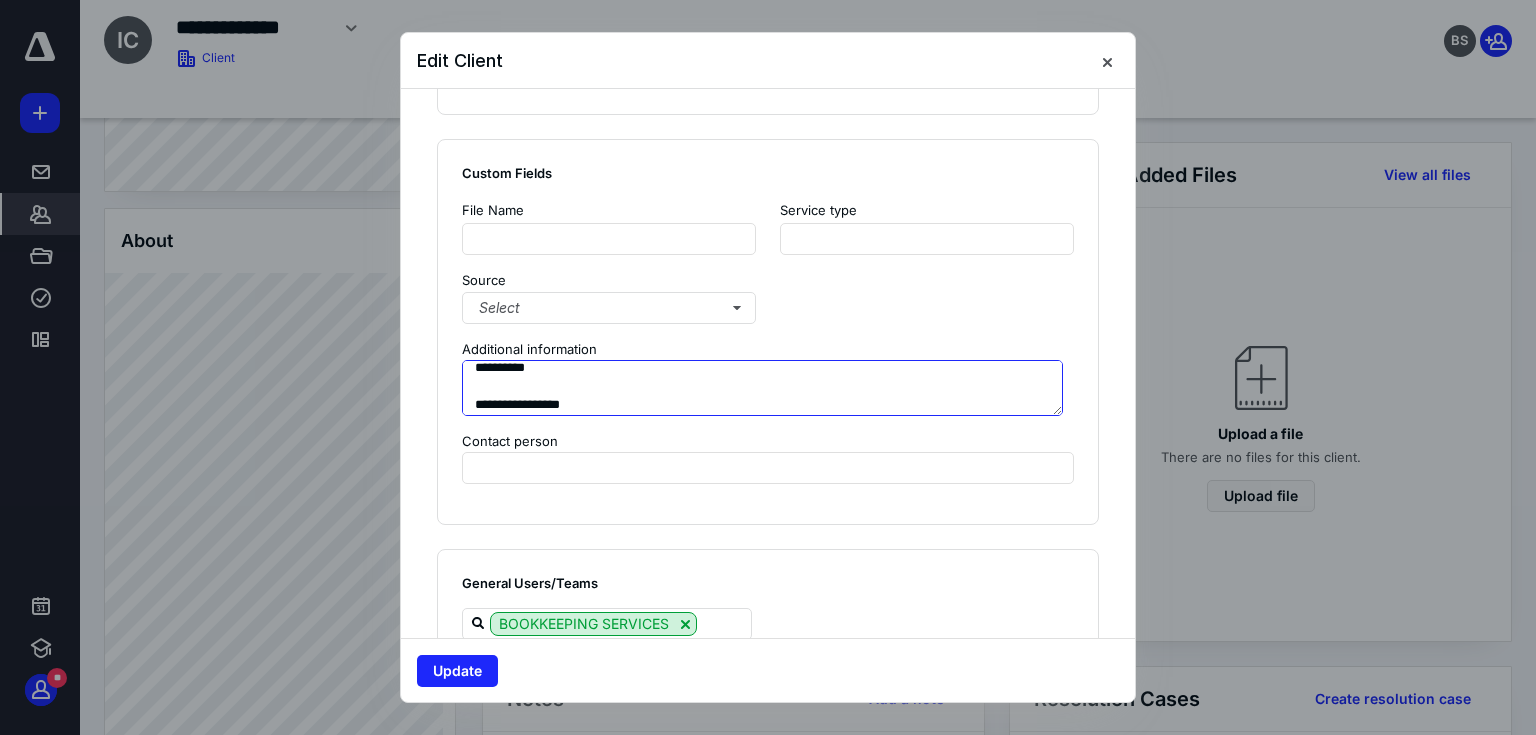 click on "**********" at bounding box center [762, 388] 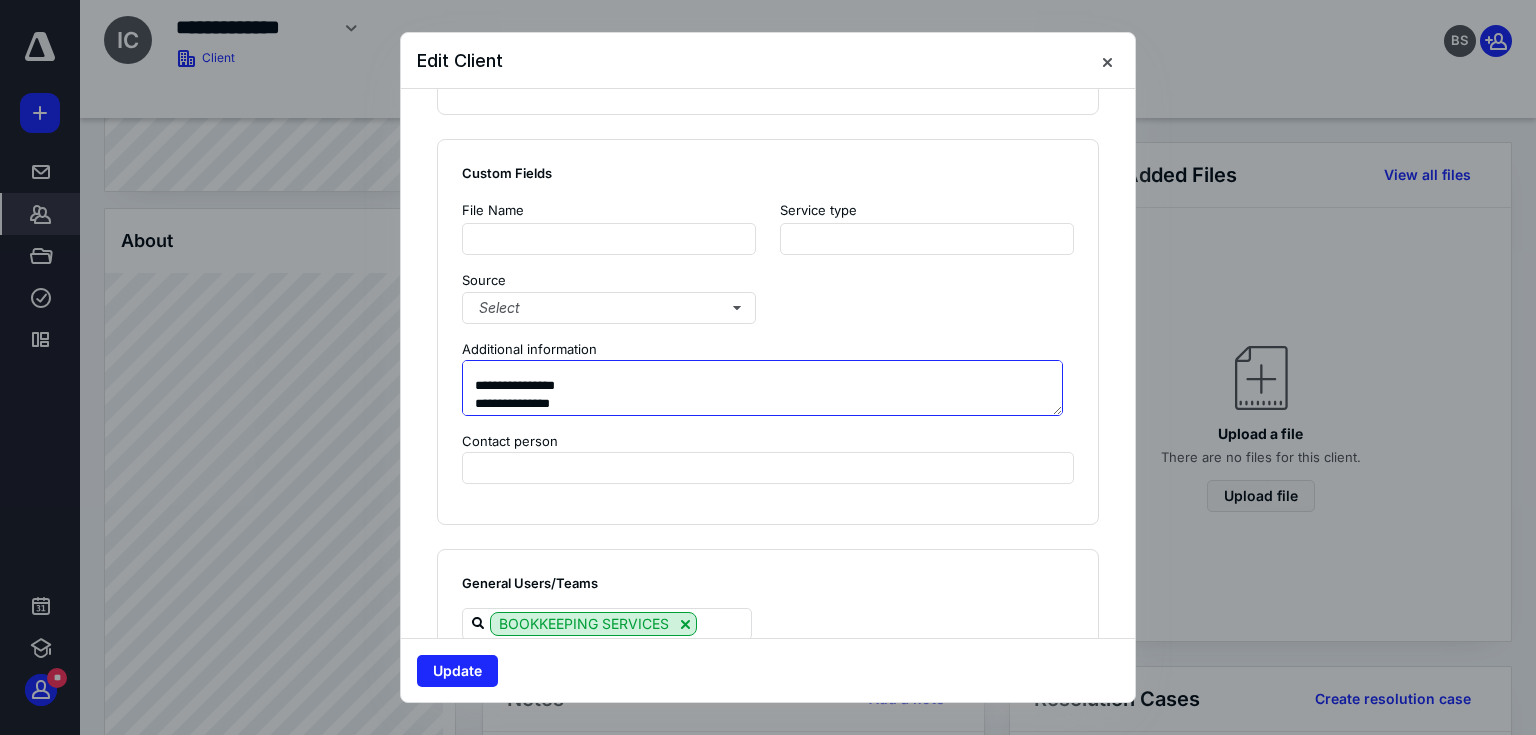 scroll, scrollTop: 413, scrollLeft: 0, axis: vertical 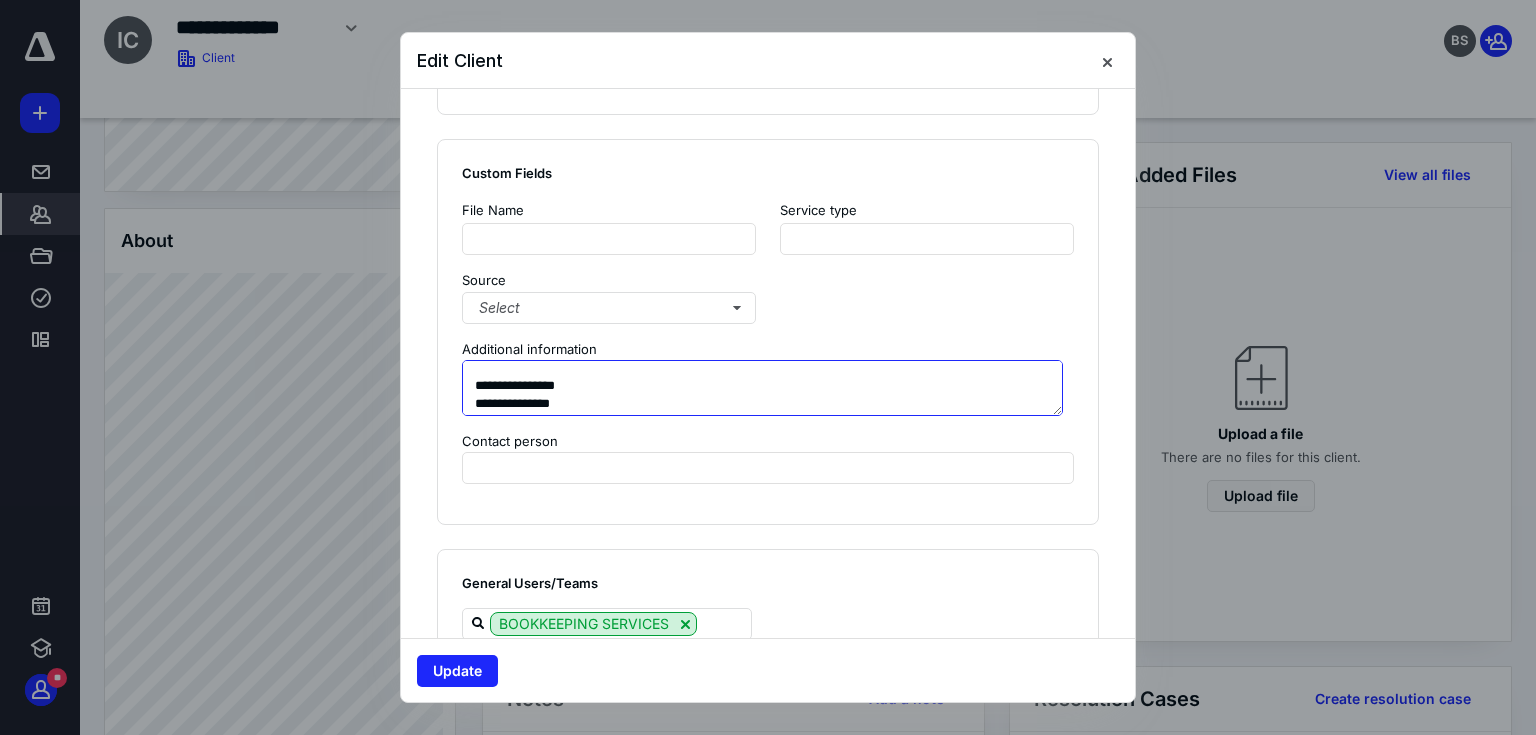click on "**********" at bounding box center [762, 388] 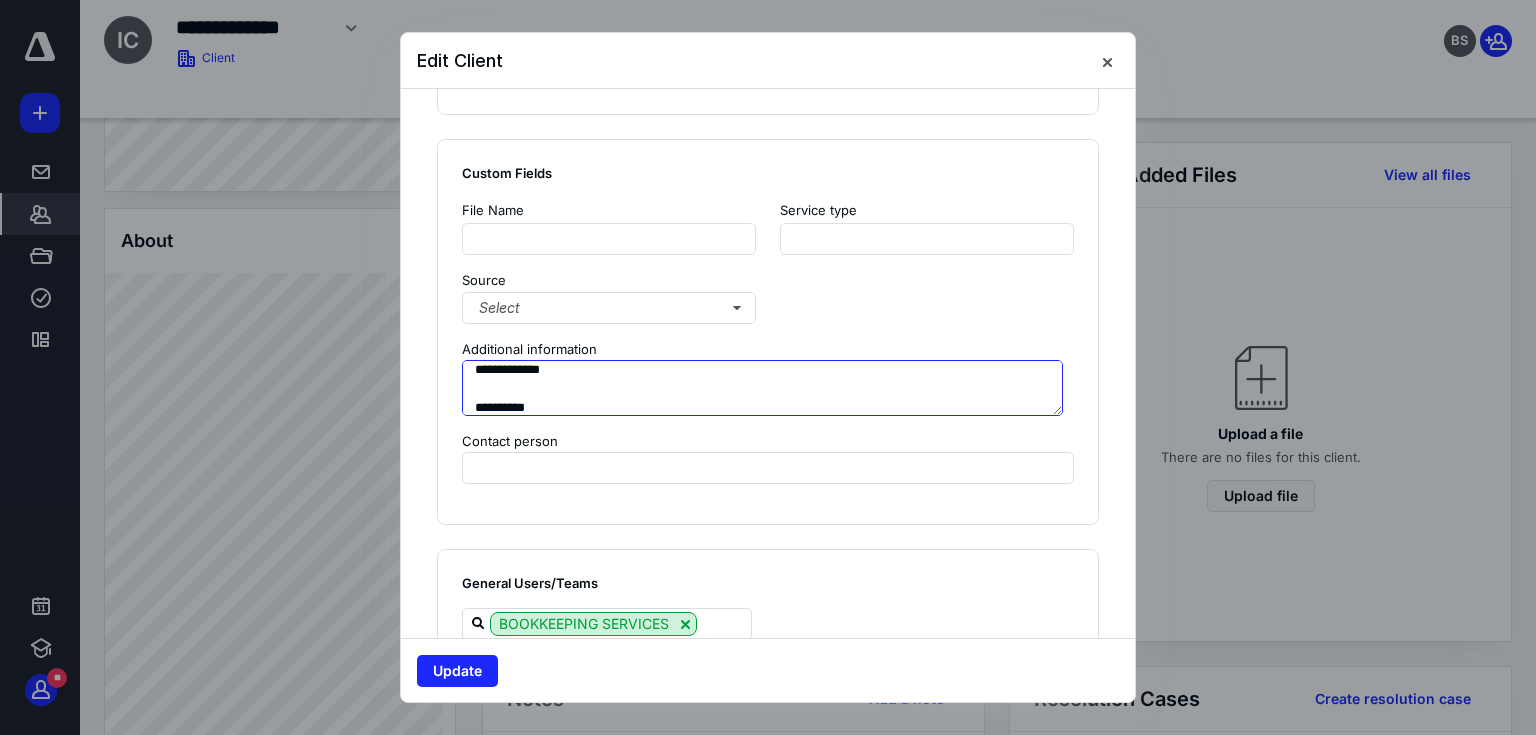 scroll, scrollTop: 432, scrollLeft: 0, axis: vertical 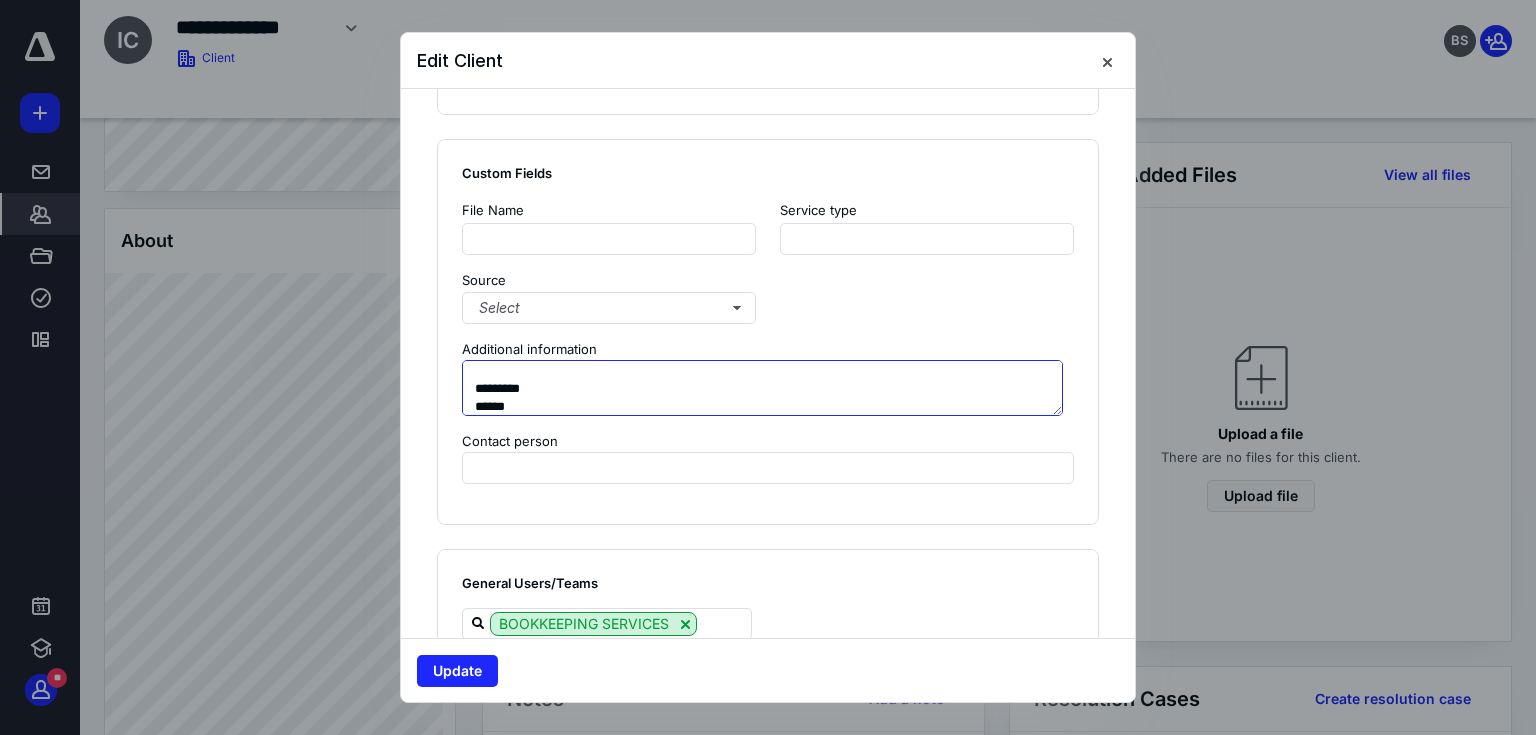 click on "**********" at bounding box center (762, 388) 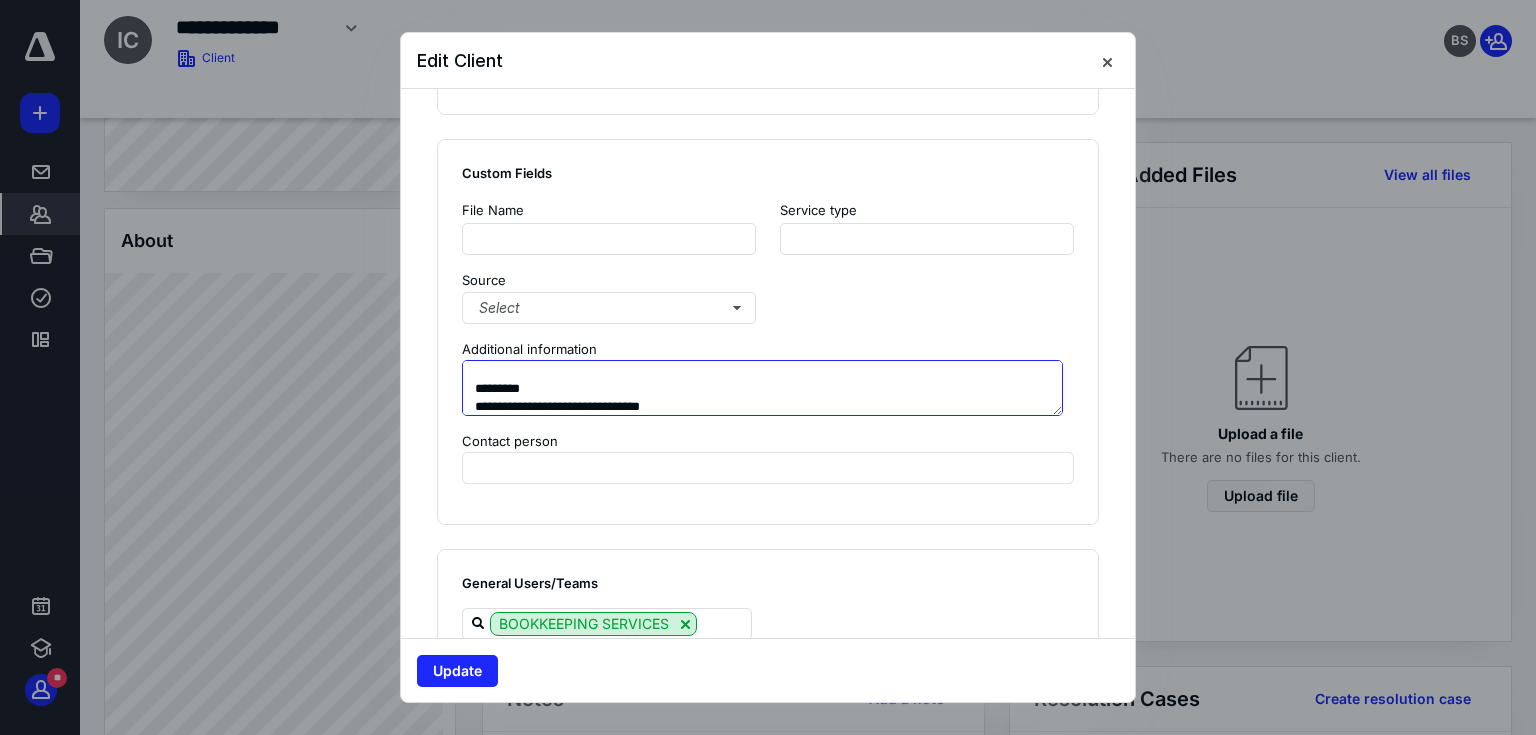 scroll, scrollTop: 450, scrollLeft: 0, axis: vertical 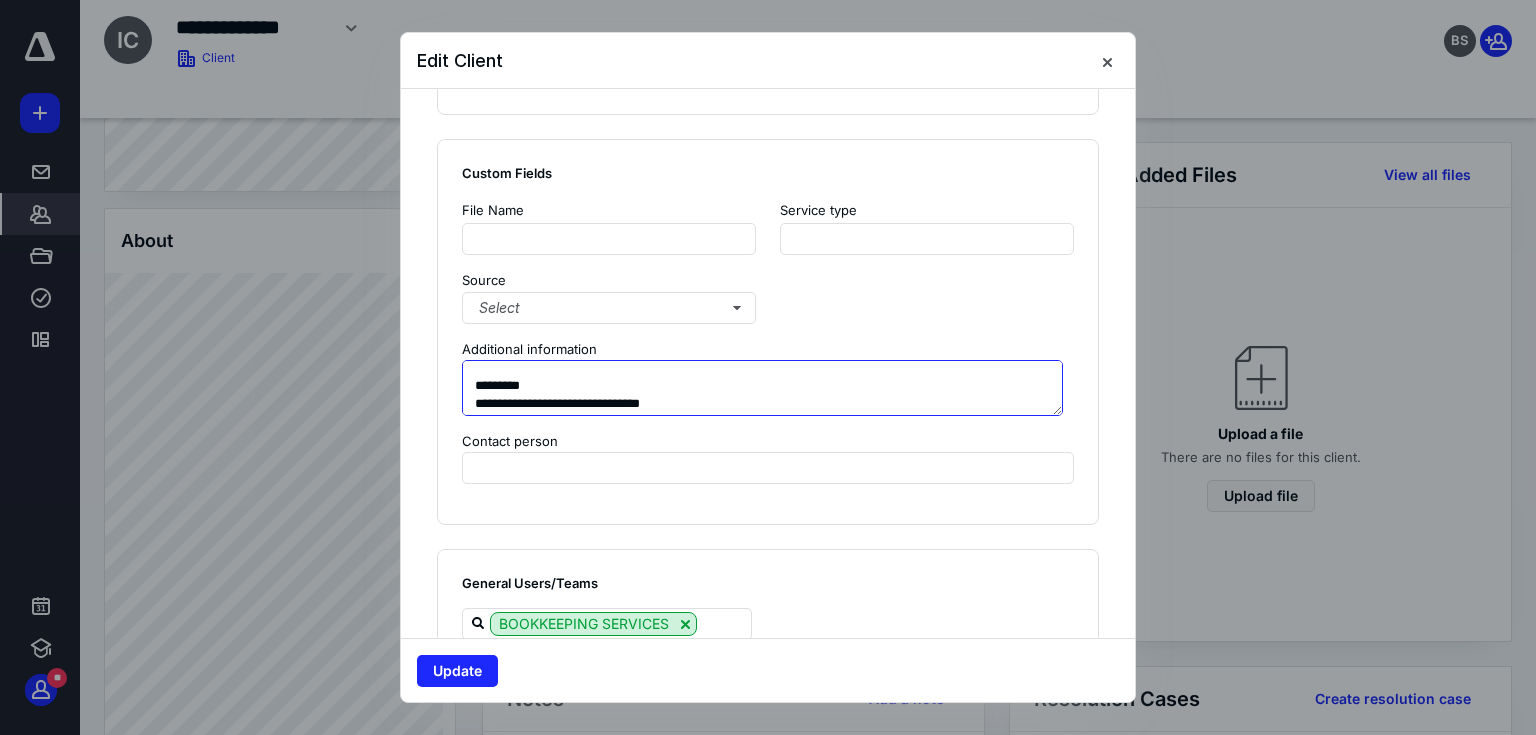click on "**********" at bounding box center [762, 388] 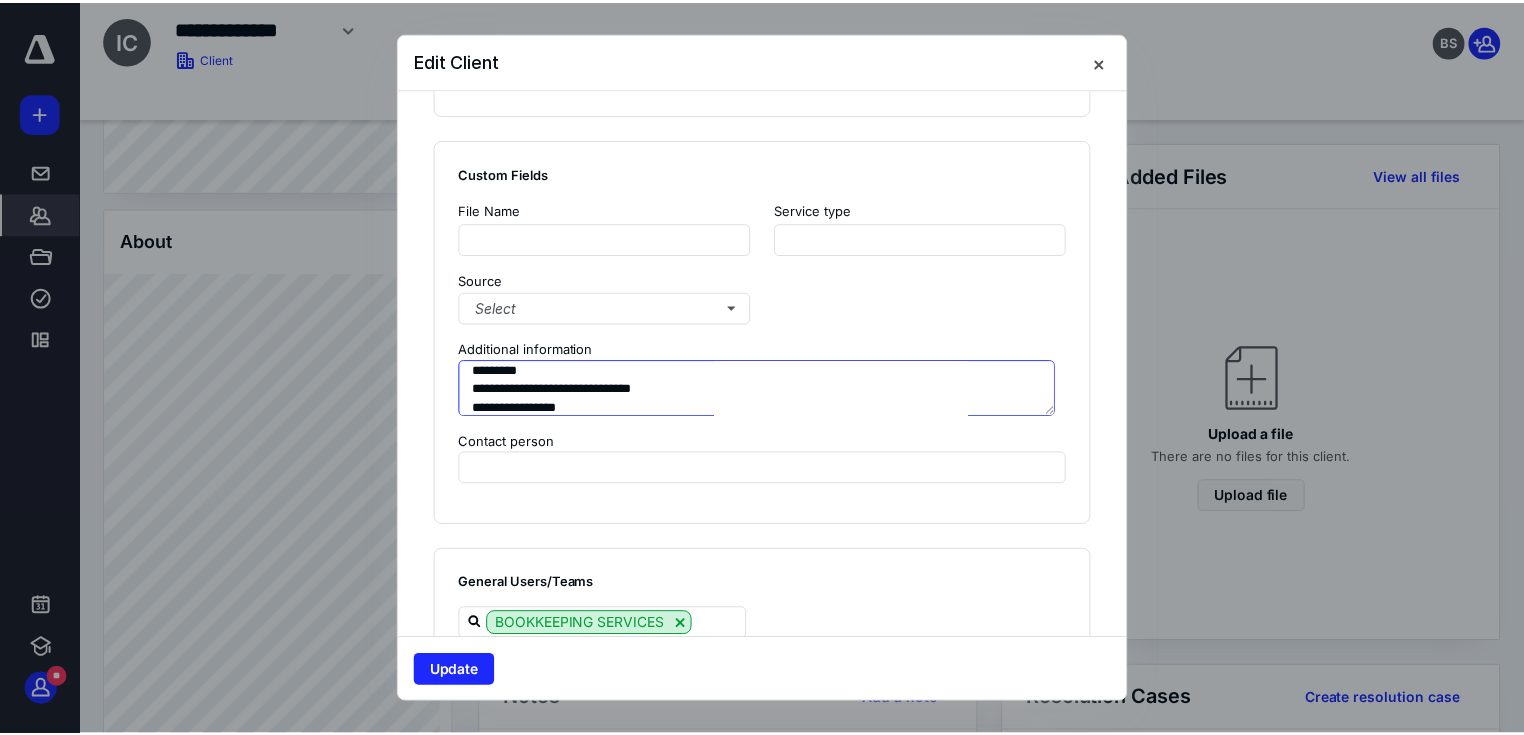 scroll, scrollTop: 468, scrollLeft: 0, axis: vertical 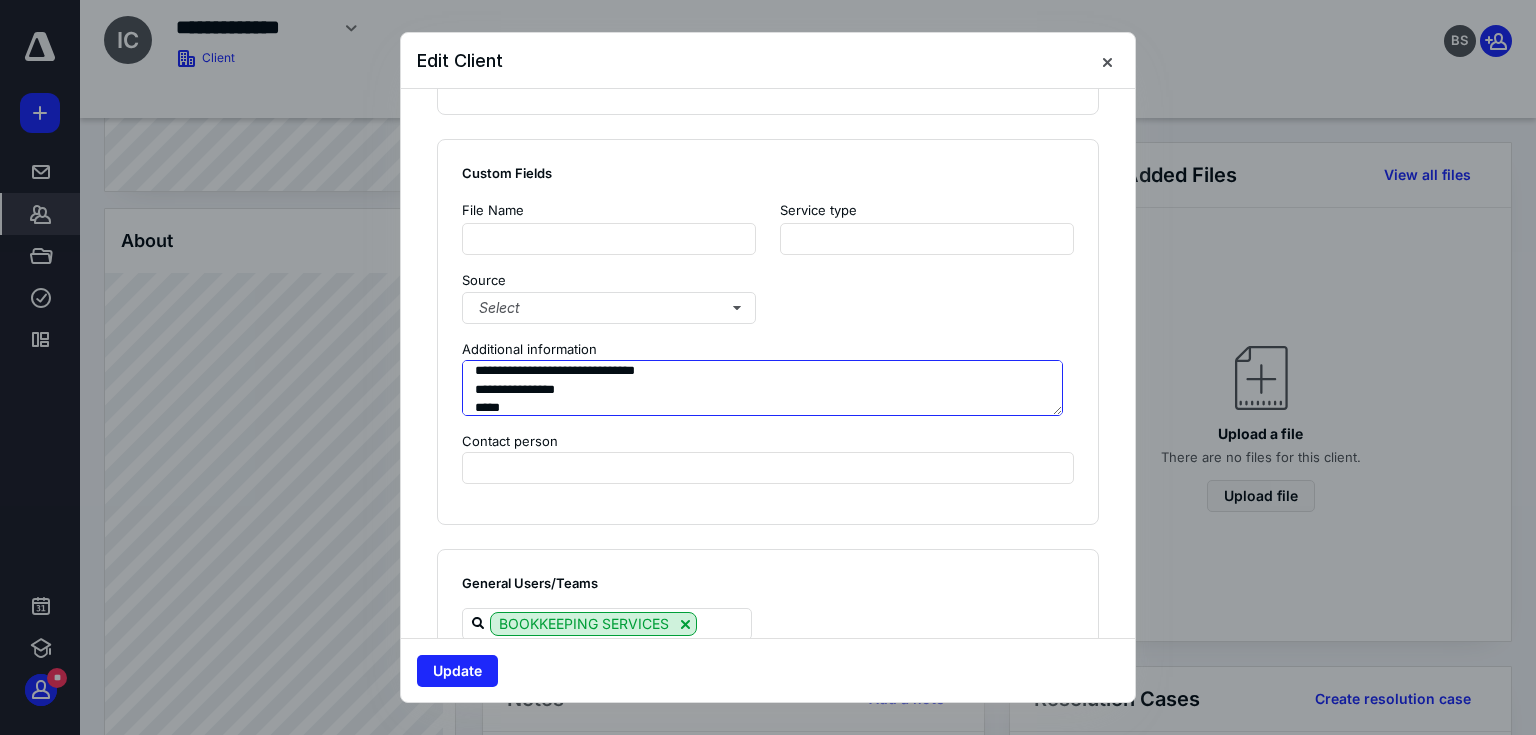 click on "**********" at bounding box center [762, 388] 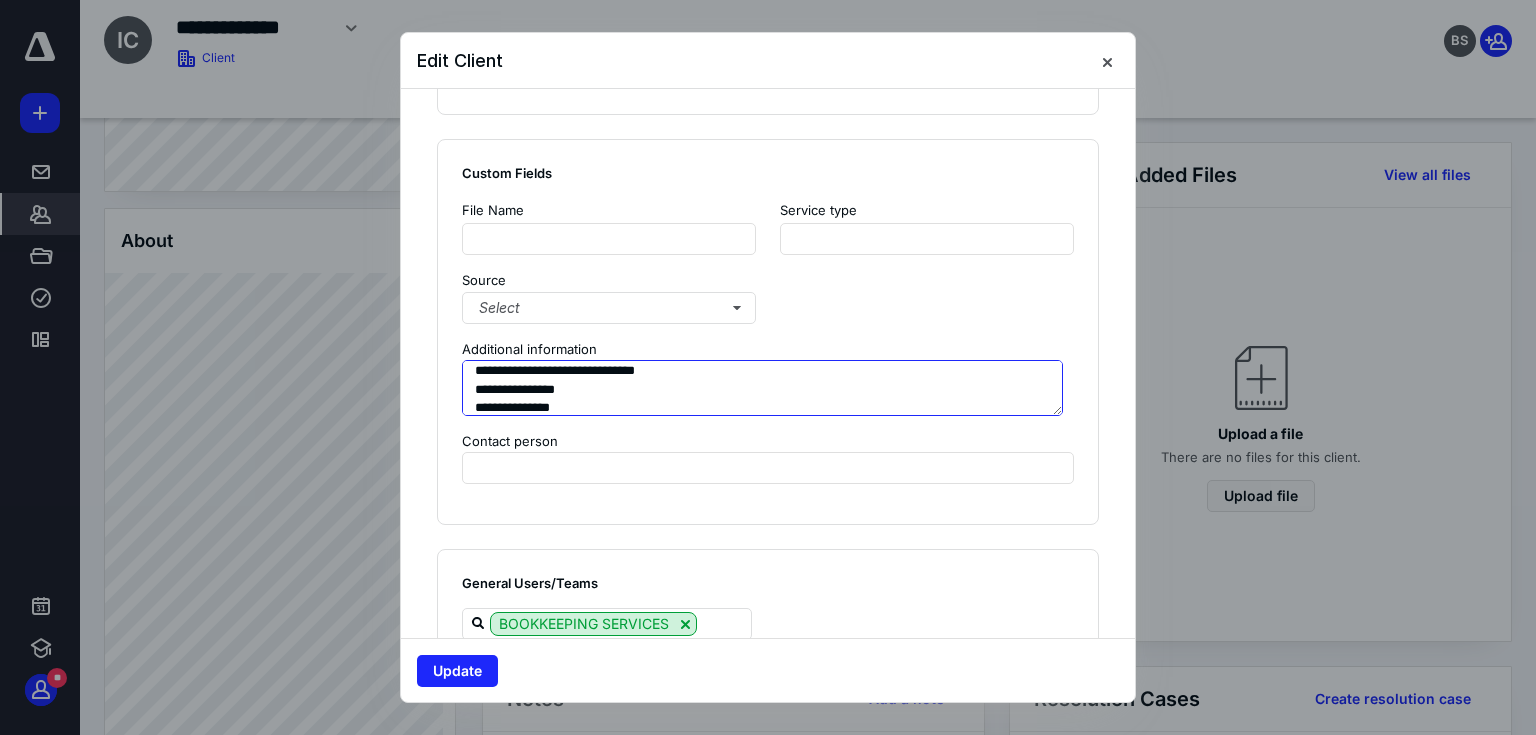type on "**********" 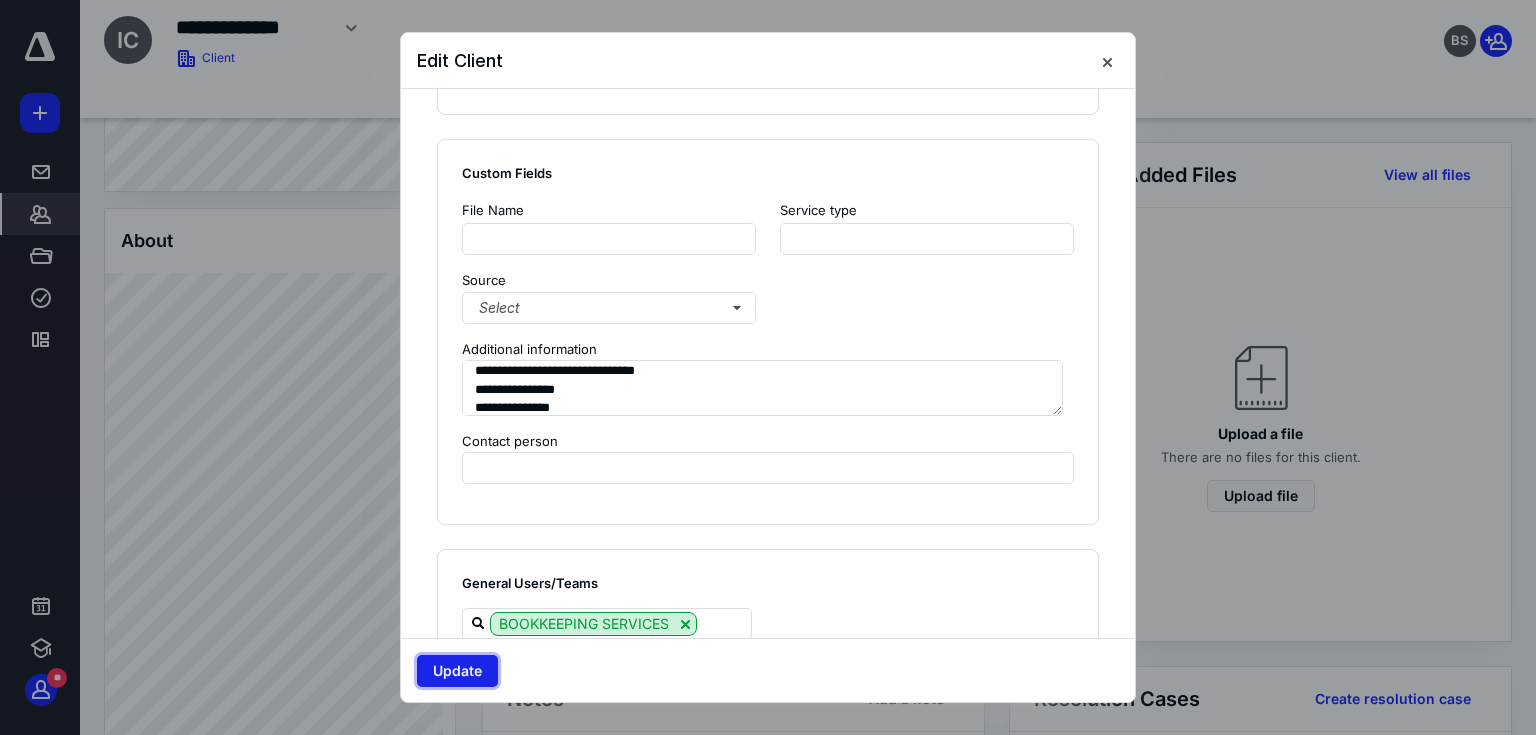 click on "Update" at bounding box center [457, 671] 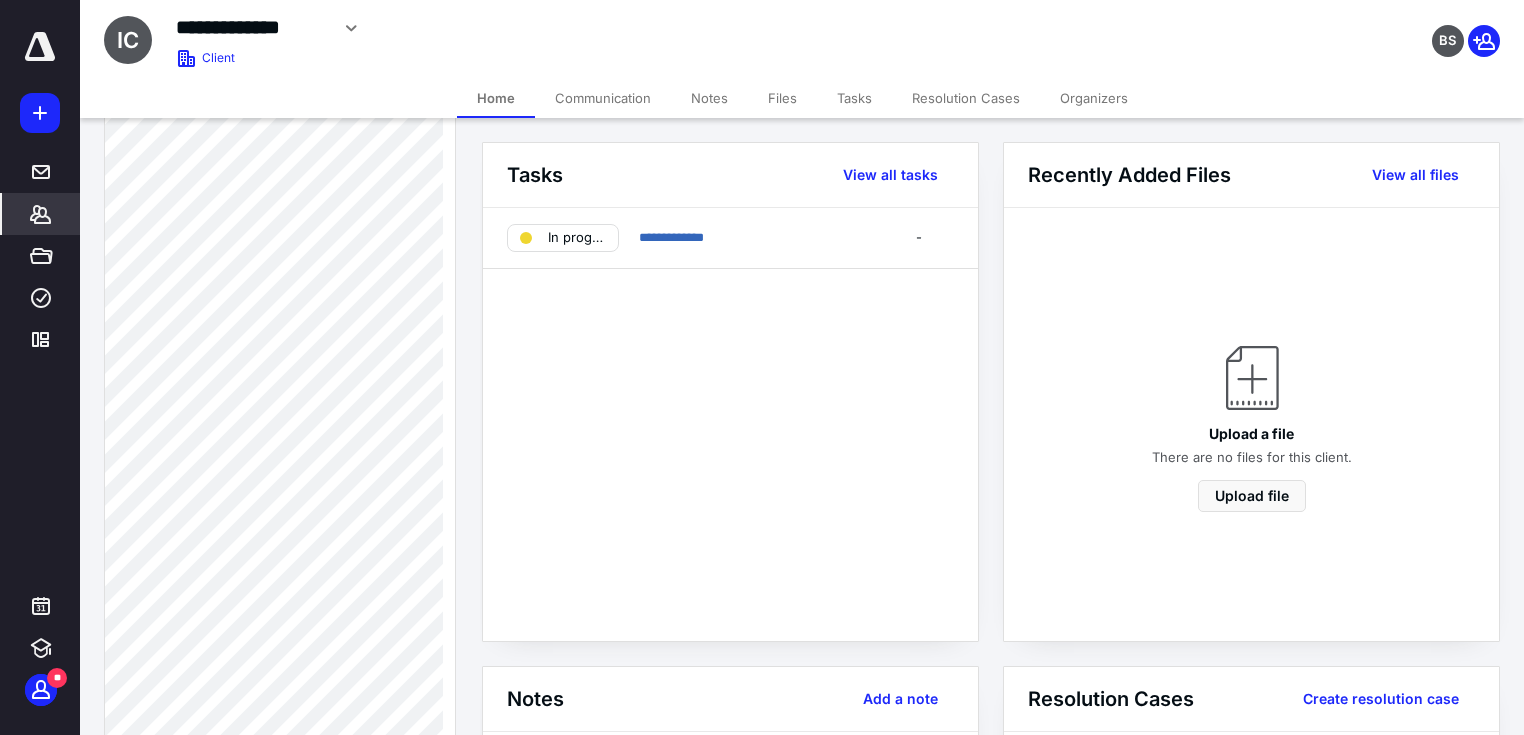 scroll, scrollTop: 396, scrollLeft: 0, axis: vertical 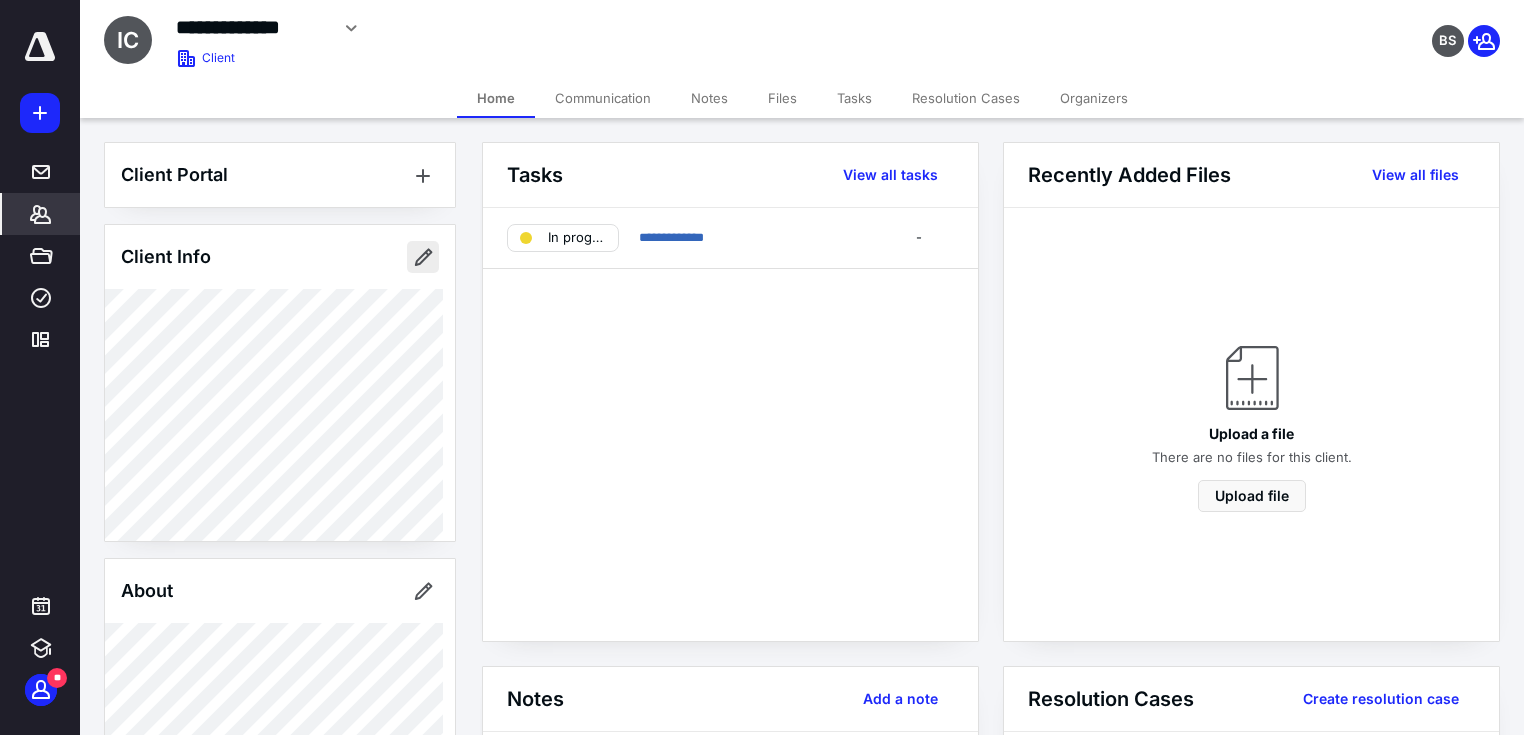 click at bounding box center (423, 257) 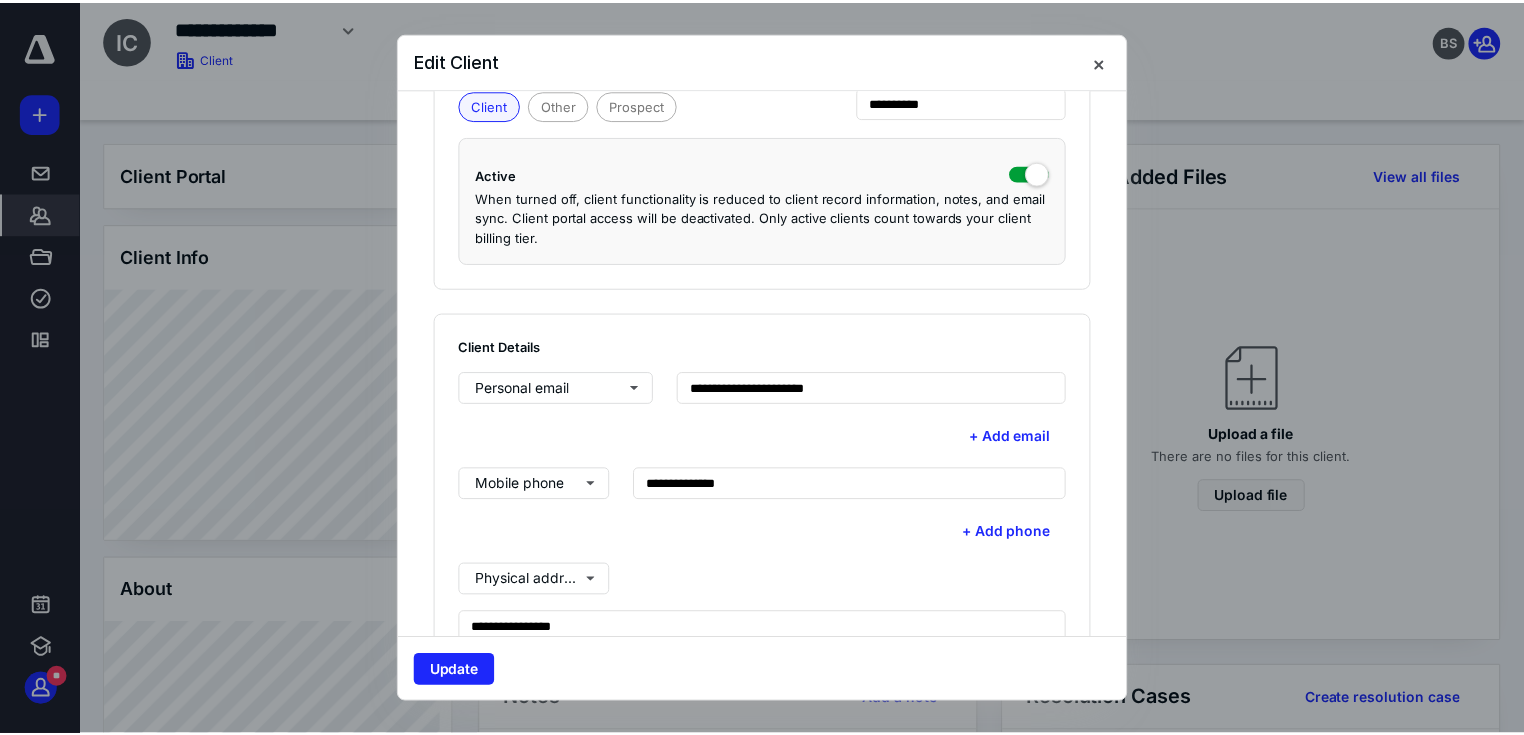scroll, scrollTop: 533, scrollLeft: 0, axis: vertical 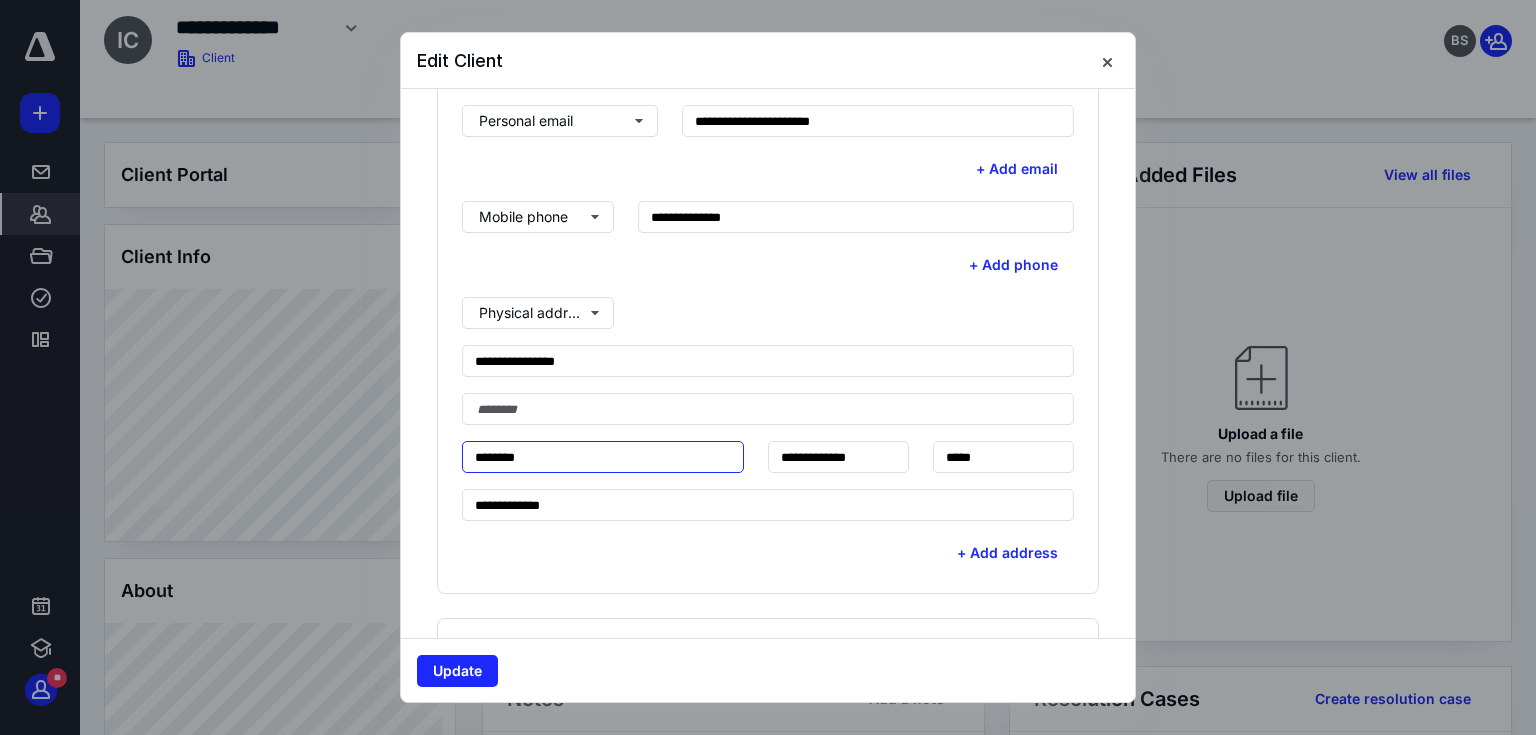 click on "********" at bounding box center (603, 457) 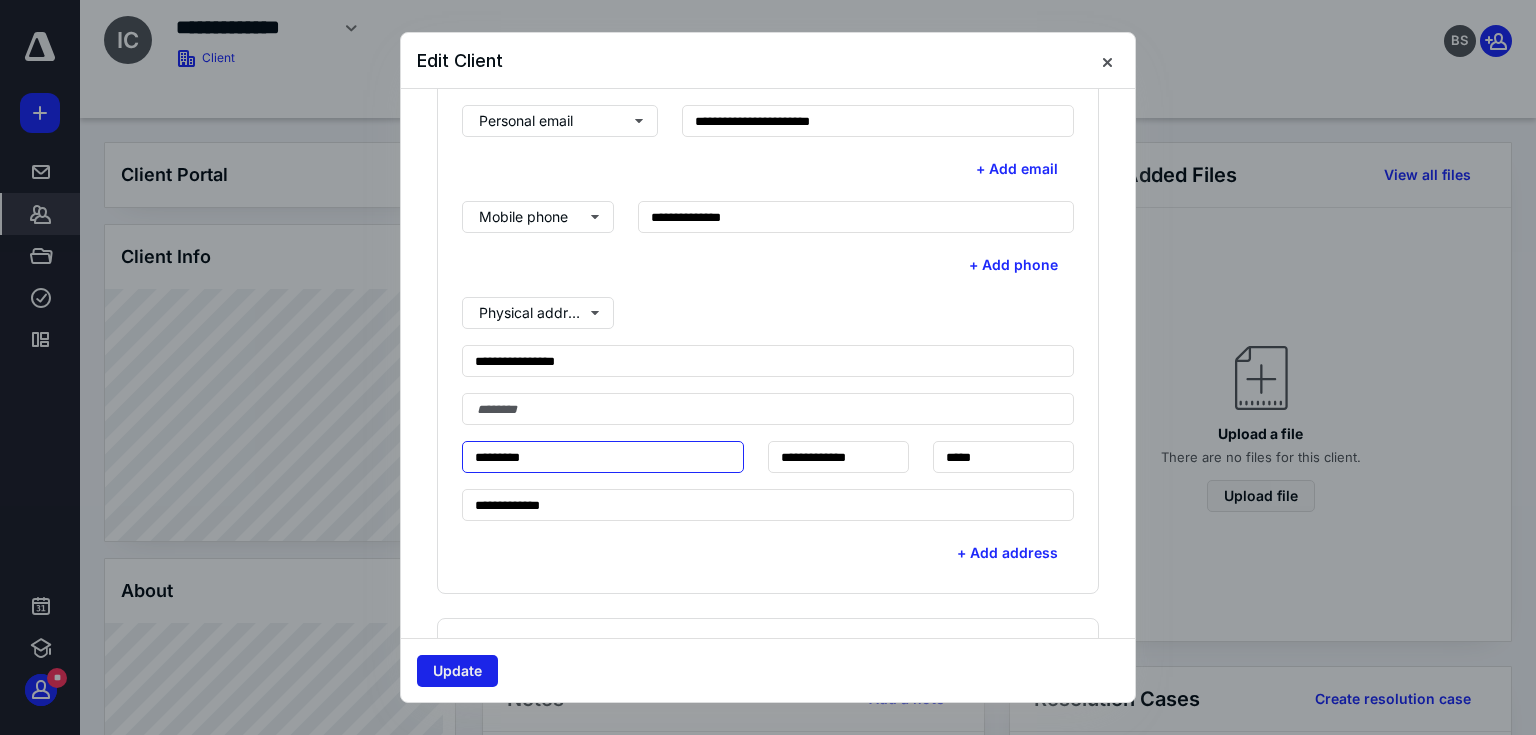 type on "*********" 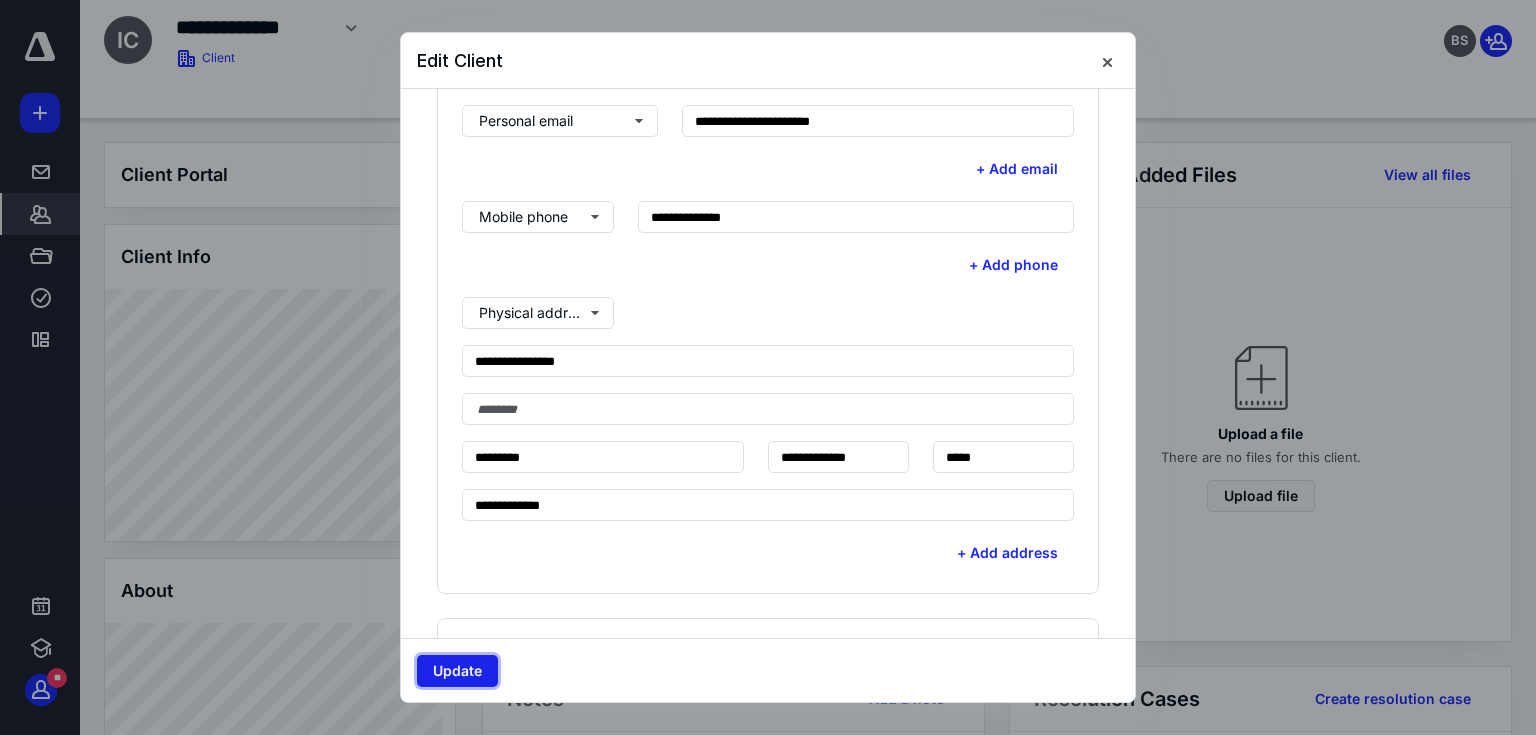click on "Update" at bounding box center [457, 671] 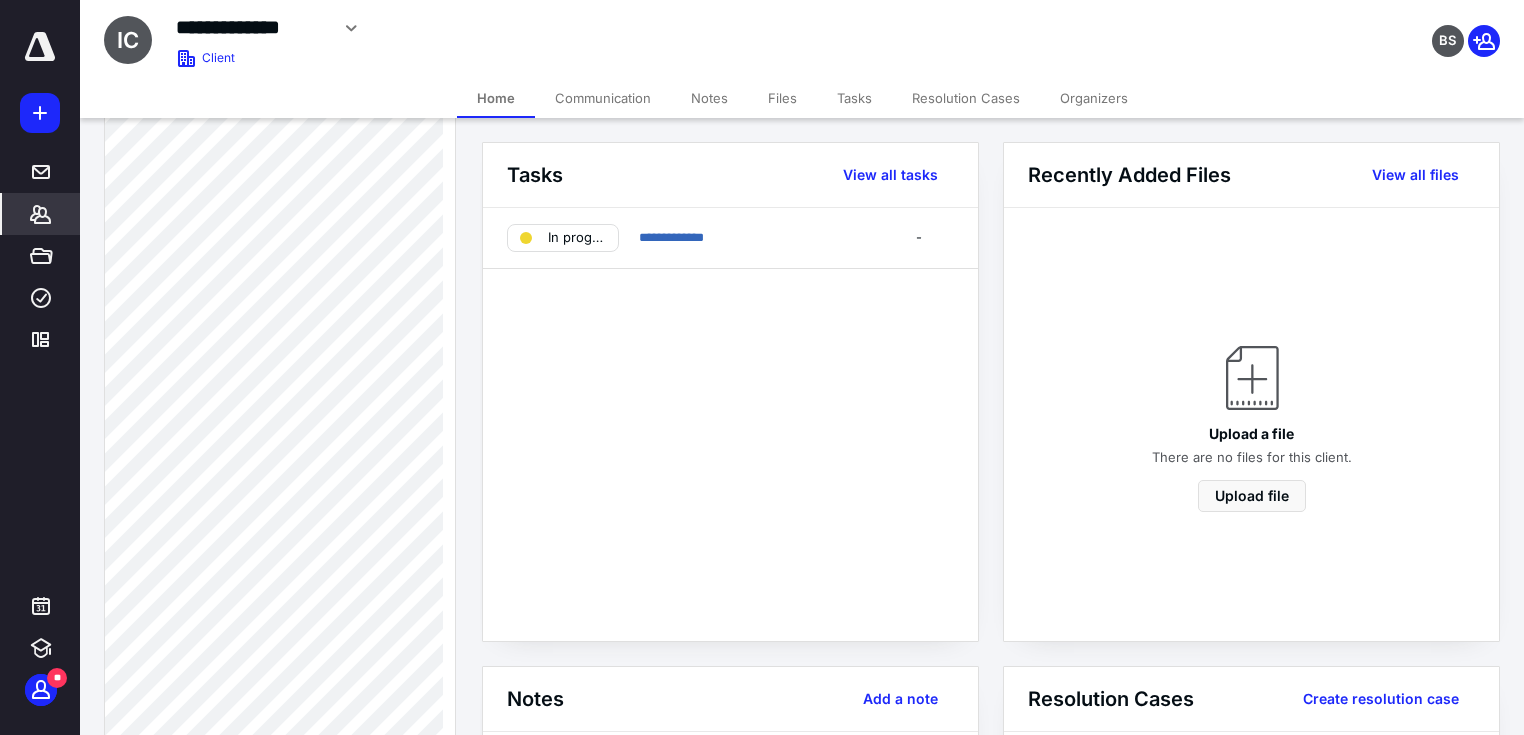 scroll, scrollTop: 800, scrollLeft: 0, axis: vertical 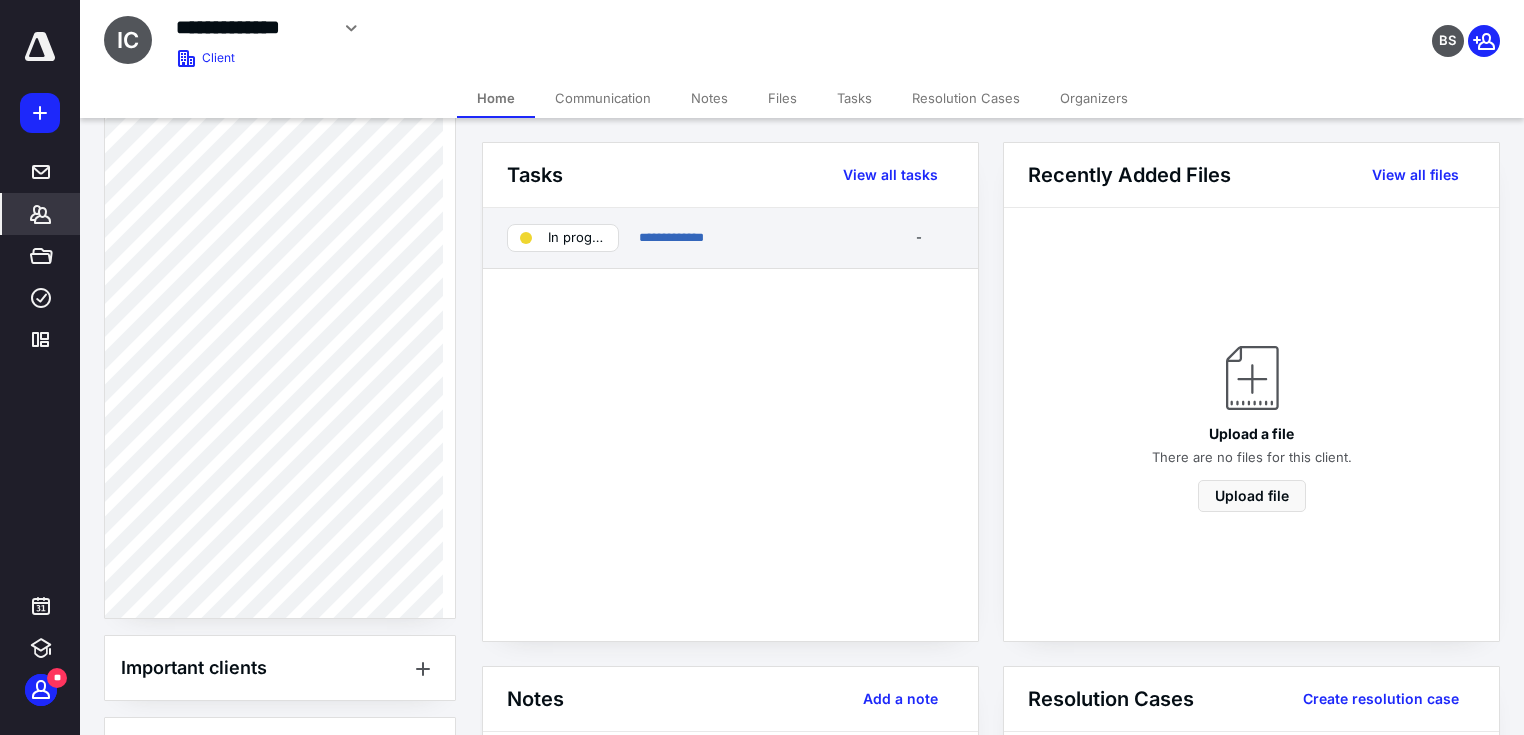 click on "In progress" at bounding box center (563, 238) 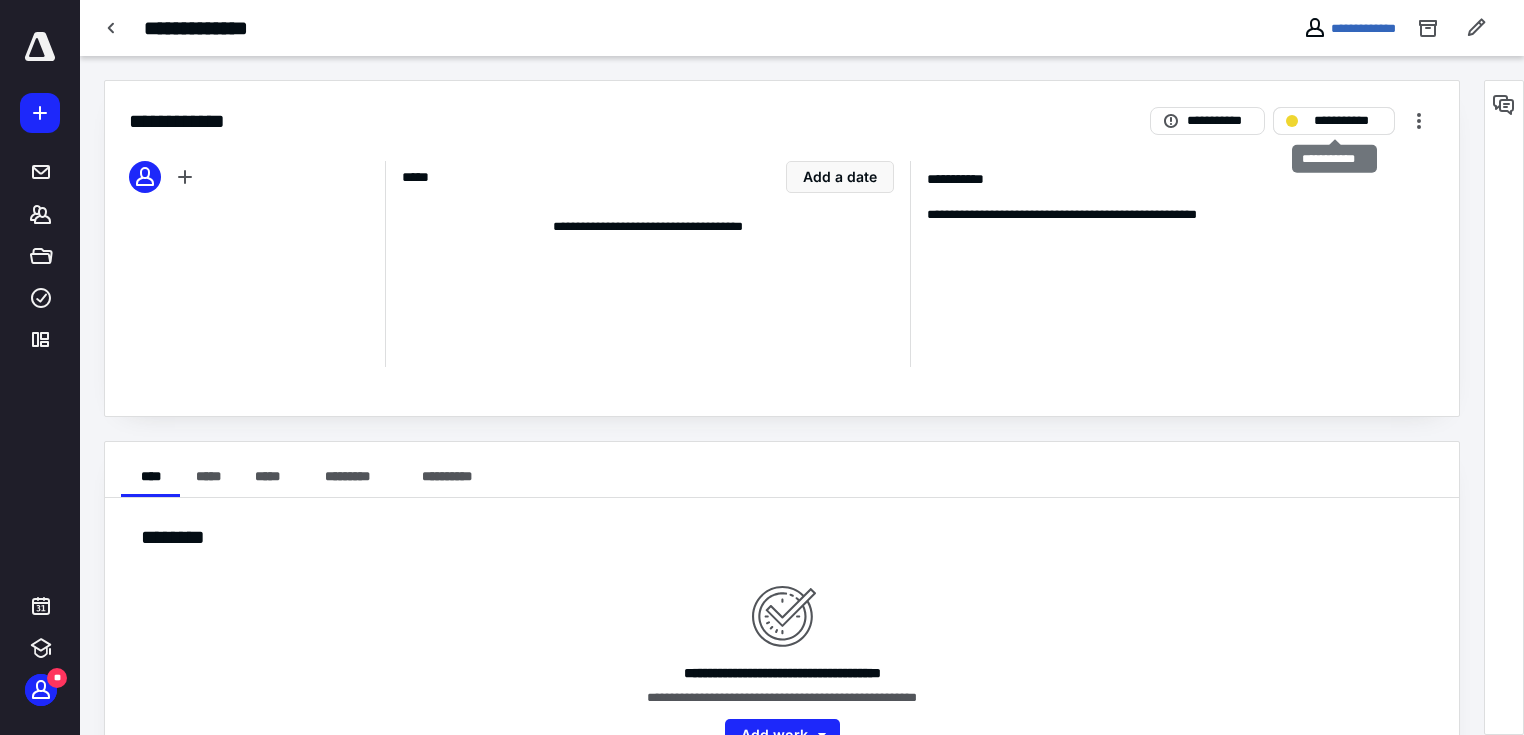 click on "**********" at bounding box center (1348, 121) 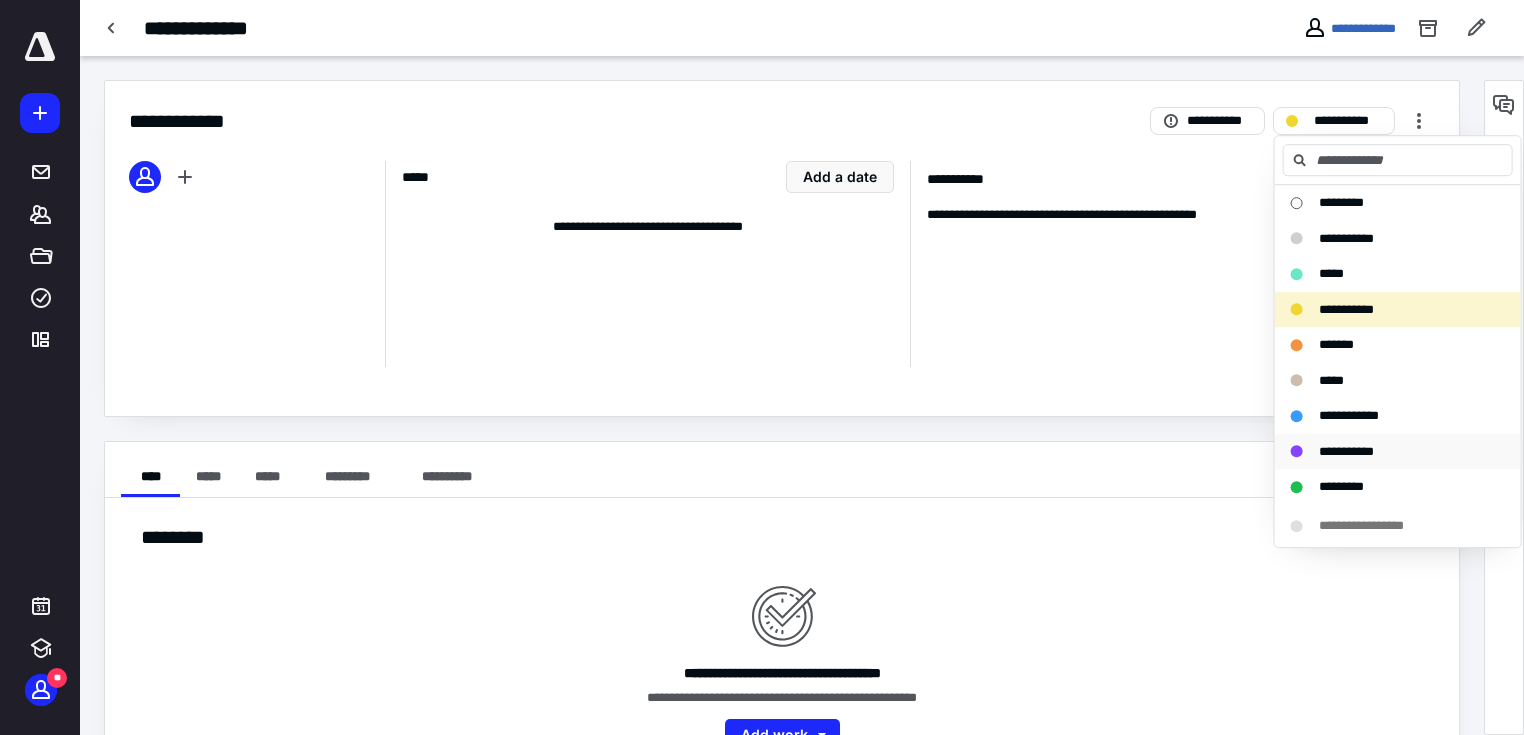 click on "**********" at bounding box center [1386, 452] 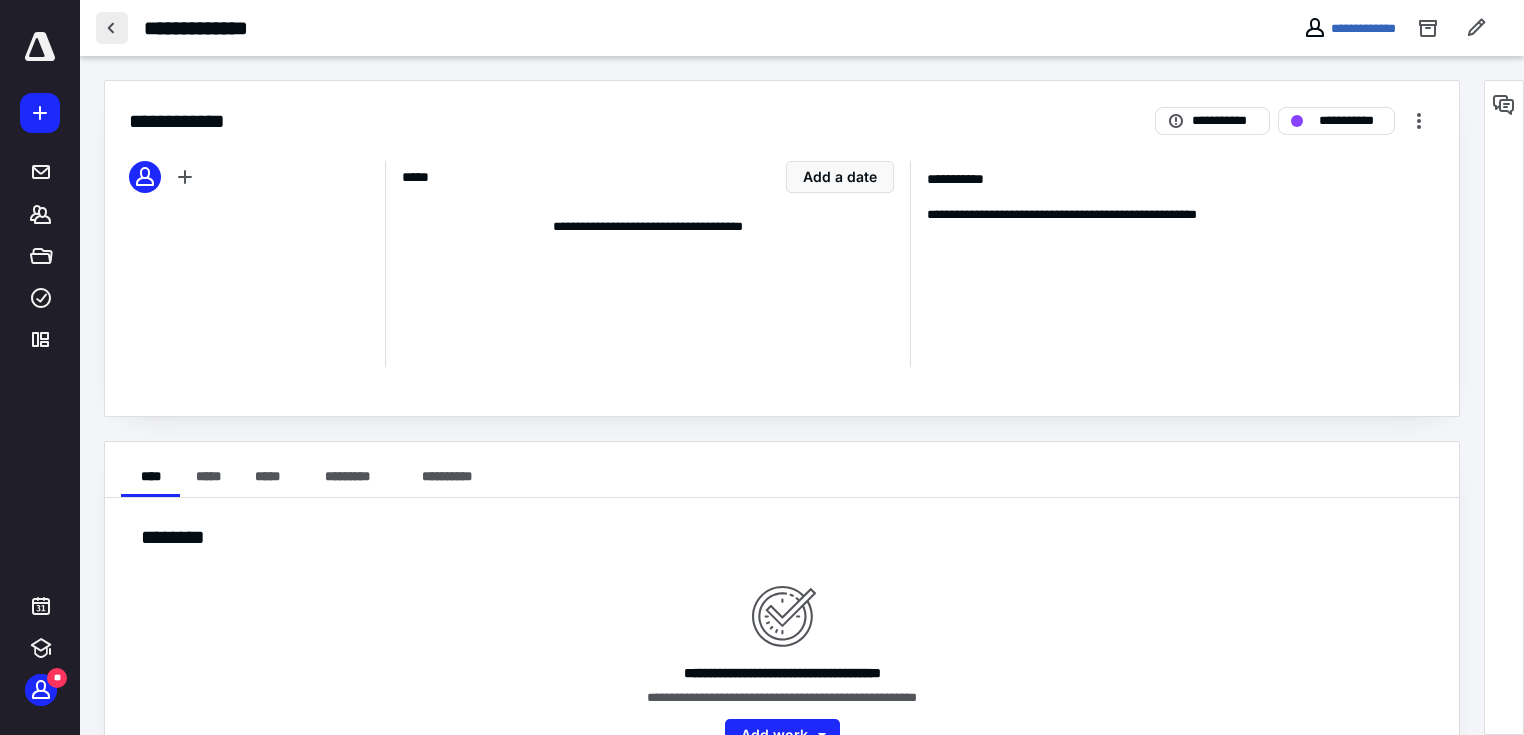 click at bounding box center (112, 28) 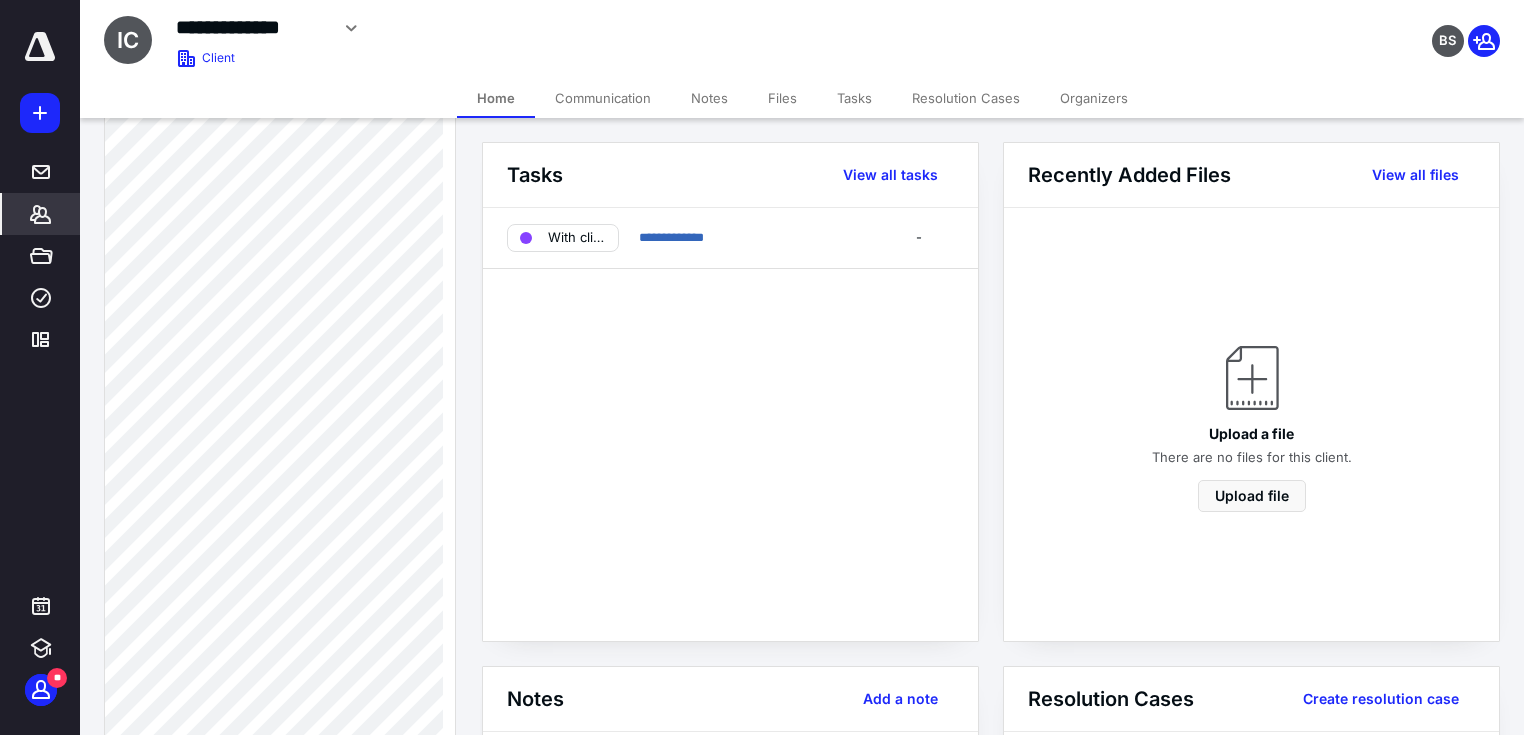 scroll, scrollTop: 800, scrollLeft: 0, axis: vertical 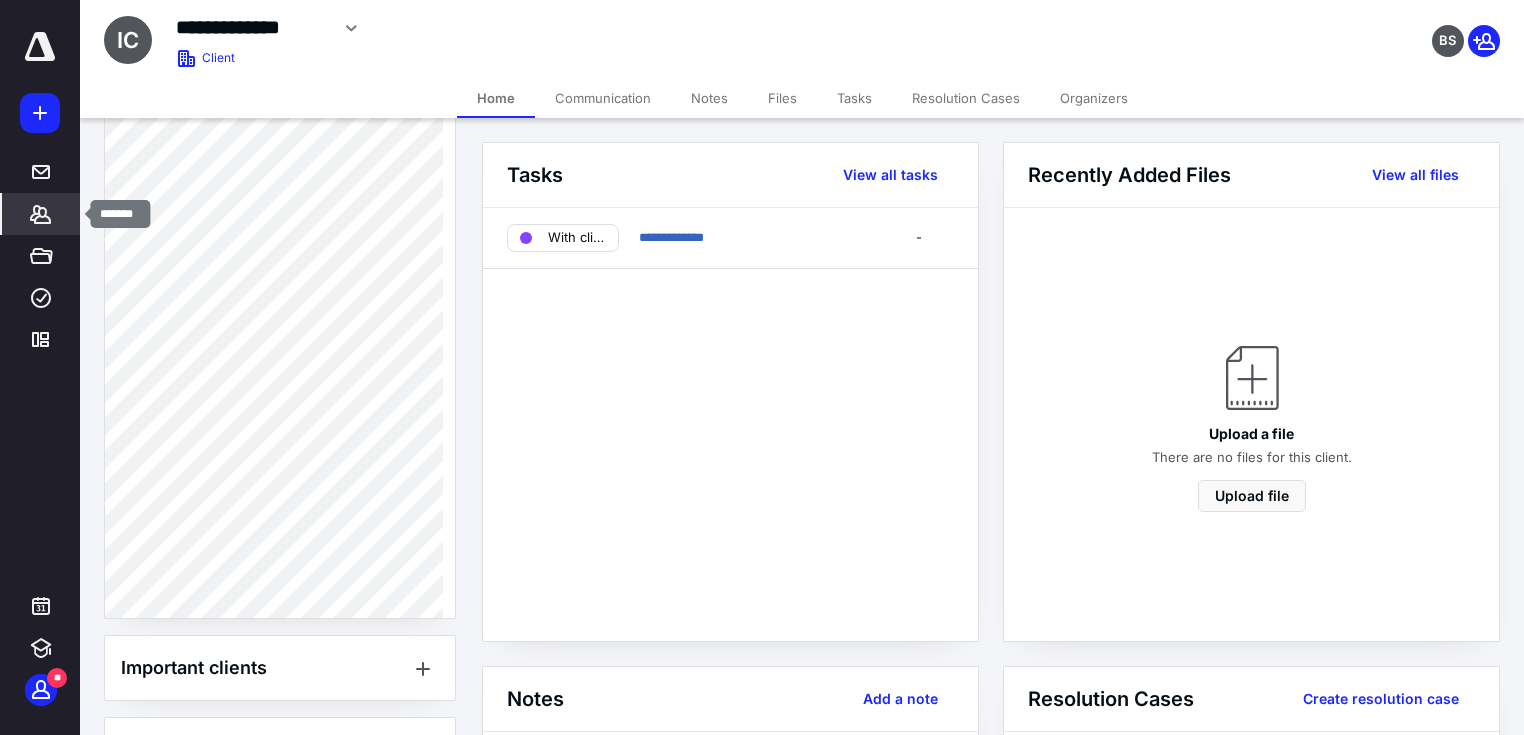 click on "*******" at bounding box center (41, 214) 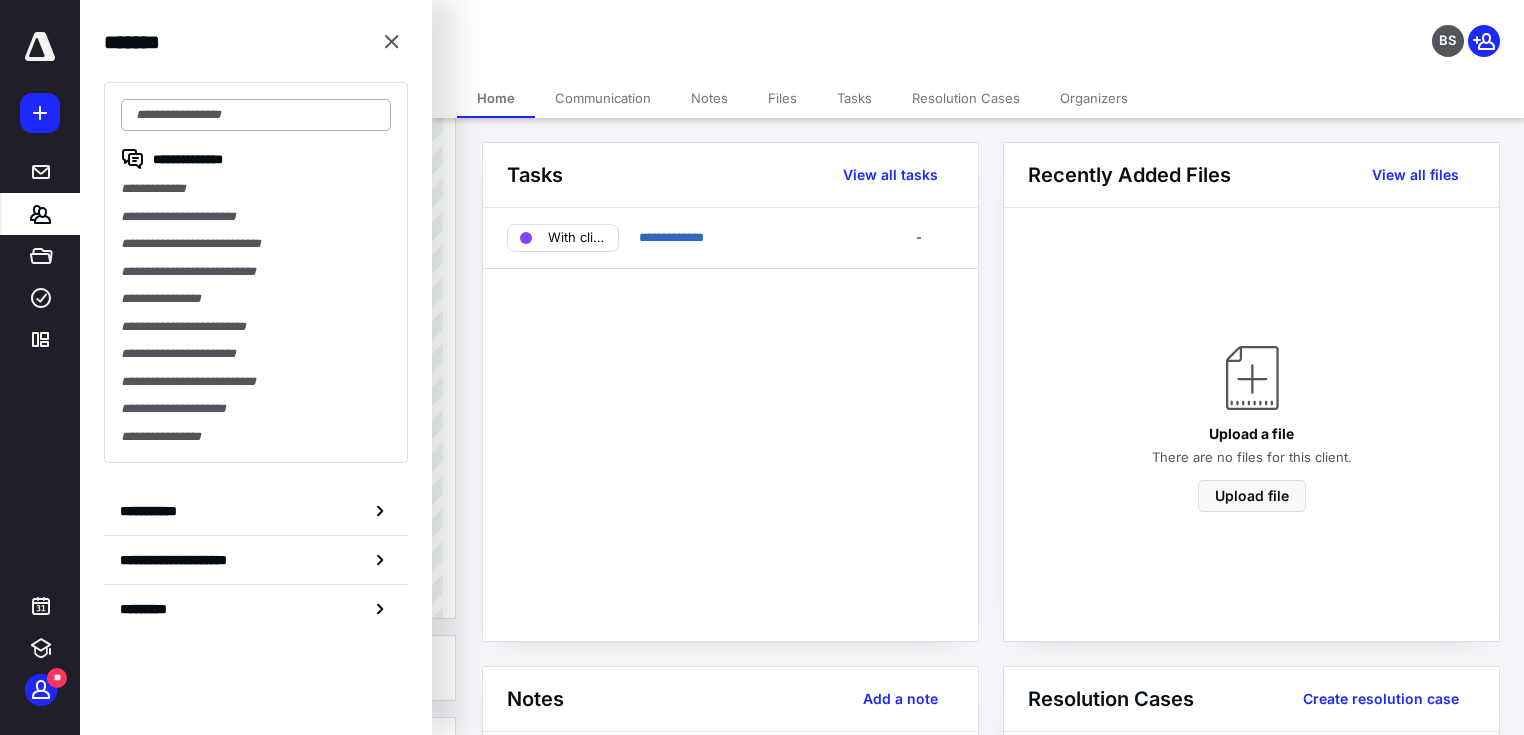 click at bounding box center (256, 115) 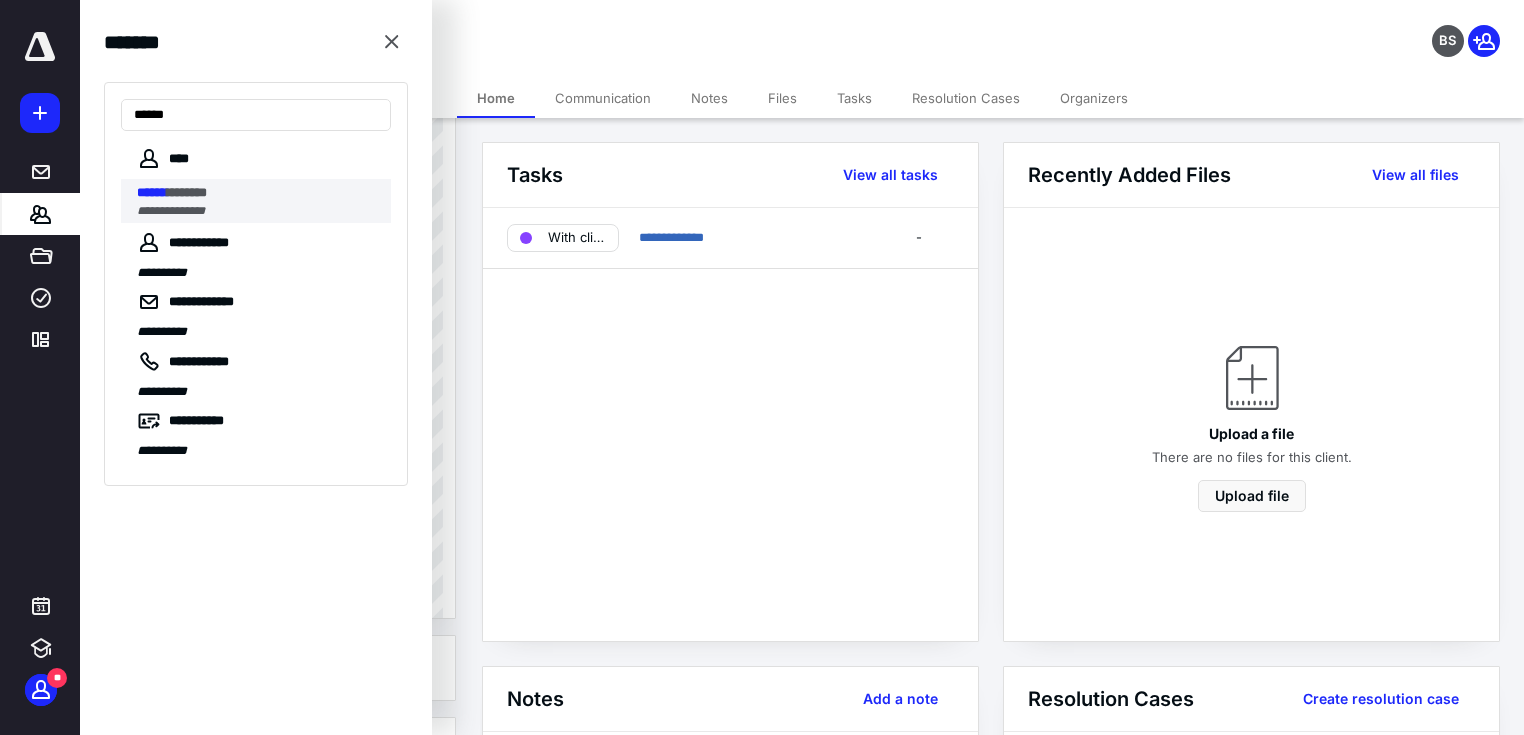 type on "******" 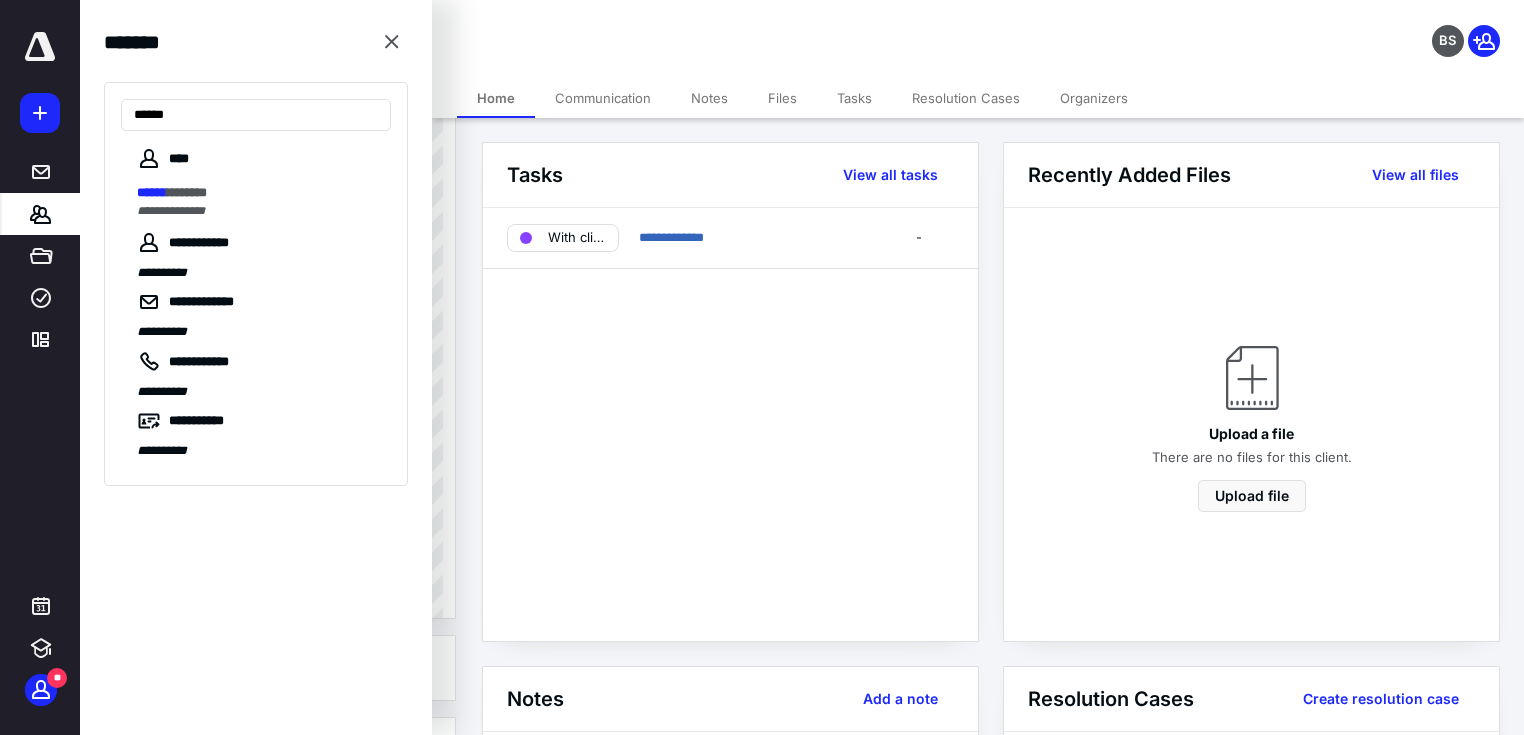 click on "**********" at bounding box center (171, 211) 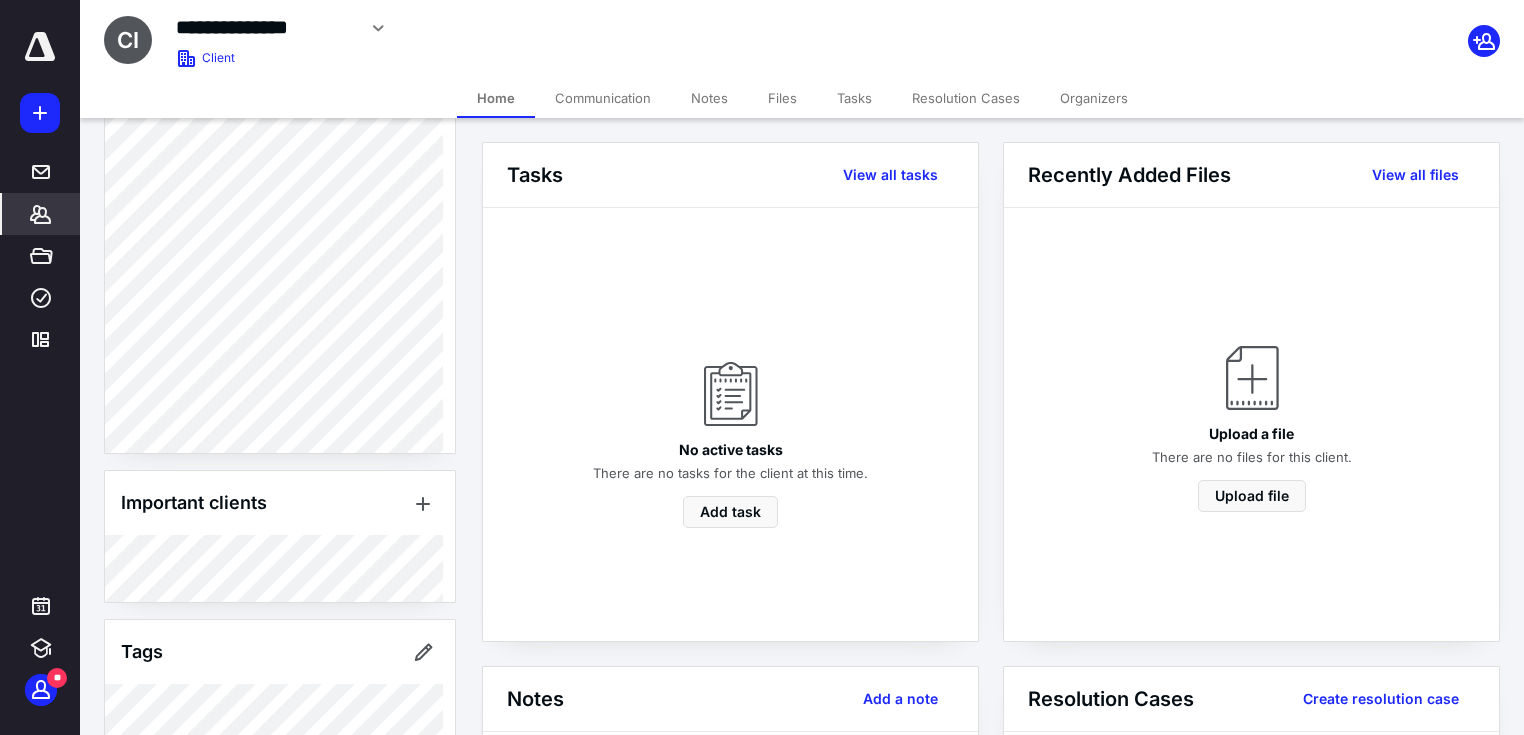 scroll, scrollTop: 1333, scrollLeft: 0, axis: vertical 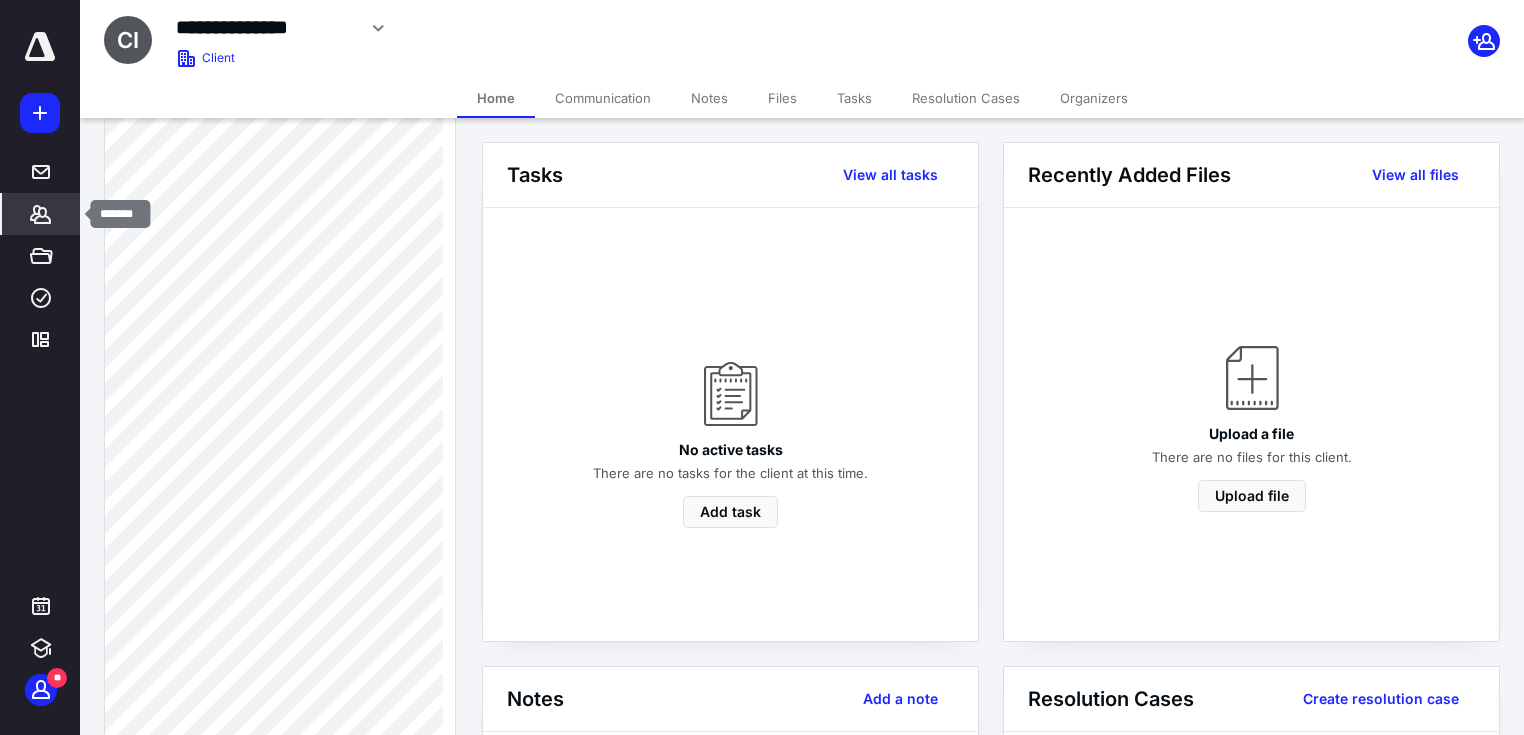 click 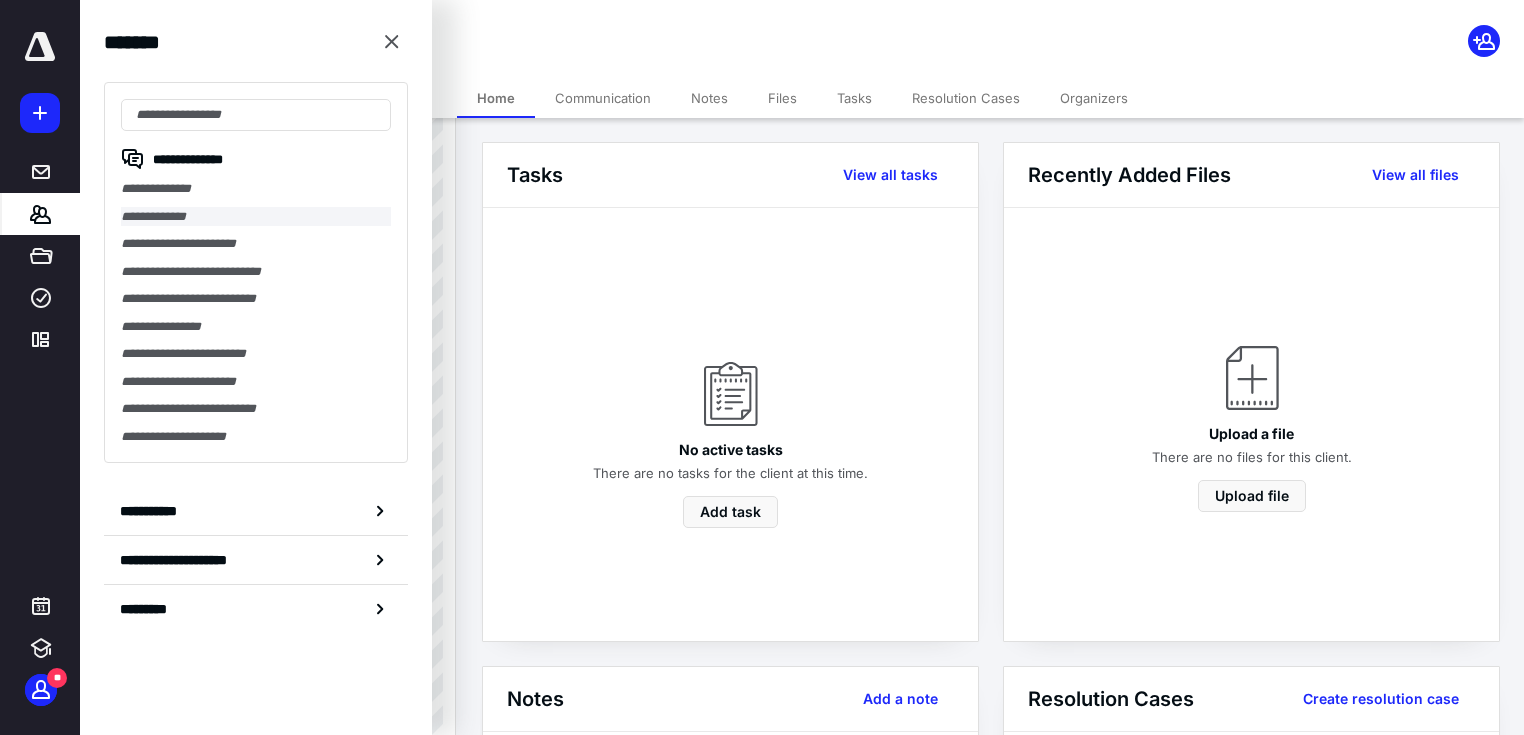 click on "**********" at bounding box center (256, 217) 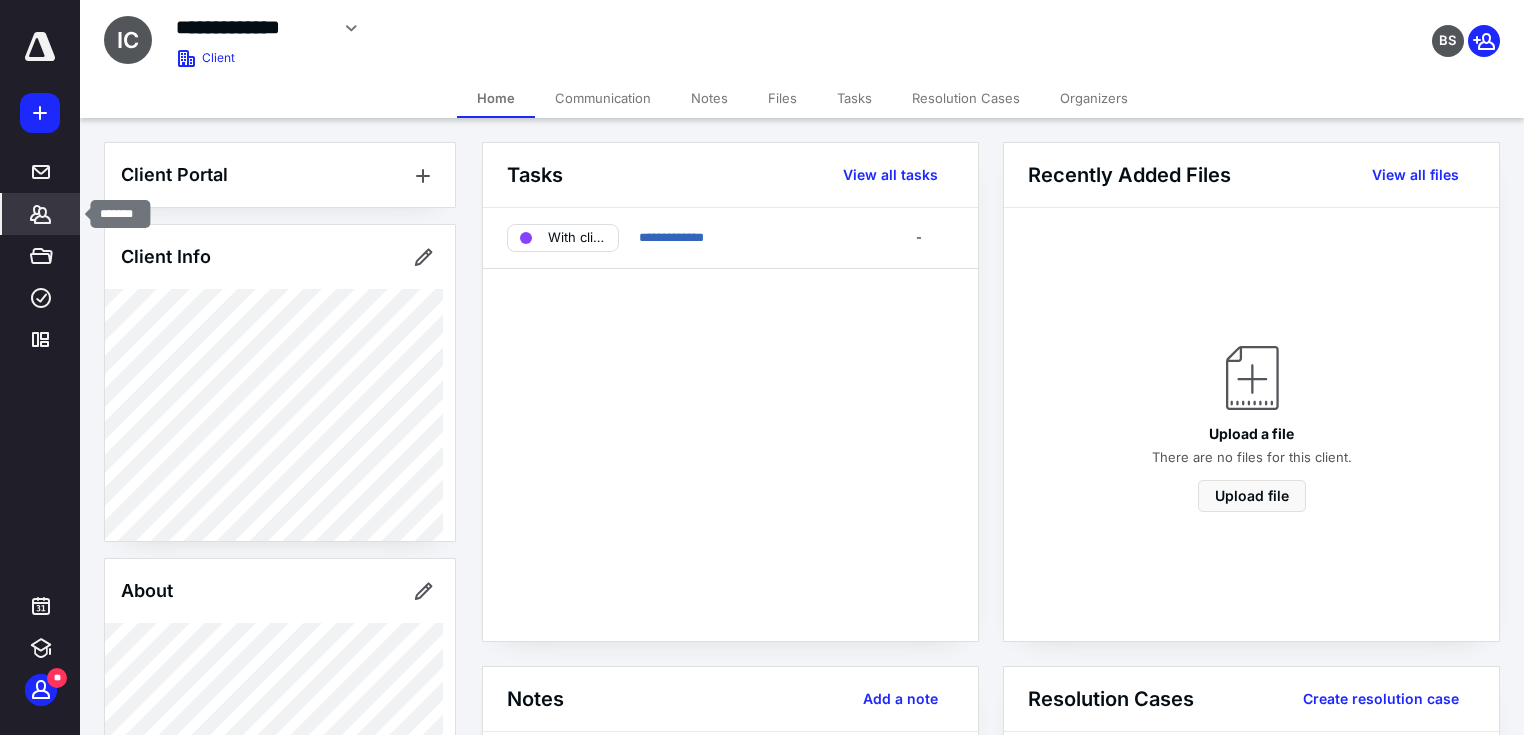 click 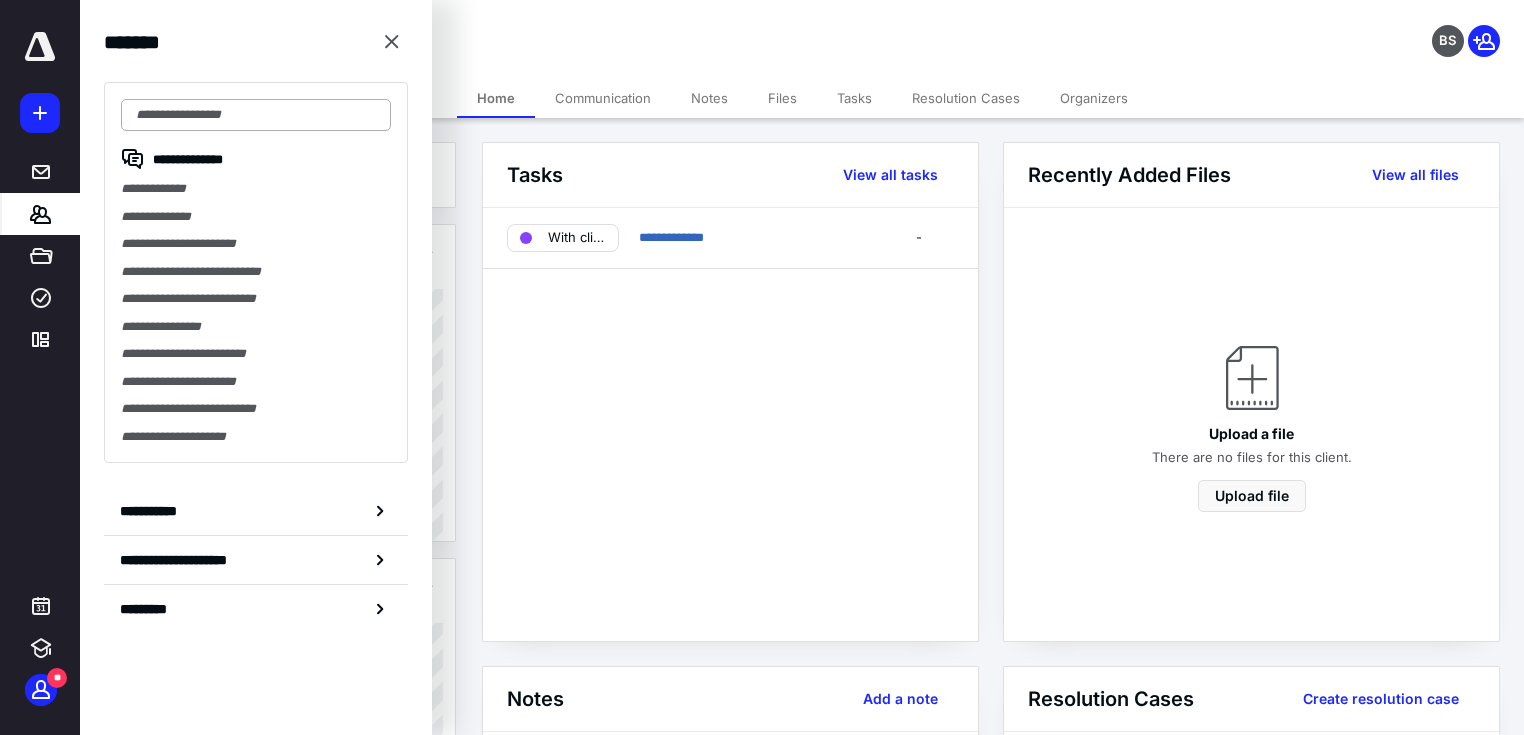 click at bounding box center (256, 115) 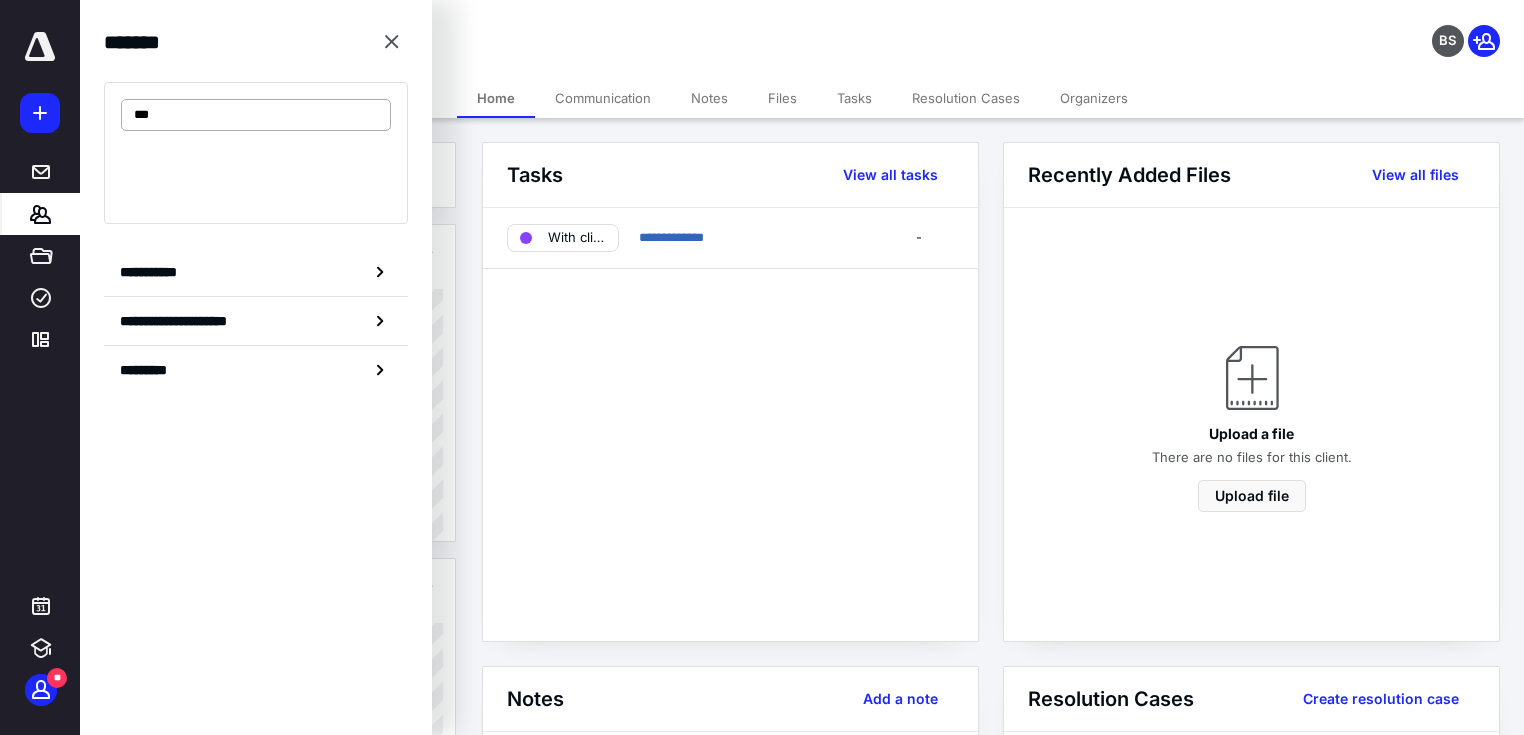 type on "****" 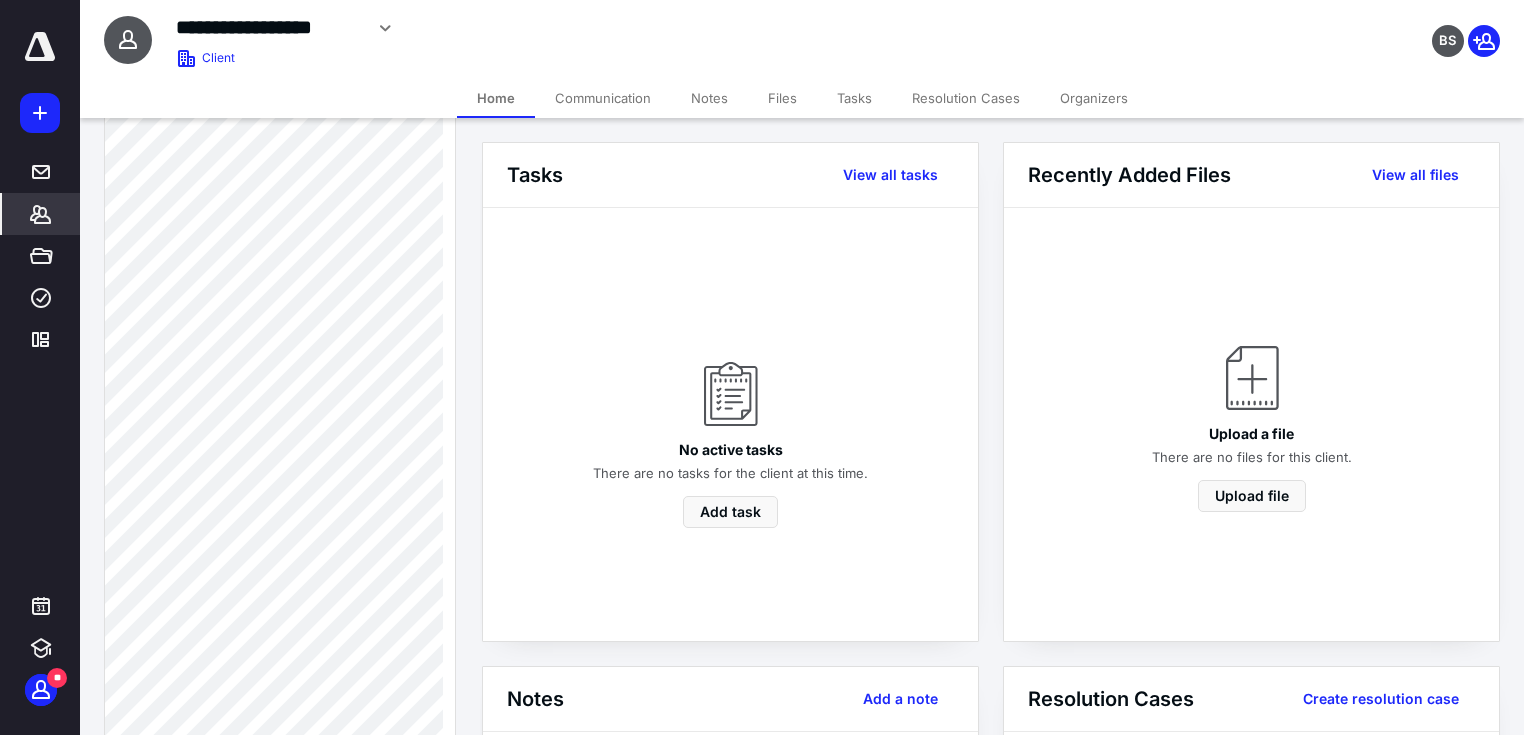scroll, scrollTop: 927, scrollLeft: 0, axis: vertical 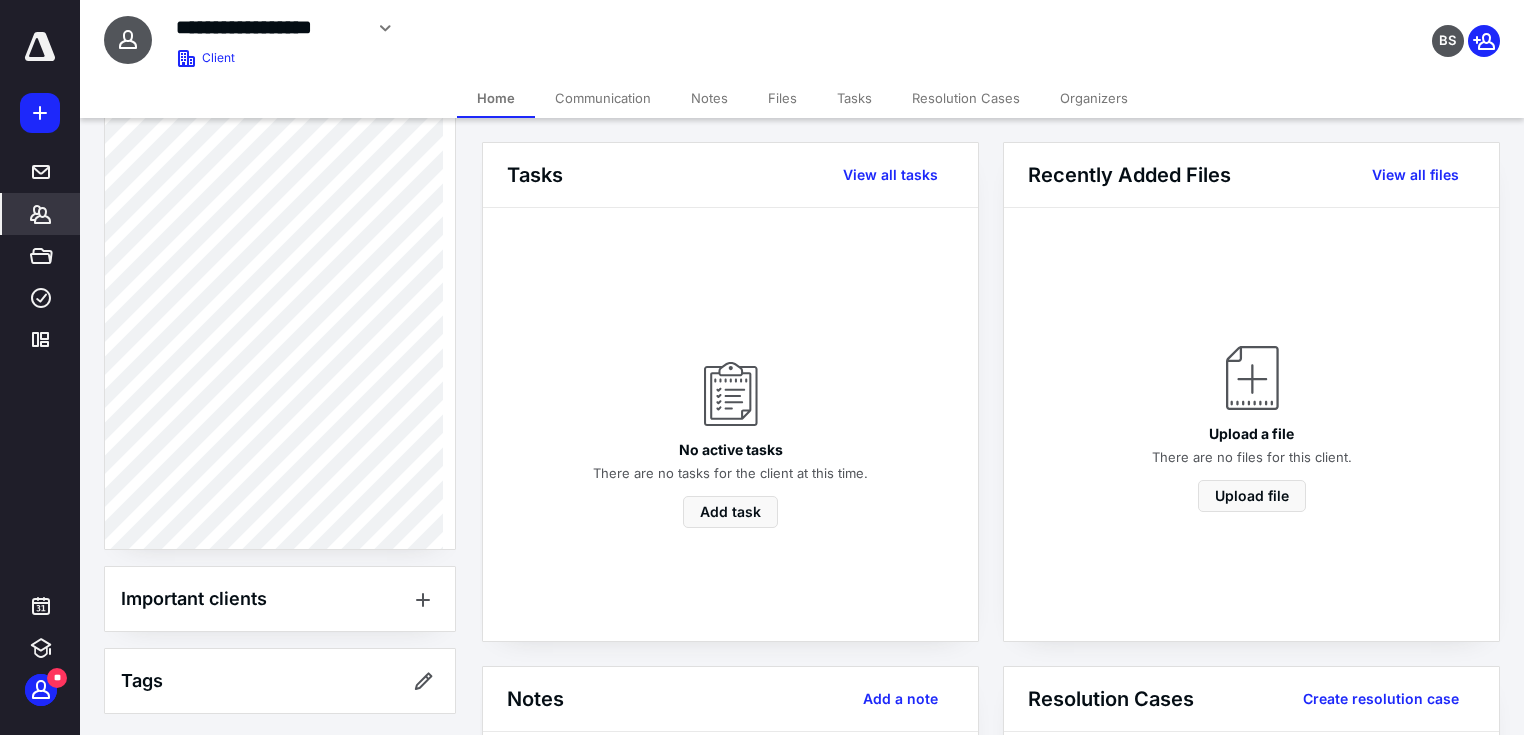 click on "Notes" at bounding box center (709, 98) 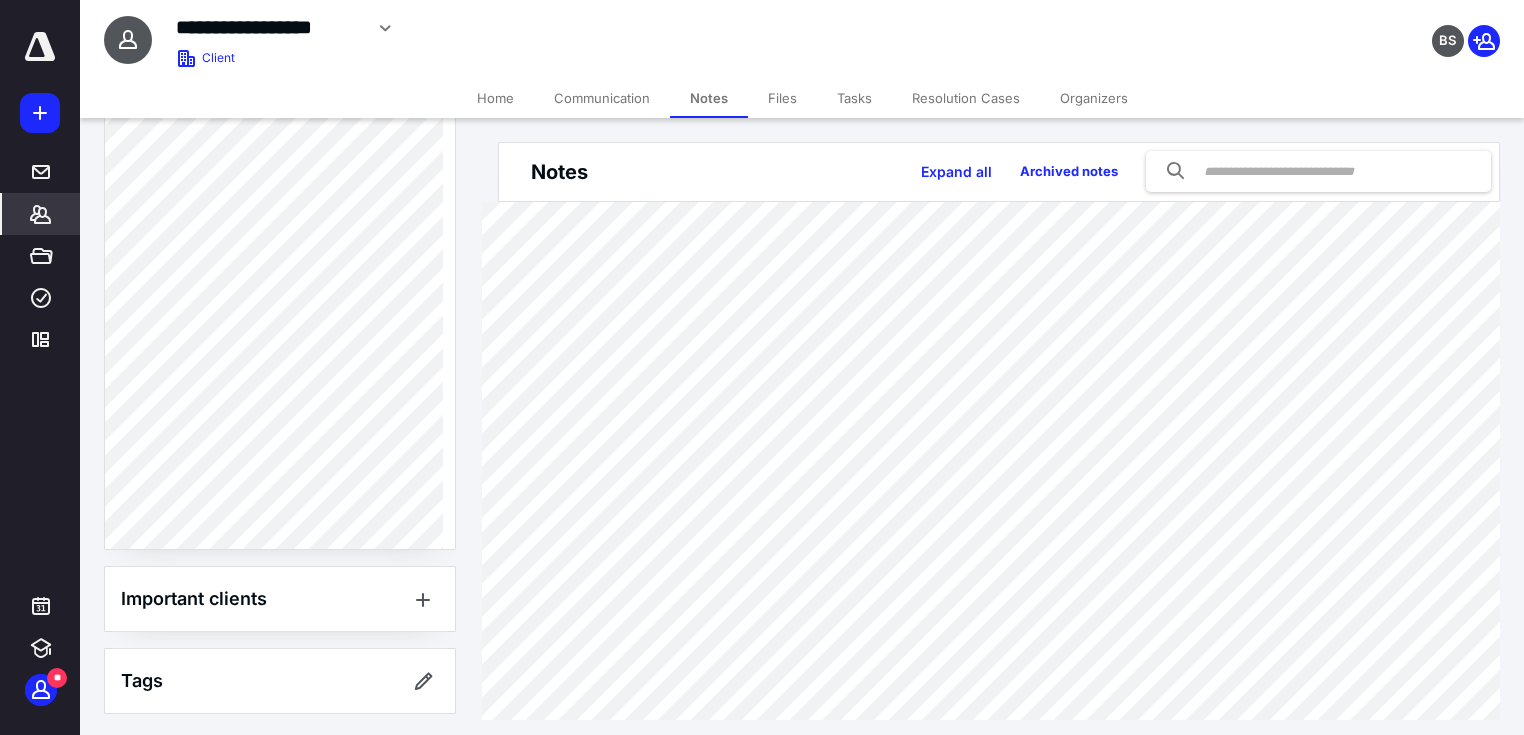 click on "Tasks" at bounding box center (854, 98) 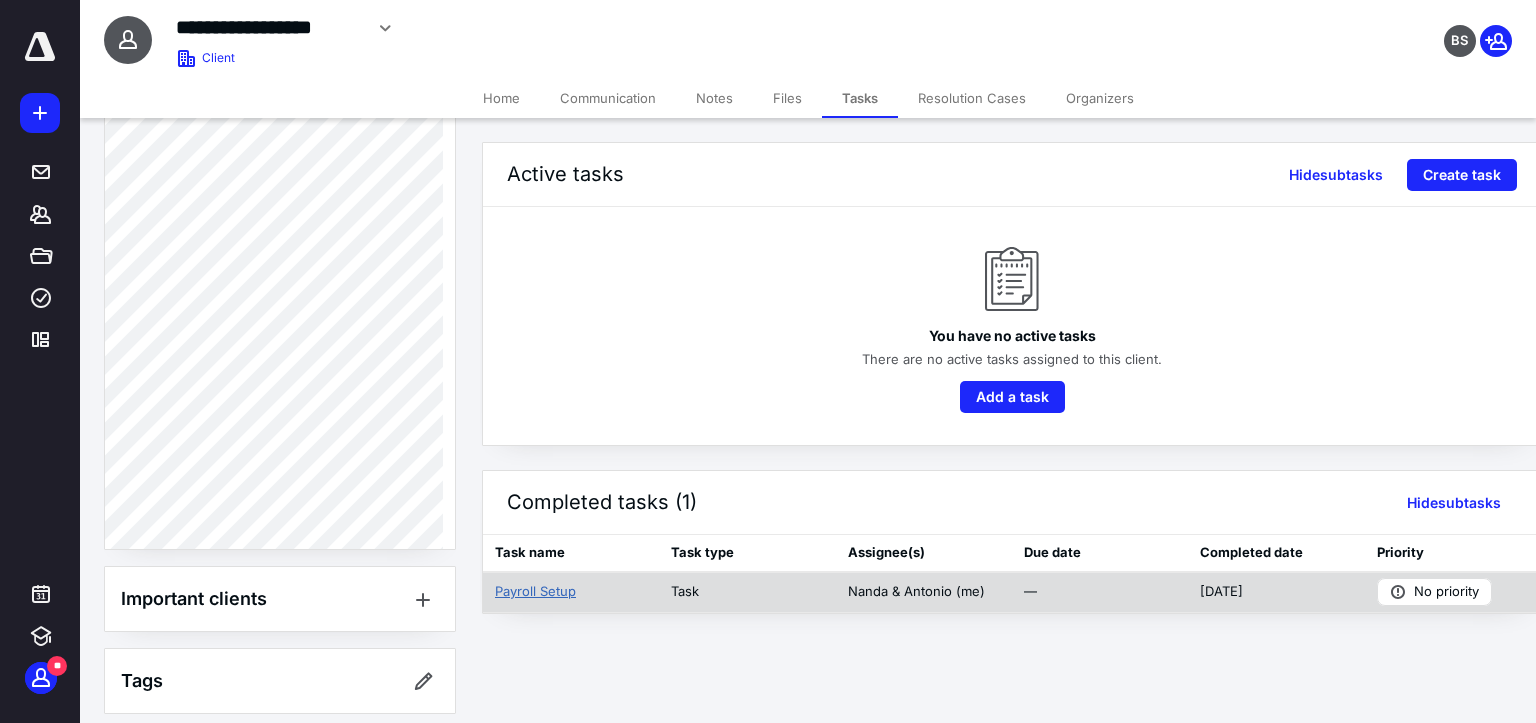 click on "Payroll Setup" at bounding box center (535, 592) 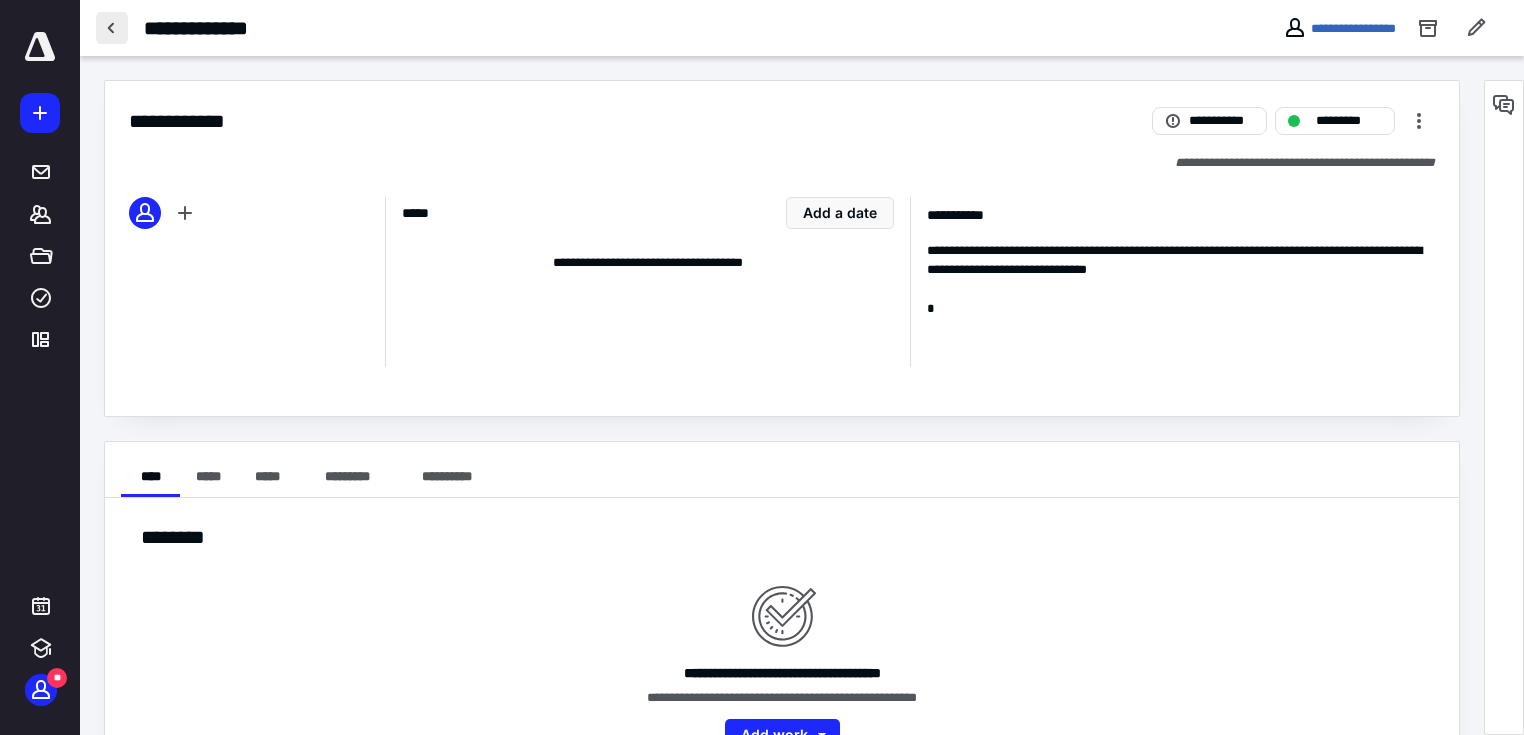 click at bounding box center [112, 28] 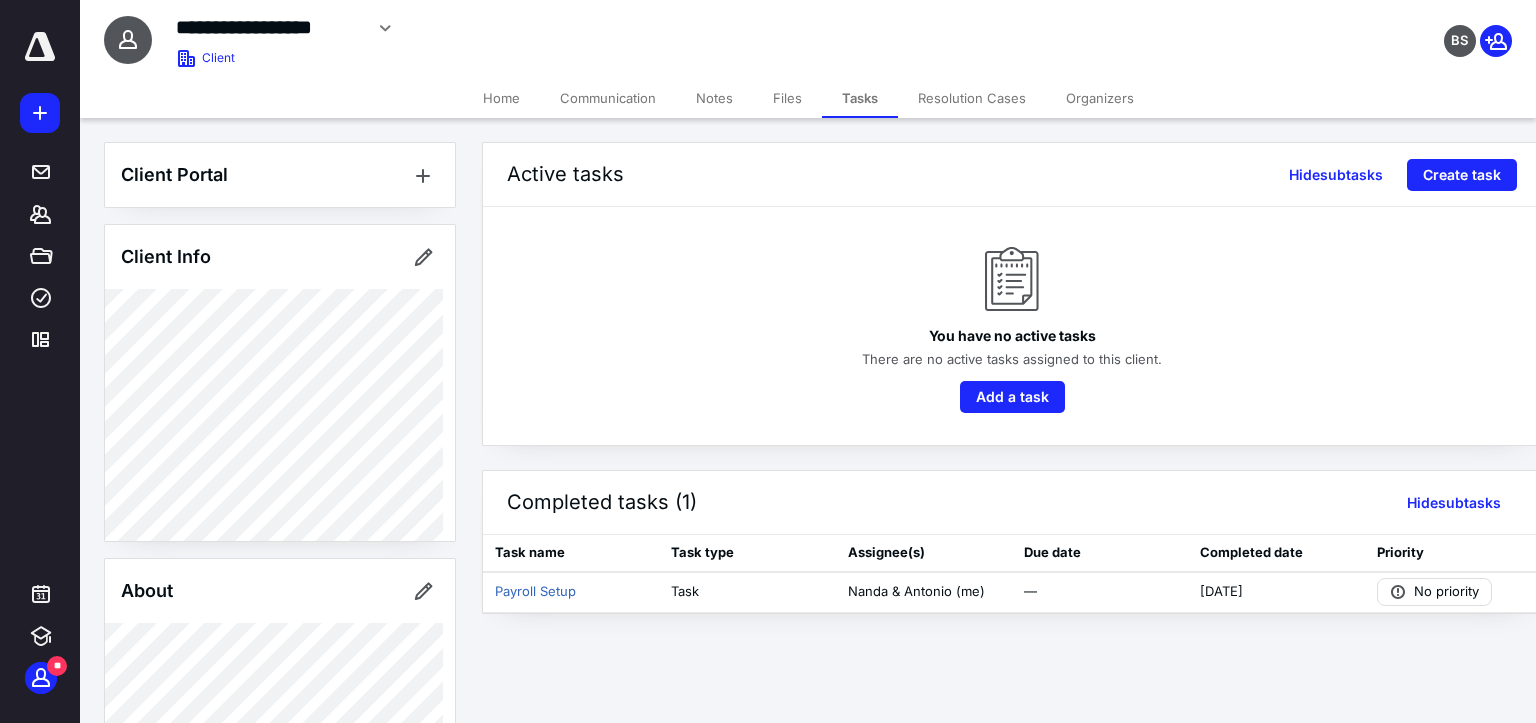 click on "Notes" at bounding box center (714, 98) 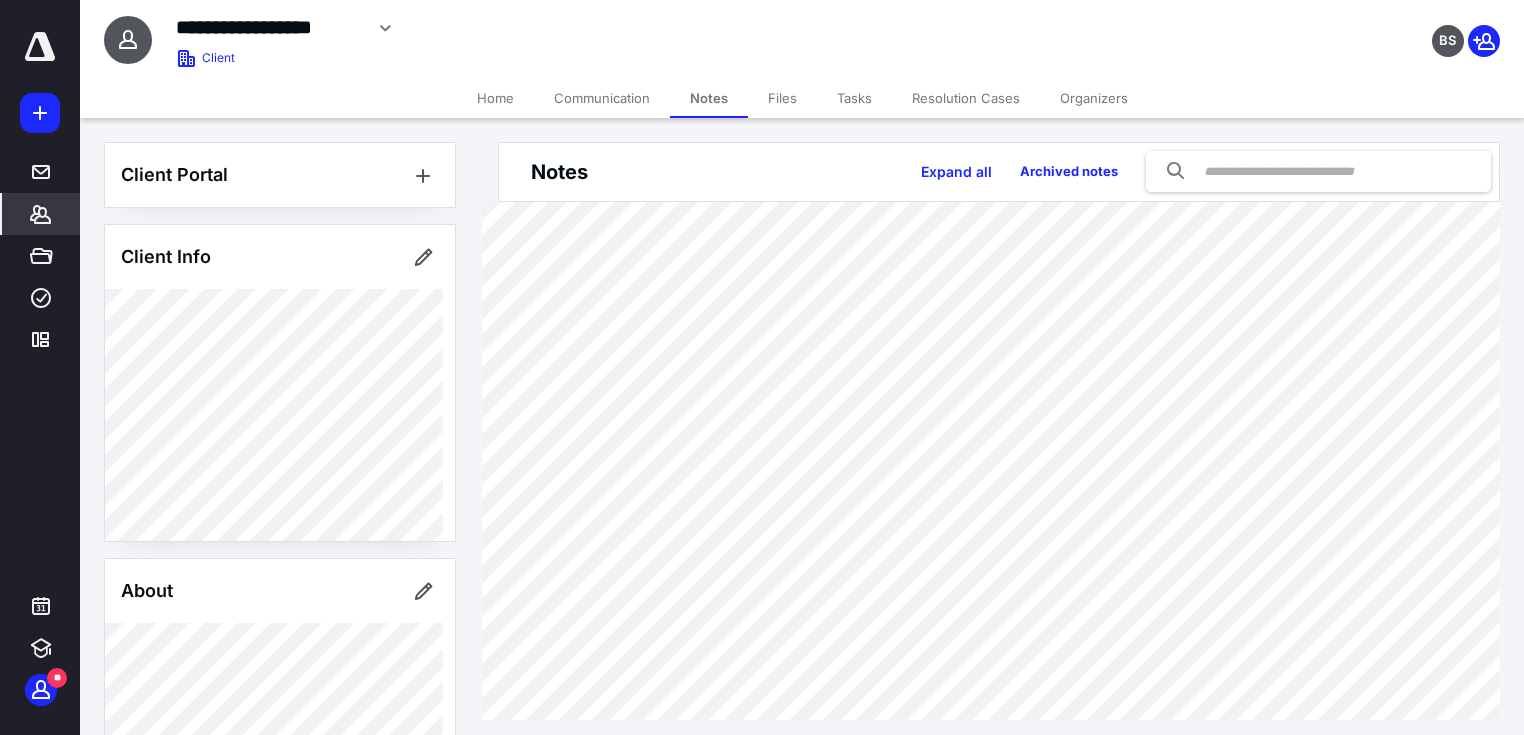 click 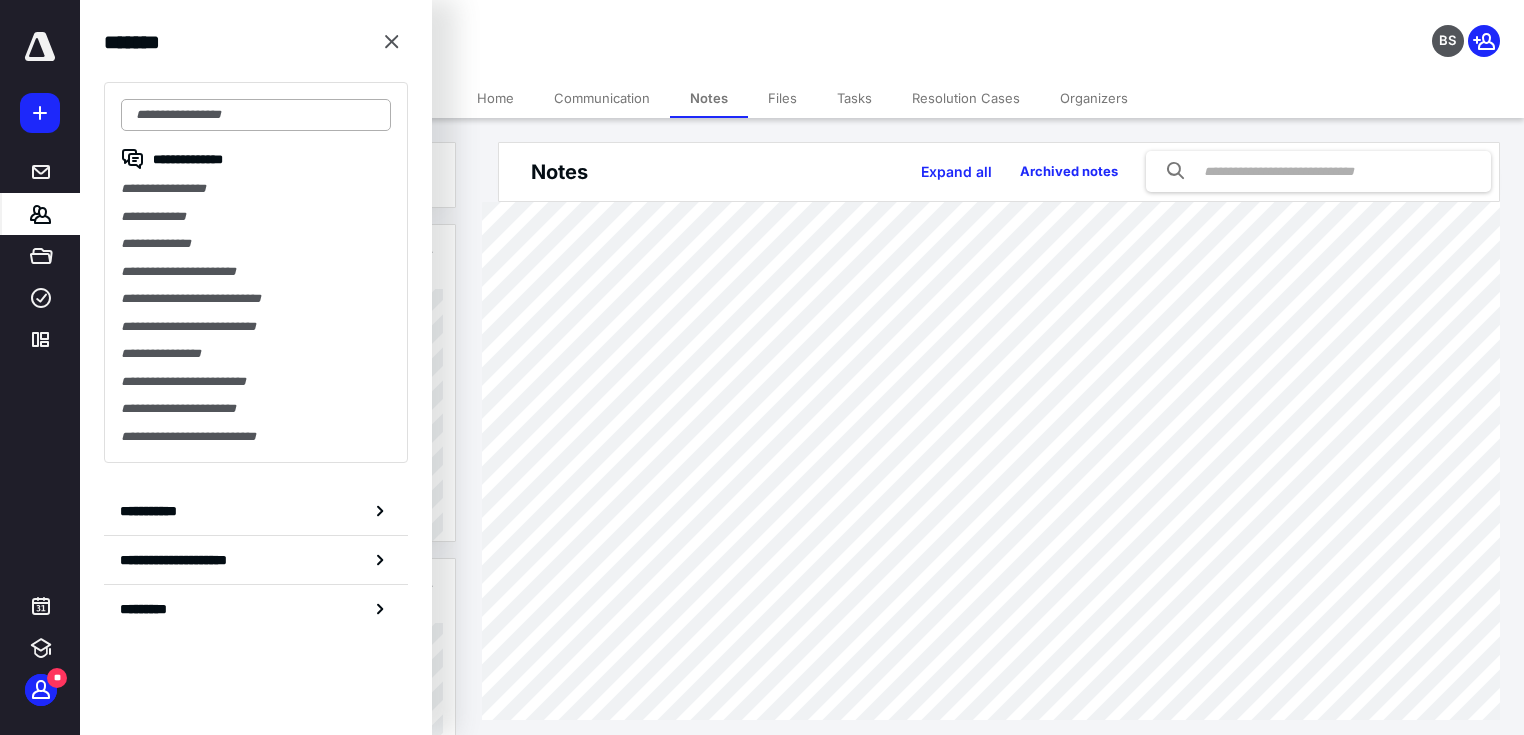 click at bounding box center [256, 115] 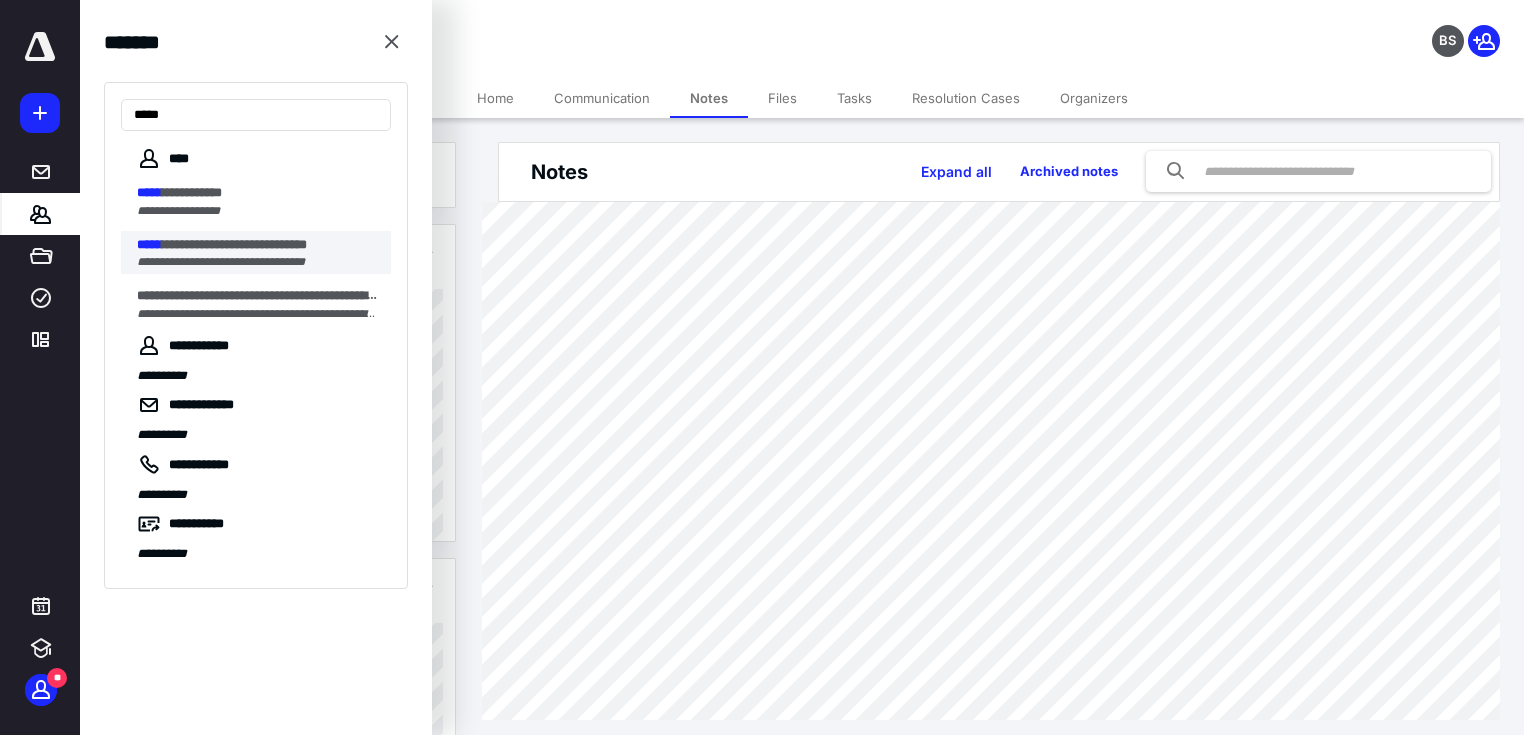 type on "*****" 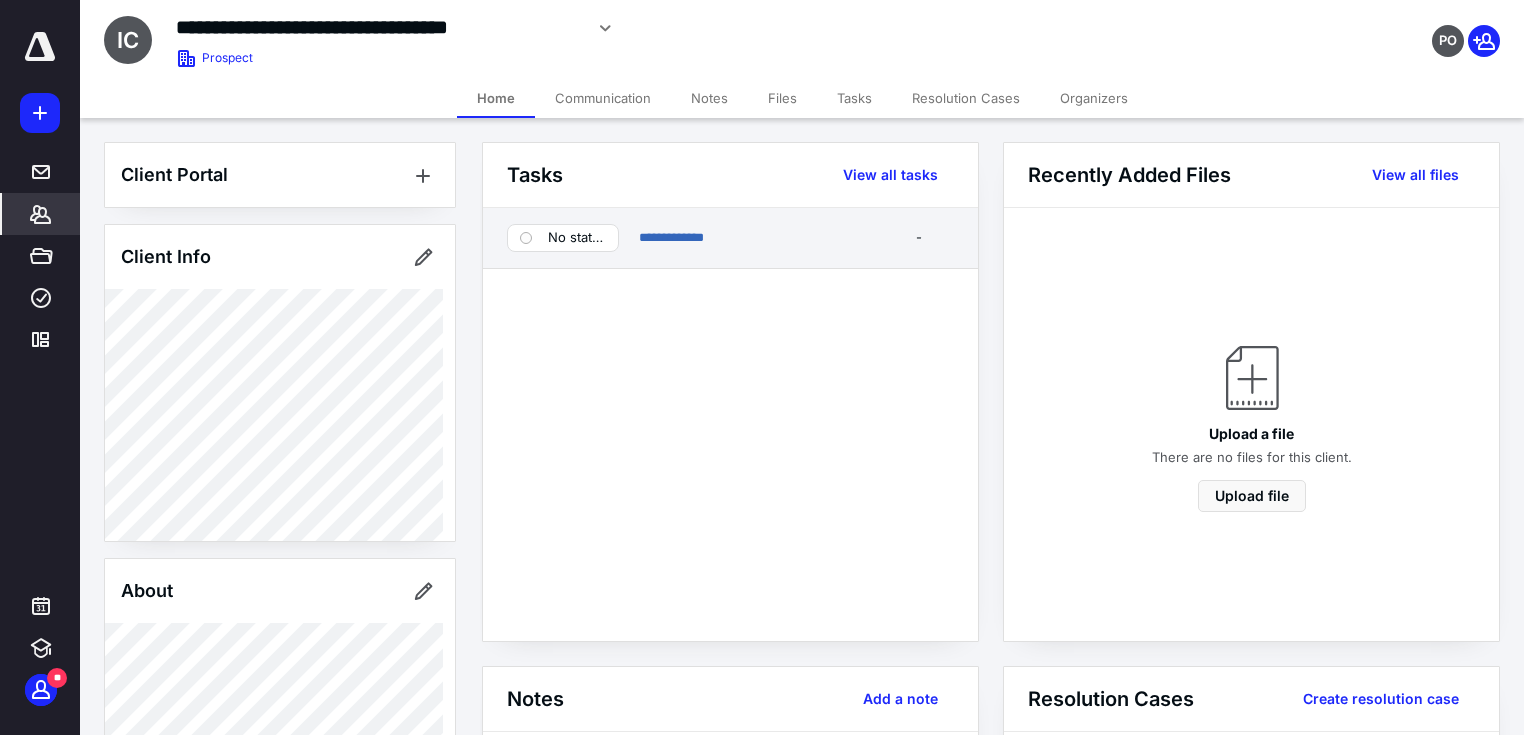click on "No status" at bounding box center [577, 238] 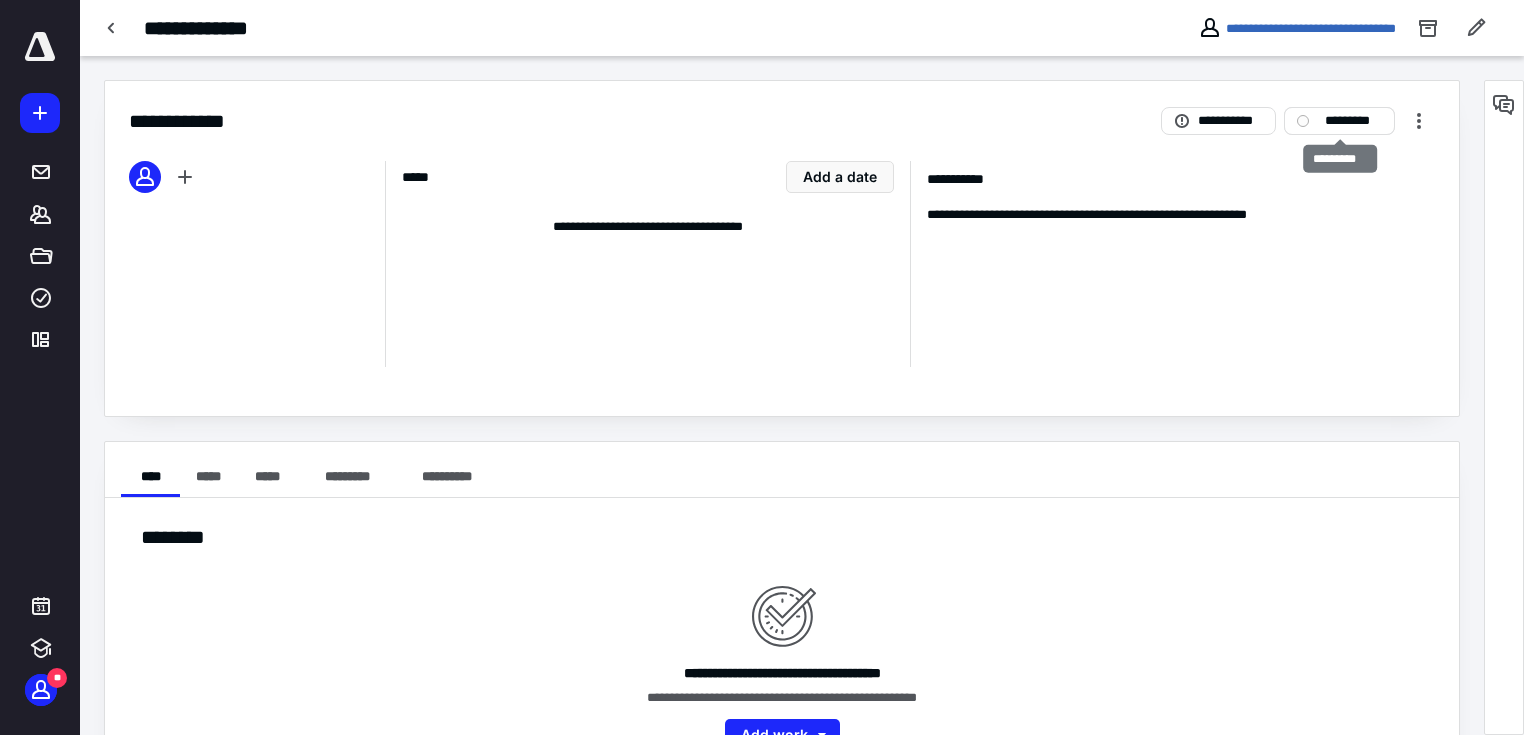click on "*********" at bounding box center [1339, 121] 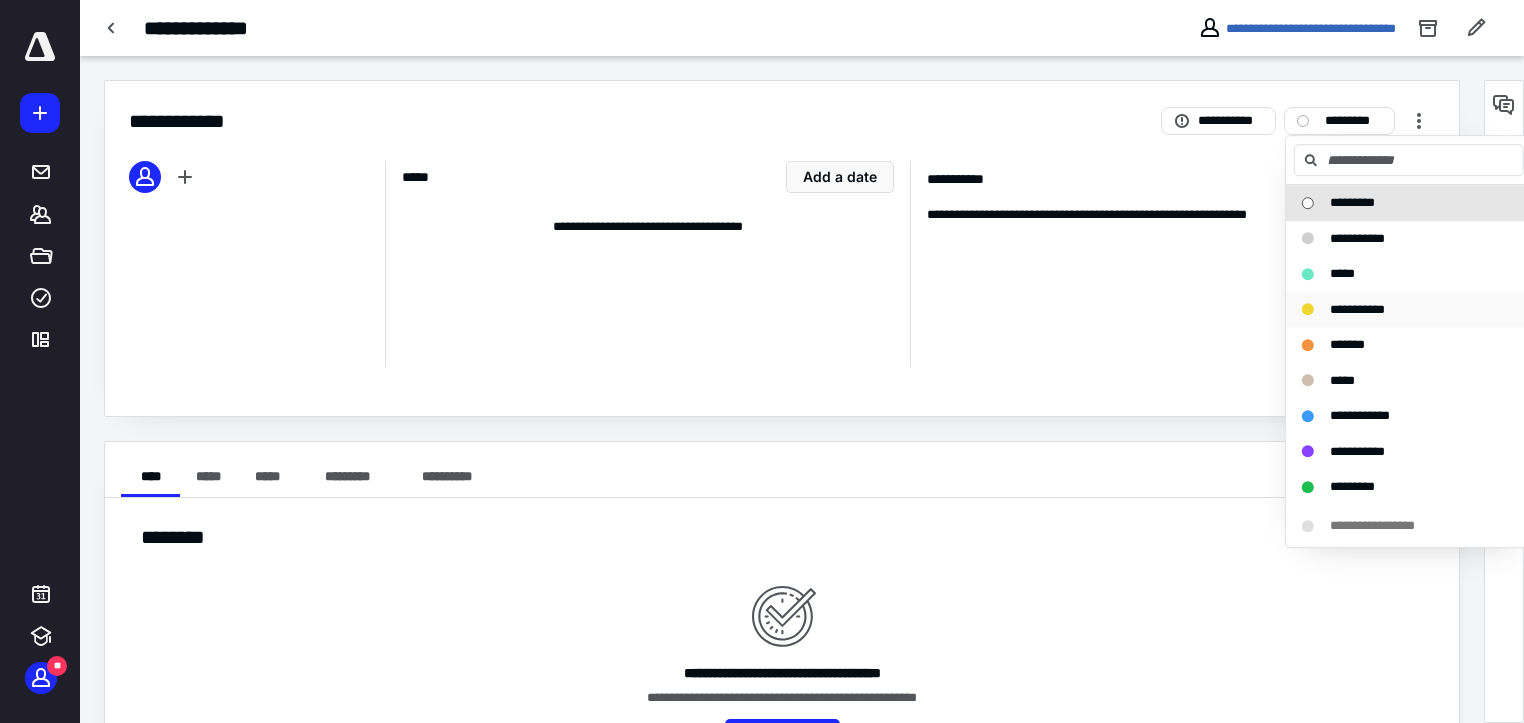 click on "**********" at bounding box center [1357, 309] 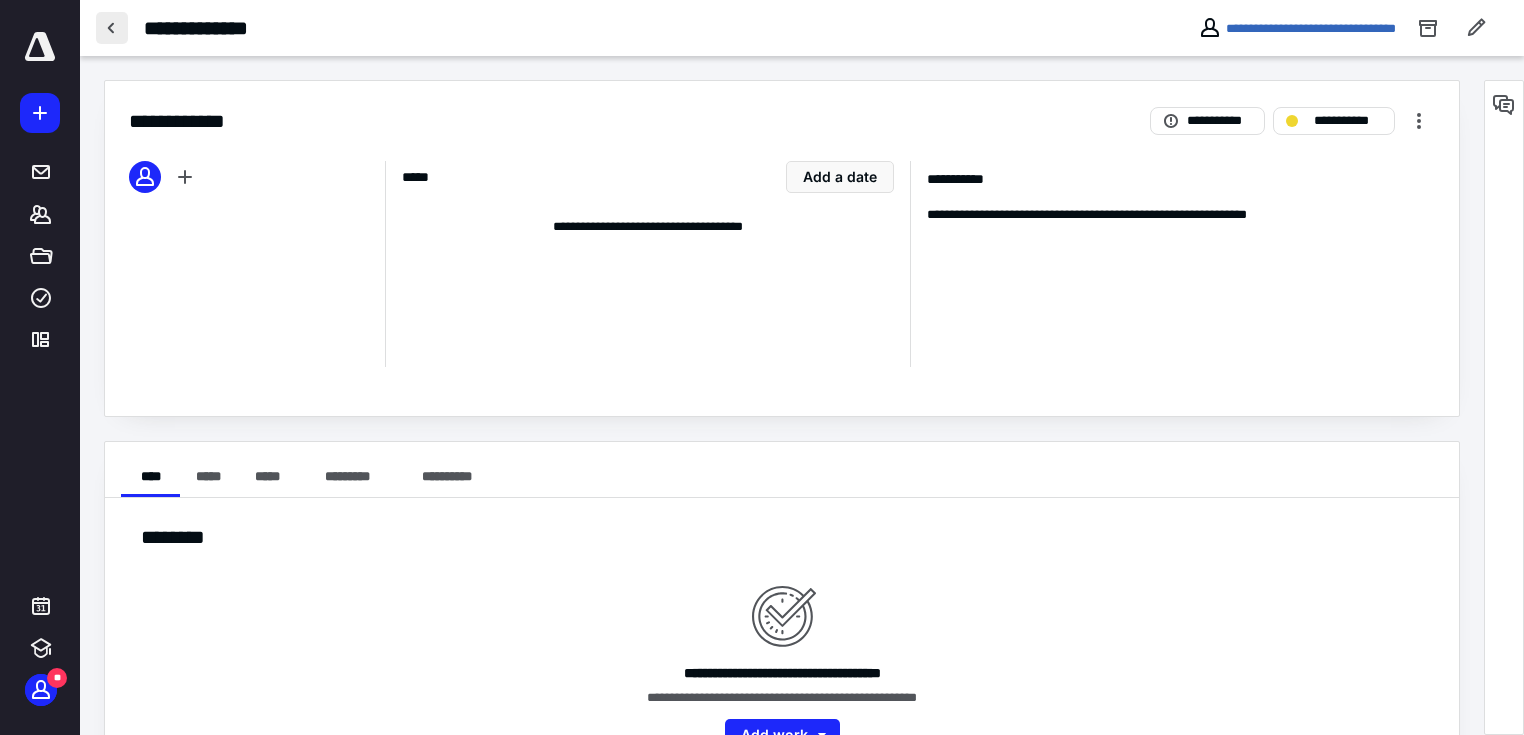 click at bounding box center [112, 28] 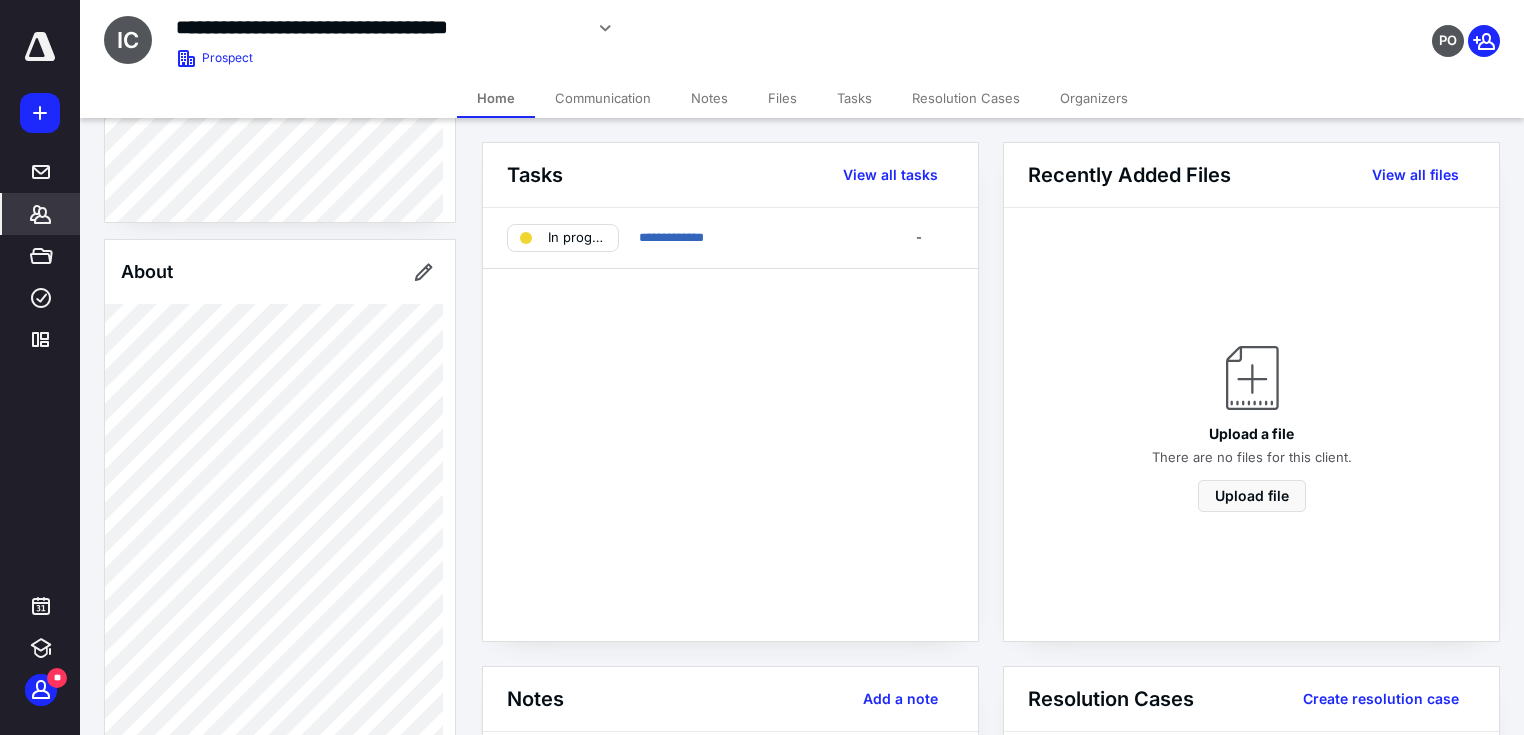 scroll, scrollTop: 585, scrollLeft: 0, axis: vertical 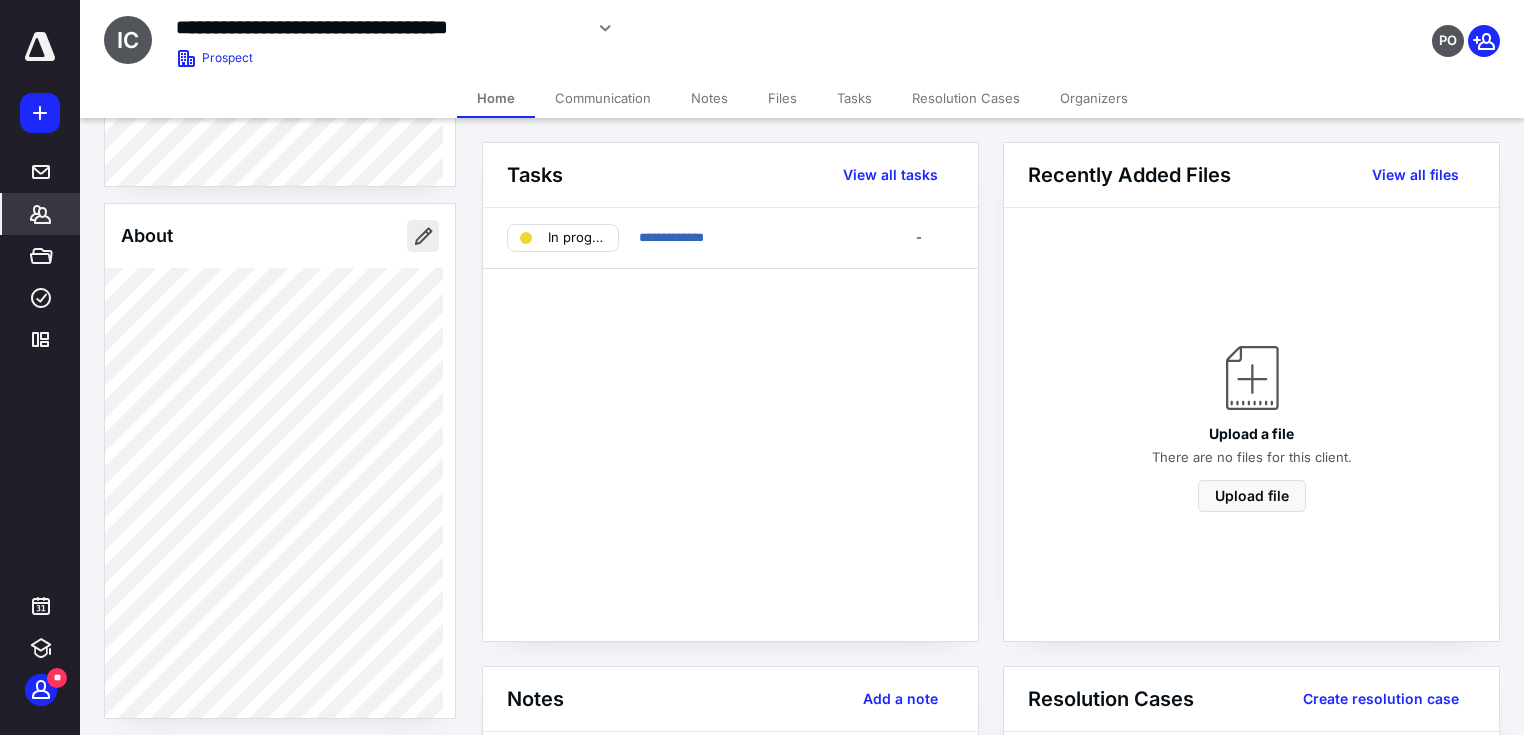 click at bounding box center (423, 236) 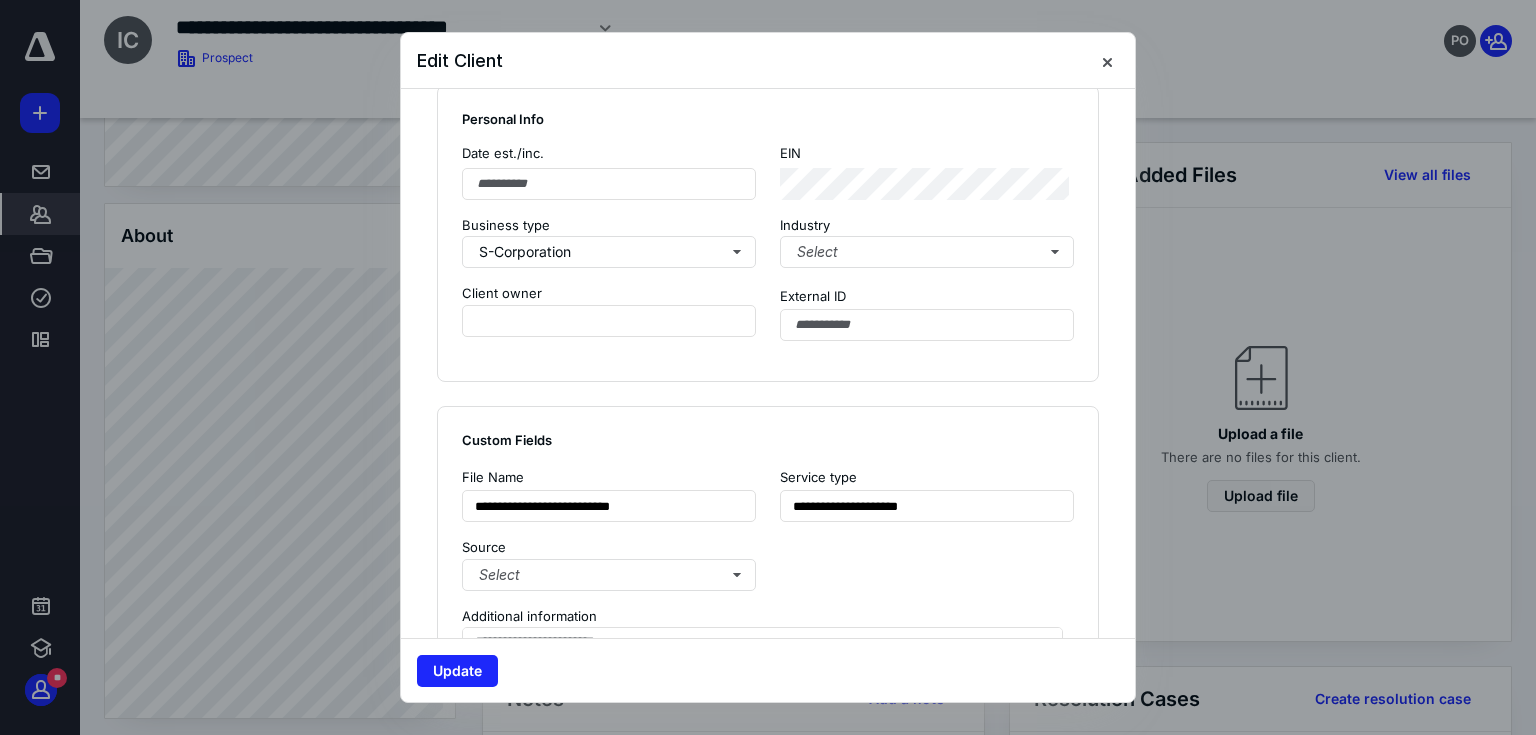 scroll, scrollTop: 1333, scrollLeft: 0, axis: vertical 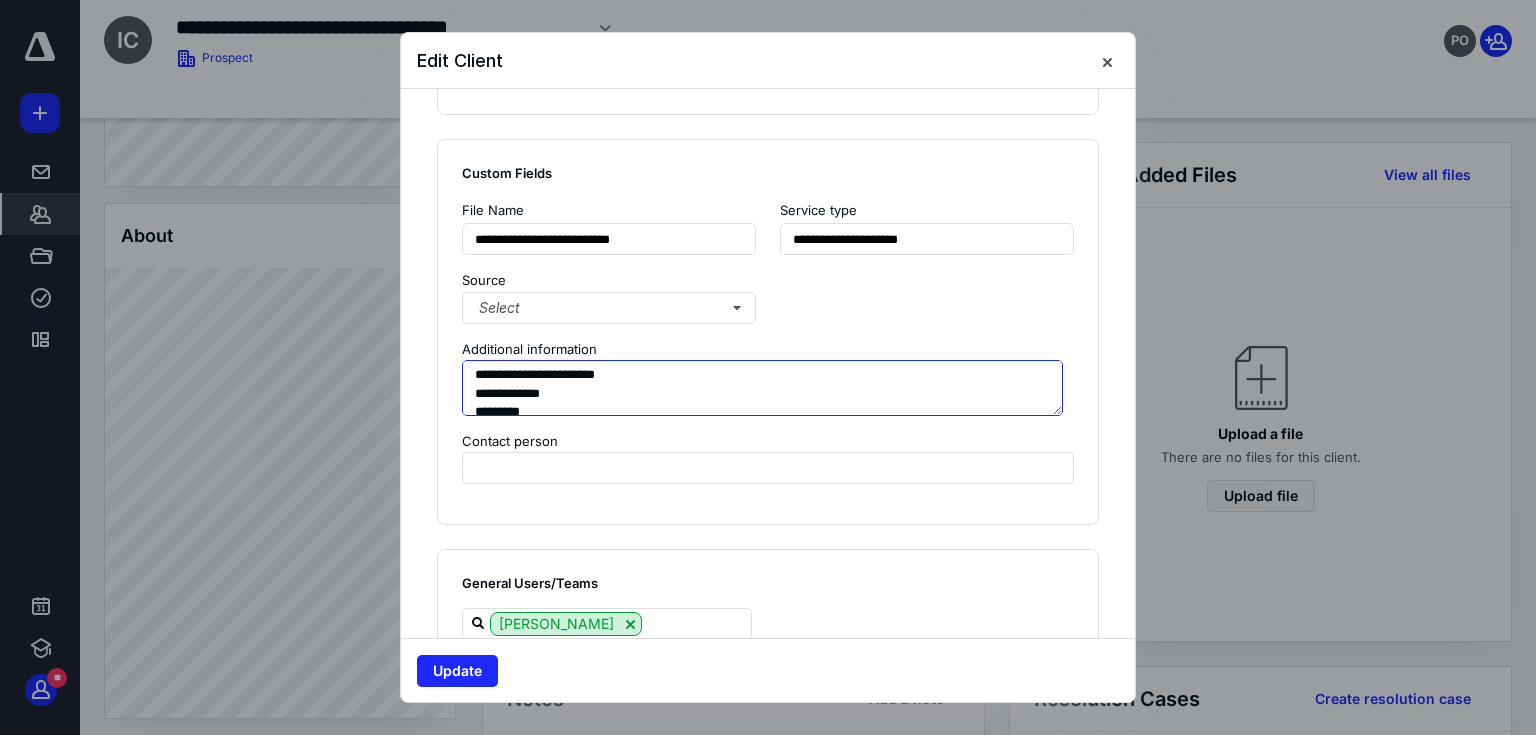 click on "**********" at bounding box center (762, 388) 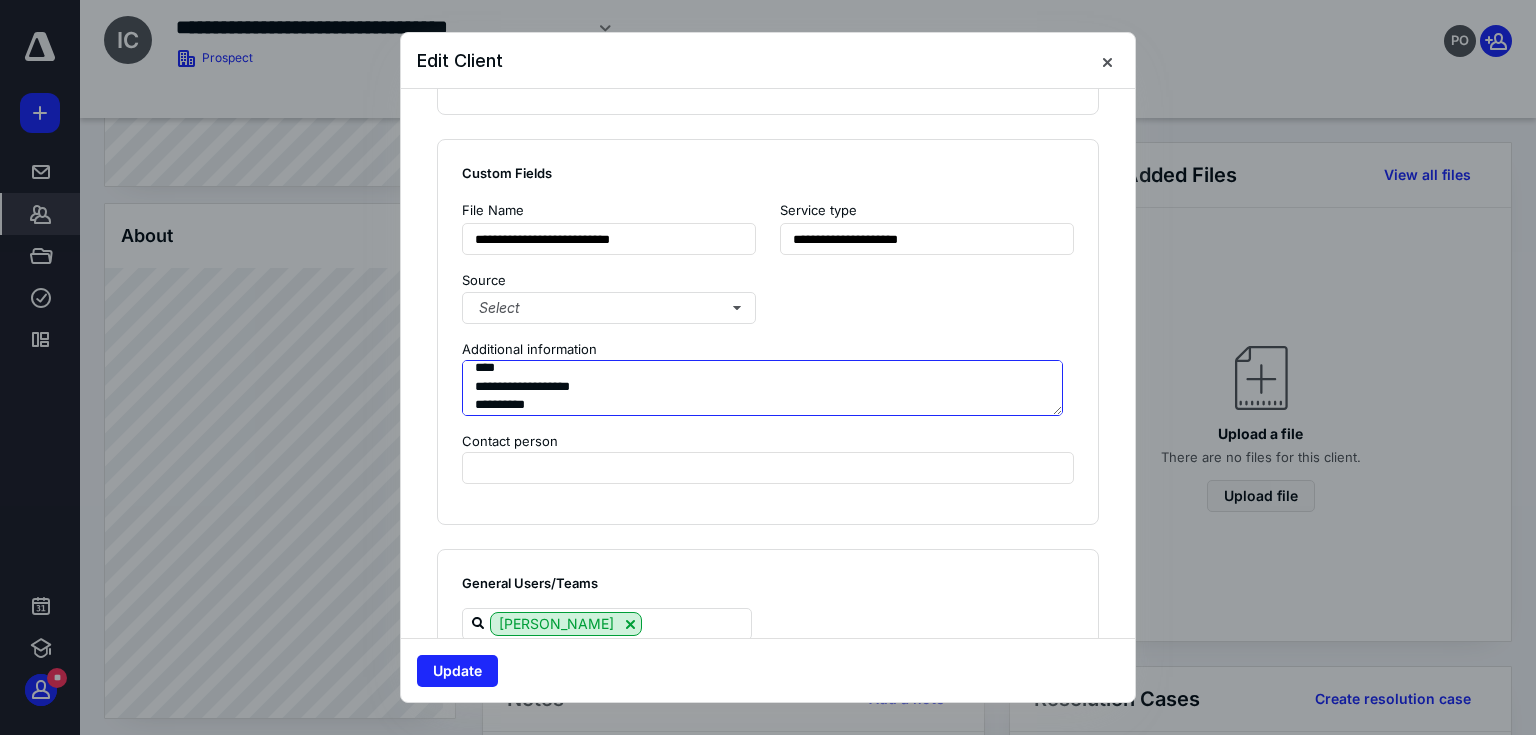 click on "**********" at bounding box center [762, 388] 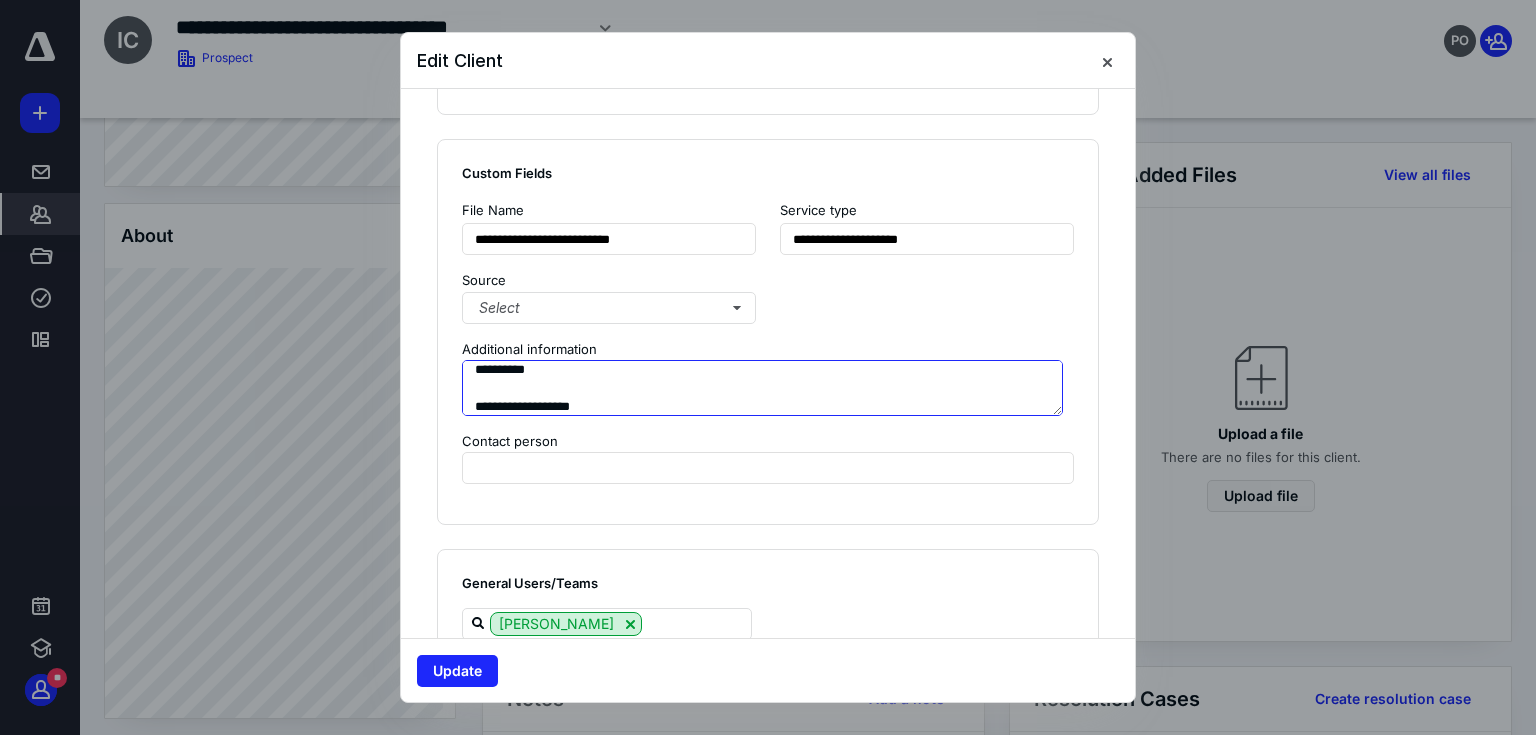 scroll, scrollTop: 97, scrollLeft: 0, axis: vertical 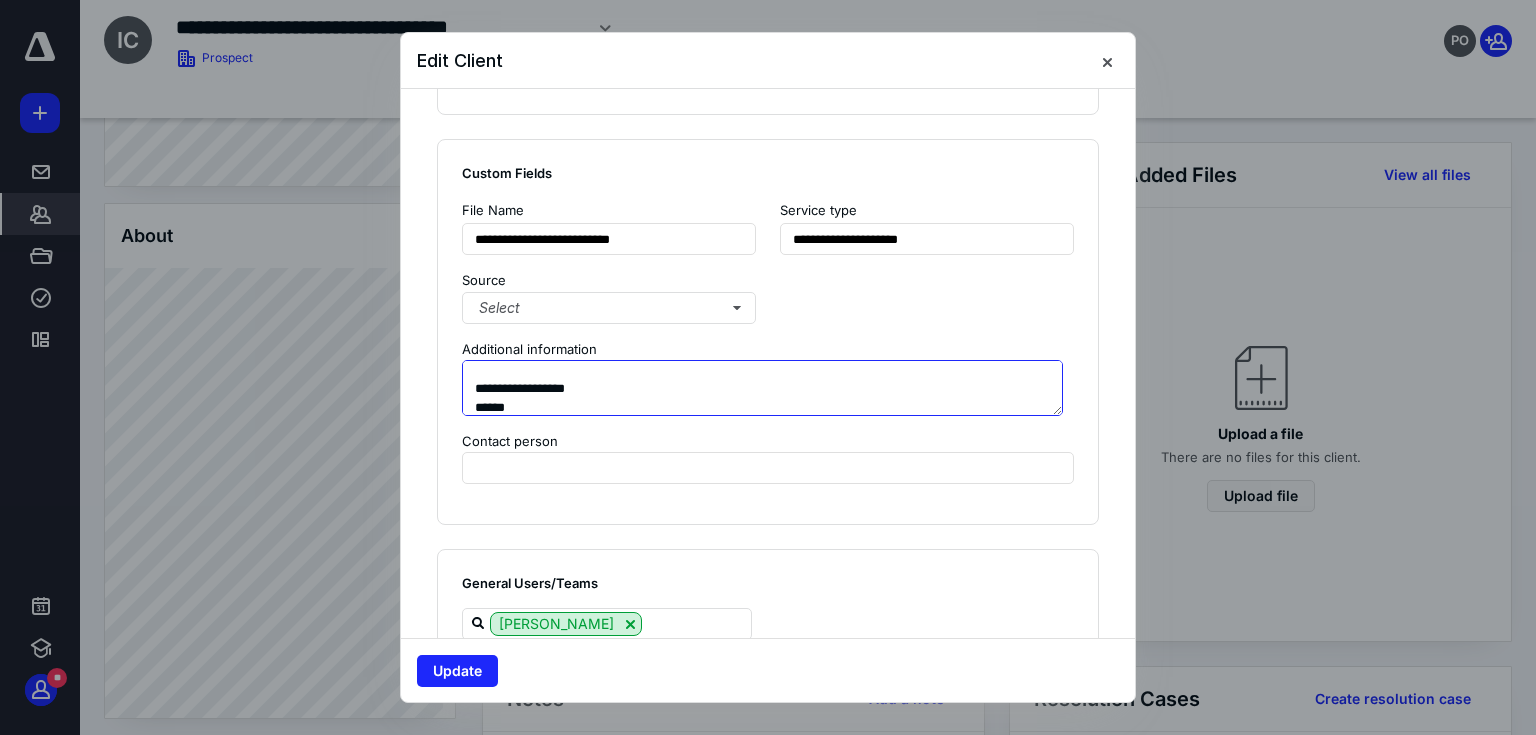 paste on "**********" 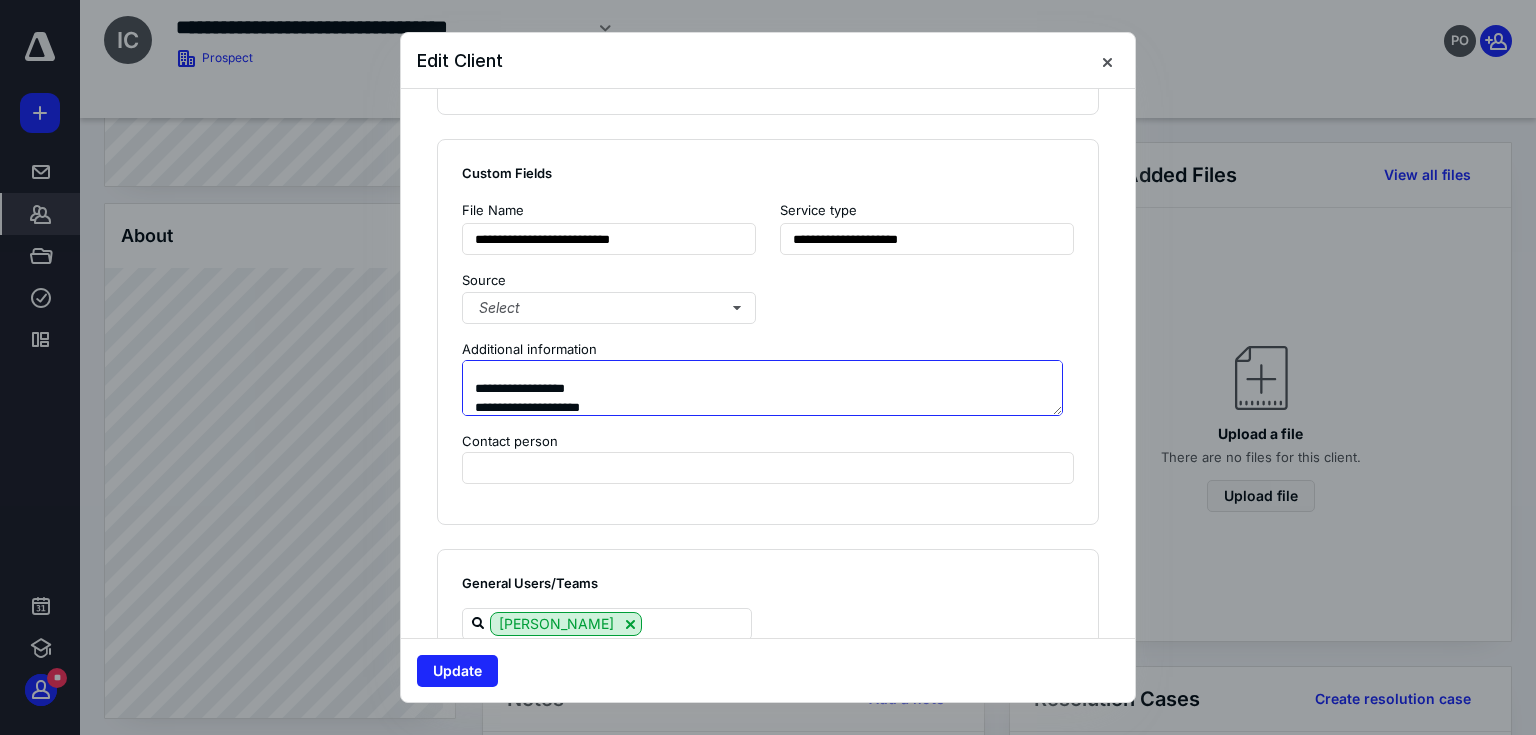 click on "**********" at bounding box center (762, 388) 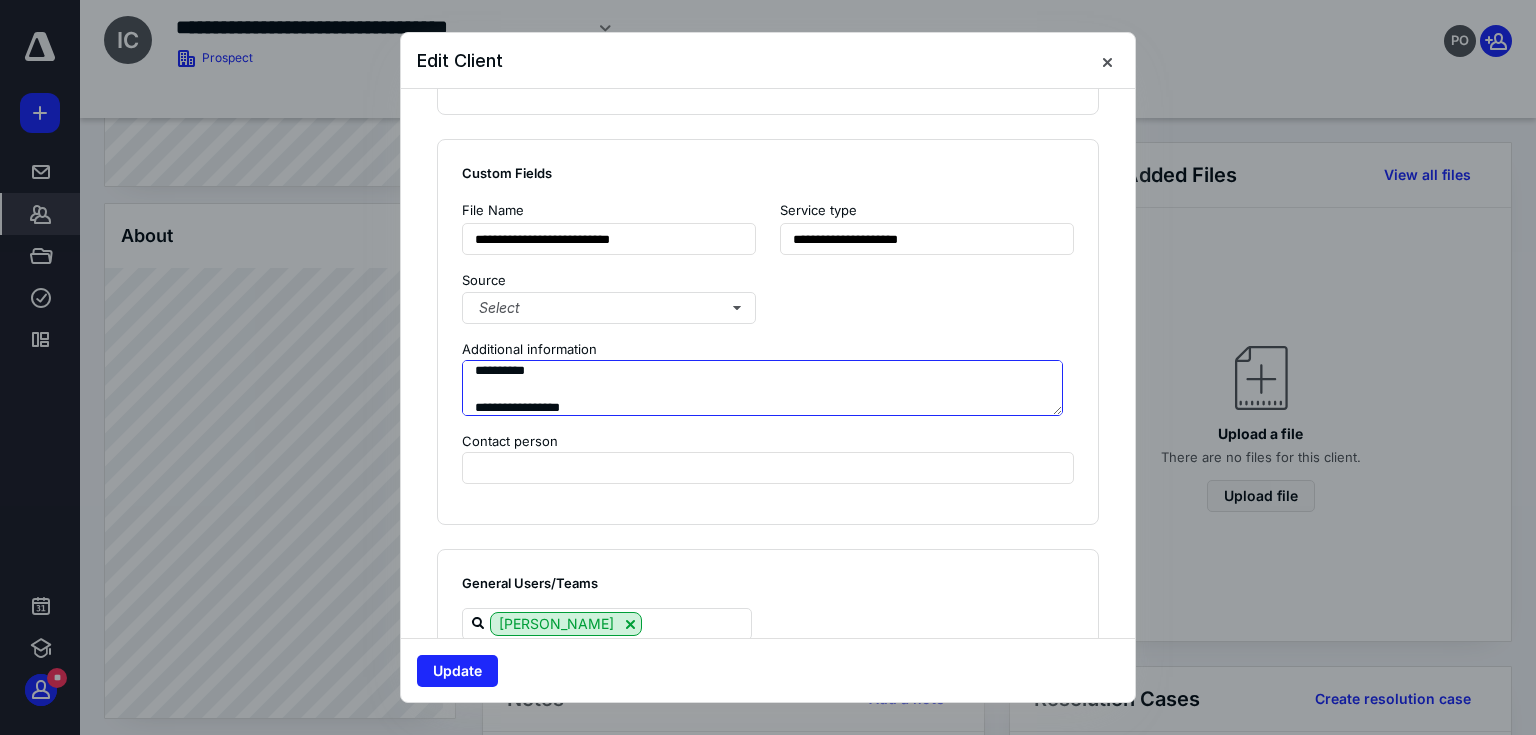 scroll, scrollTop: 209, scrollLeft: 0, axis: vertical 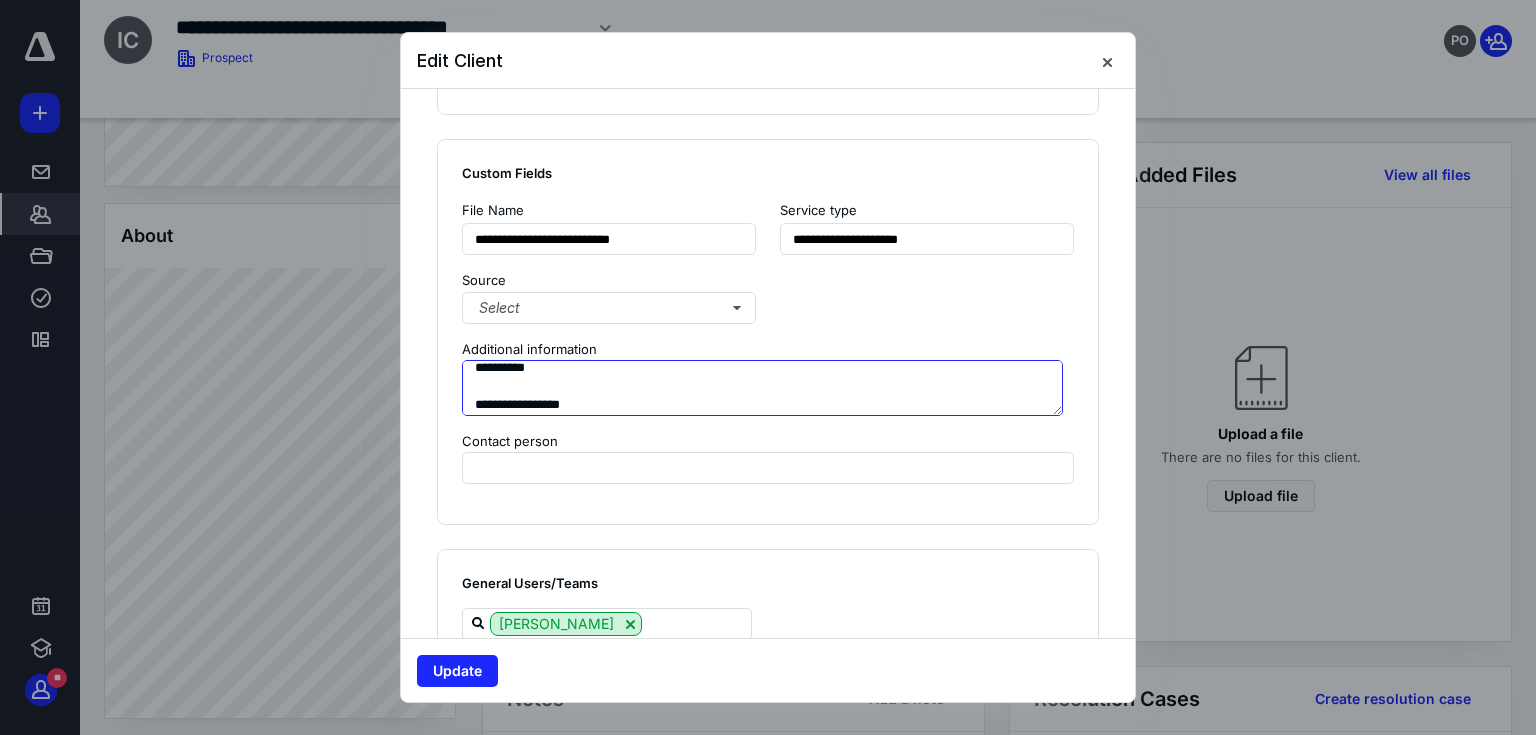 click on "**********" at bounding box center [762, 388] 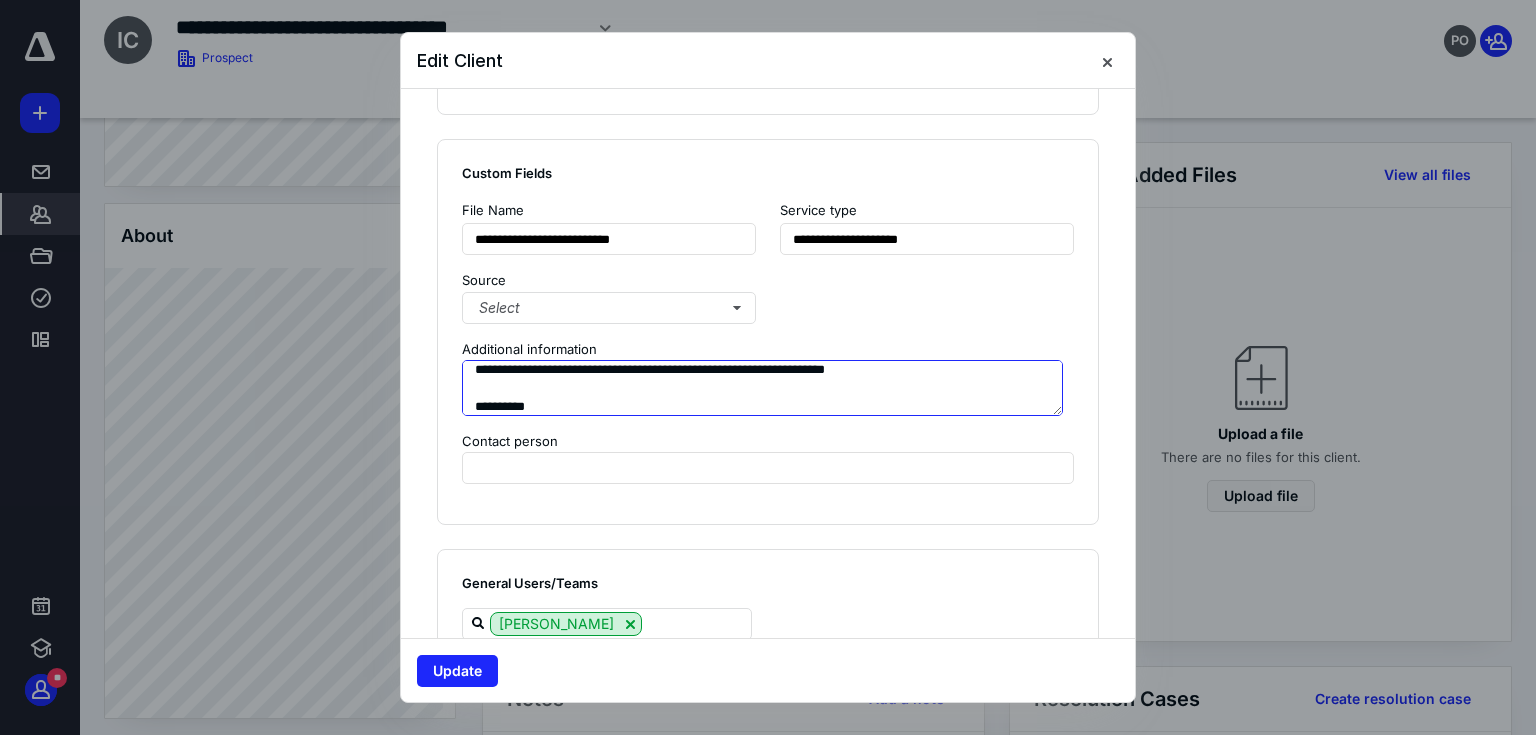 scroll, scrollTop: 264, scrollLeft: 0, axis: vertical 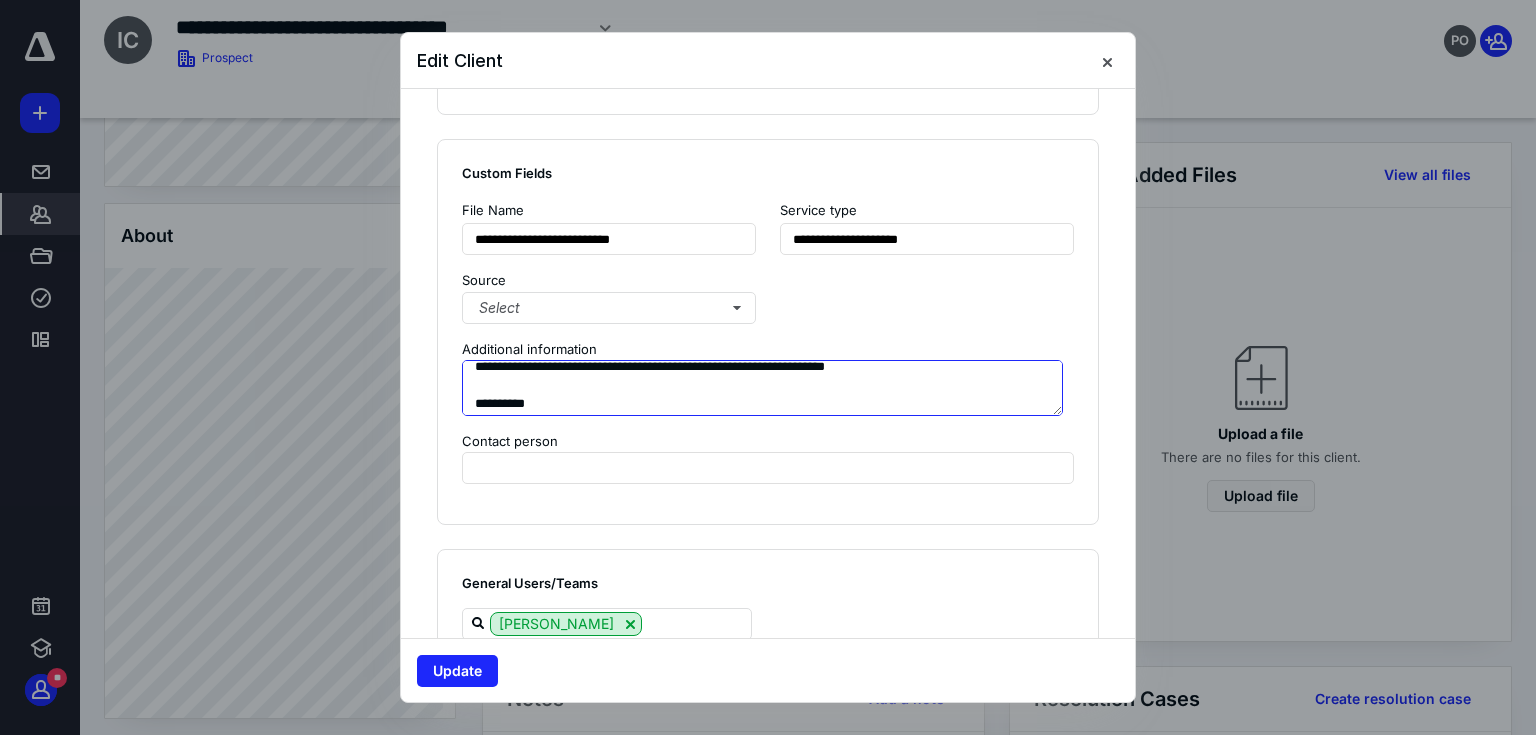 click on "**********" at bounding box center (762, 388) 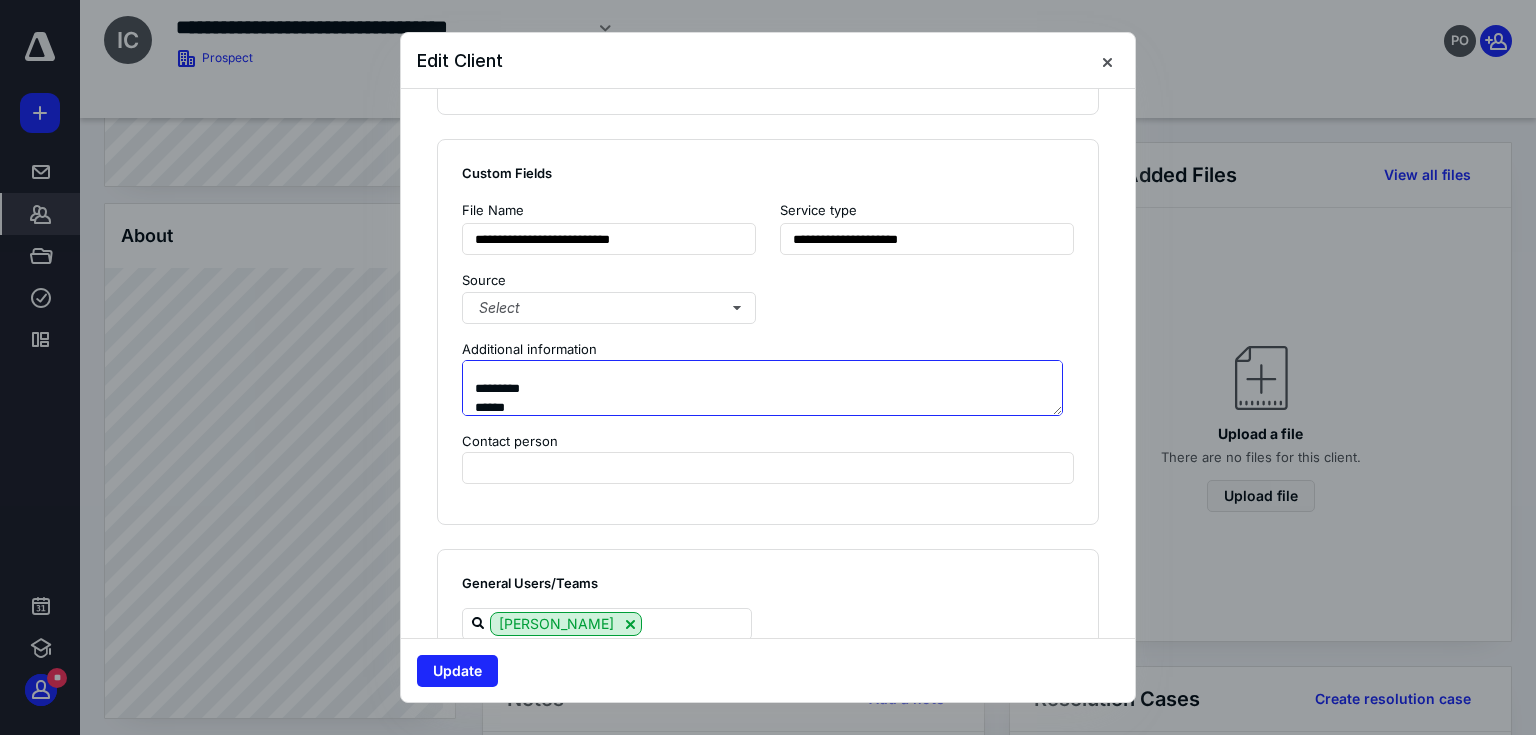 paste on "**********" 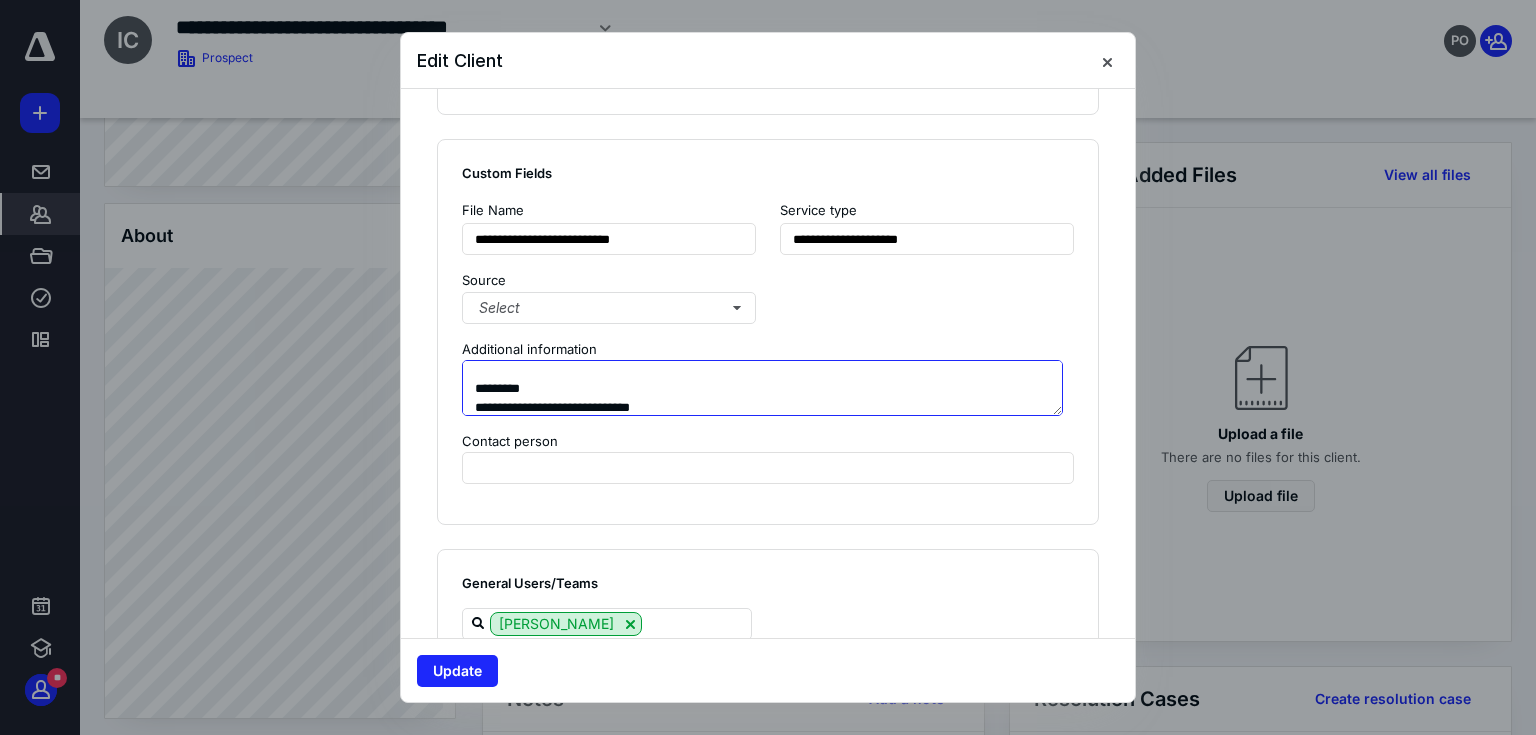 scroll, scrollTop: 283, scrollLeft: 0, axis: vertical 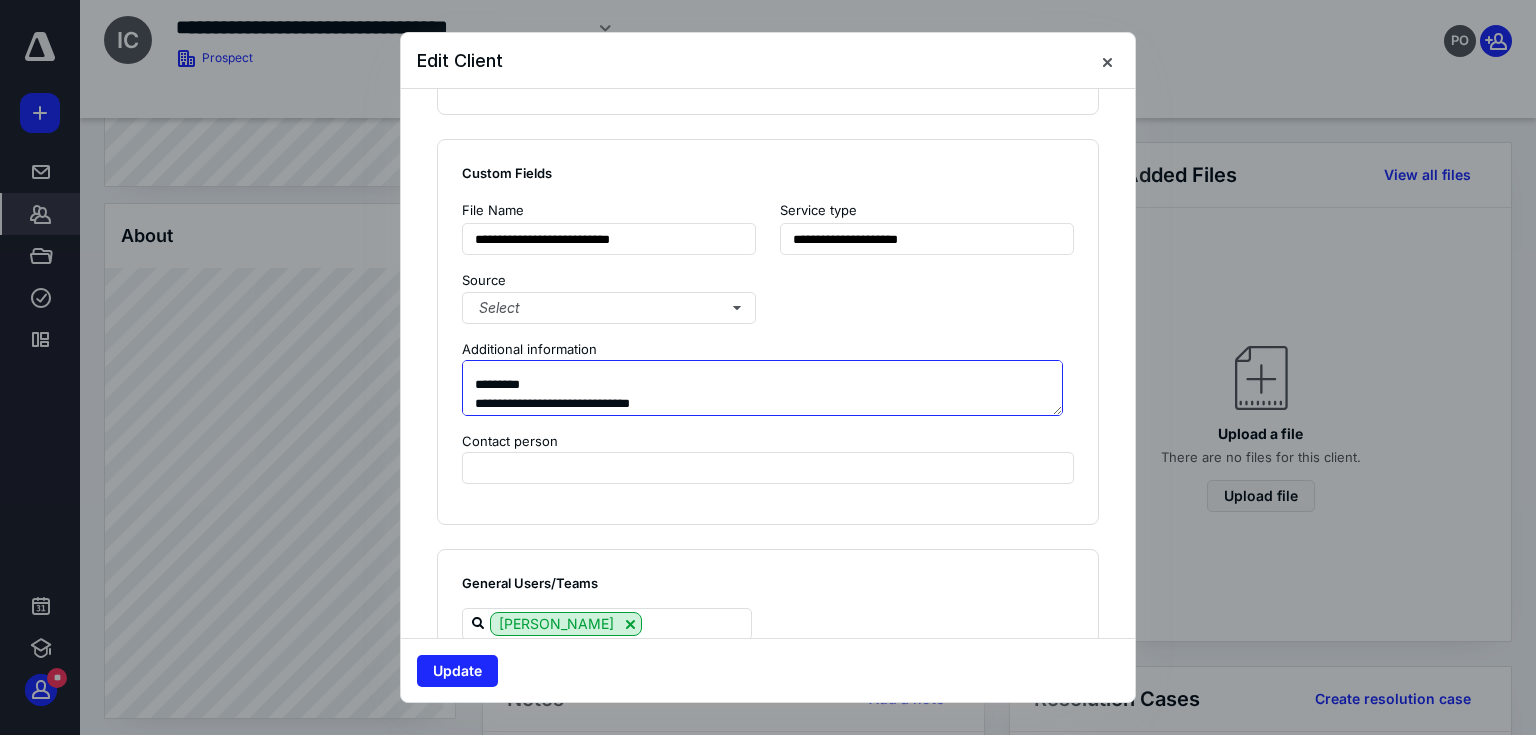 click on "**********" at bounding box center [762, 388] 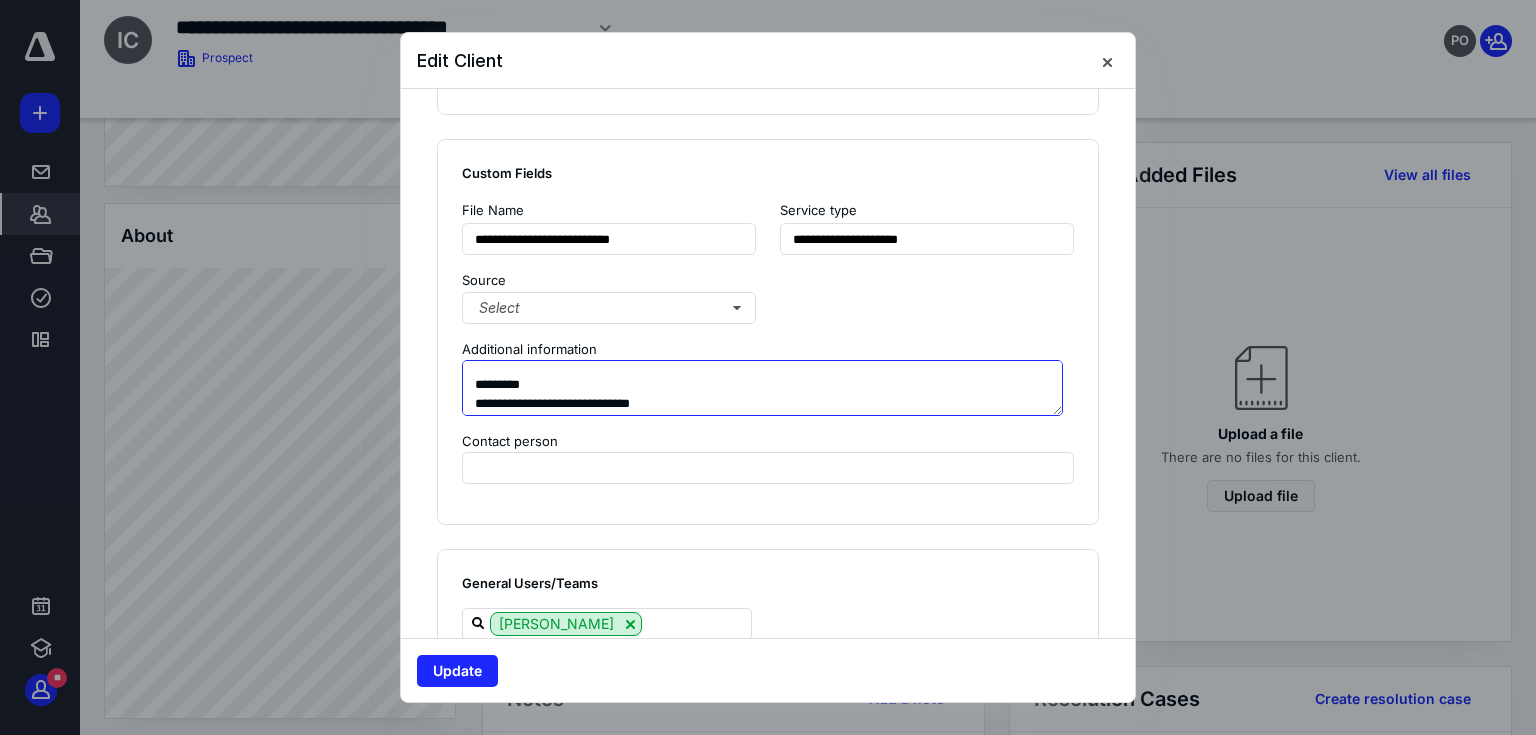 click on "**********" at bounding box center [762, 388] 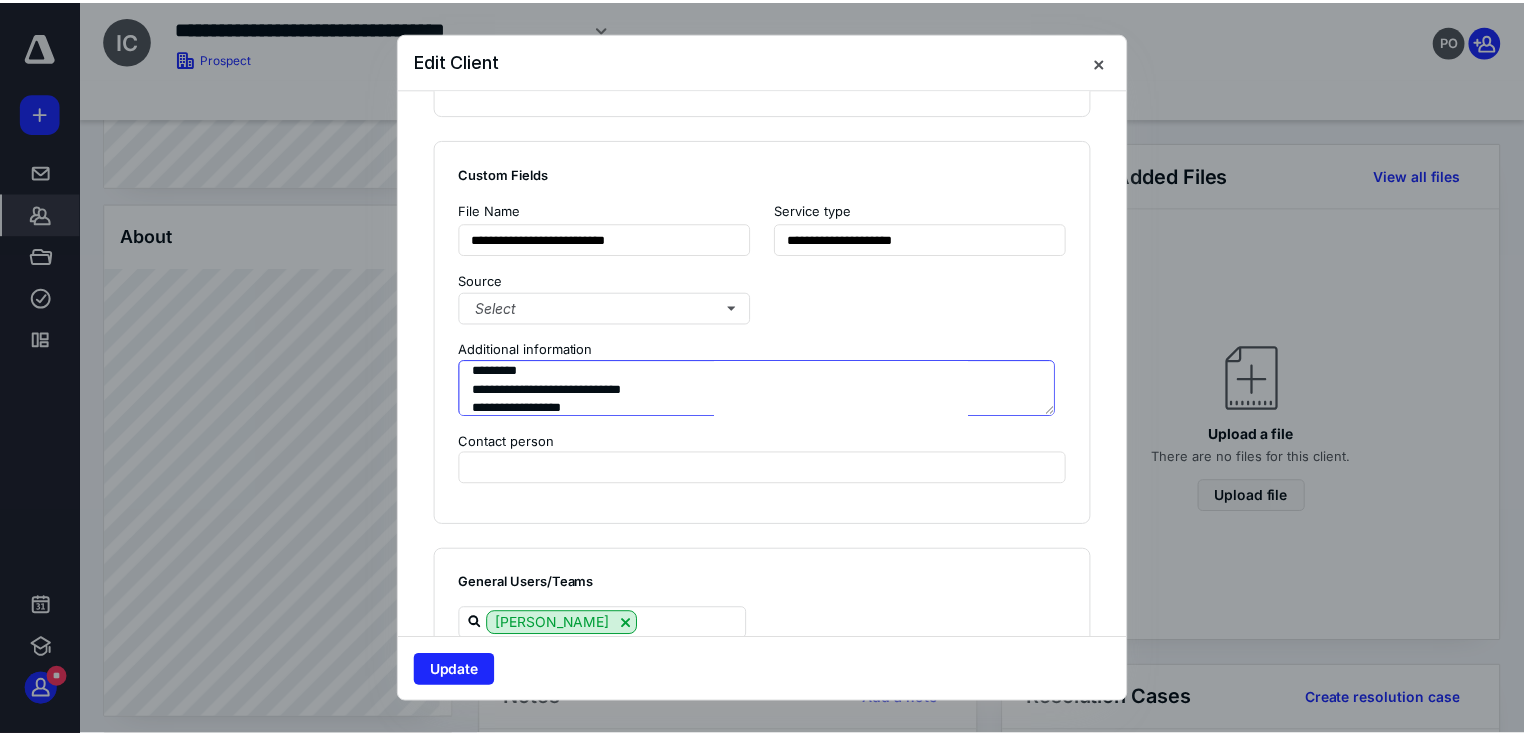 scroll, scrollTop: 302, scrollLeft: 0, axis: vertical 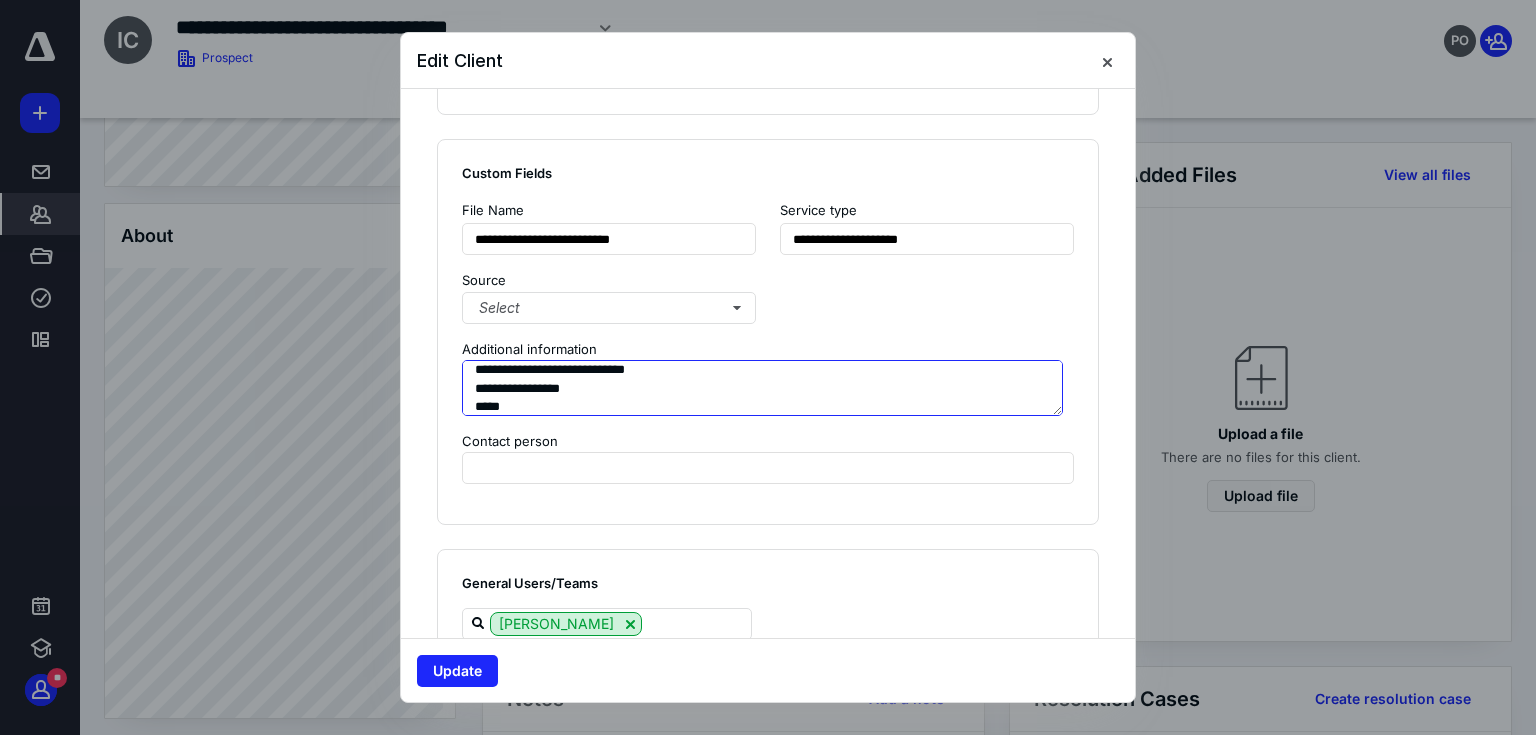 click on "**********" at bounding box center [762, 388] 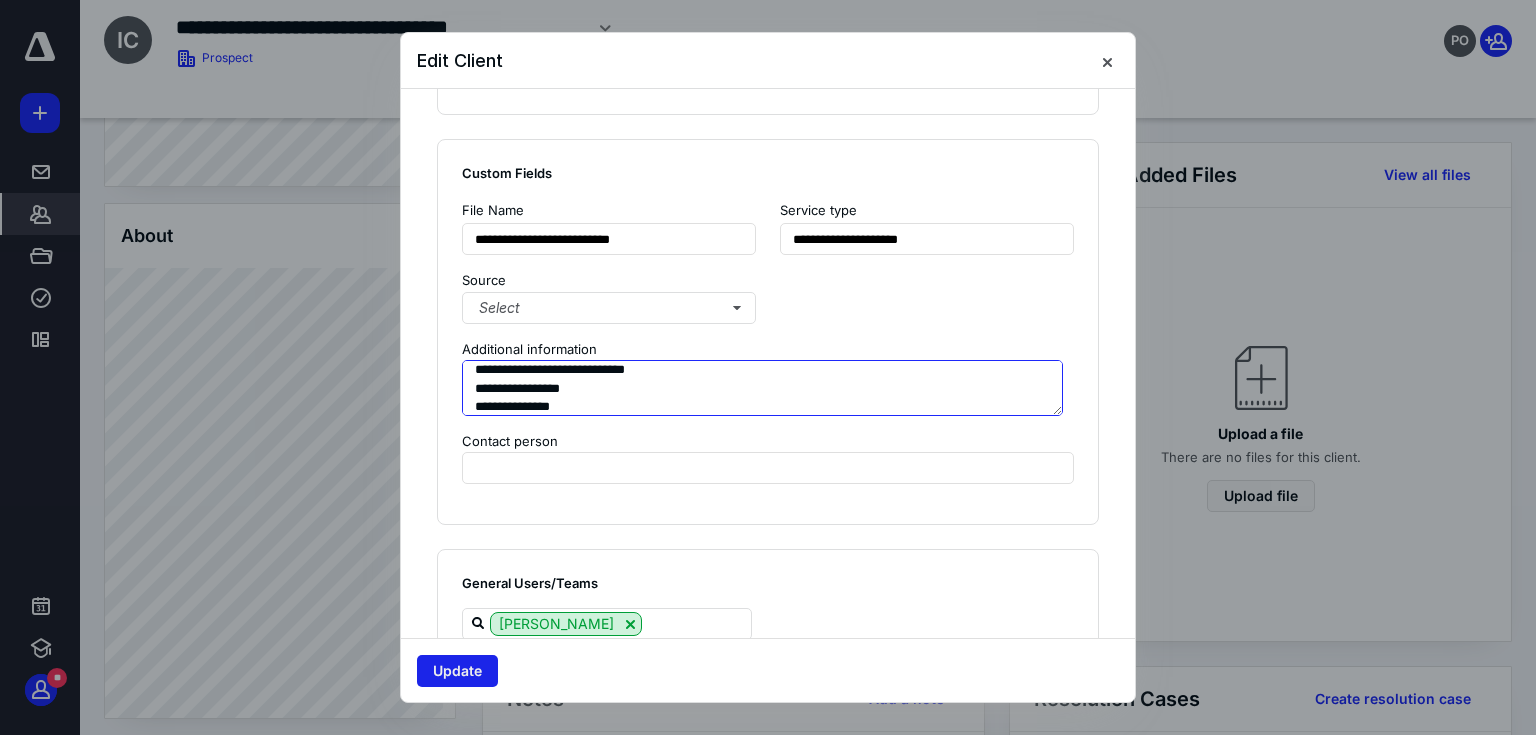 type on "**********" 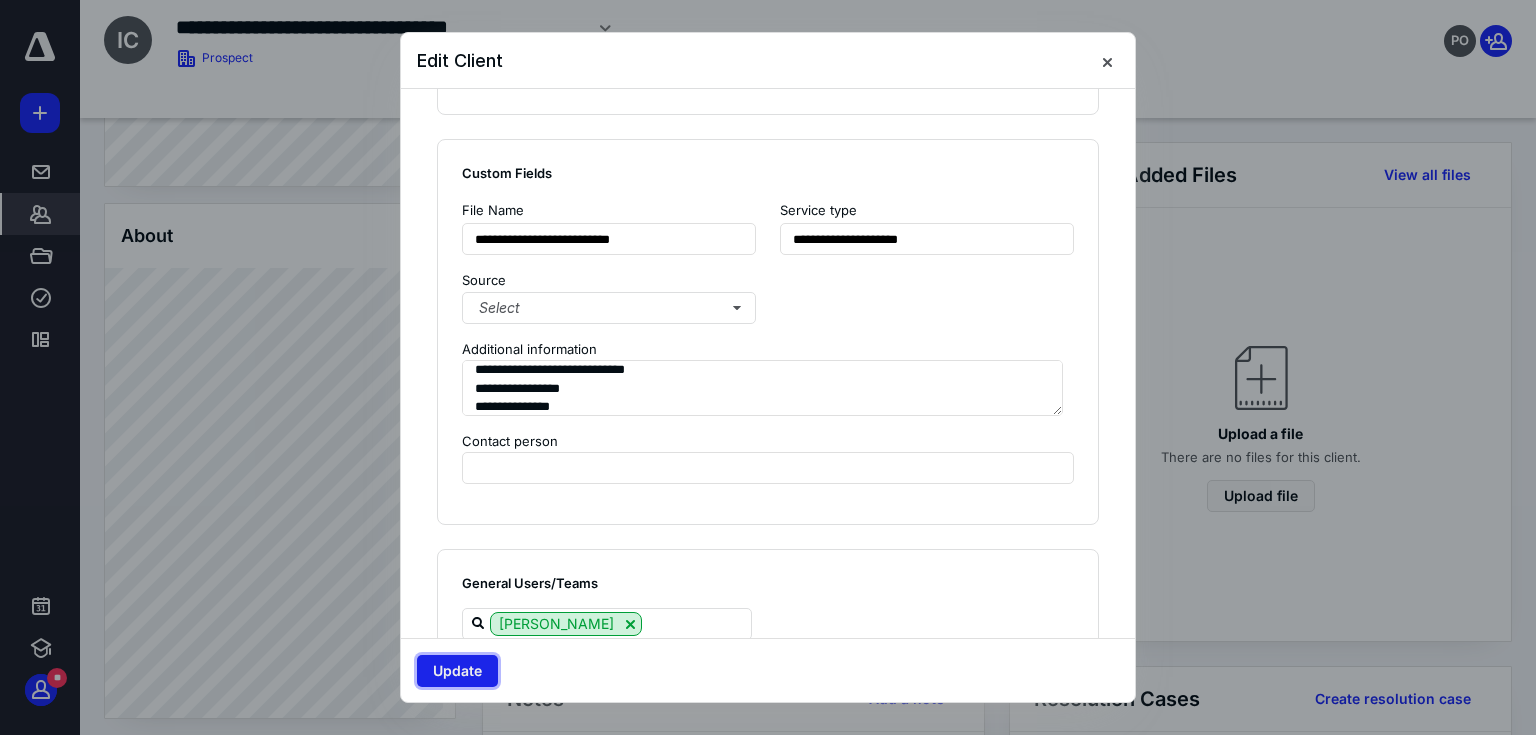 click on "Update" at bounding box center (457, 671) 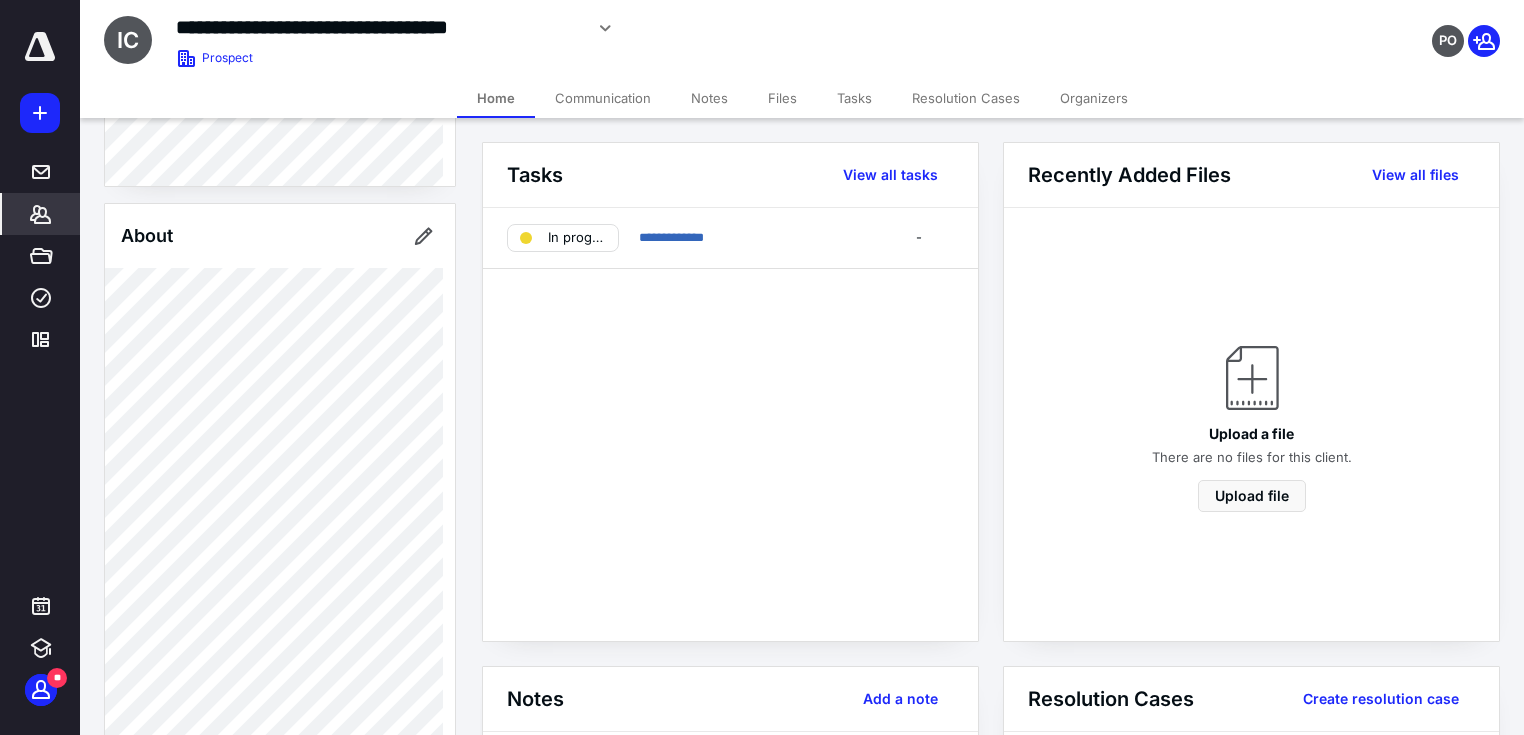 scroll, scrollTop: 88, scrollLeft: 0, axis: vertical 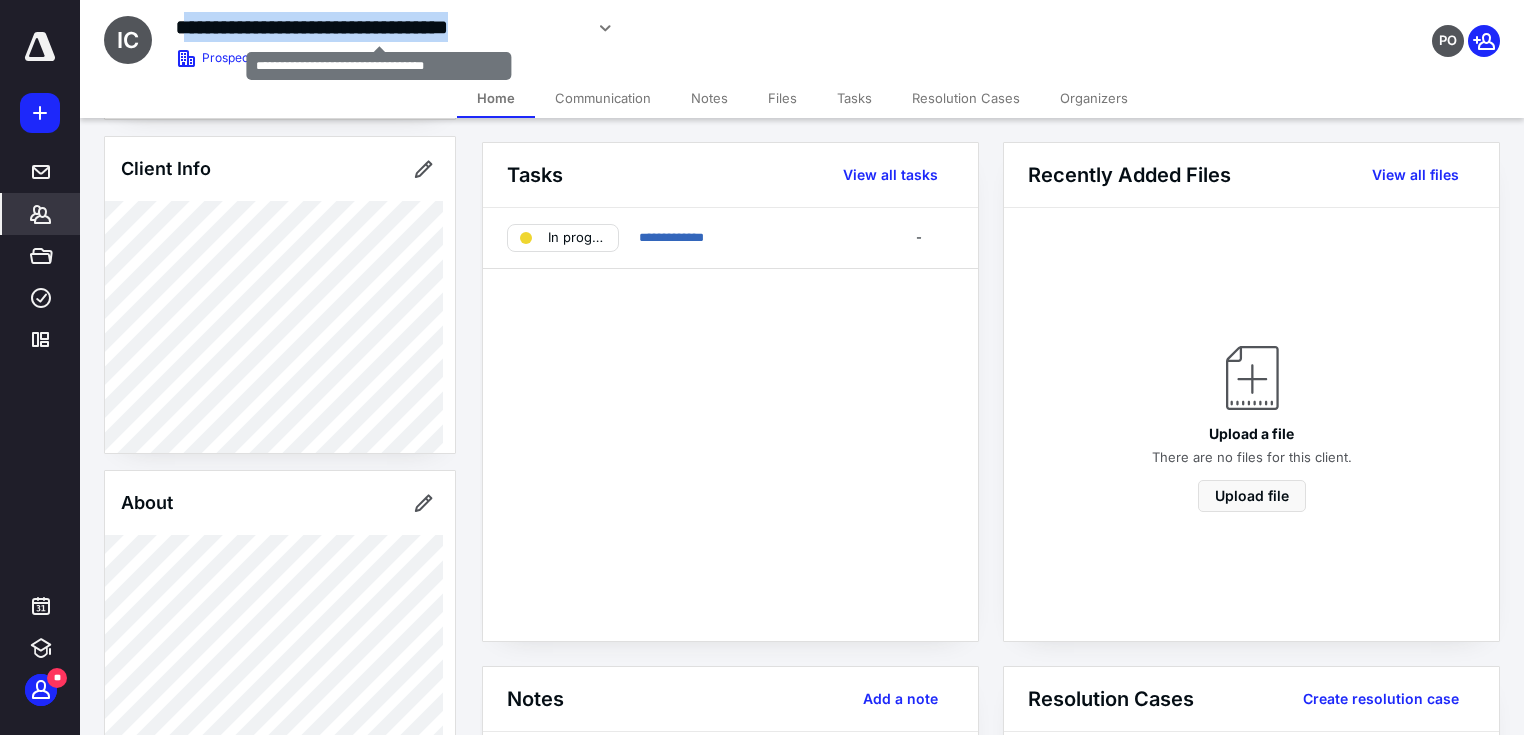 drag, startPoint x: 180, startPoint y: 13, endPoint x: 622, endPoint y: 32, distance: 442.40817 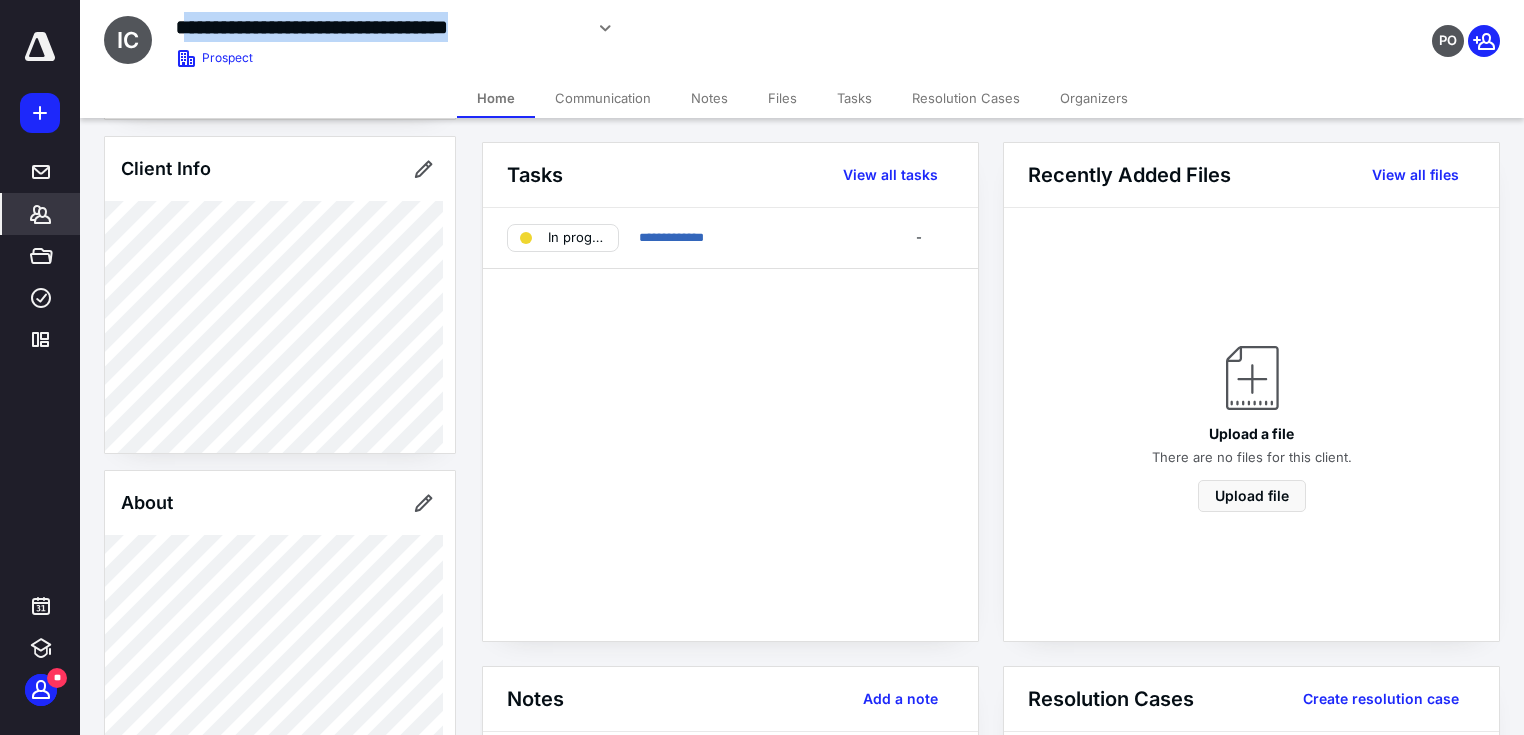 copy on "**********" 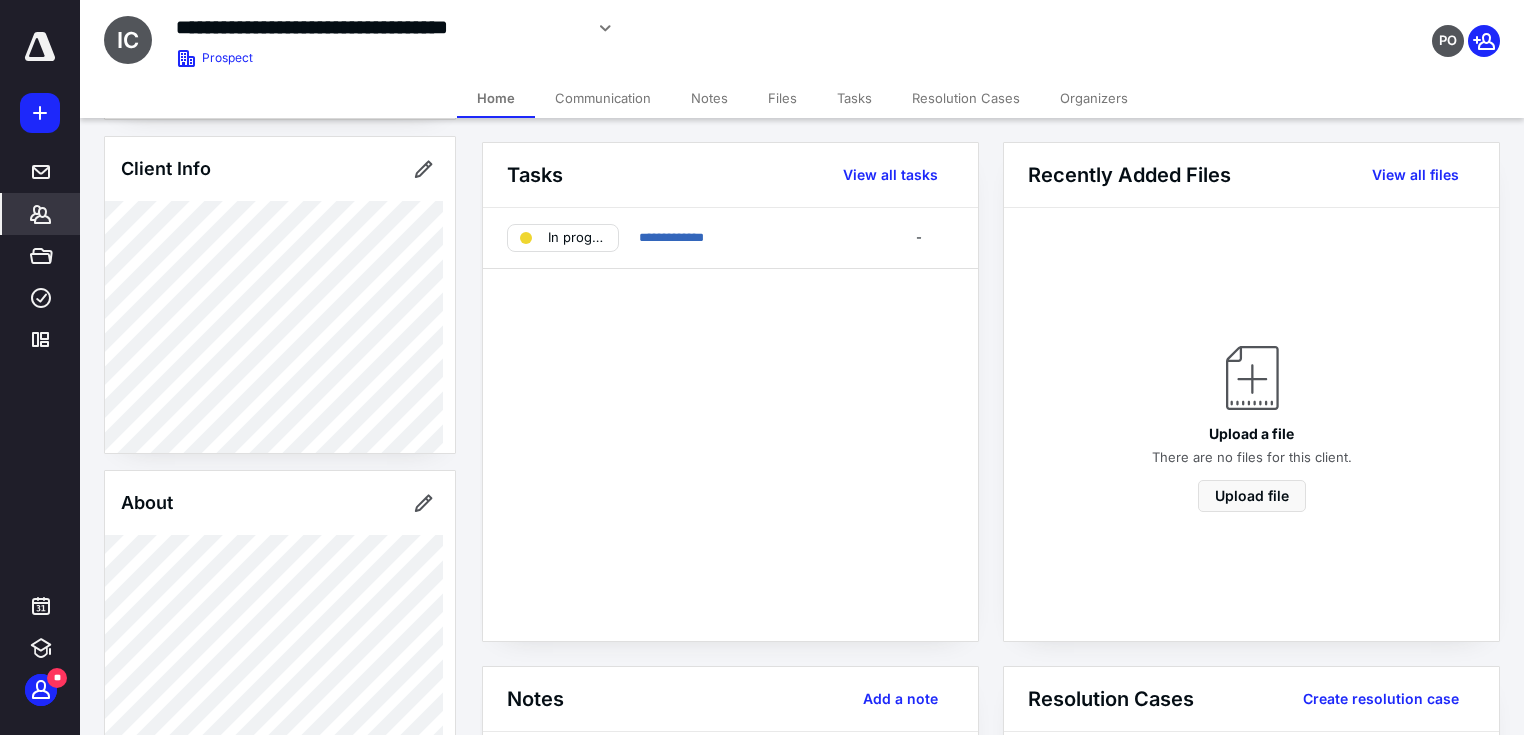 click on "Client Portal Client Info About Important clients Tags Manage all tags" at bounding box center [280, 759] 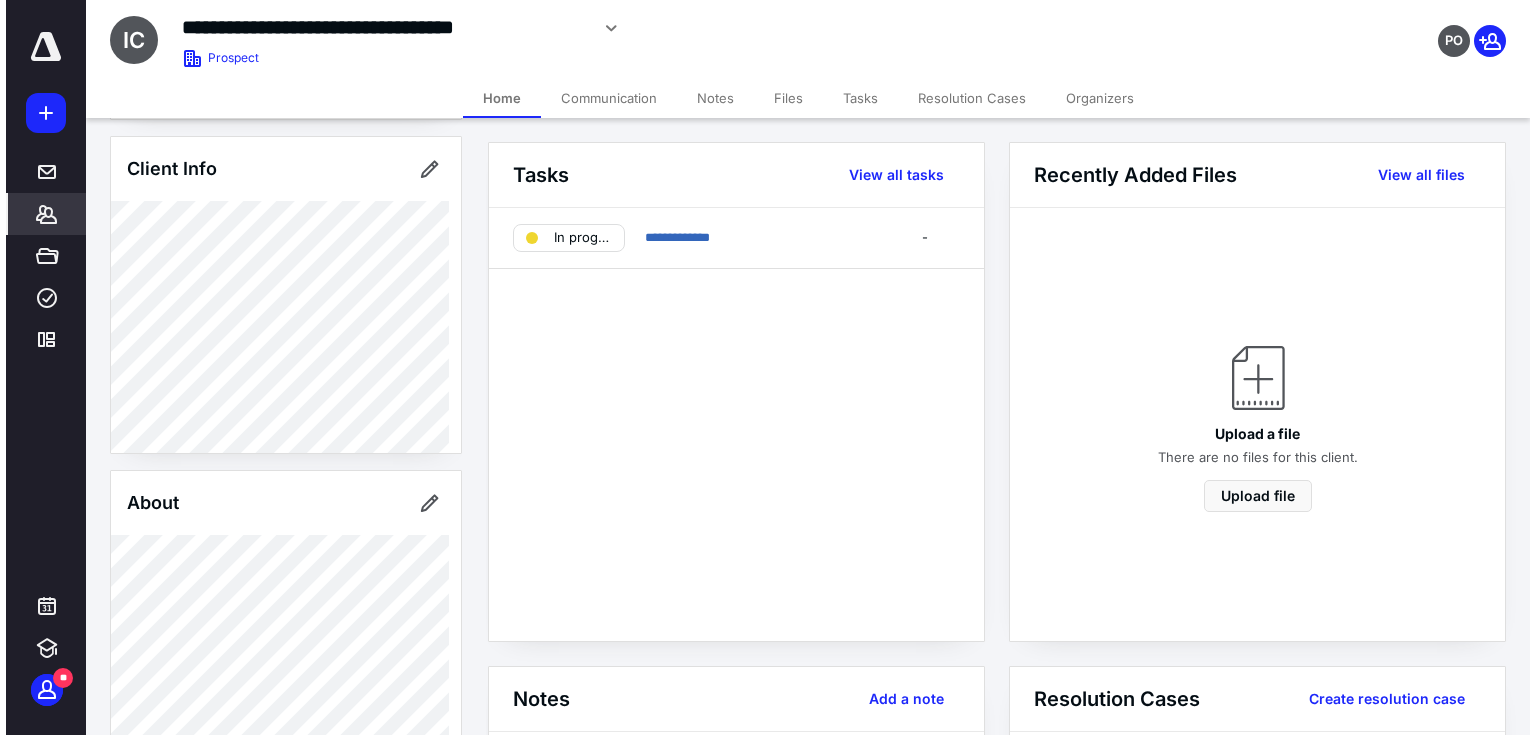 scroll, scrollTop: 355, scrollLeft: 0, axis: vertical 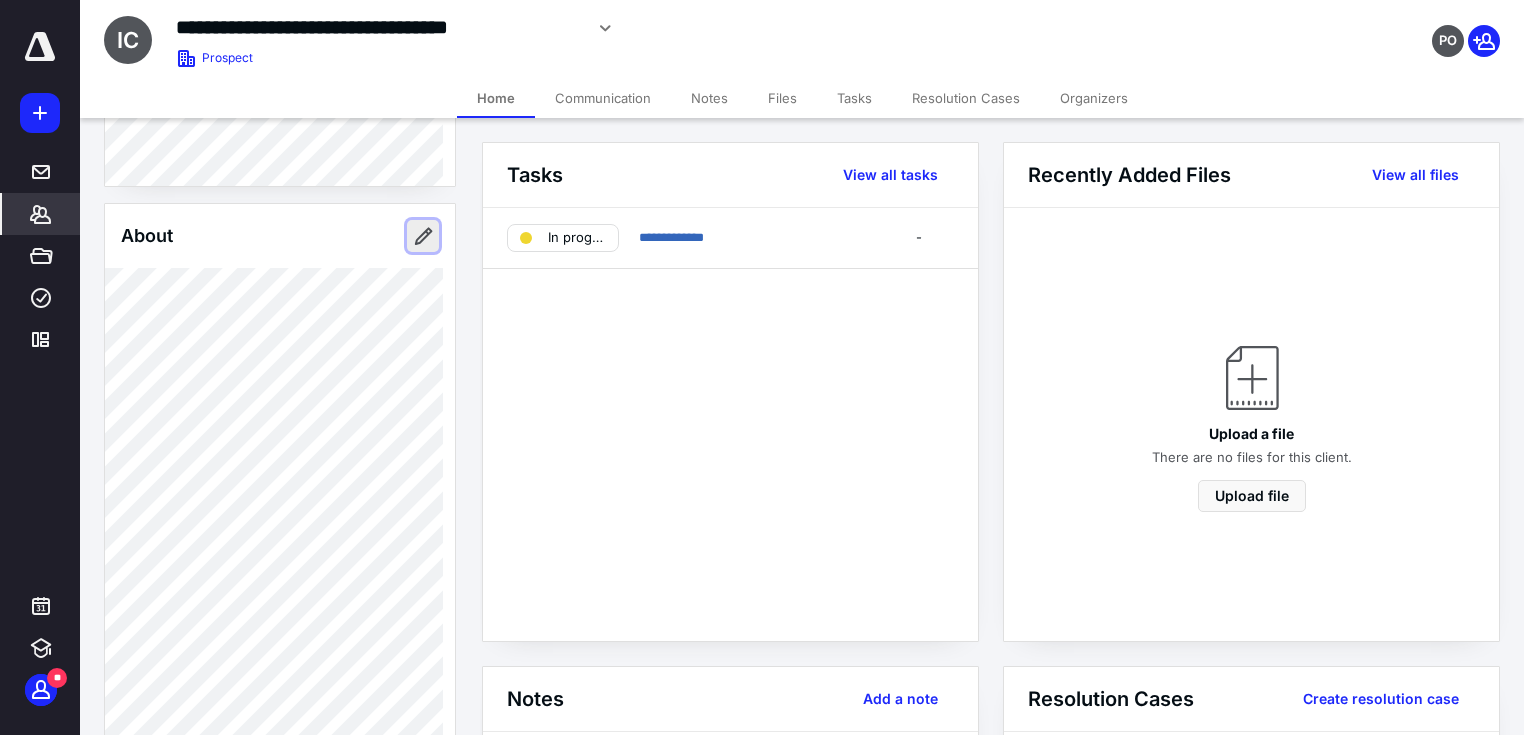 click at bounding box center (423, 236) 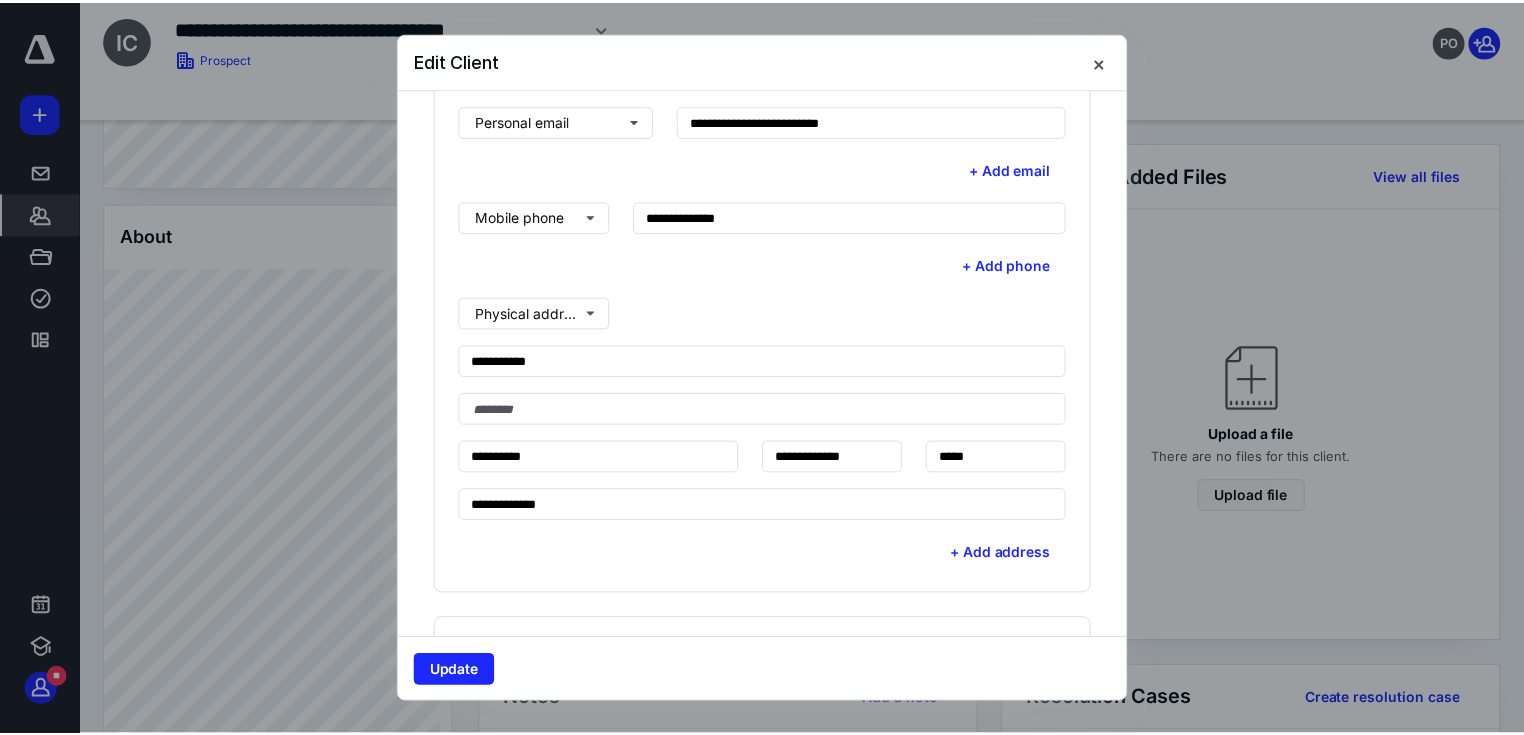 scroll, scrollTop: 800, scrollLeft: 0, axis: vertical 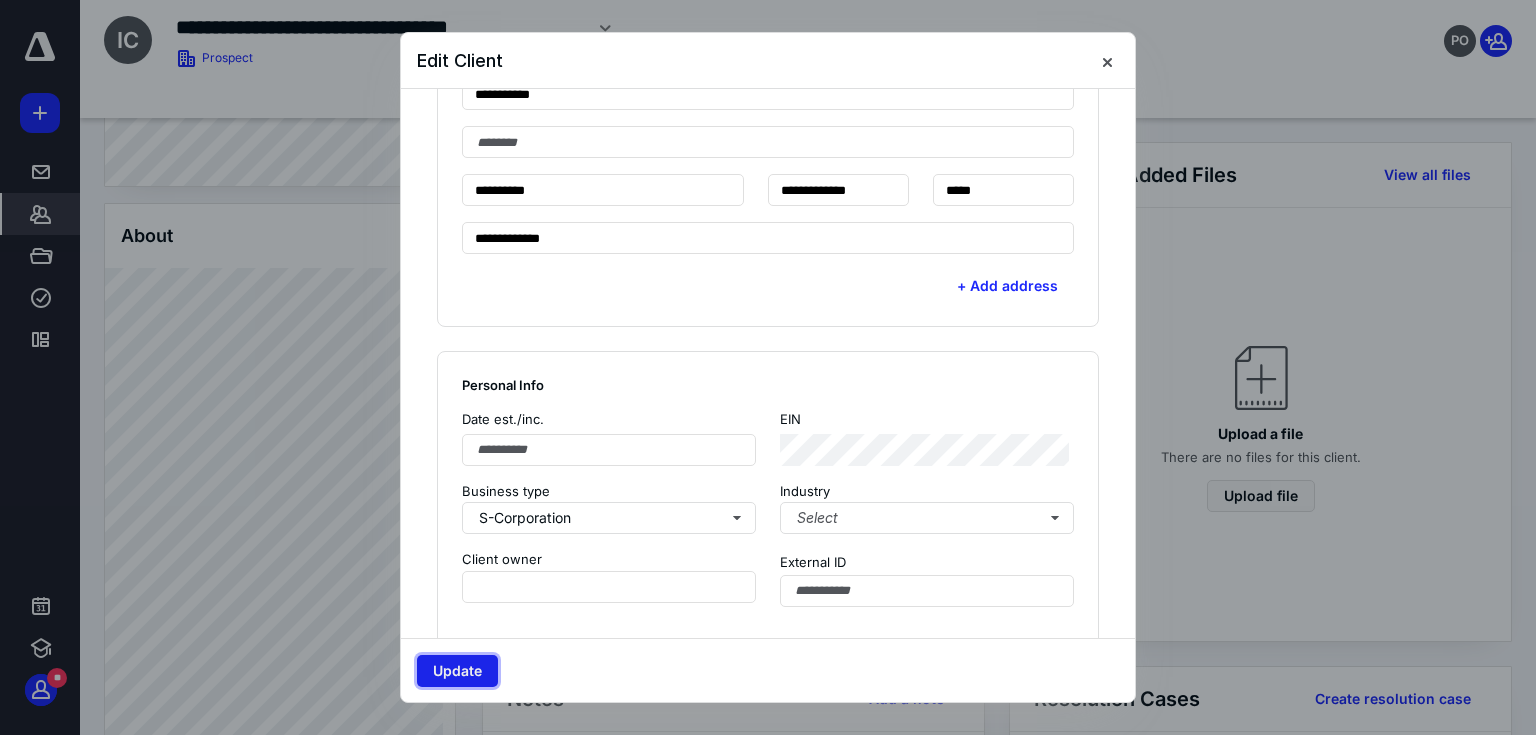 click on "Update" at bounding box center (457, 671) 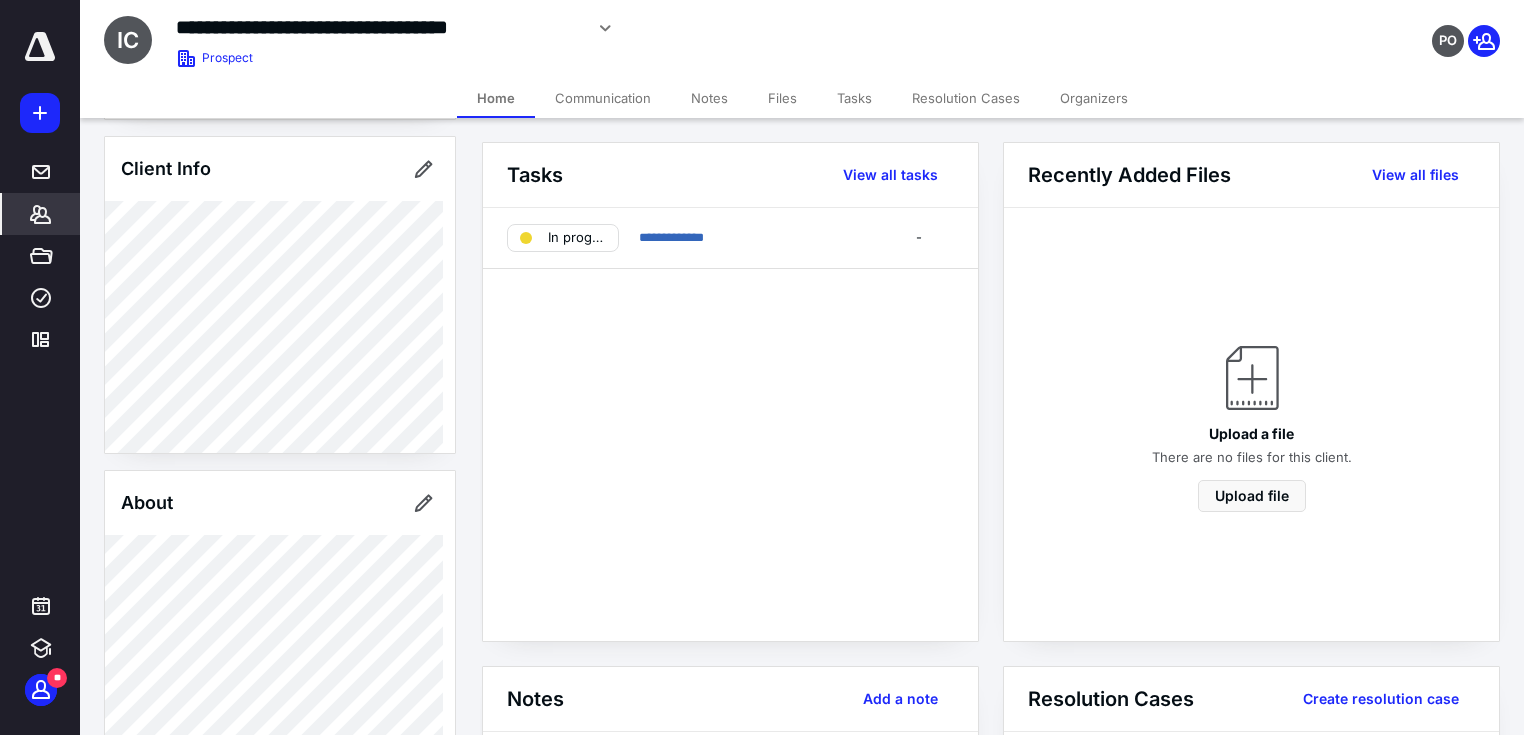 scroll, scrollTop: 0, scrollLeft: 0, axis: both 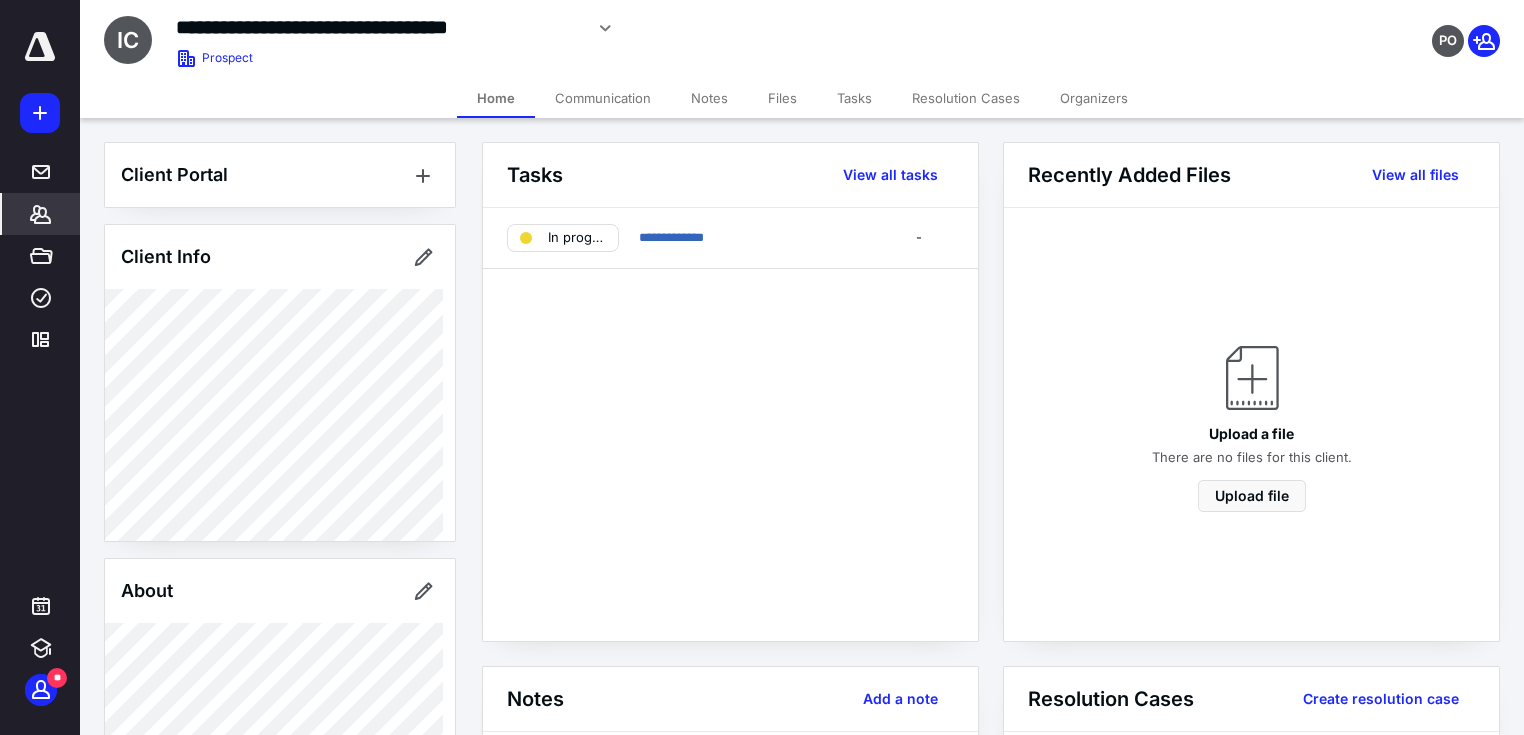 click at bounding box center [526, 238] 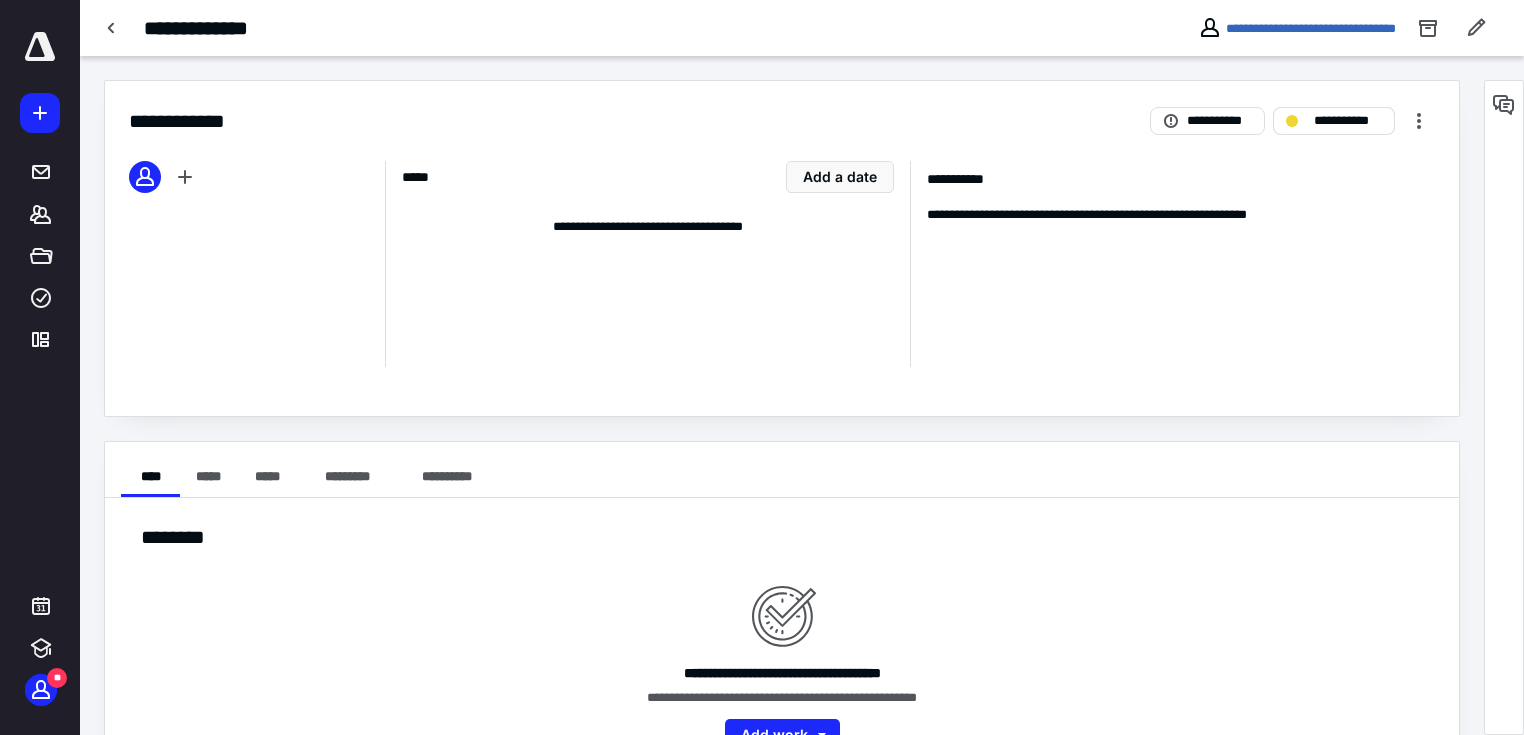 click on "**********" at bounding box center (1334, 121) 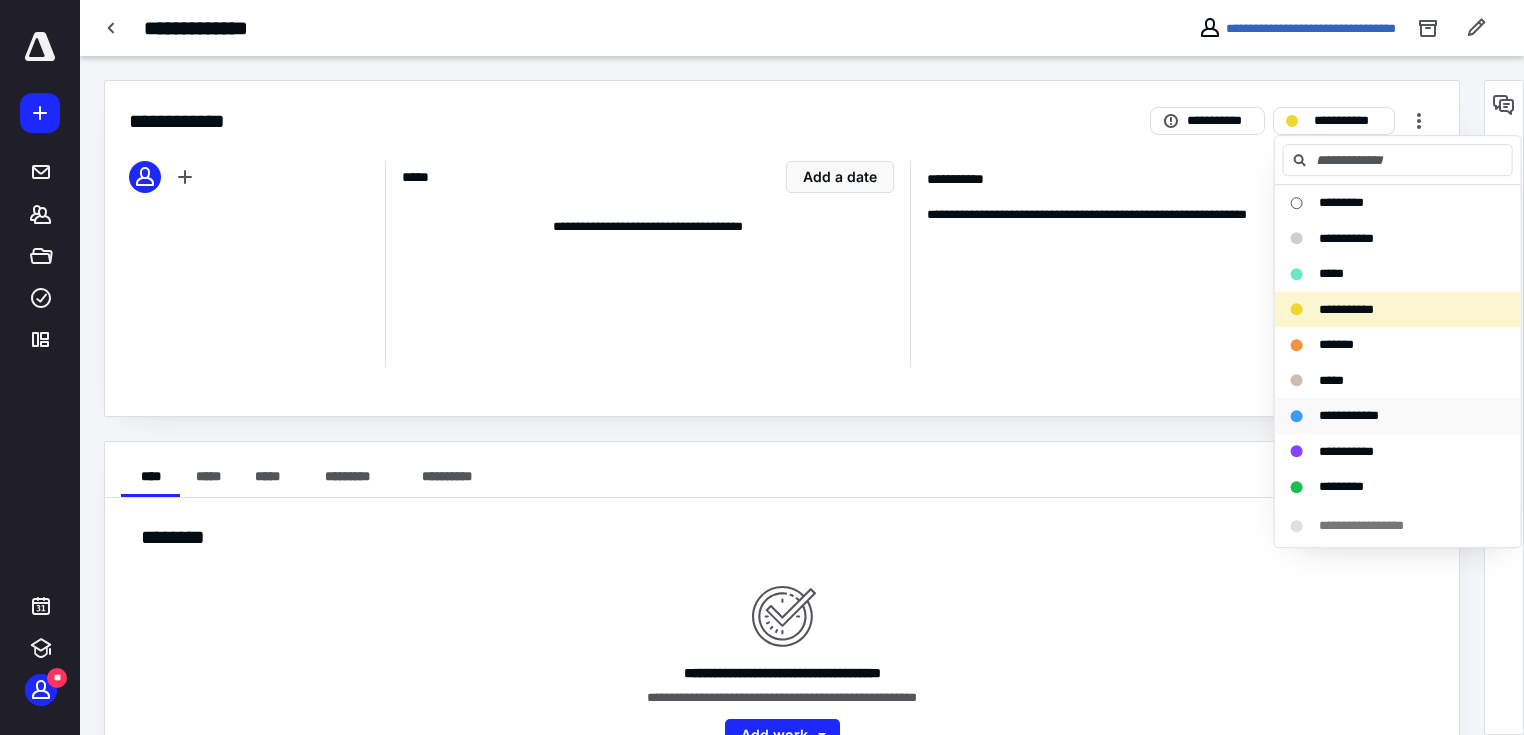 click on "**********" at bounding box center (1349, 415) 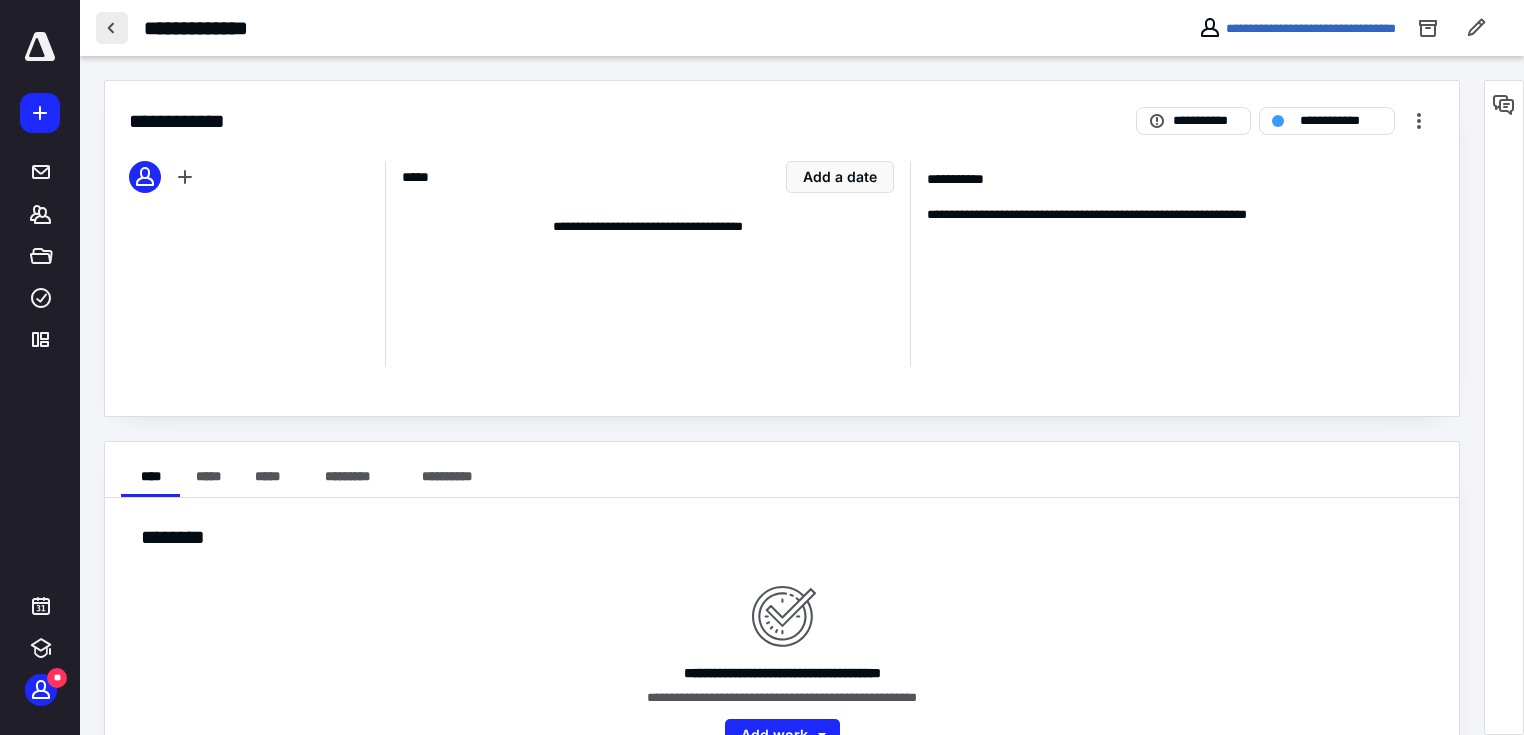 click at bounding box center [112, 28] 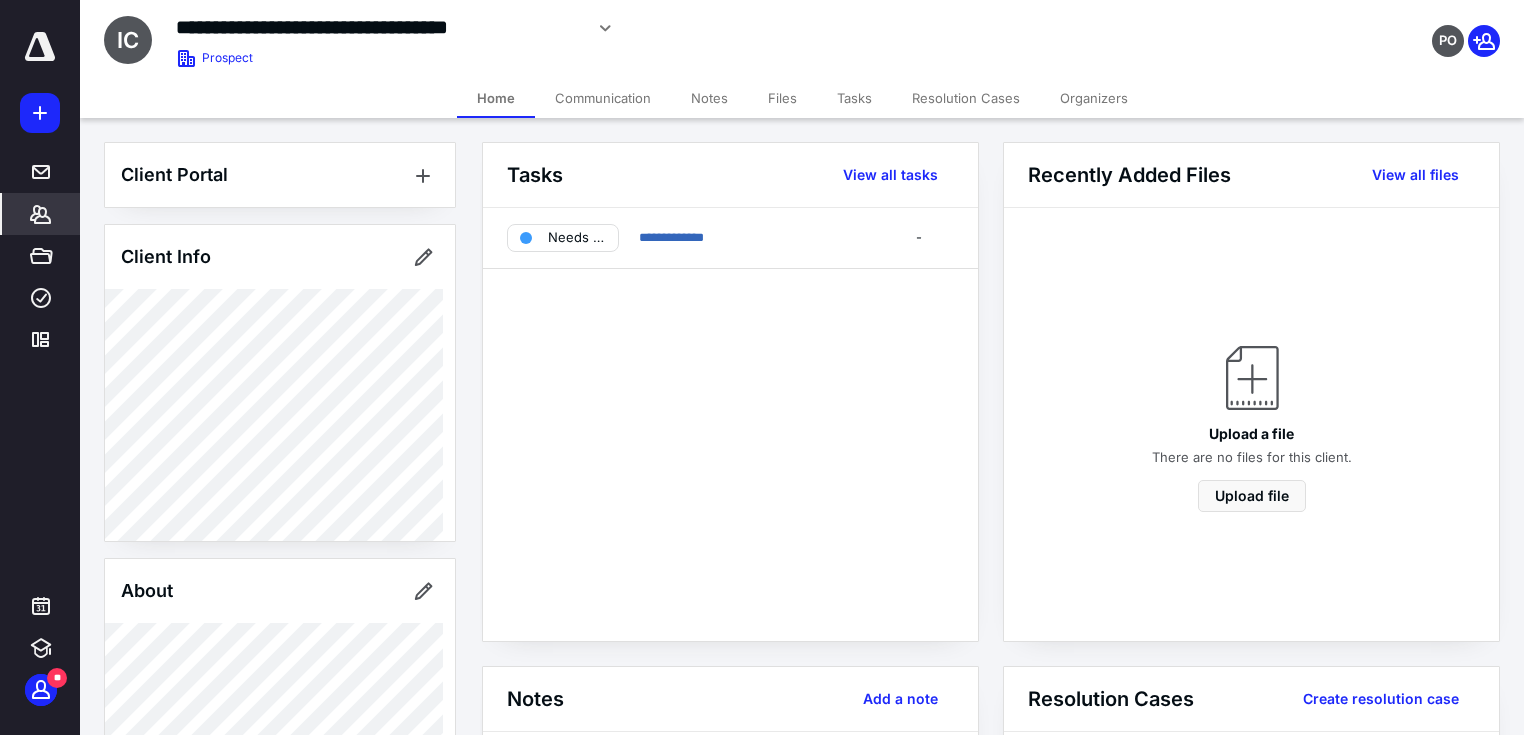 click 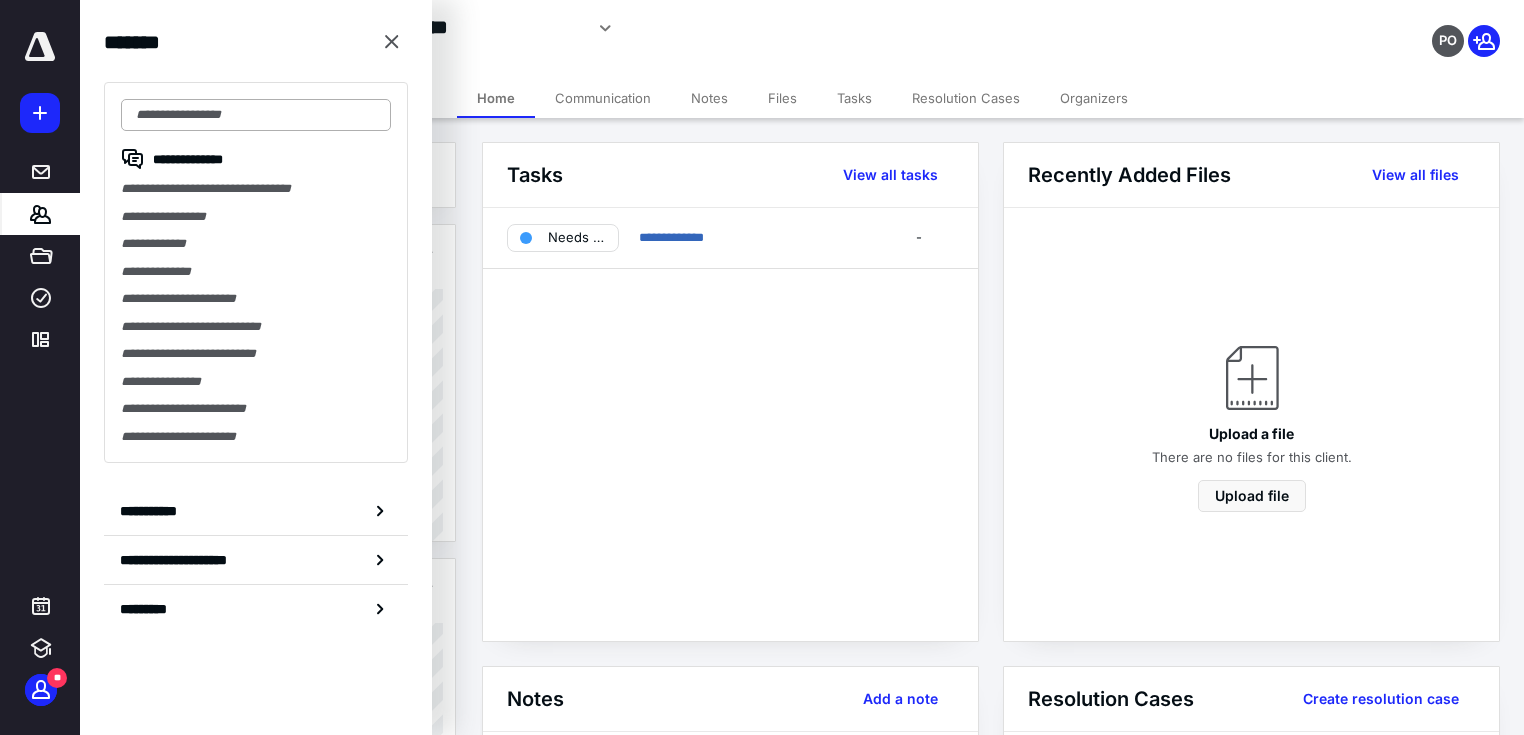 click at bounding box center [256, 115] 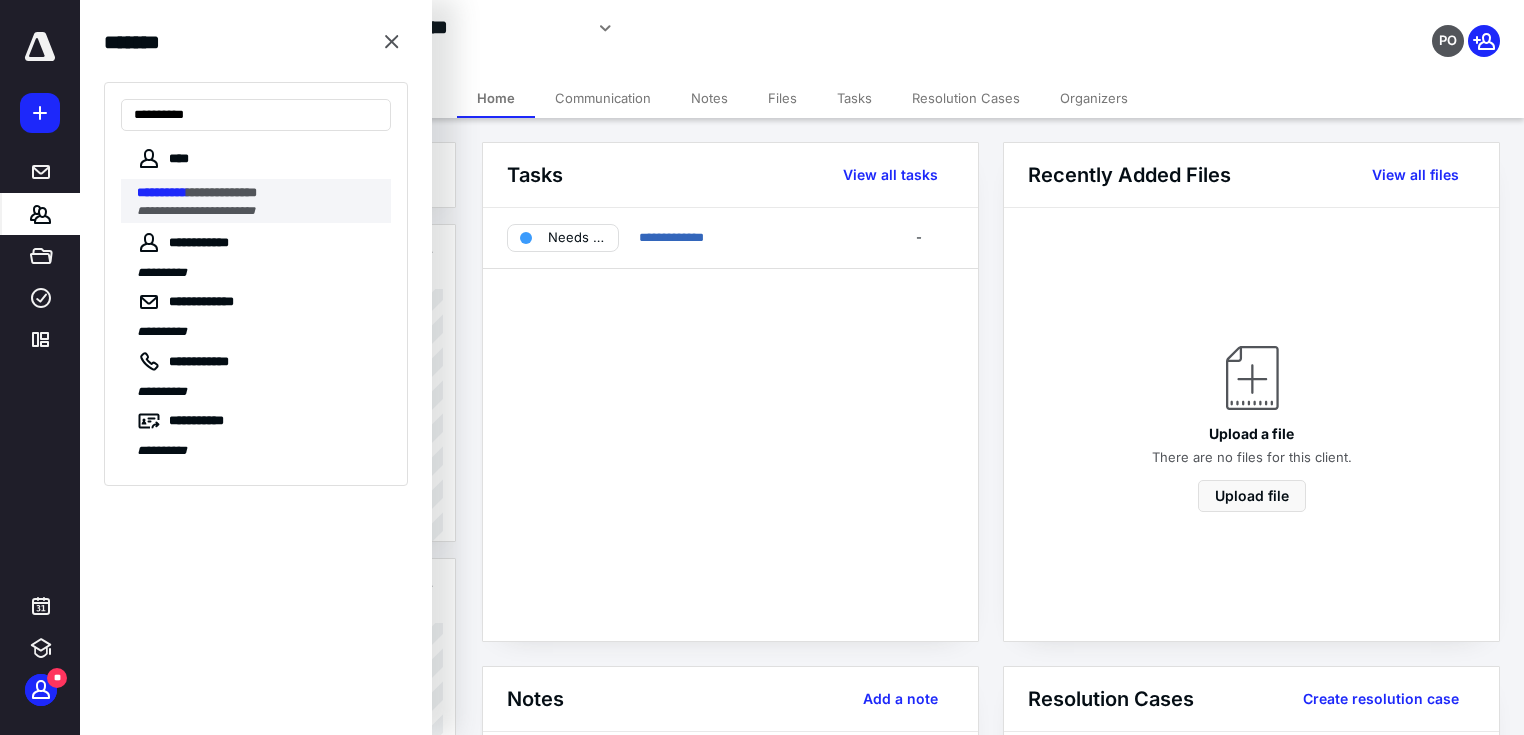 type on "**********" 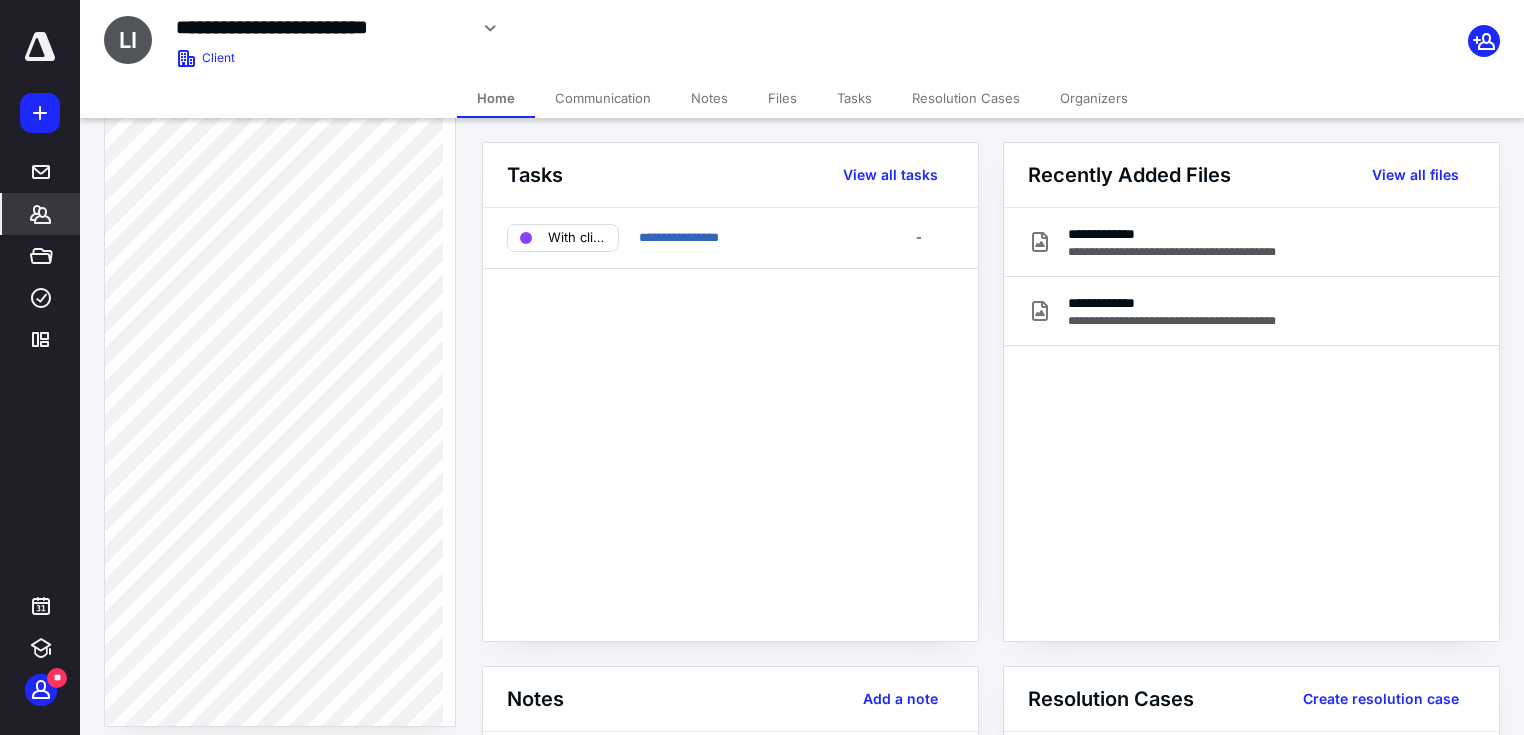 scroll, scrollTop: 1066, scrollLeft: 0, axis: vertical 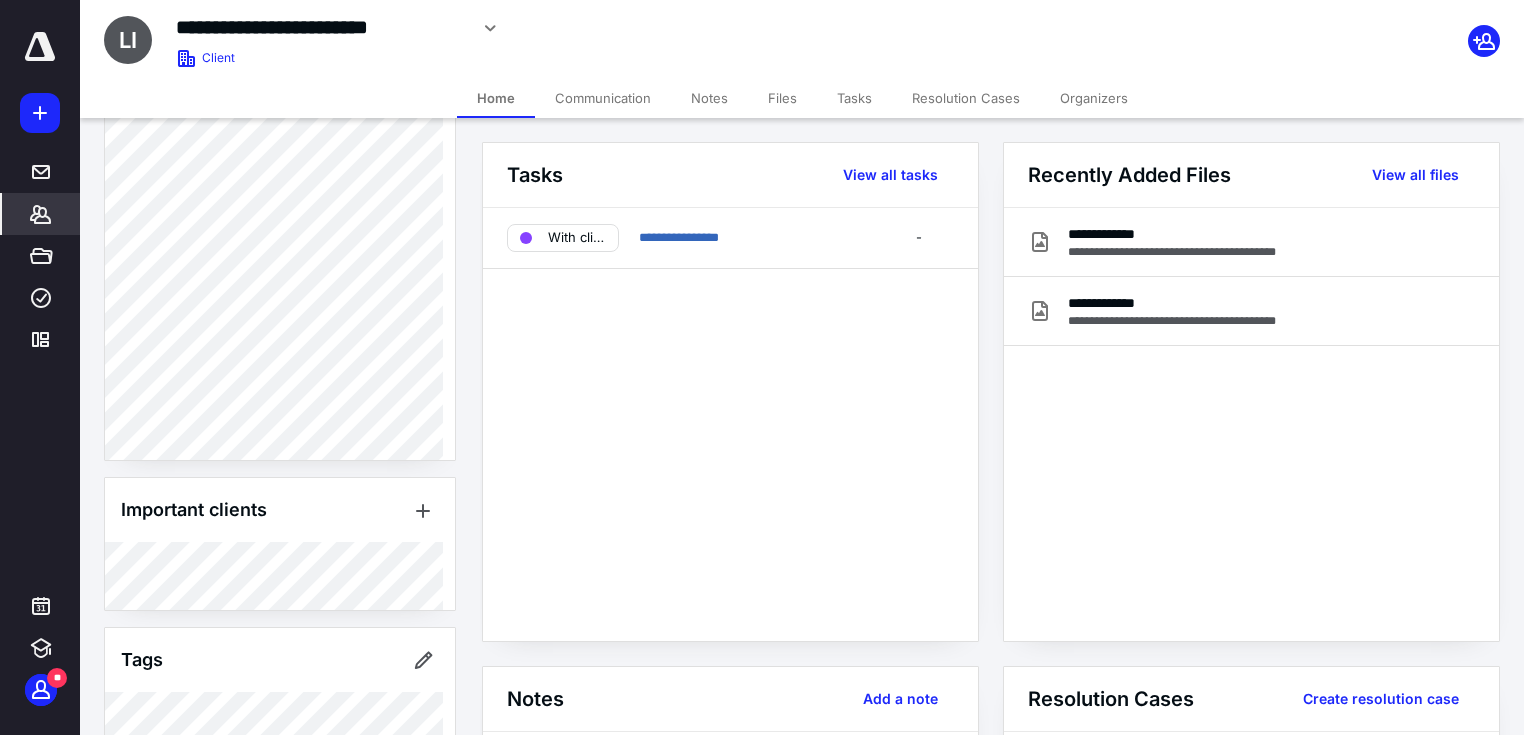 click on "Notes" at bounding box center (709, 98) 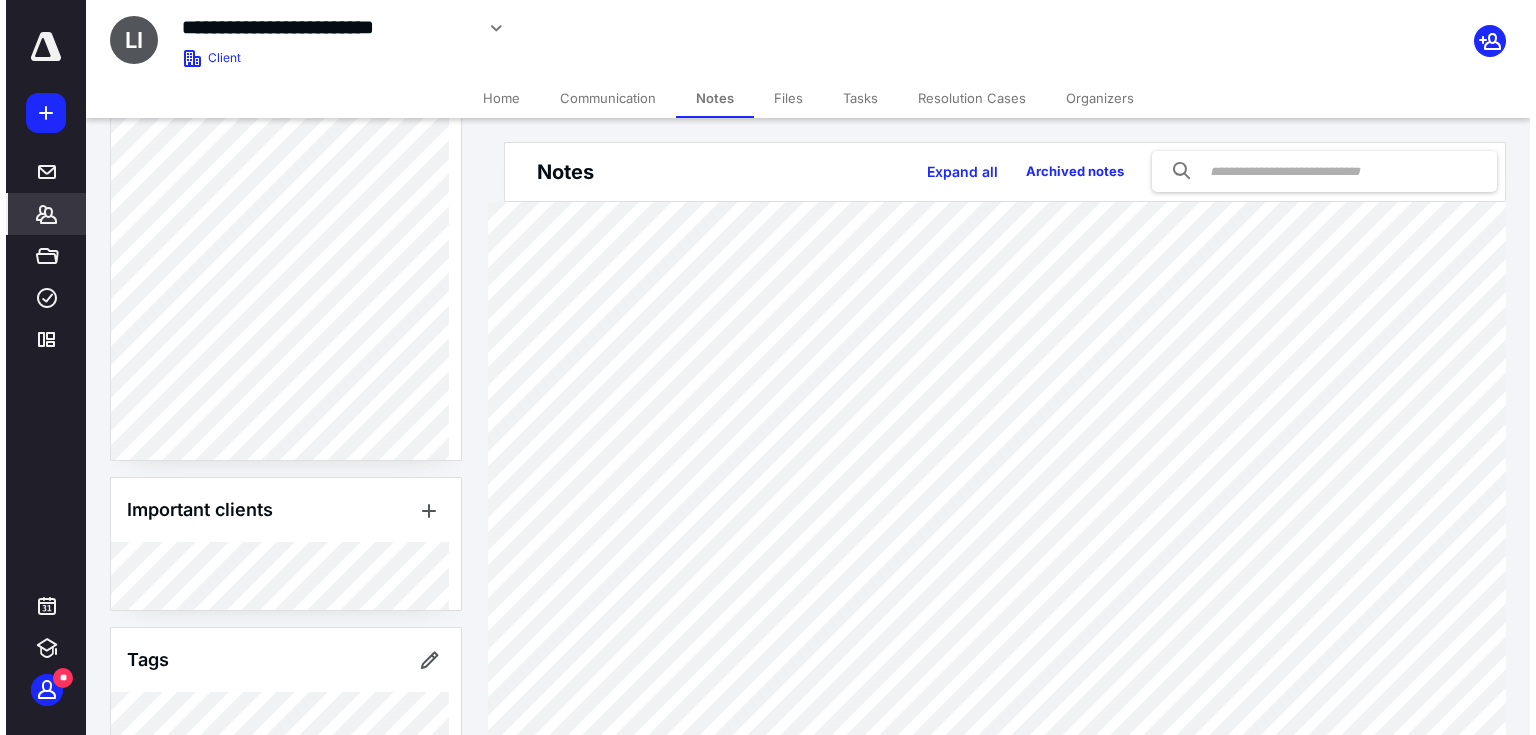 scroll, scrollTop: 0, scrollLeft: 0, axis: both 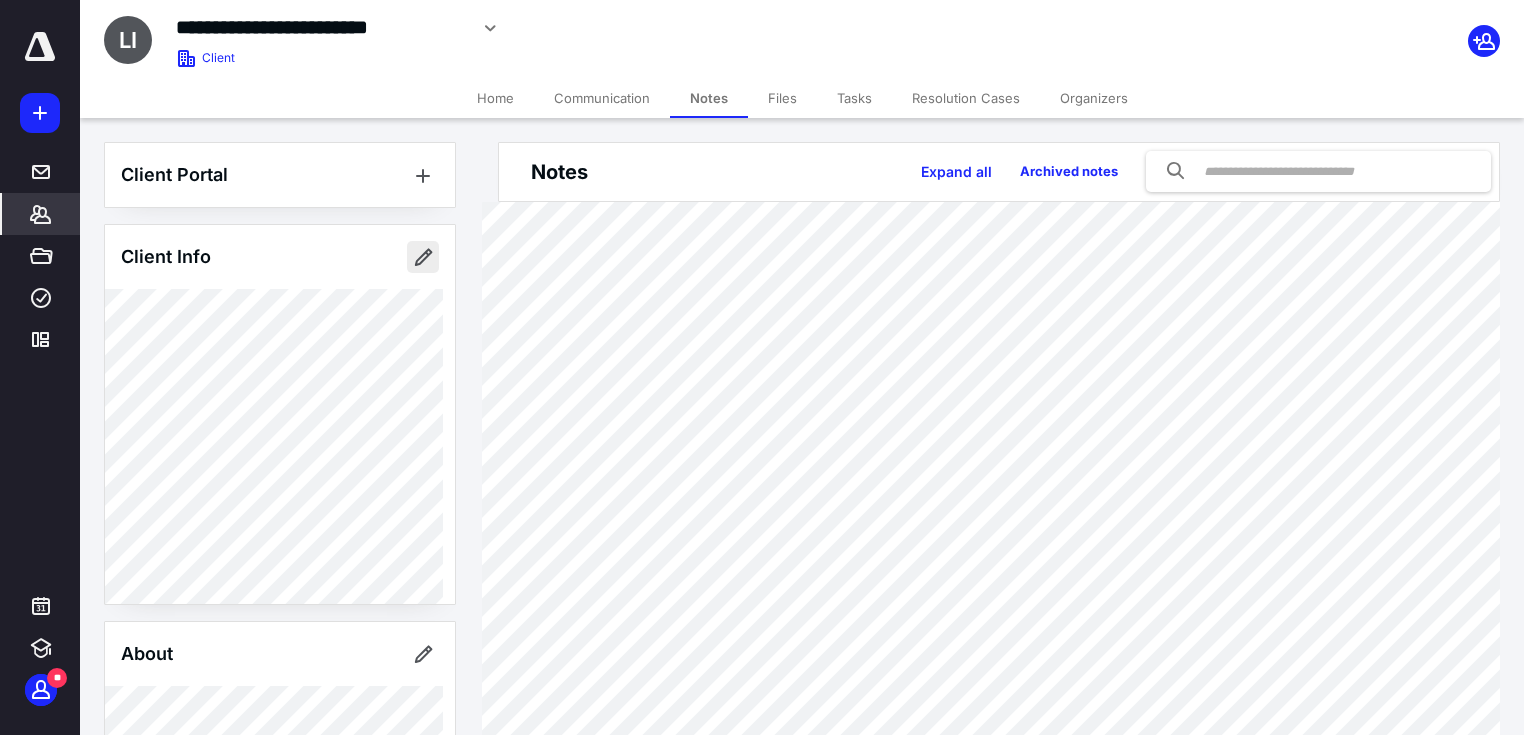 click at bounding box center [423, 257] 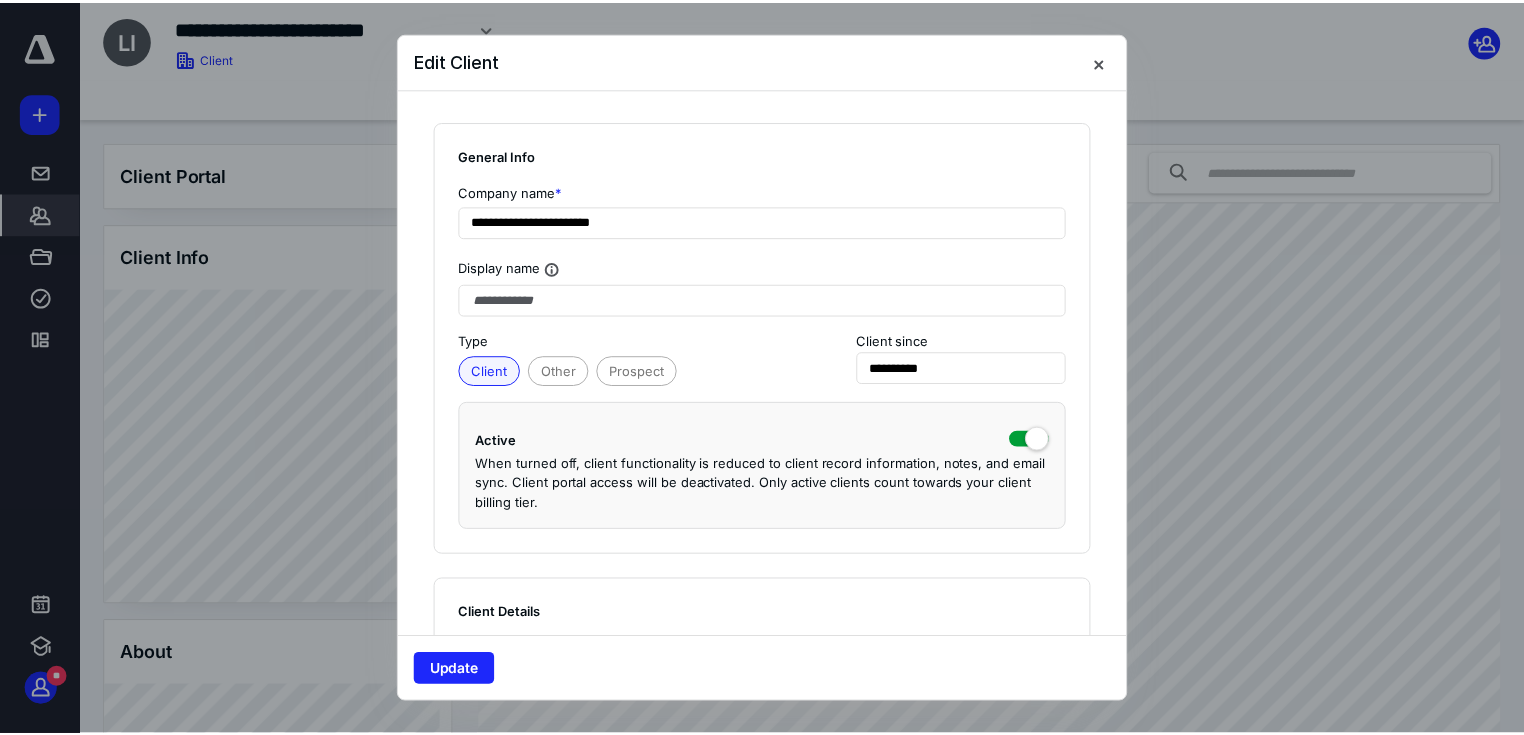 scroll, scrollTop: 533, scrollLeft: 0, axis: vertical 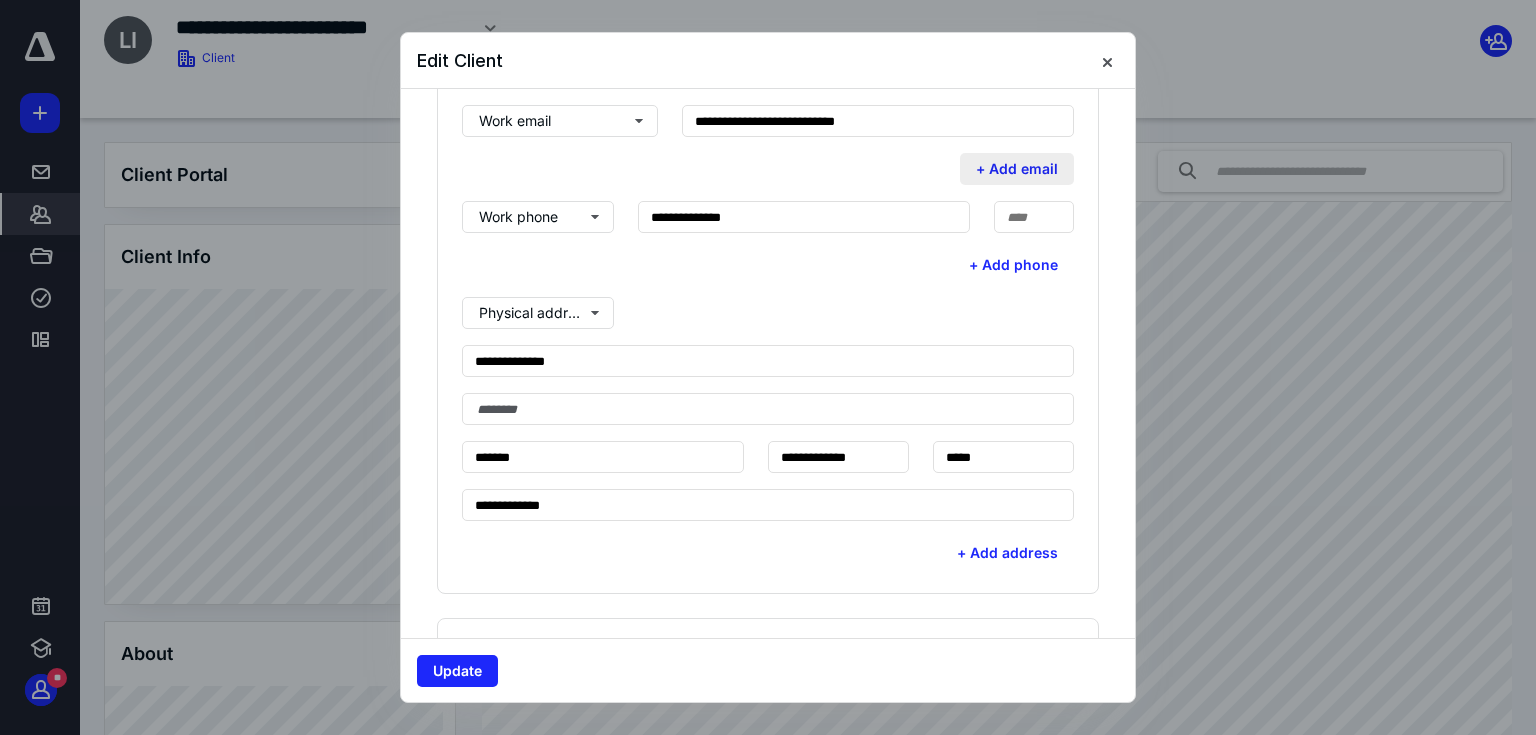 click on "+ Add email" at bounding box center (1017, 169) 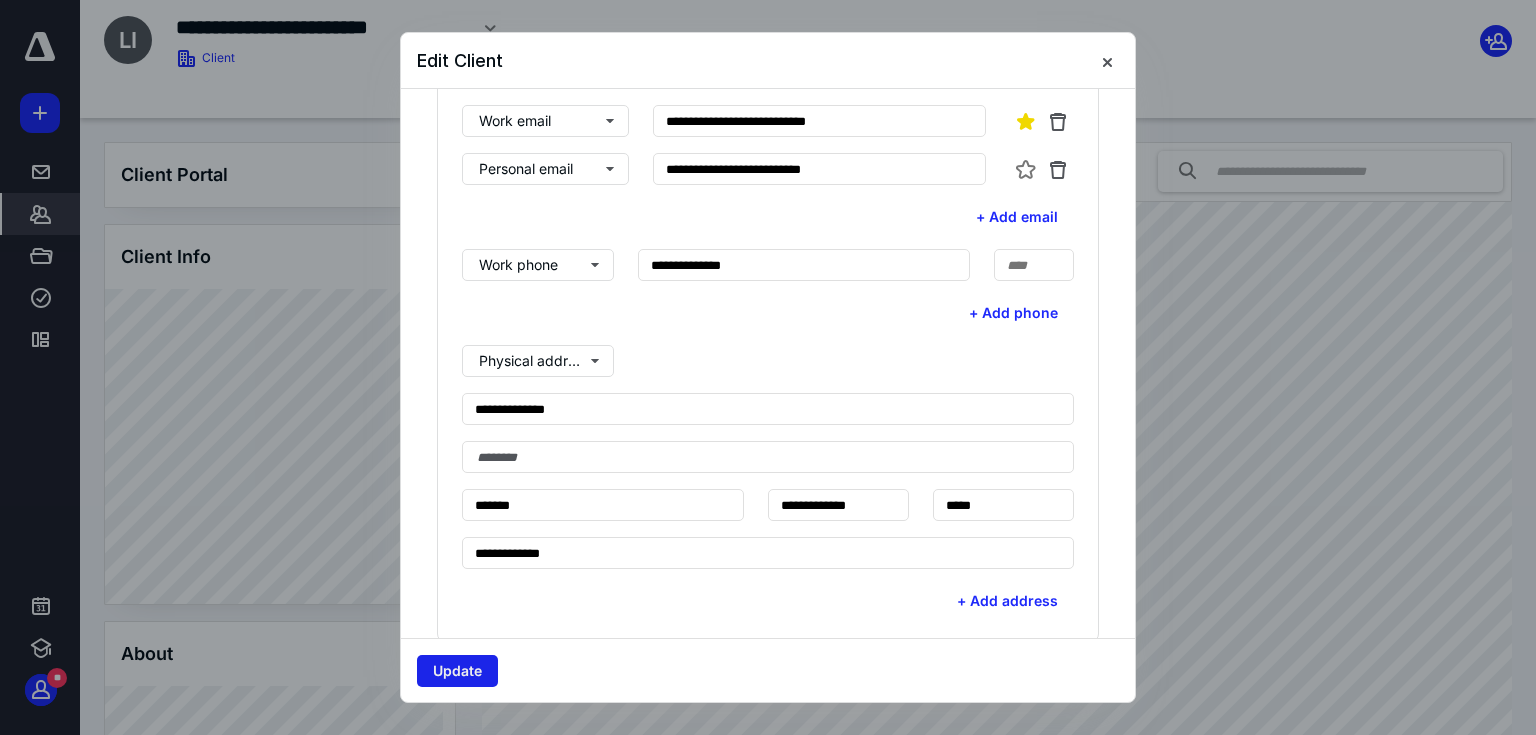 type on "**********" 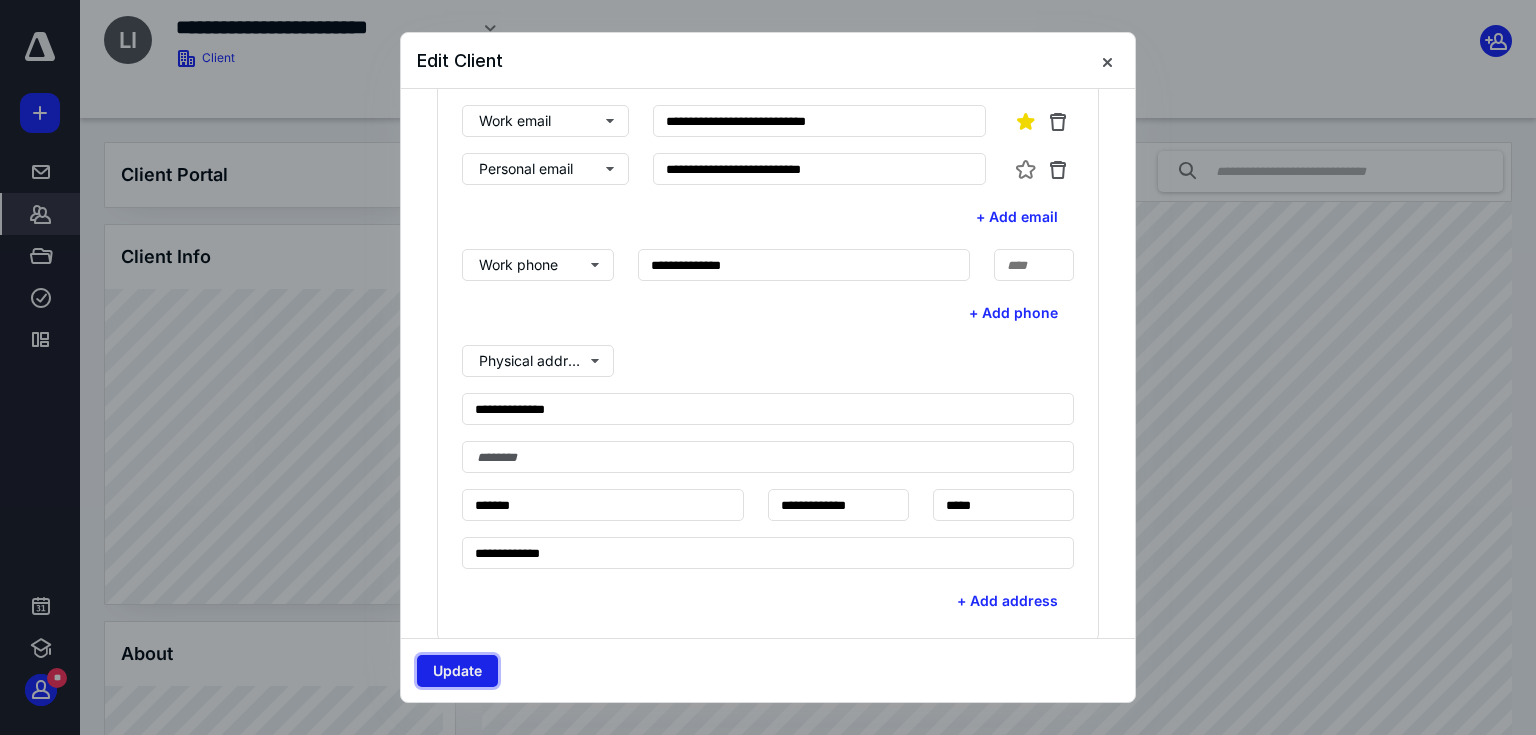 click on "Update" at bounding box center [457, 671] 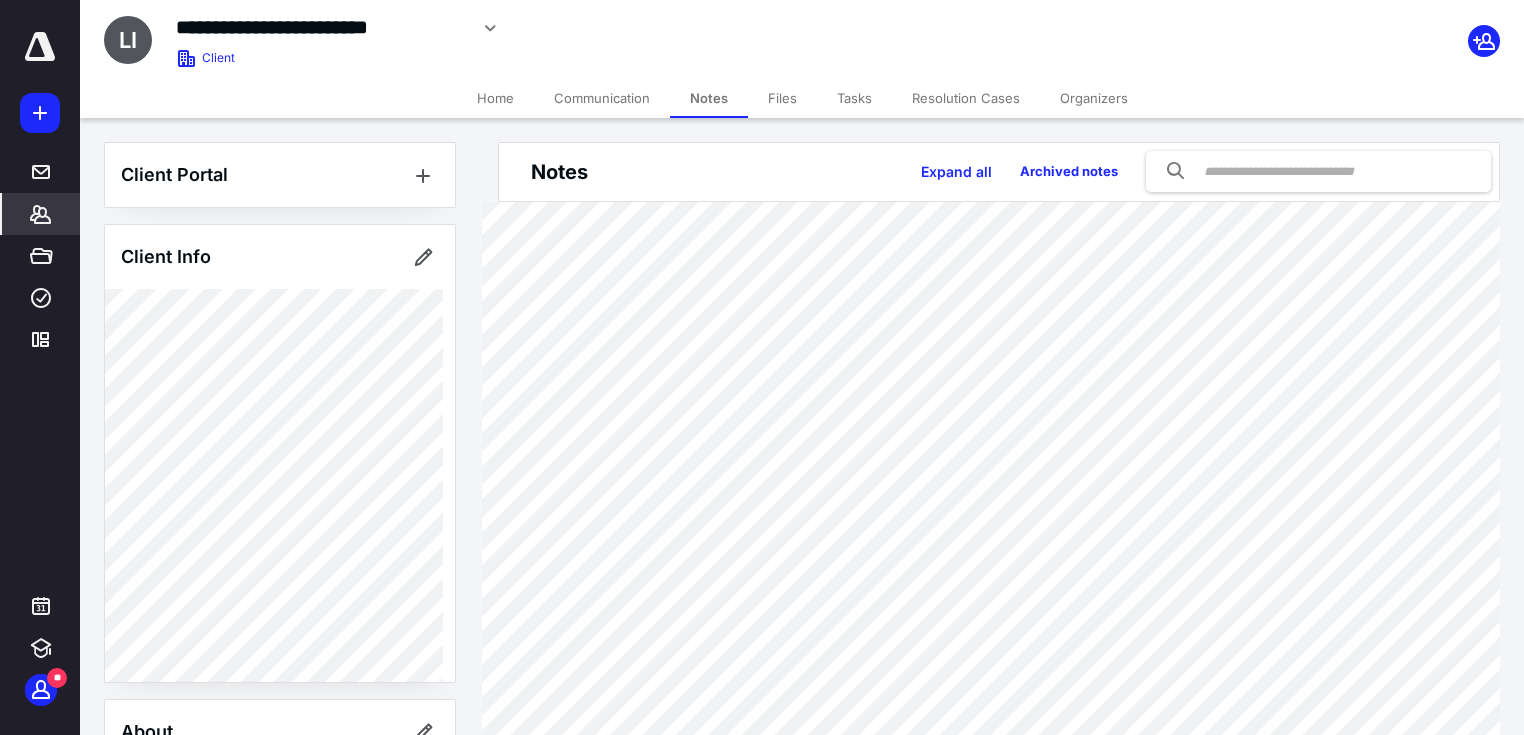 click 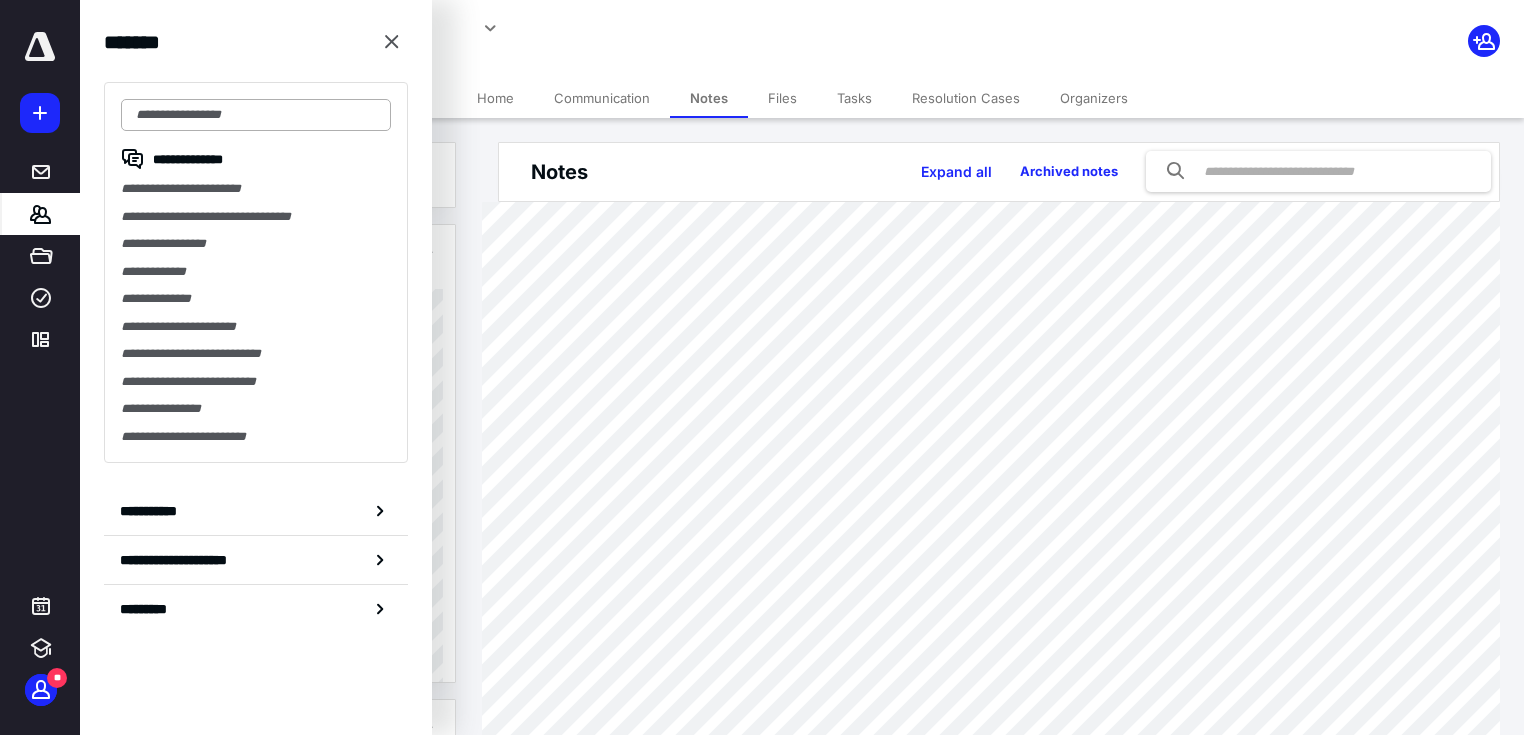 click at bounding box center [256, 115] 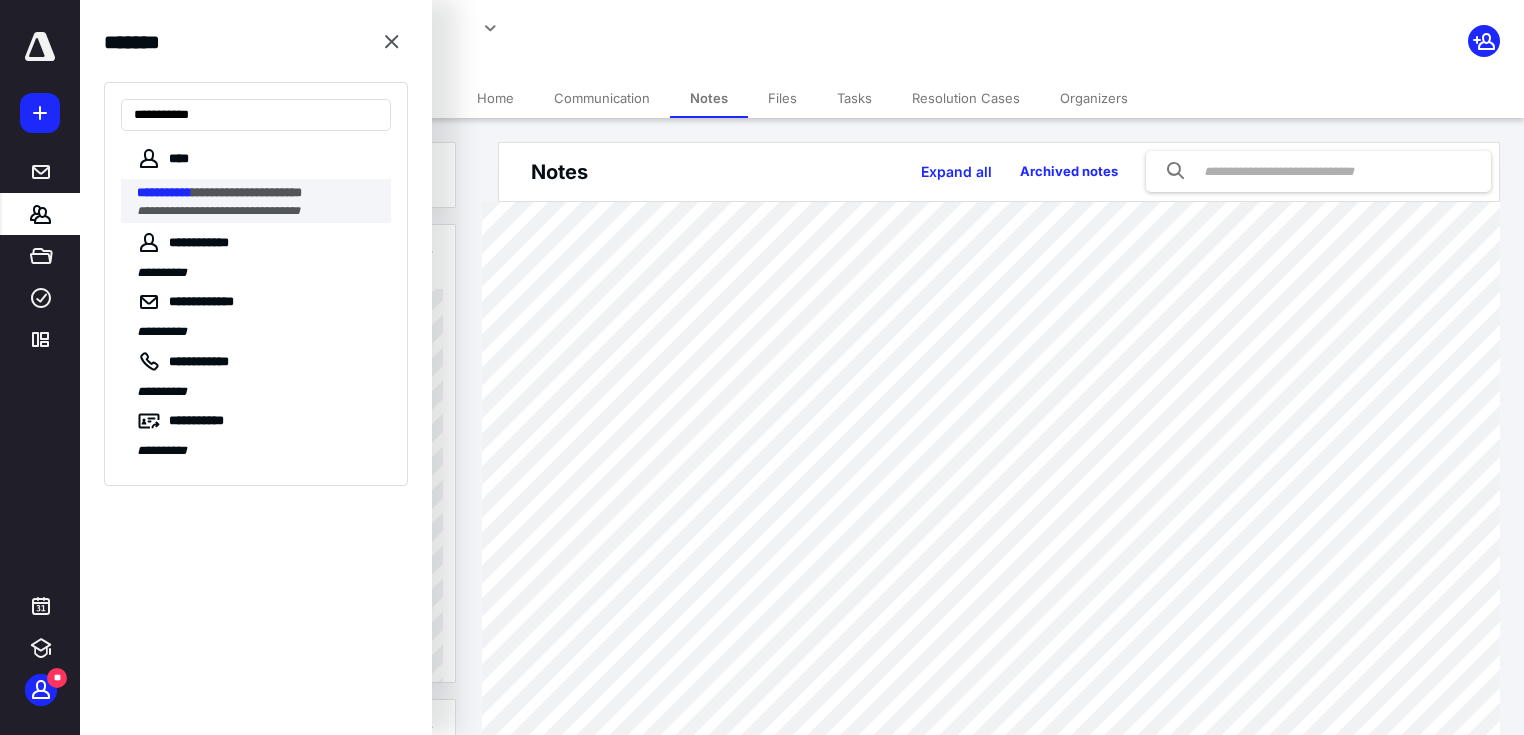 type on "**********" 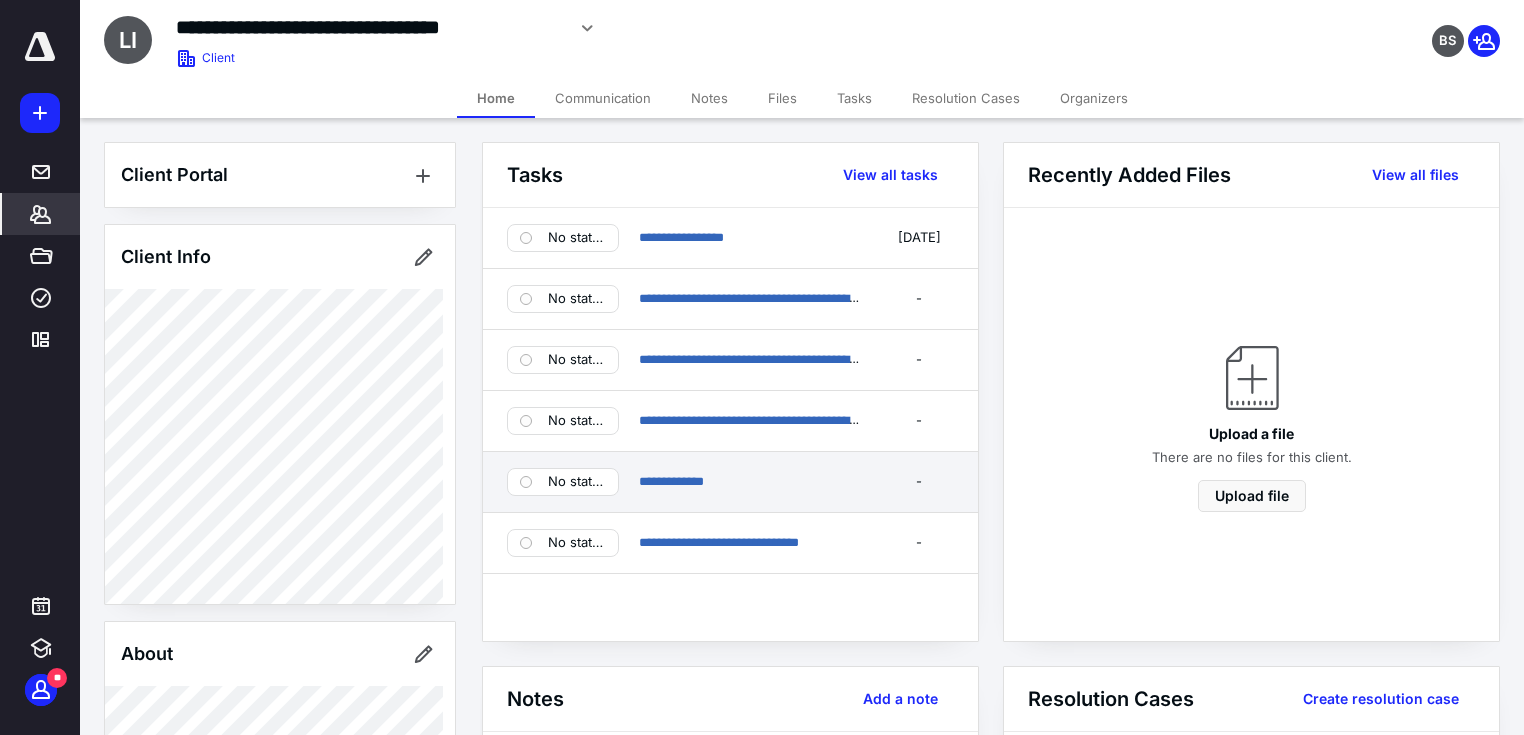 click on "No status" at bounding box center [577, 482] 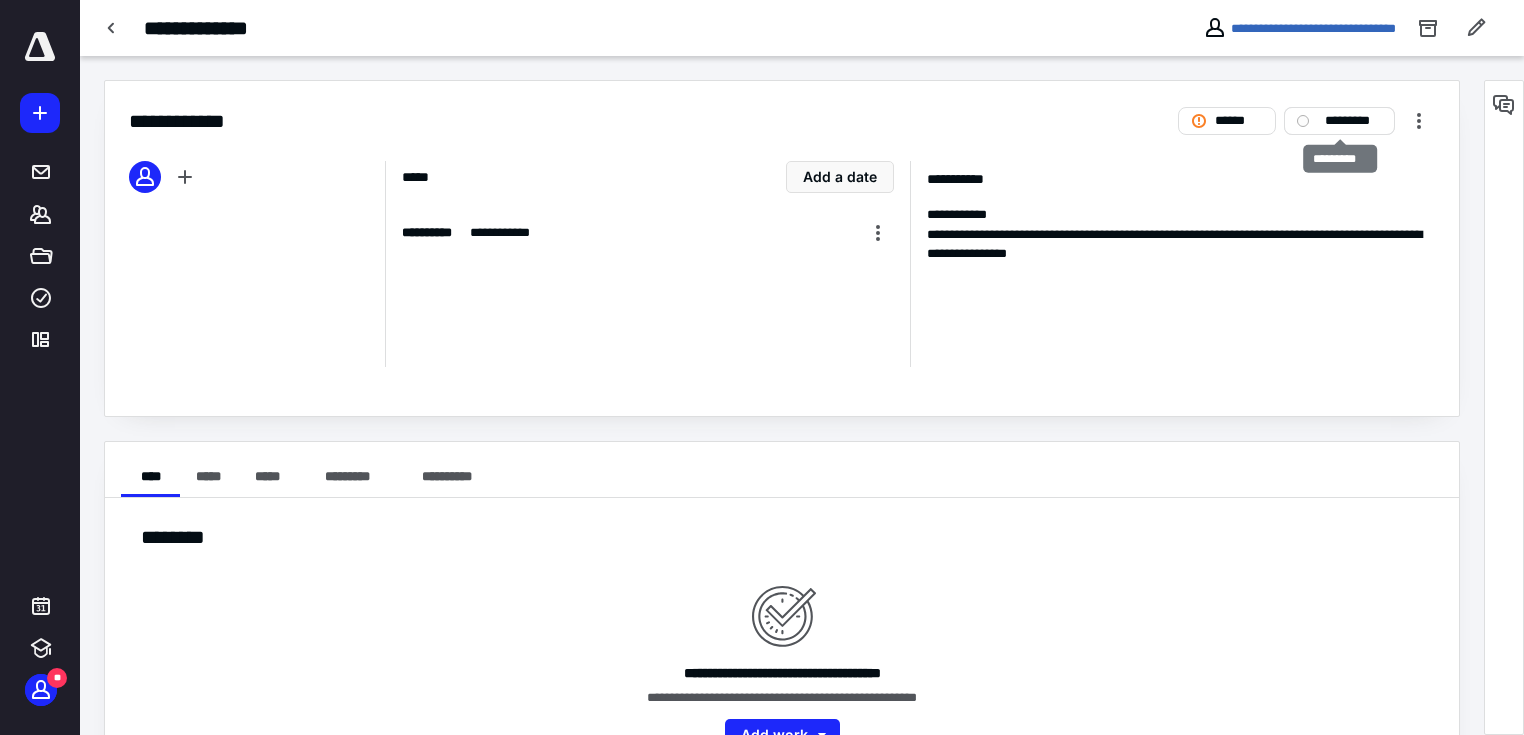 click on "*********" at bounding box center (1353, 121) 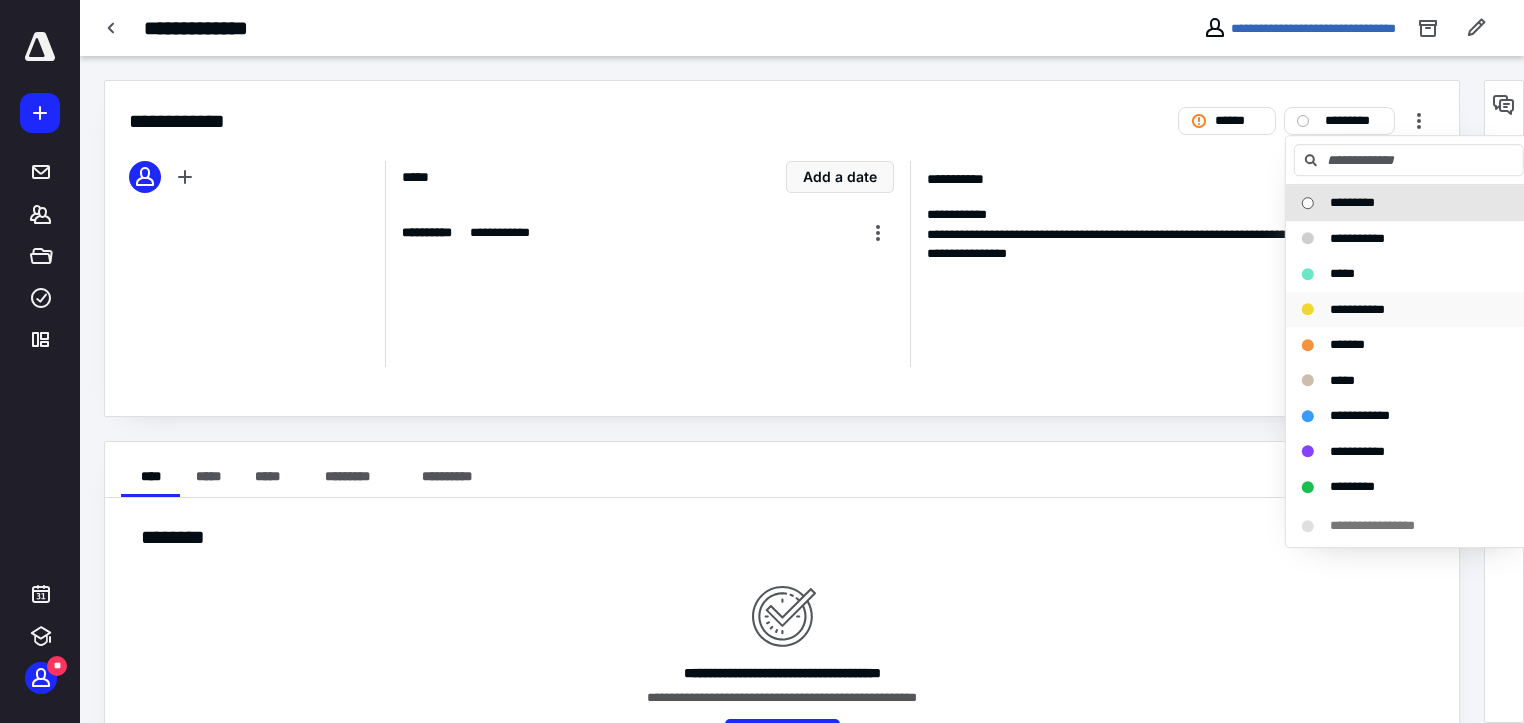 click on "**********" at bounding box center [1357, 309] 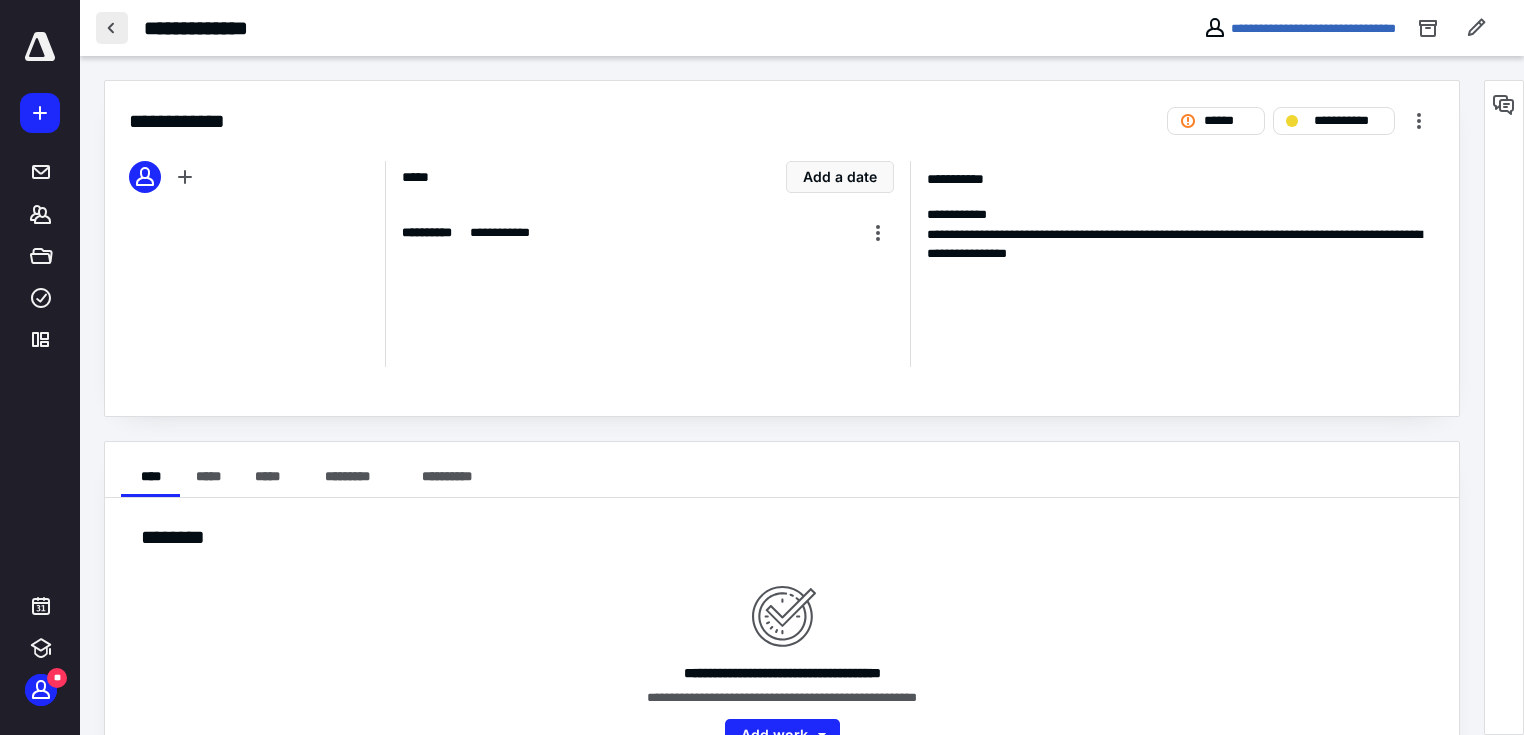 click at bounding box center [112, 28] 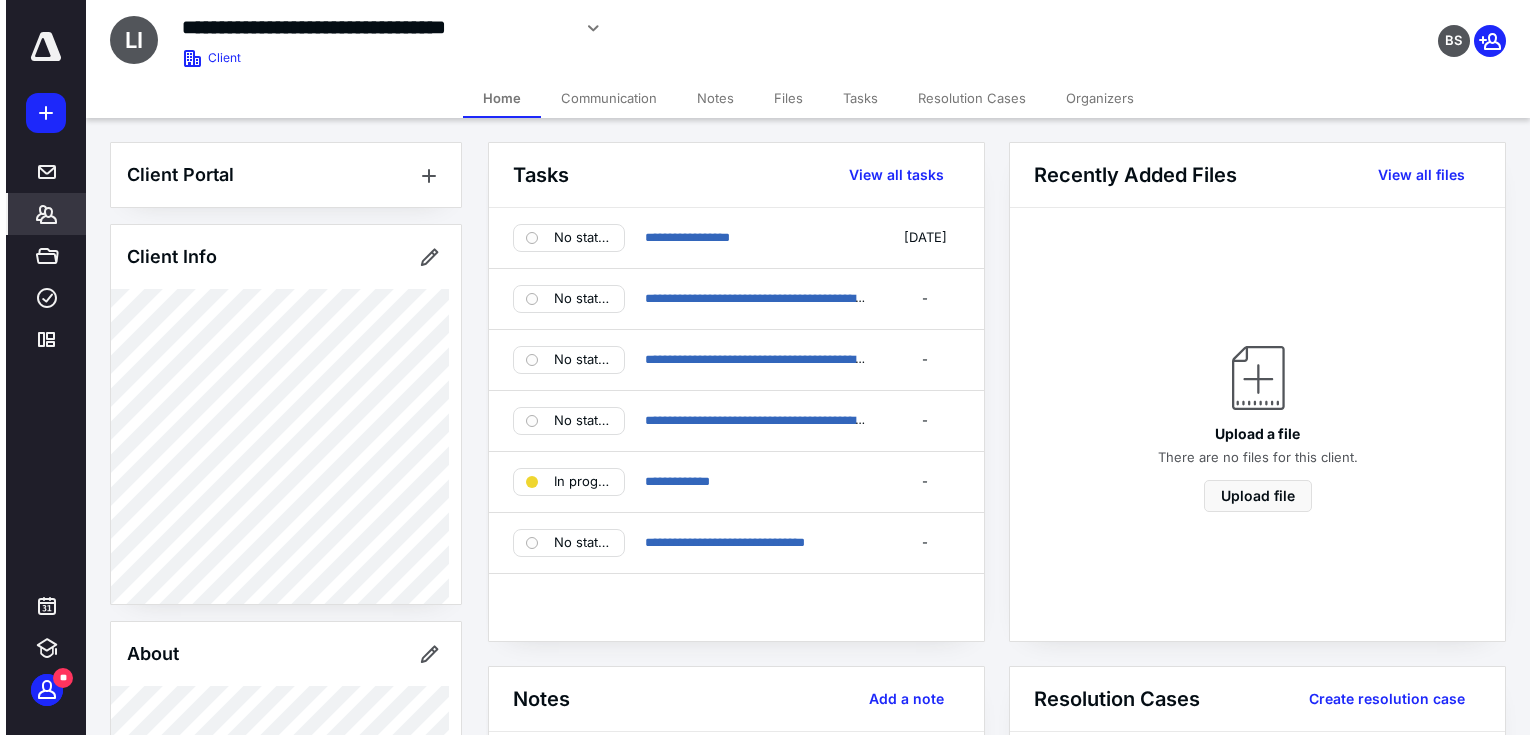 scroll, scrollTop: 533, scrollLeft: 0, axis: vertical 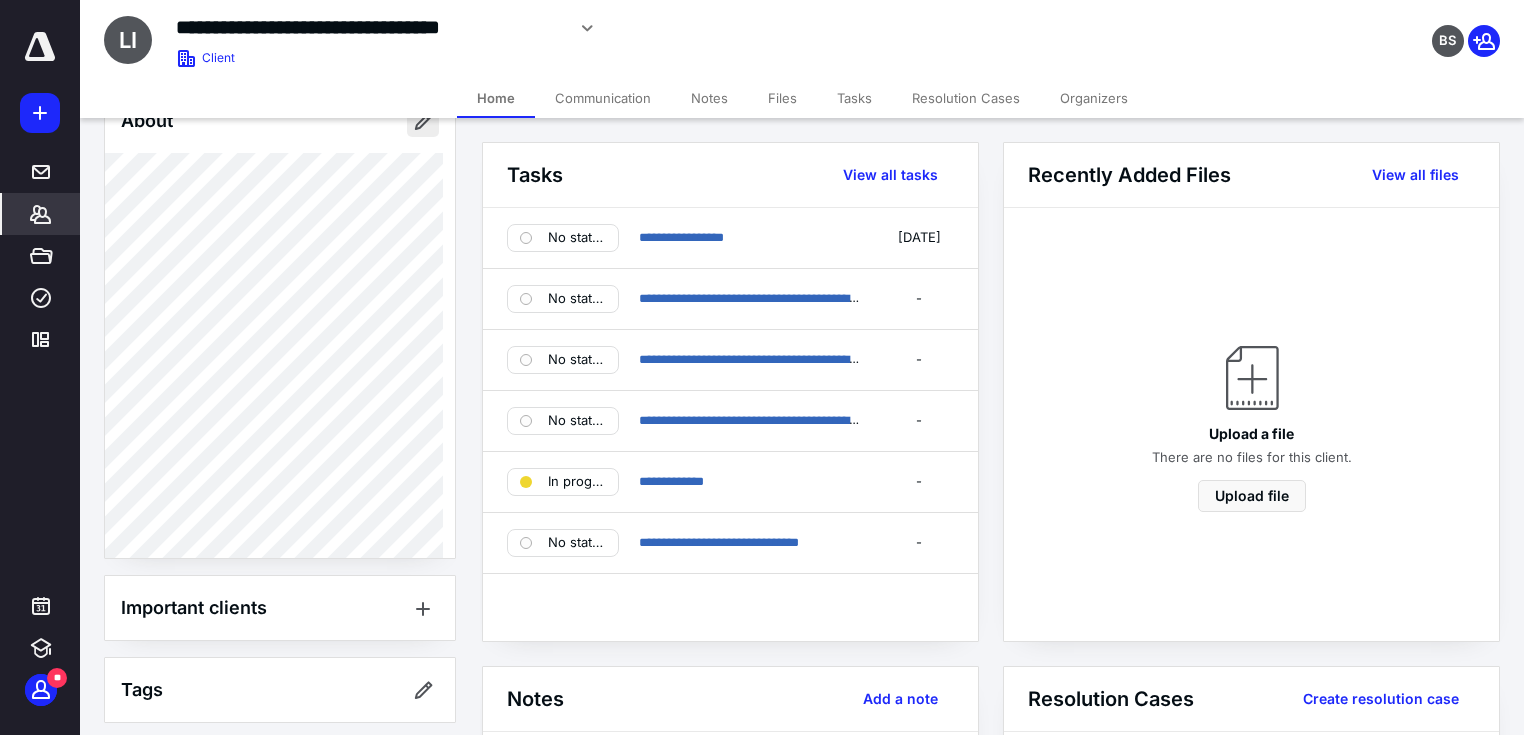 click at bounding box center (423, 121) 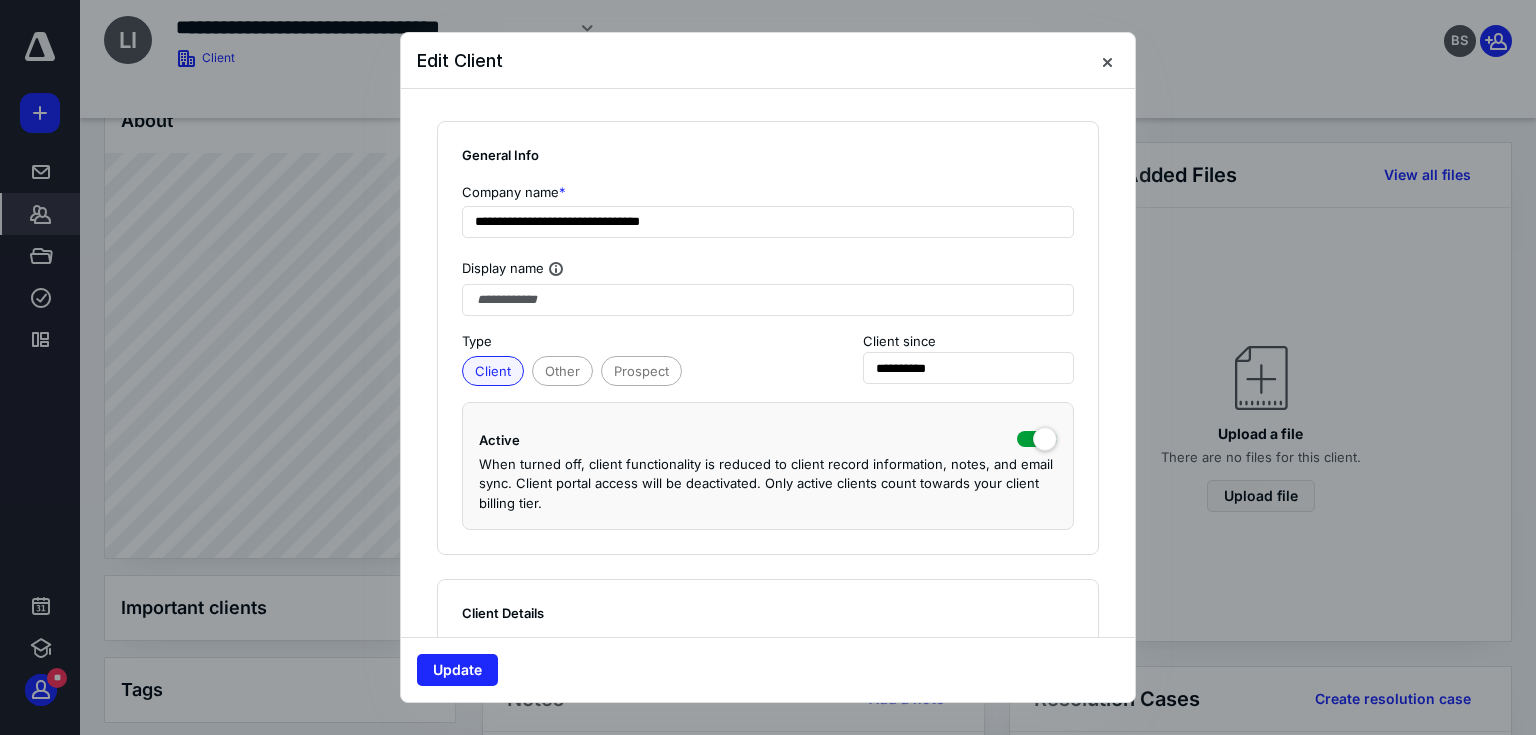 scroll, scrollTop: 1555, scrollLeft: 0, axis: vertical 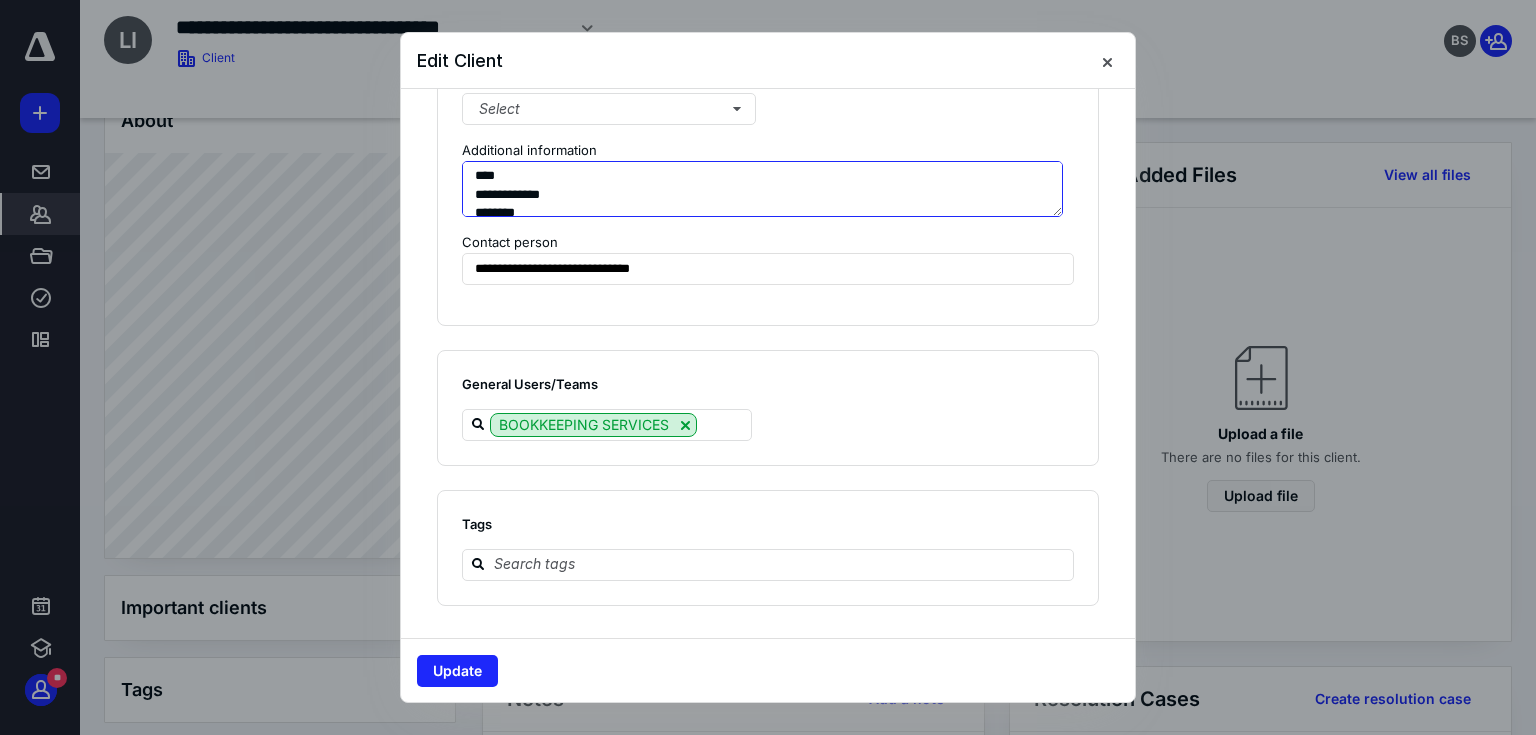 click on "**********" at bounding box center [762, 189] 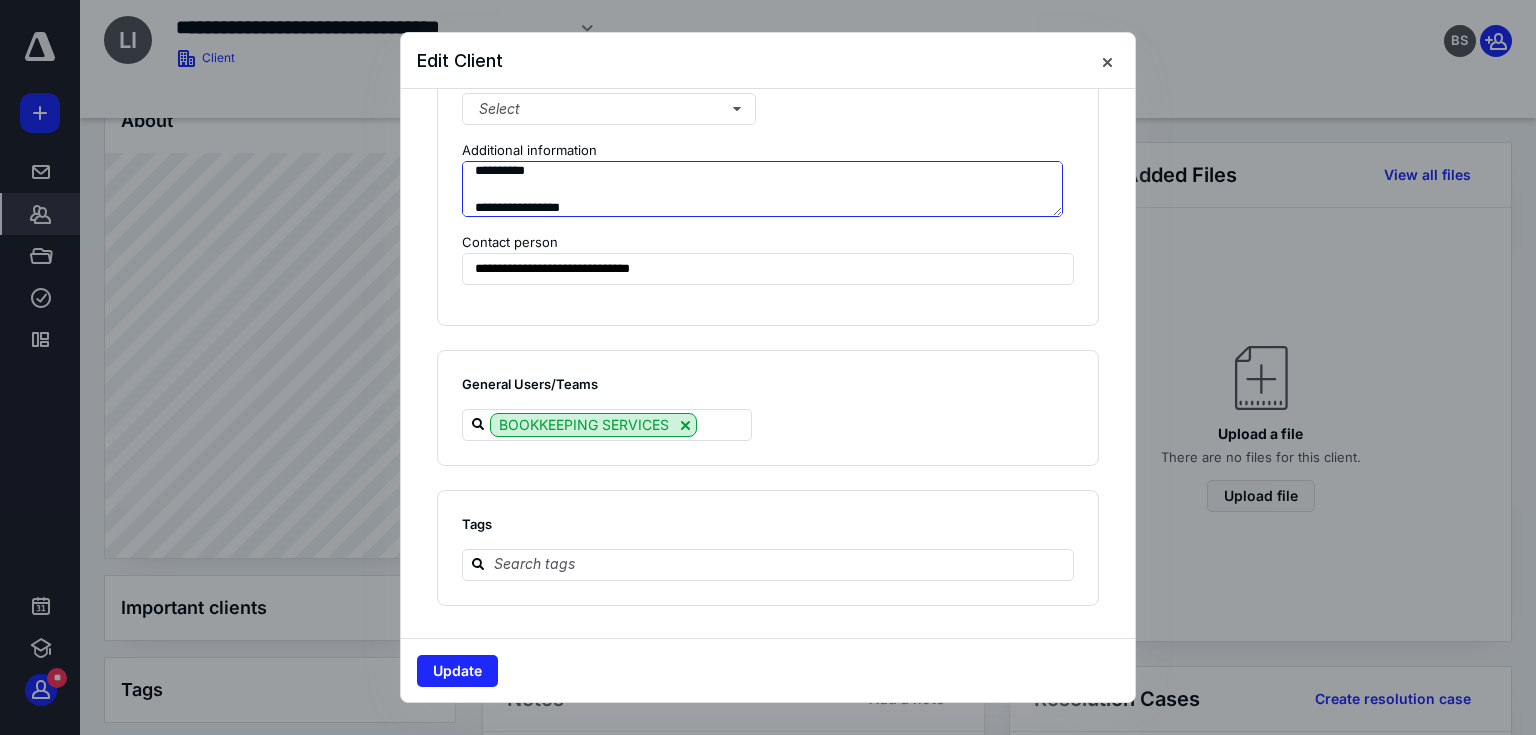 scroll, scrollTop: 228, scrollLeft: 0, axis: vertical 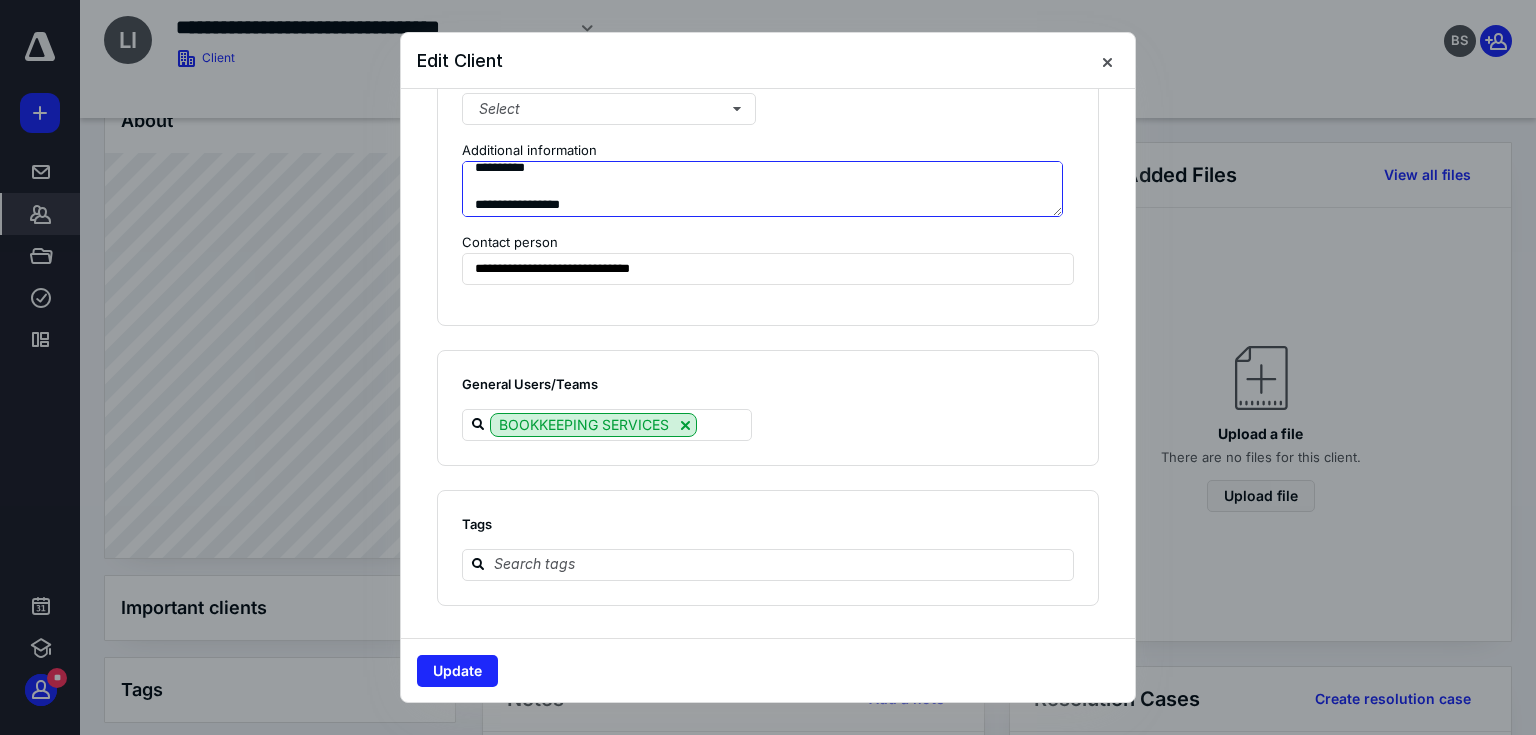 click on "**********" at bounding box center (762, 189) 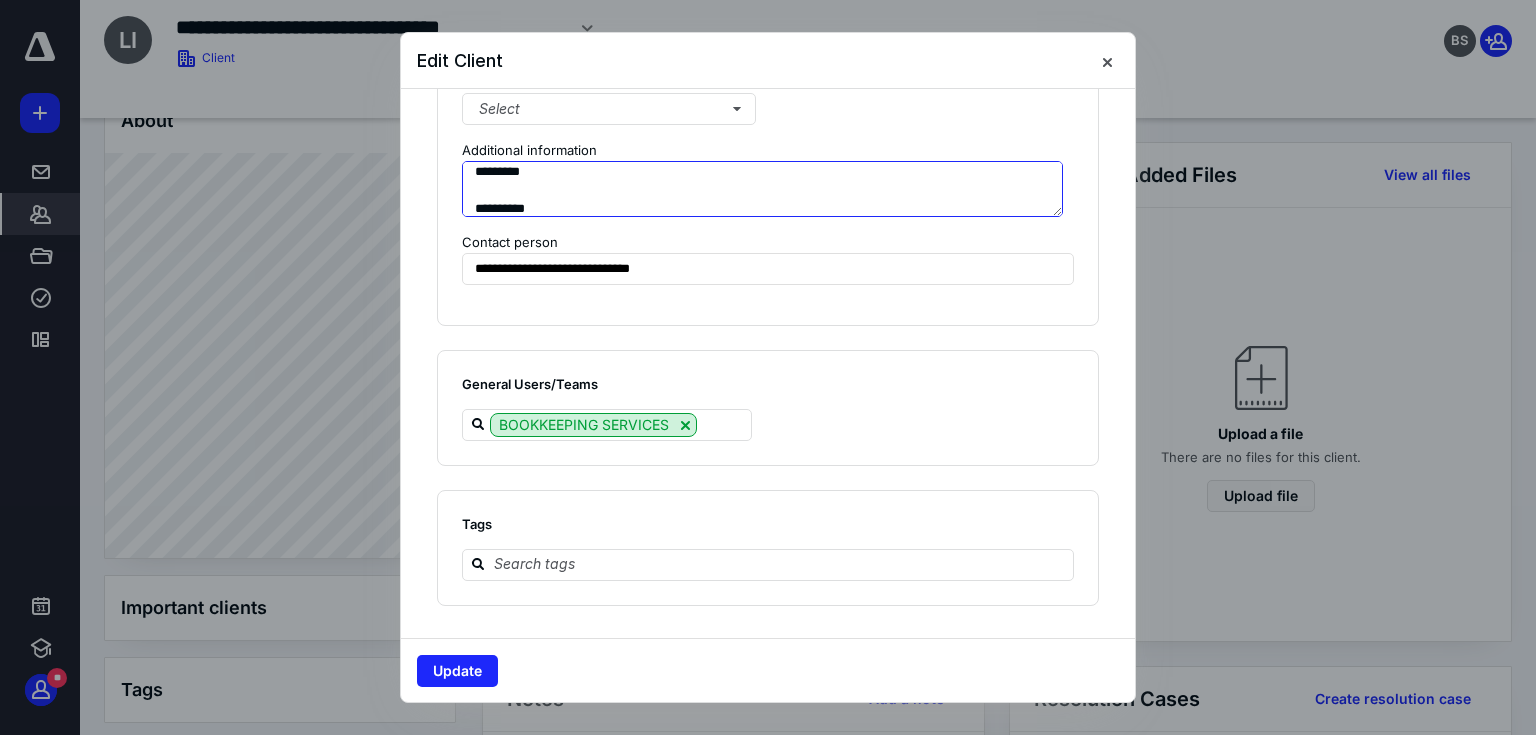 scroll, scrollTop: 283, scrollLeft: 0, axis: vertical 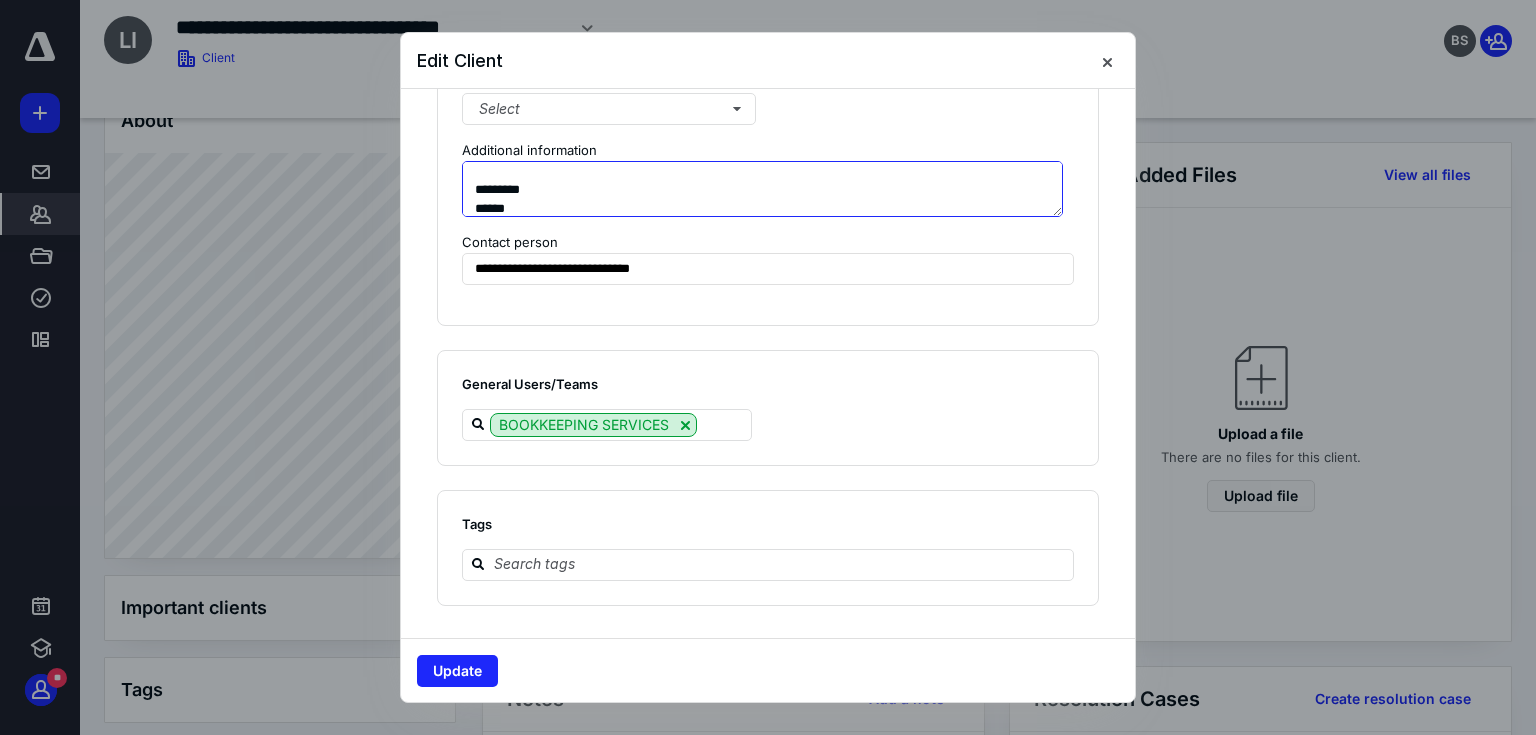 click on "**********" at bounding box center (762, 189) 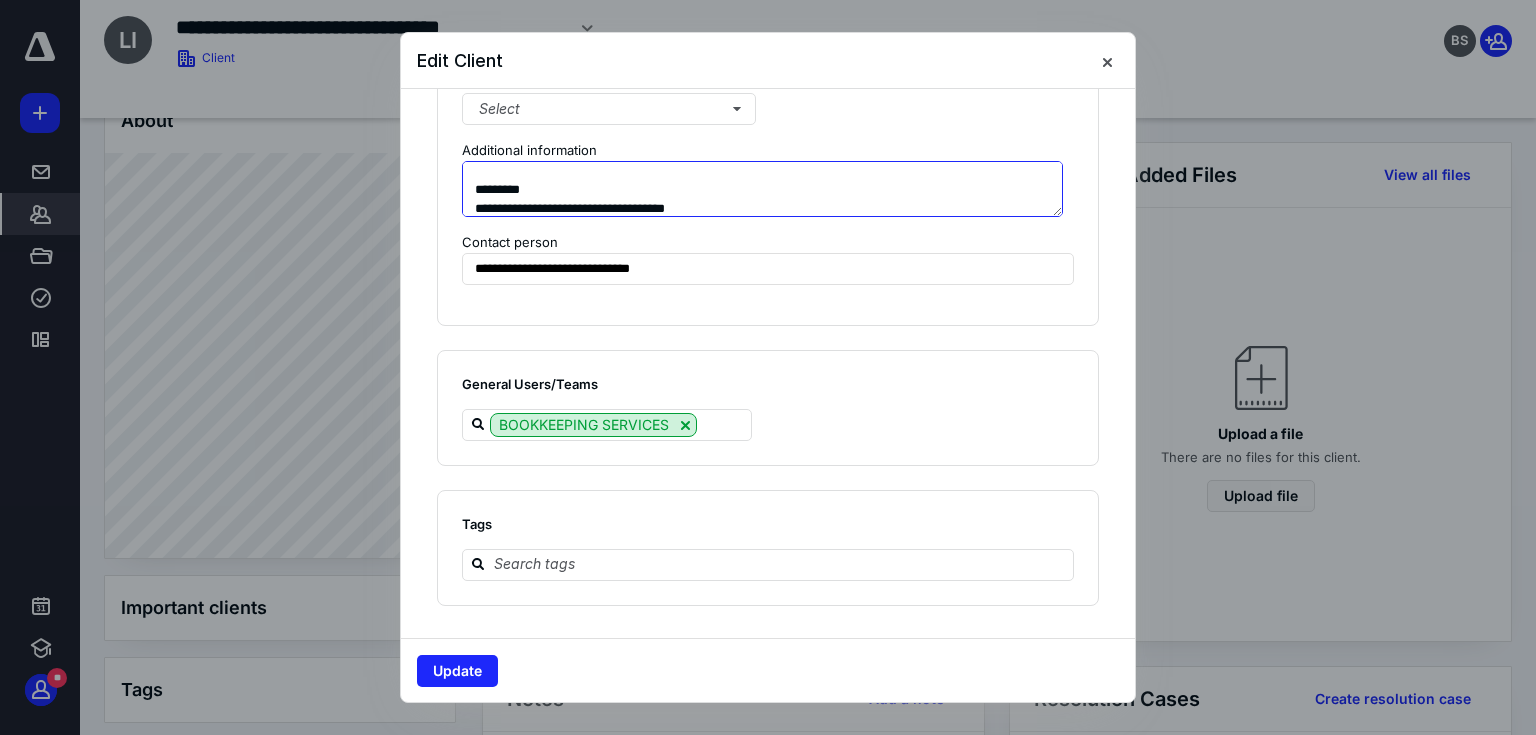 scroll, scrollTop: 302, scrollLeft: 0, axis: vertical 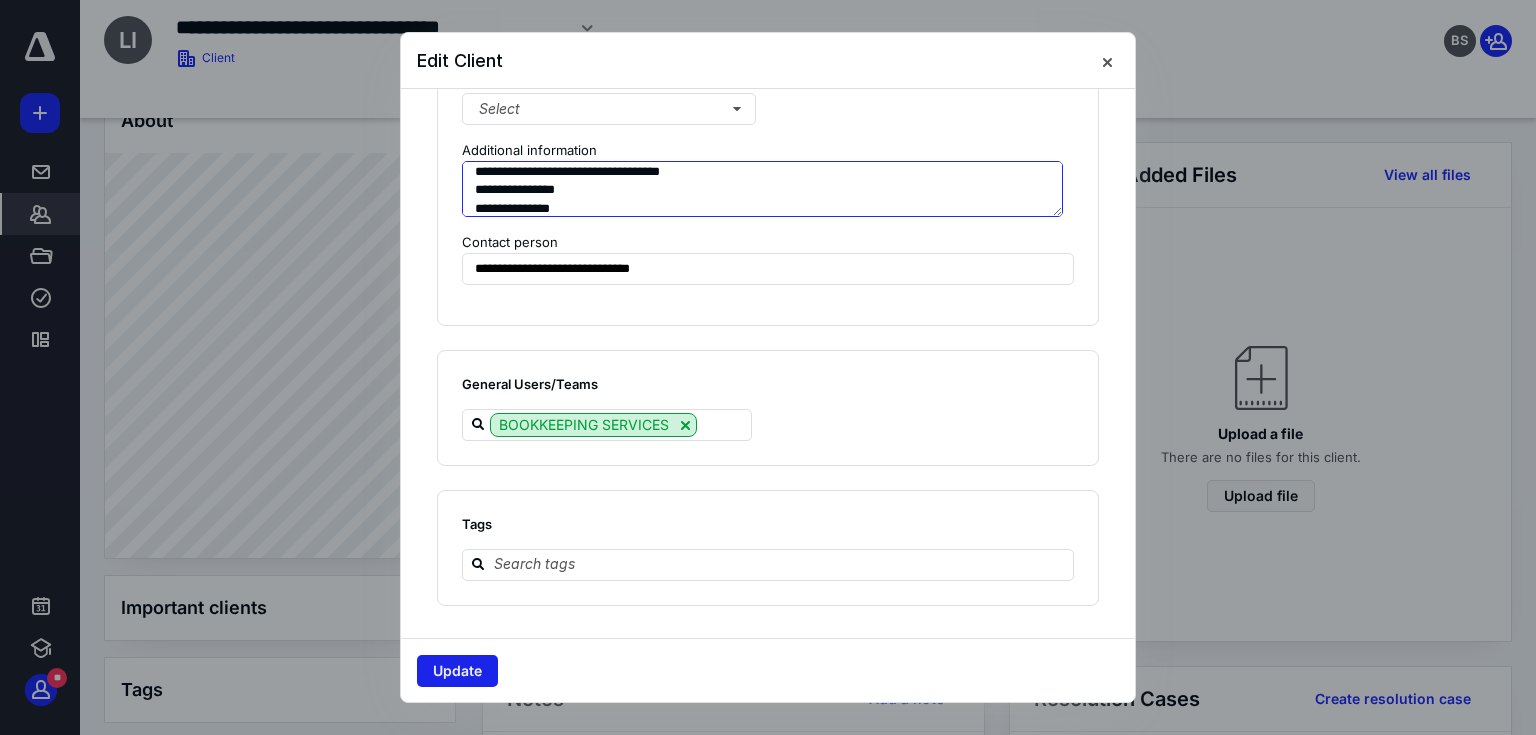 type on "**********" 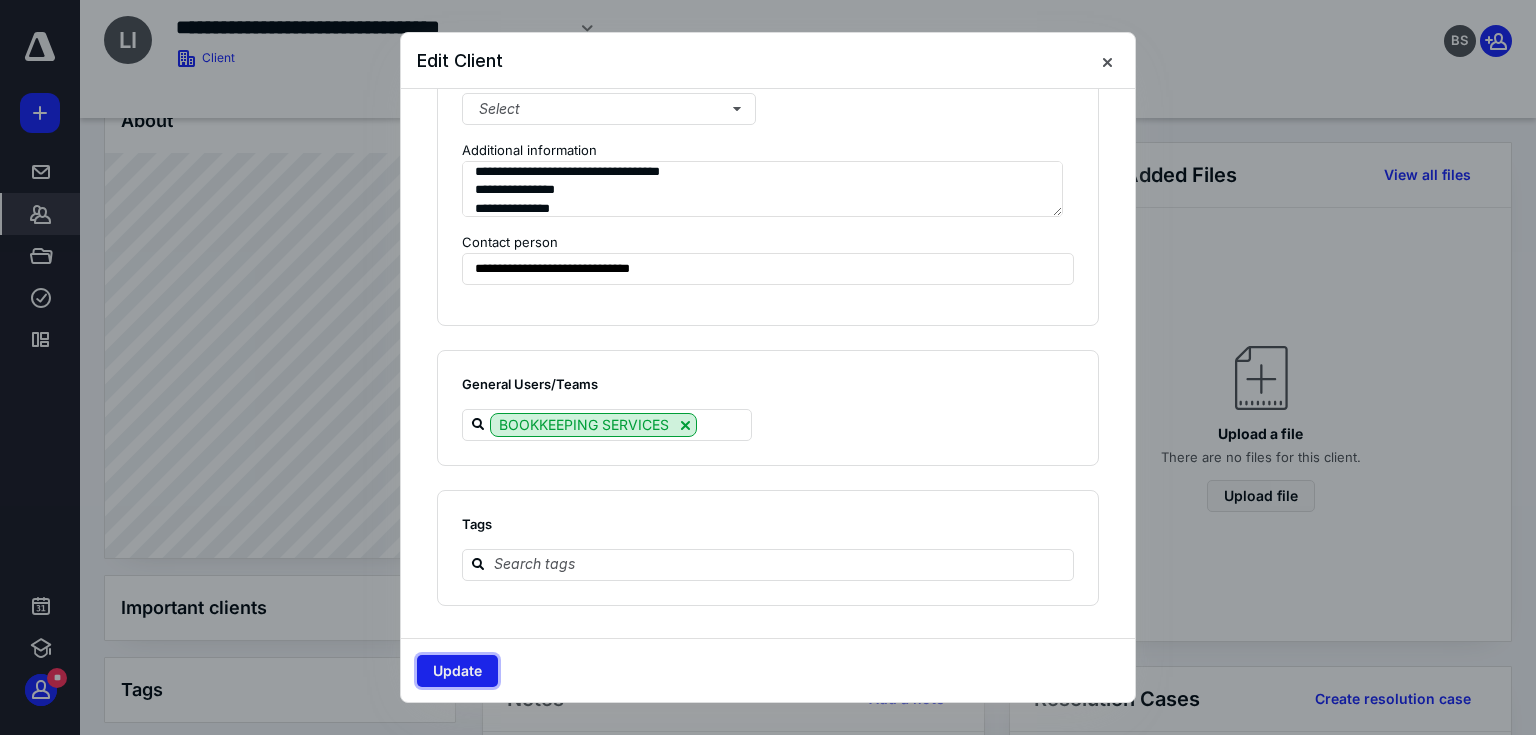 click on "Update" at bounding box center (457, 671) 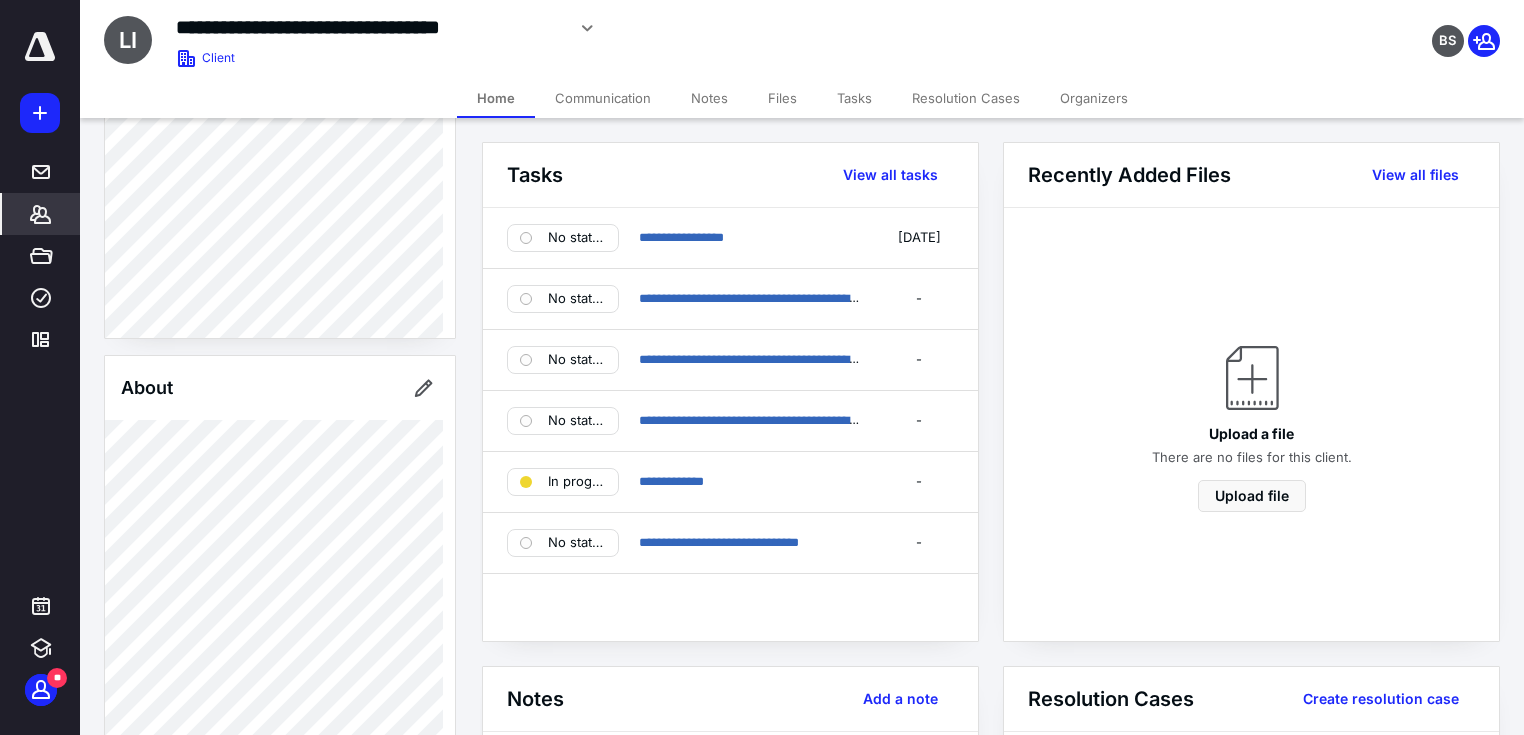 scroll, scrollTop: 776, scrollLeft: 0, axis: vertical 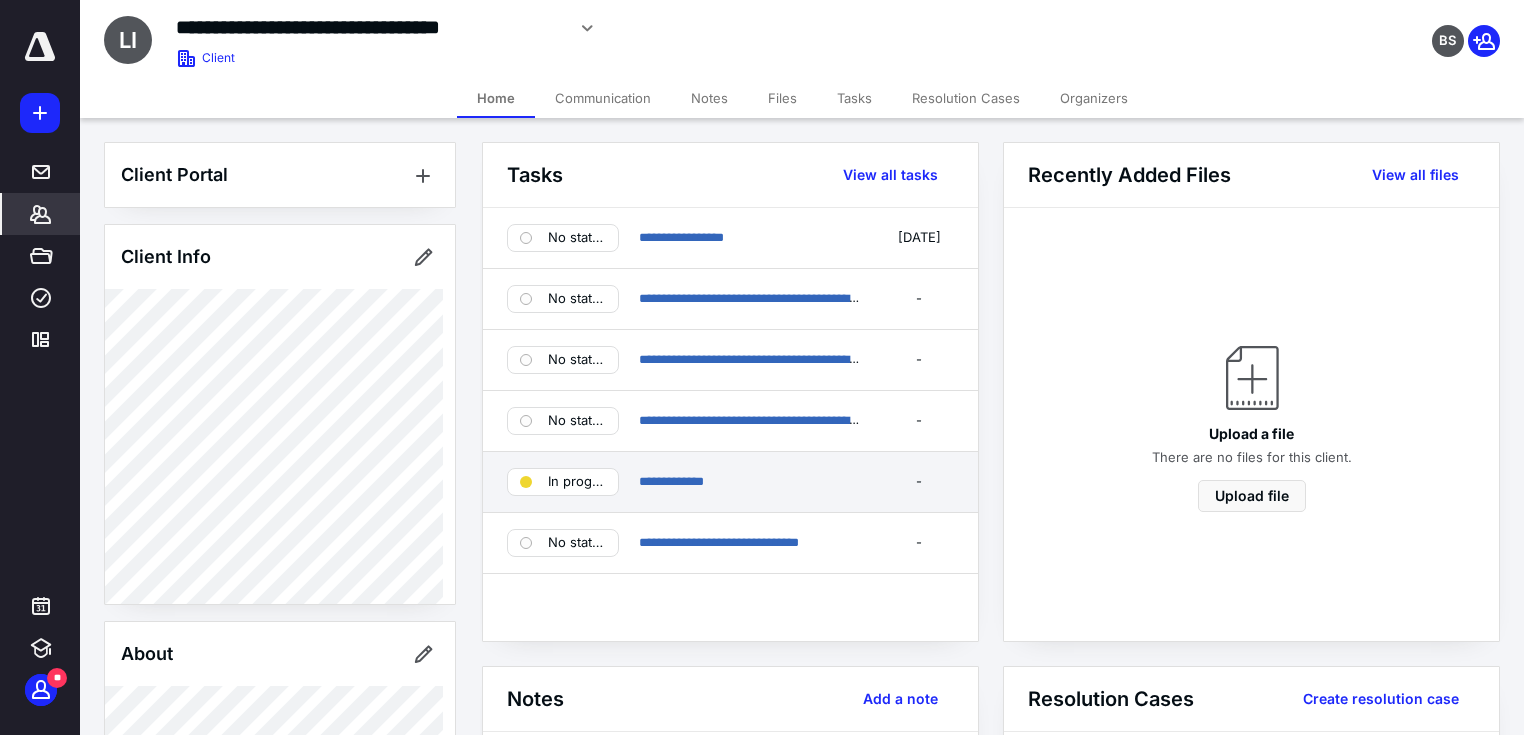 click on "In progress" at bounding box center (577, 482) 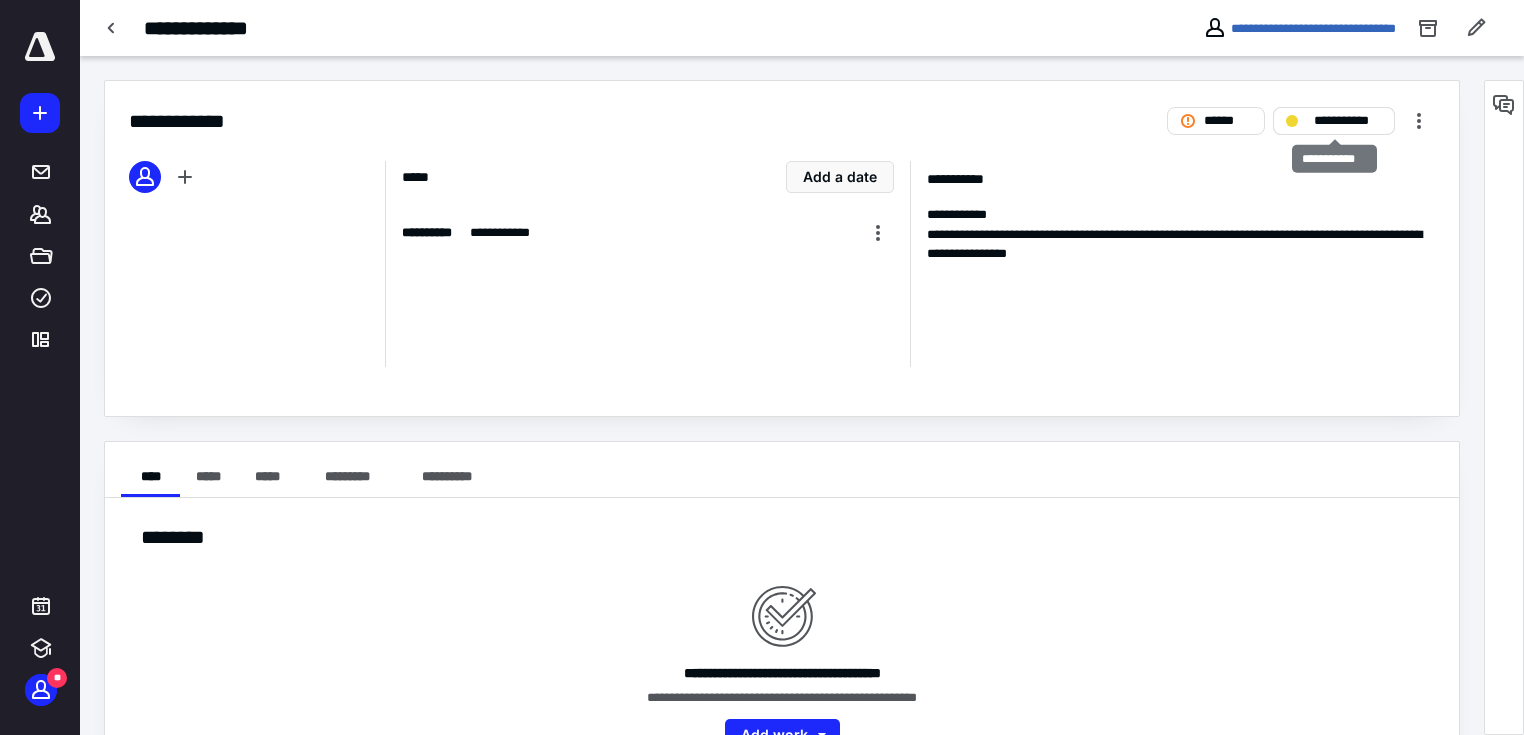 click on "**********" at bounding box center [1348, 121] 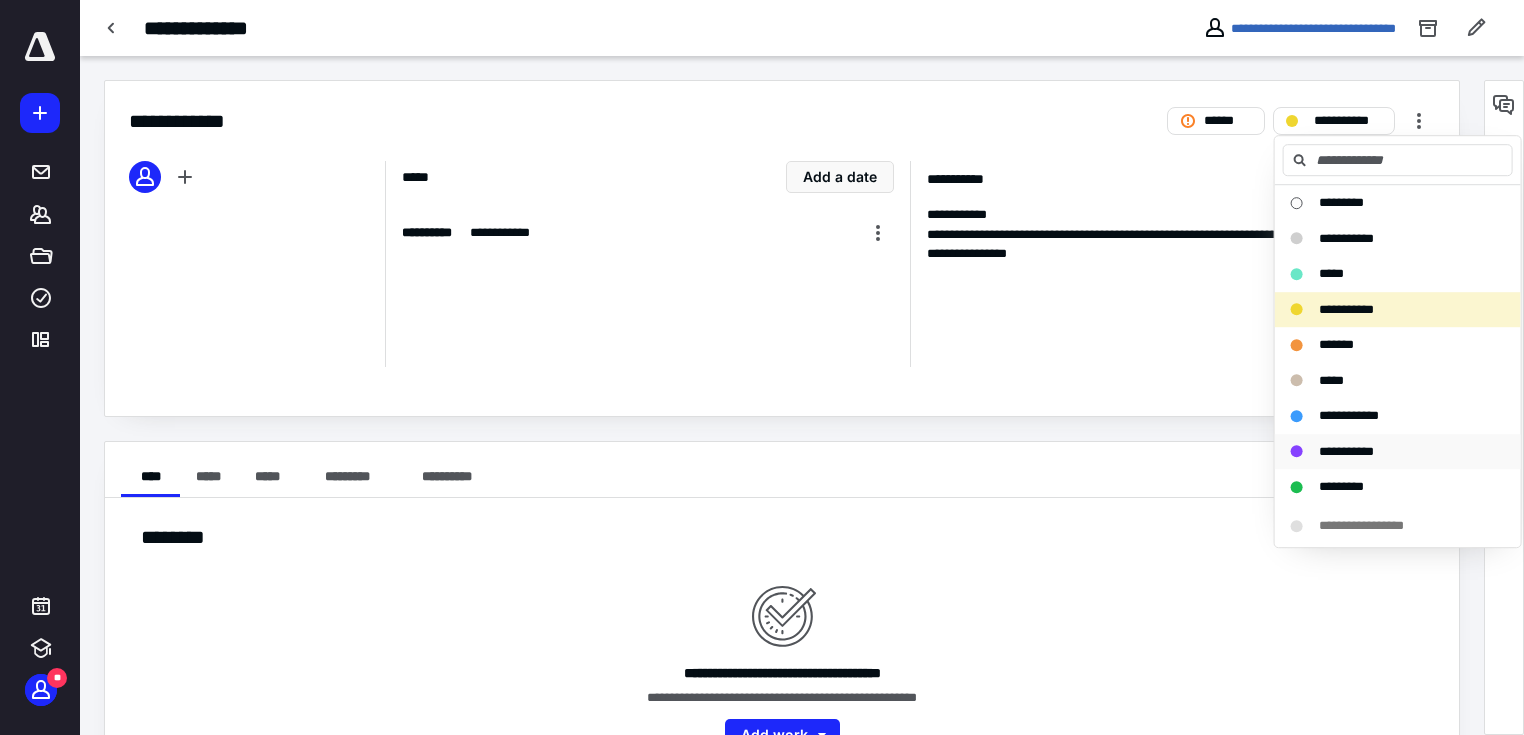 click on "**********" at bounding box center [1346, 451] 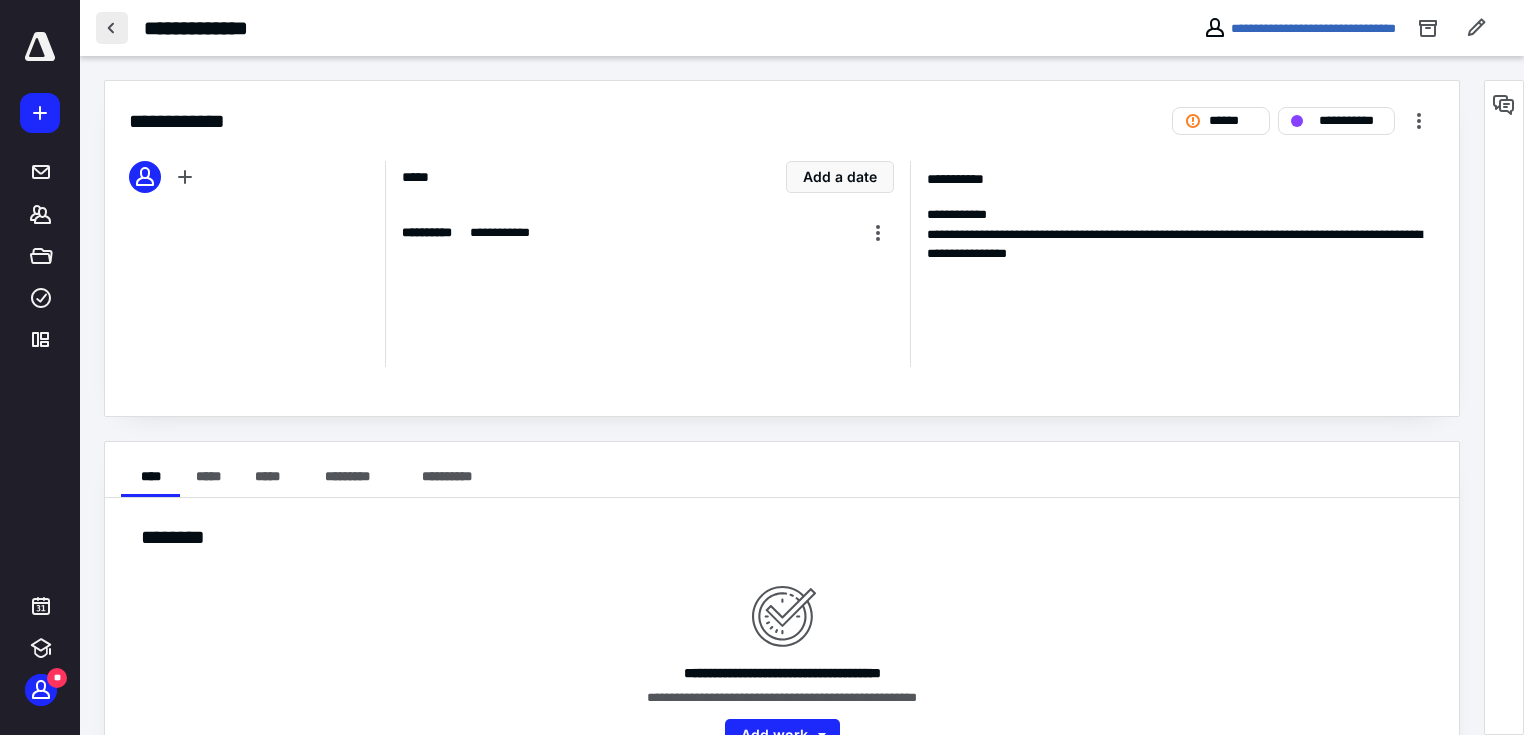 click at bounding box center (112, 28) 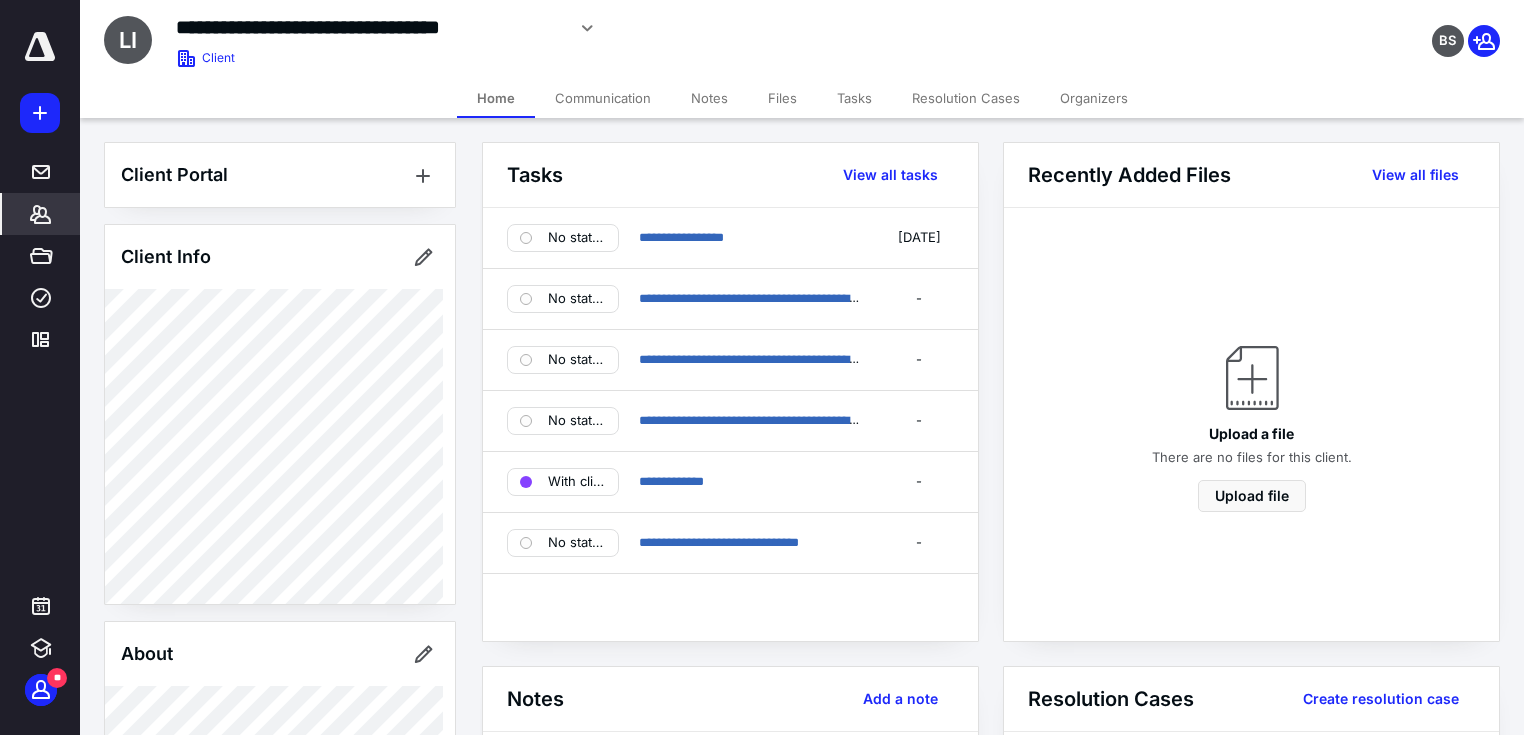 click 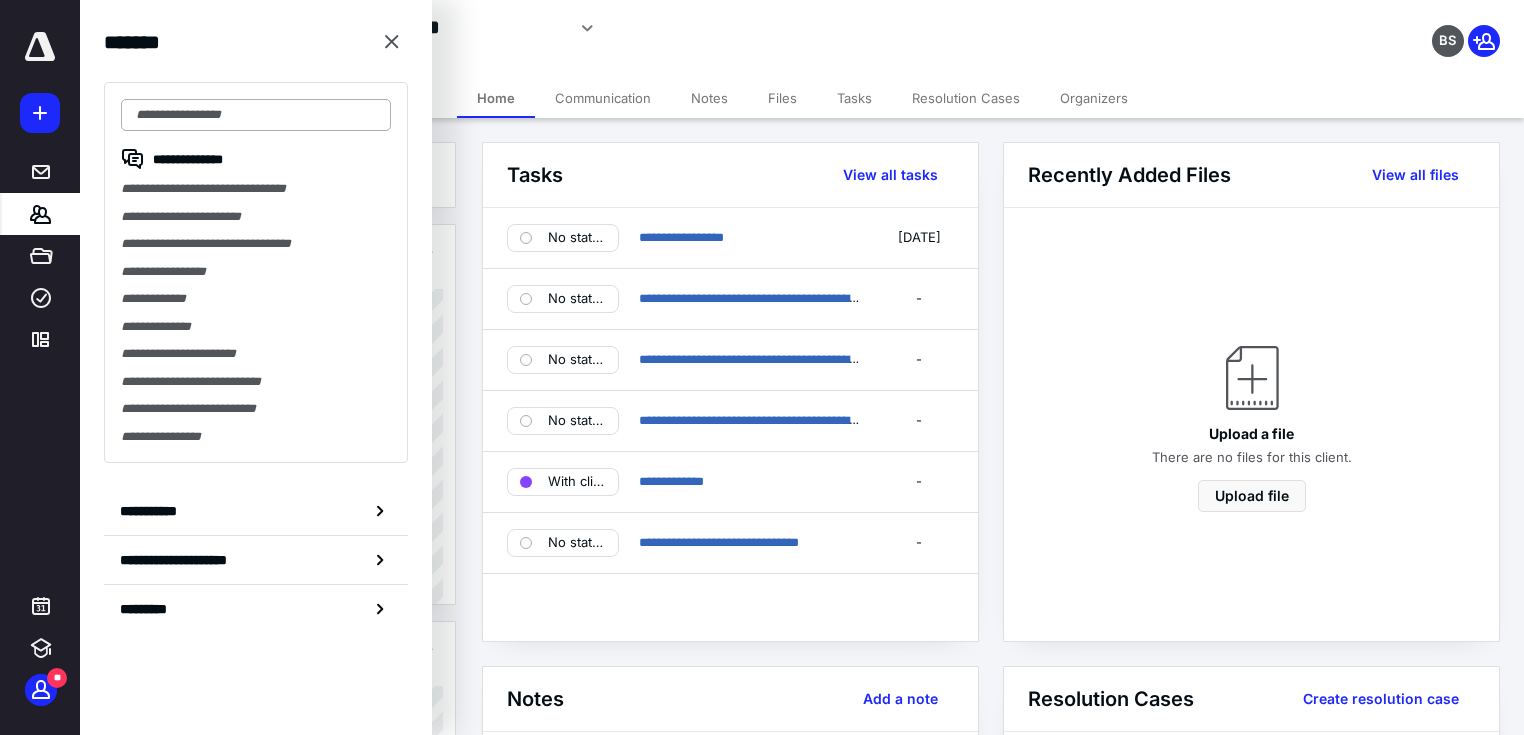 drag, startPoint x: 224, startPoint y: 121, endPoint x: 256, endPoint y: 104, distance: 36.23534 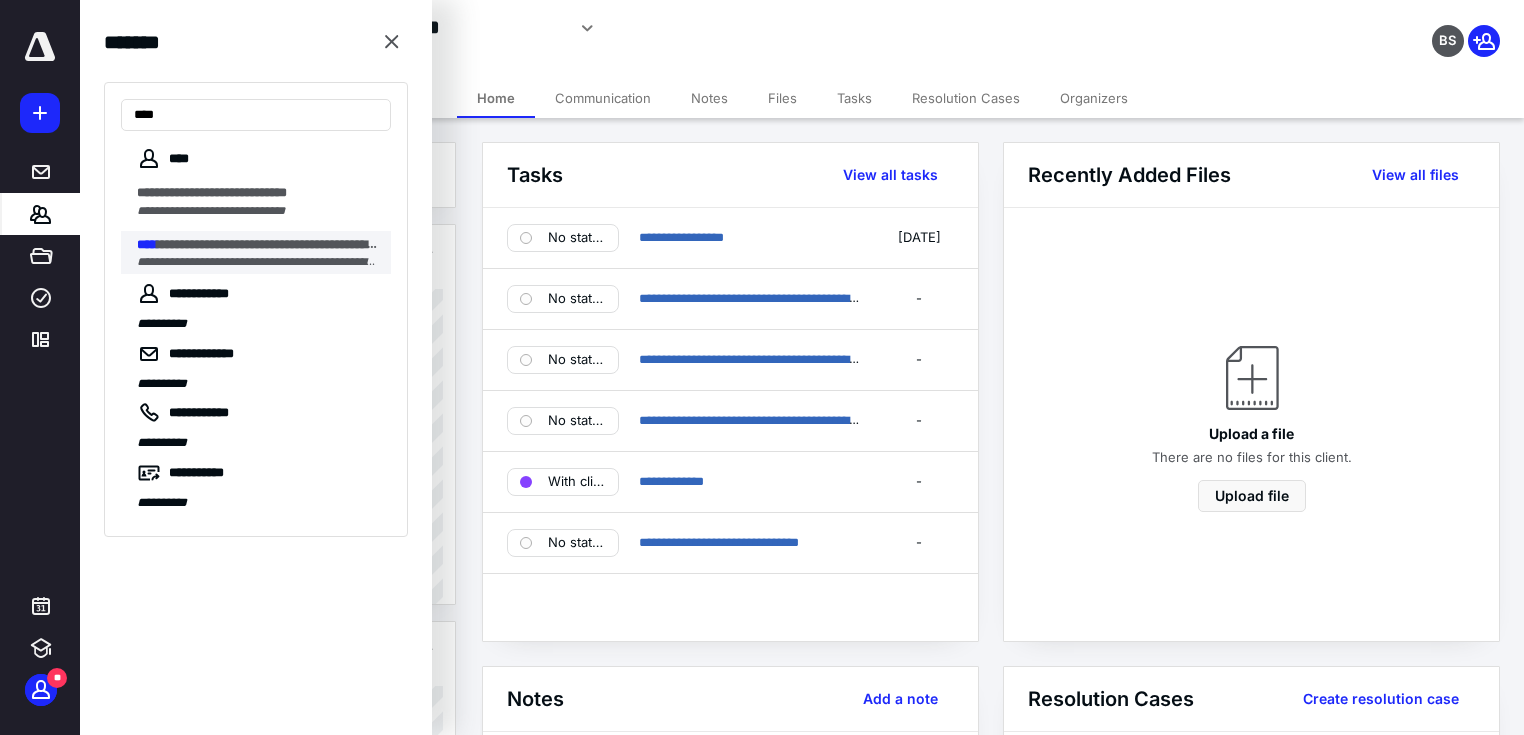 type on "****" 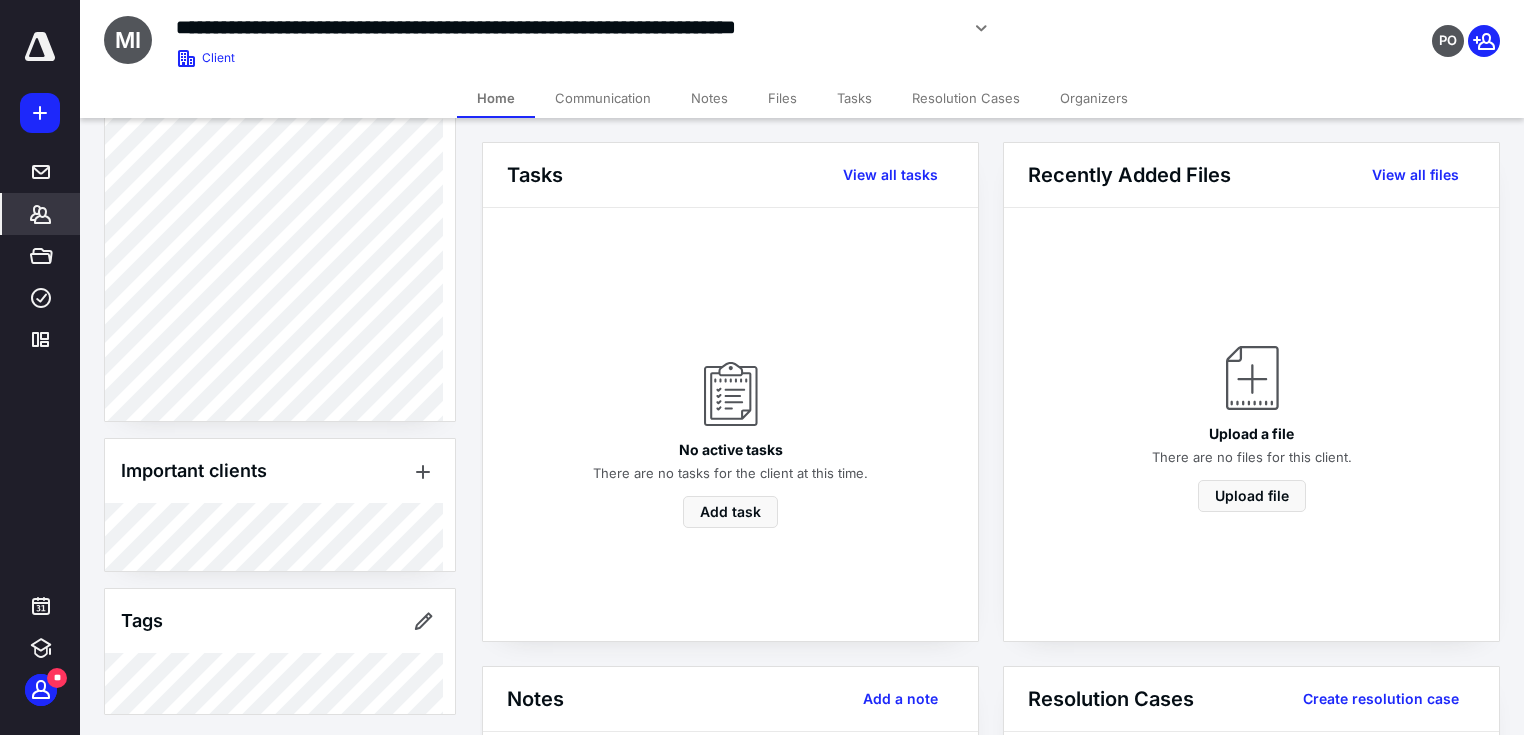 scroll, scrollTop: 594, scrollLeft: 0, axis: vertical 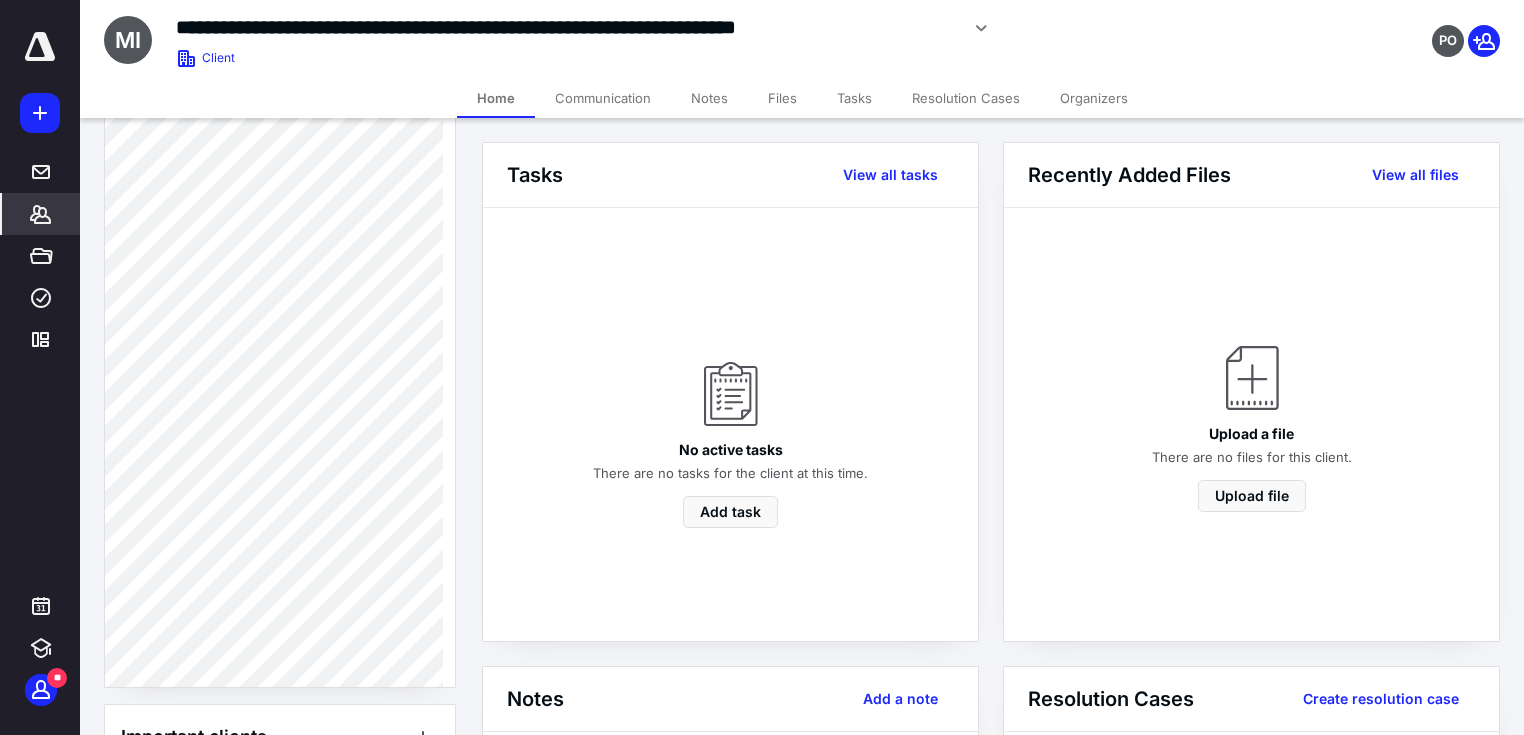 click on "Notes" at bounding box center [709, 98] 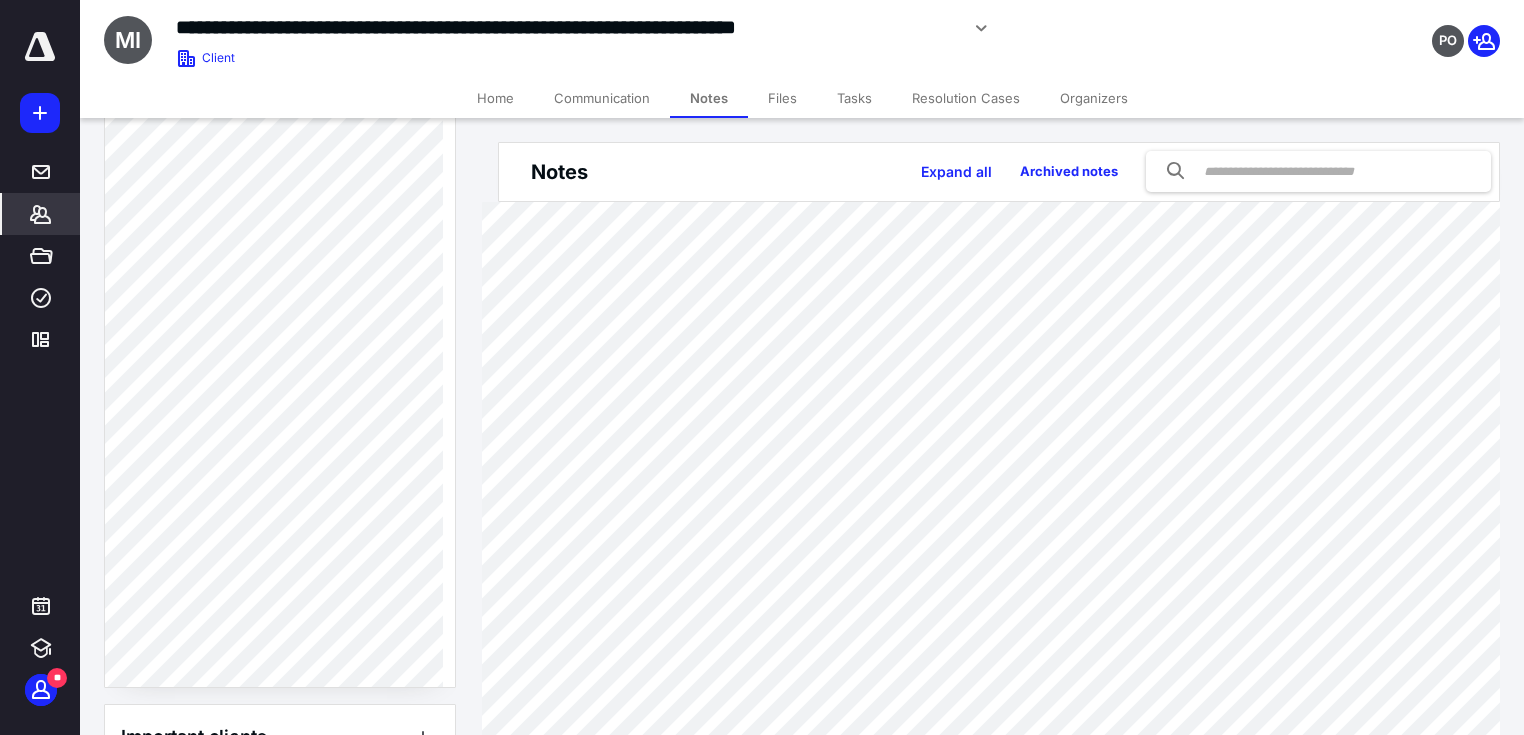 click 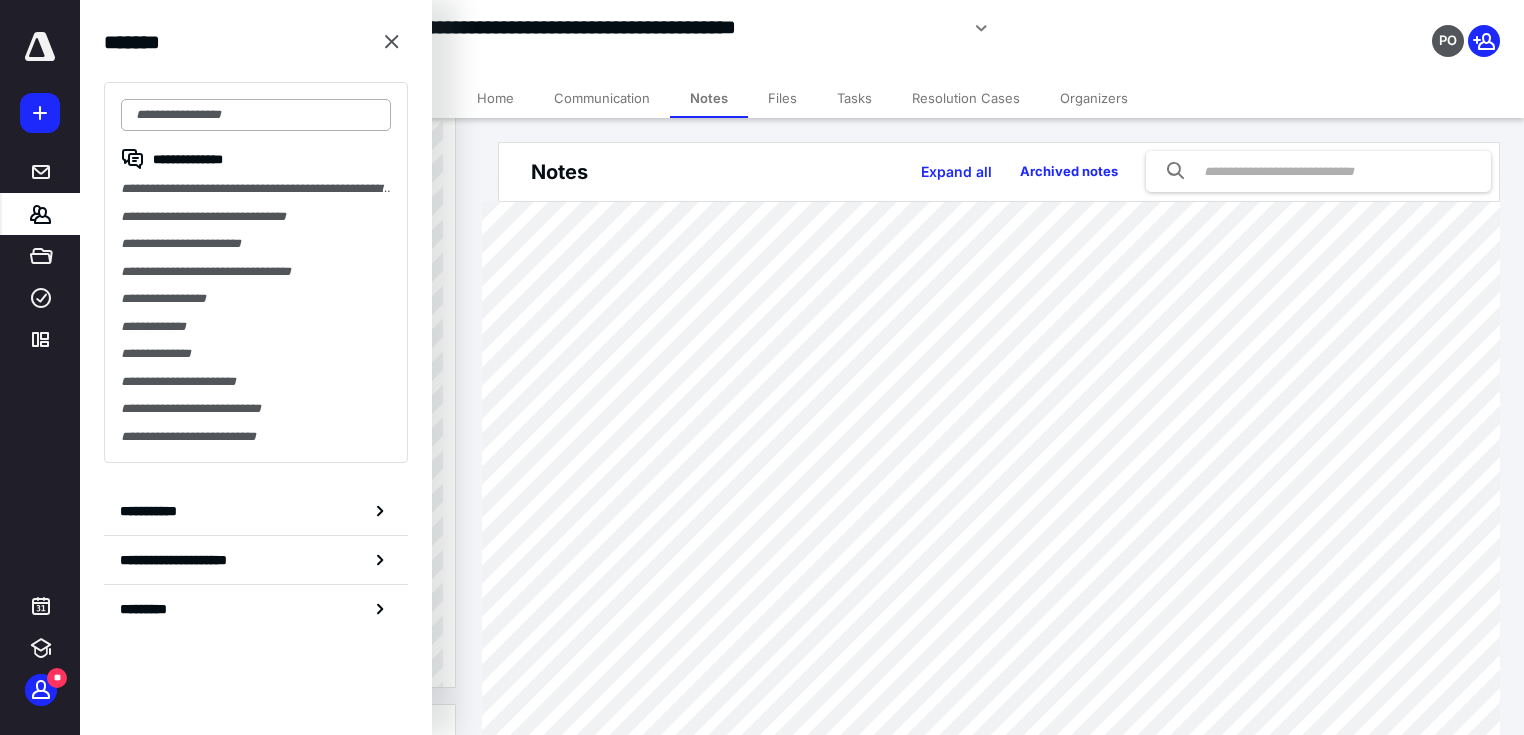 drag, startPoint x: 214, startPoint y: 116, endPoint x: 228, endPoint y: 112, distance: 14.56022 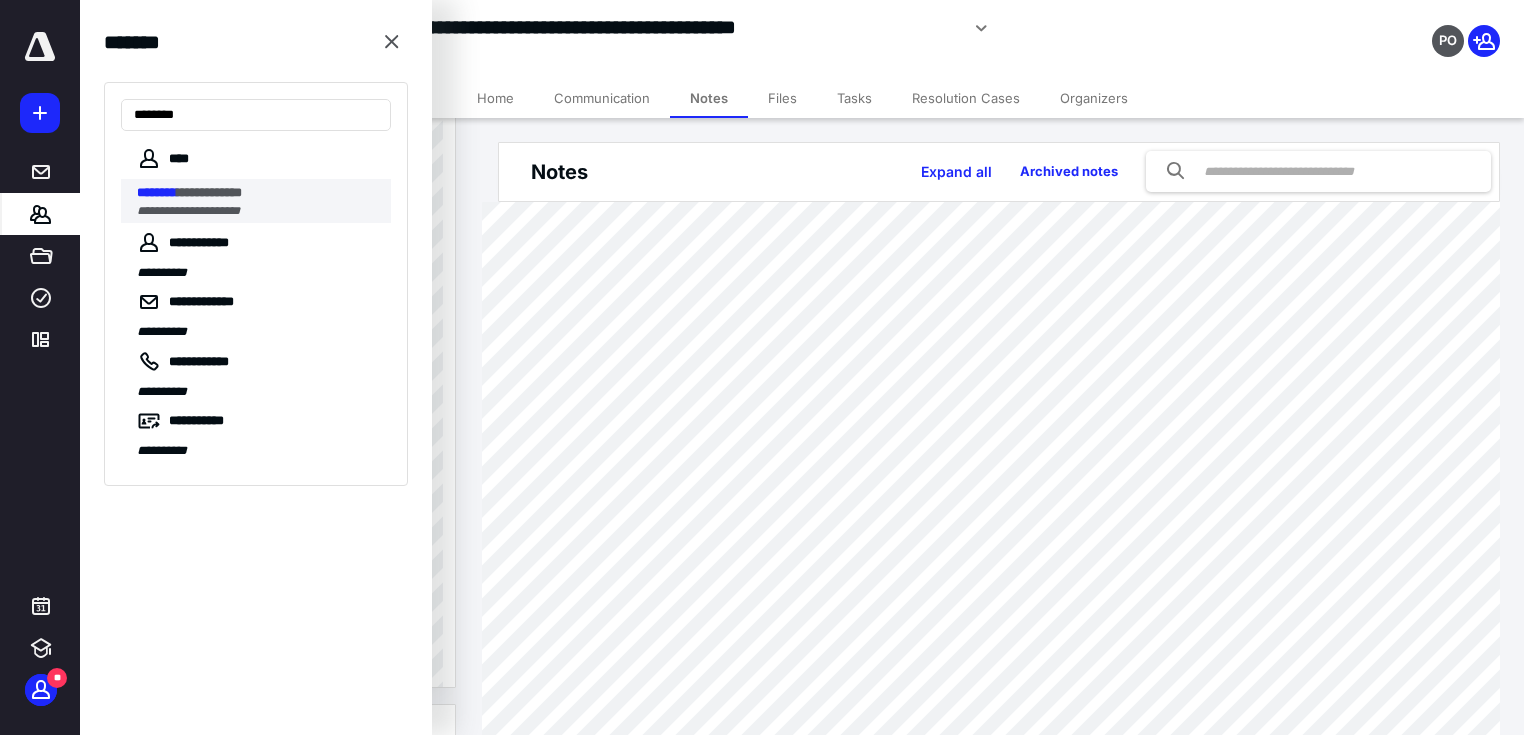 type on "********" 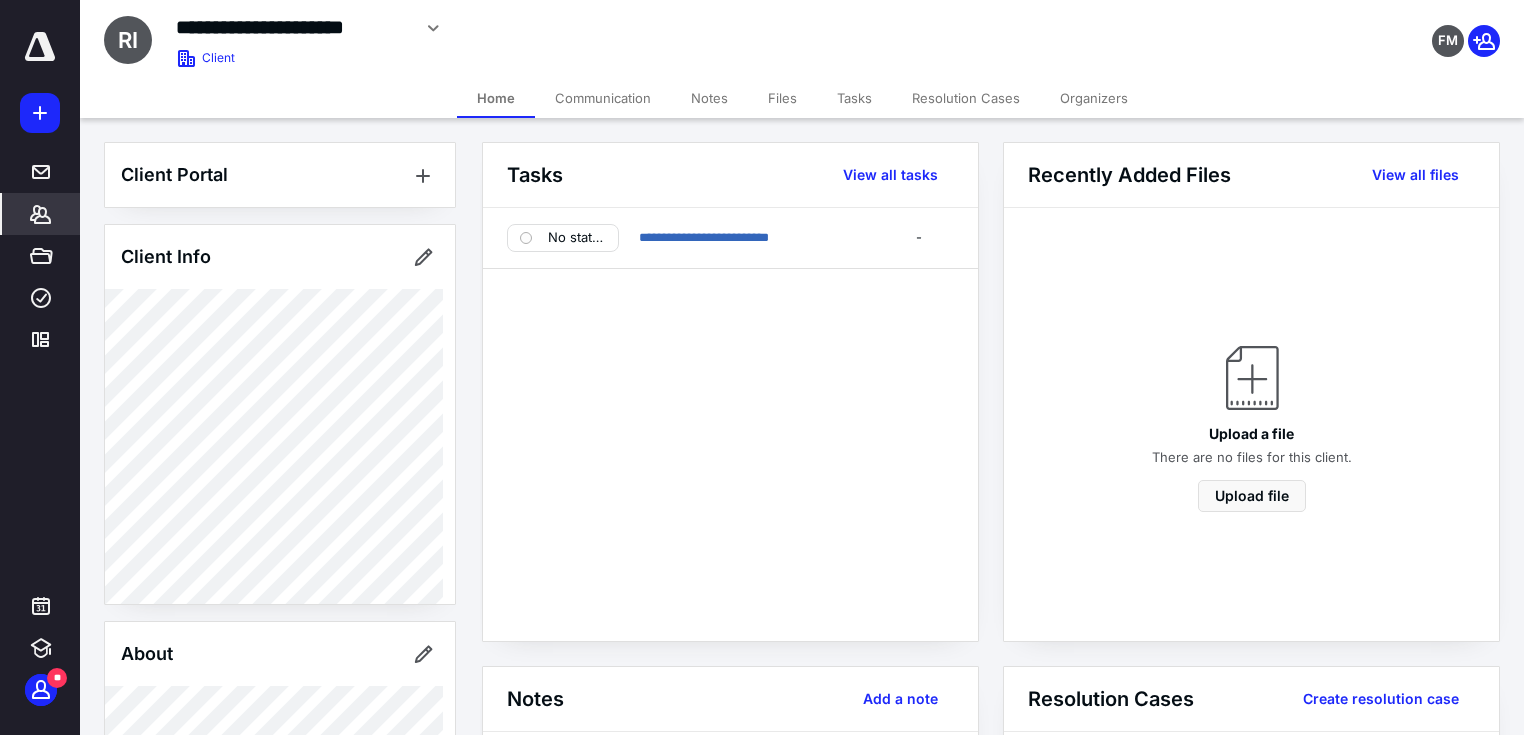 scroll, scrollTop: 266, scrollLeft: 0, axis: vertical 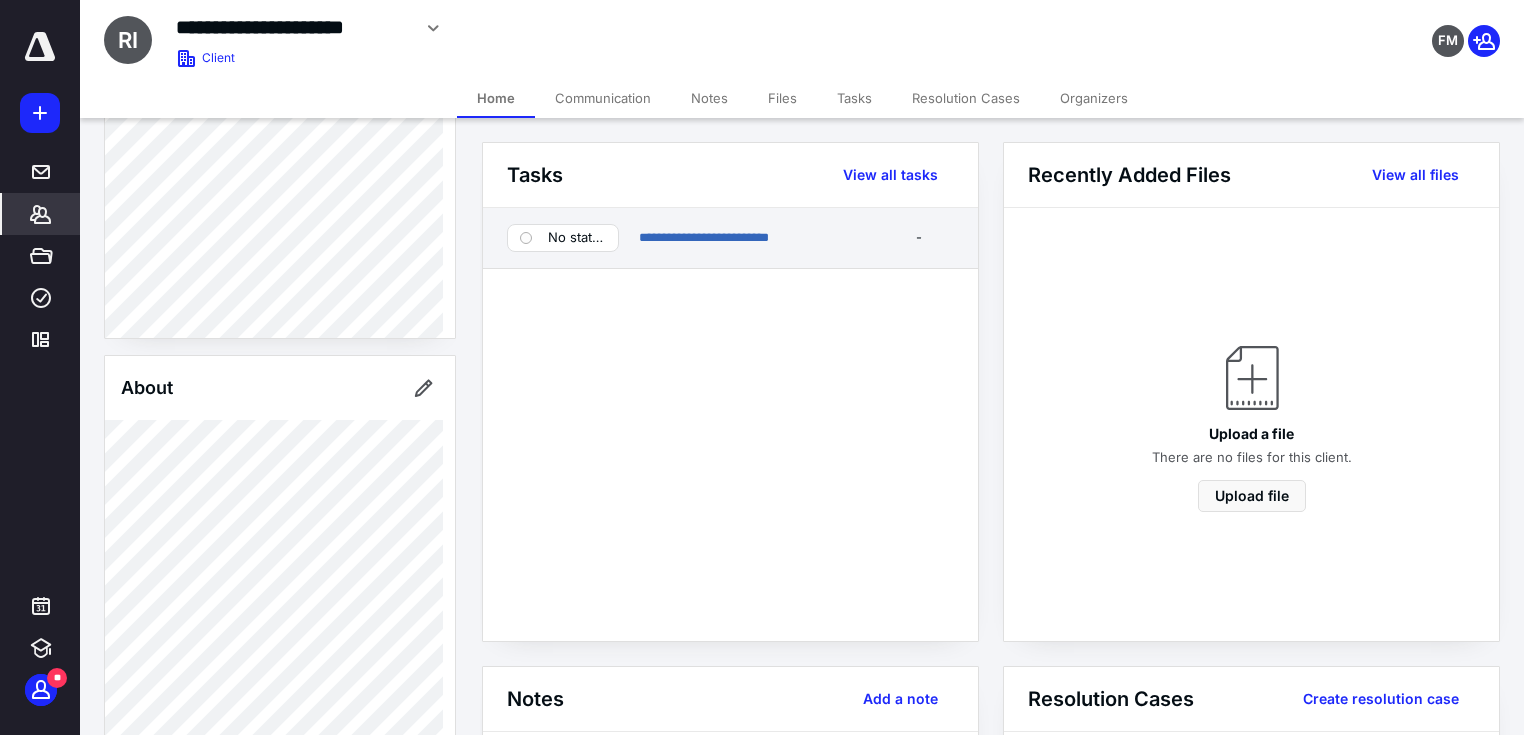 click on "No status" at bounding box center [577, 238] 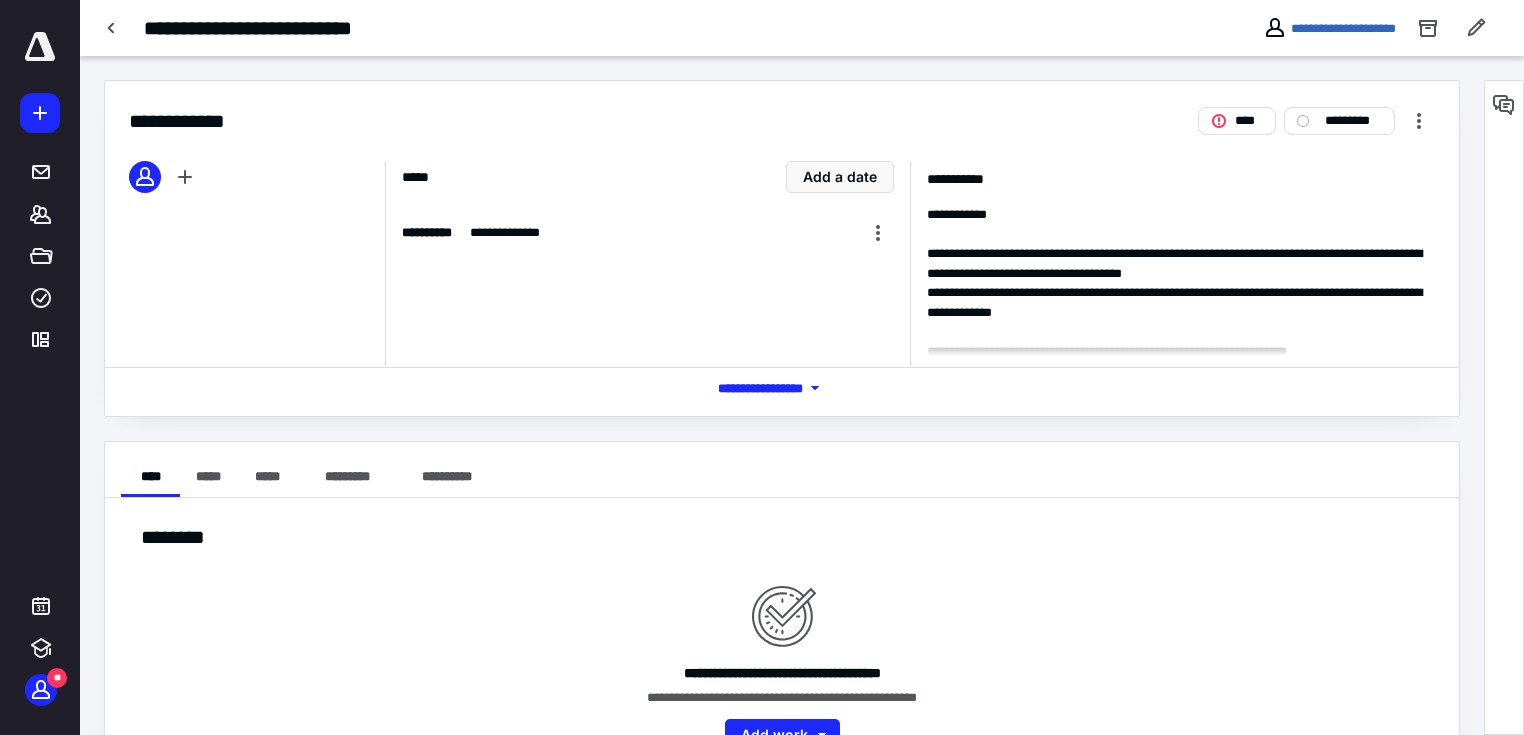 click 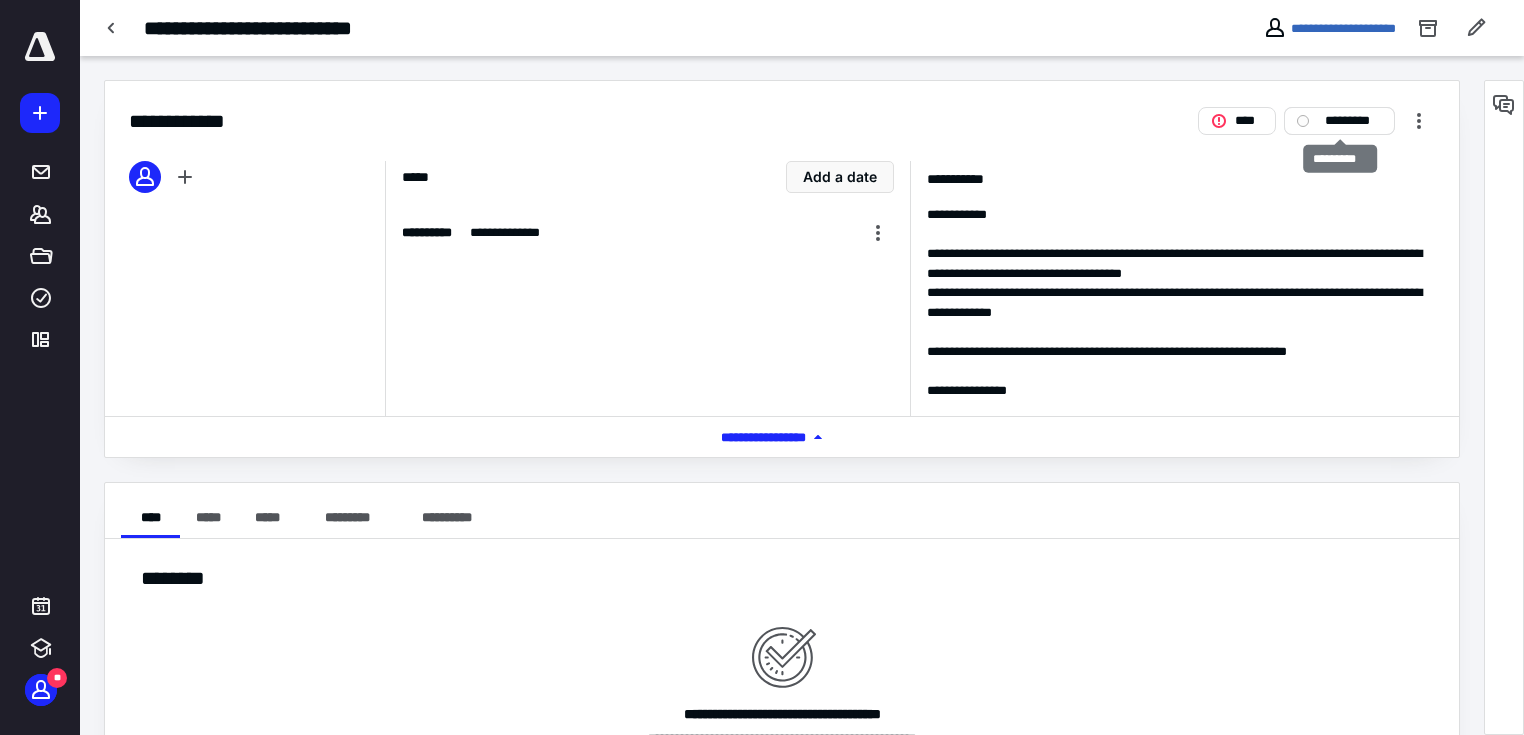 click on "*********" at bounding box center [1353, 121] 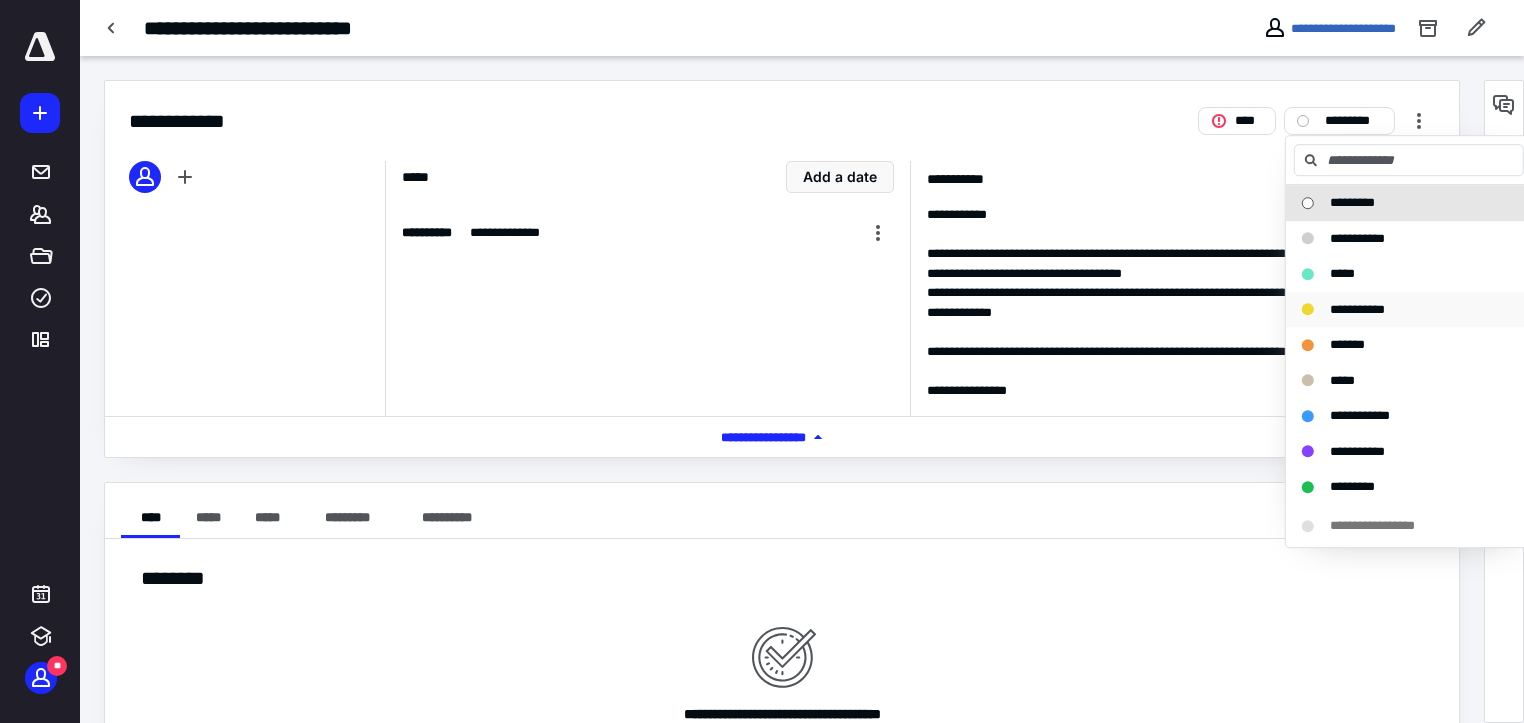 click on "**********" at bounding box center (1357, 309) 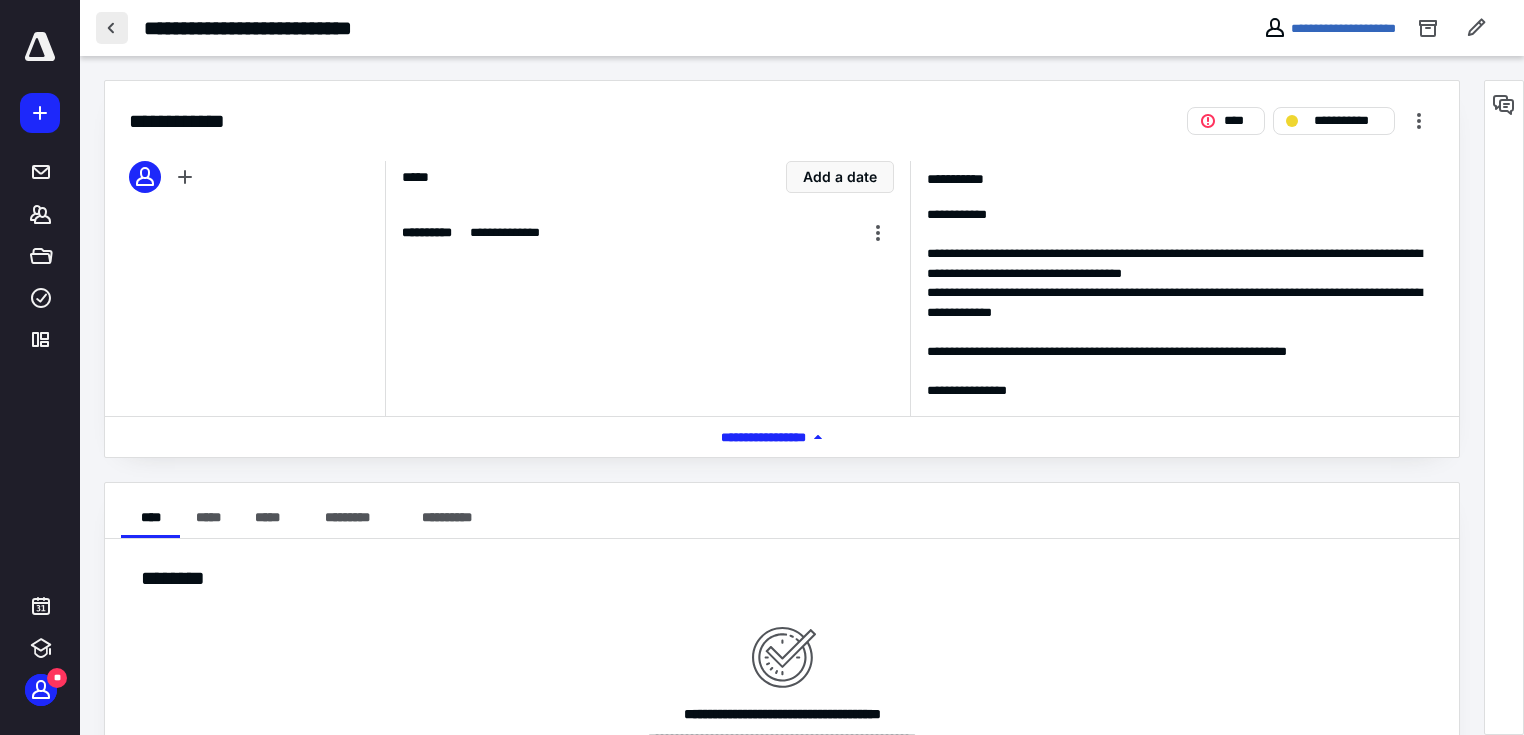 click at bounding box center (112, 28) 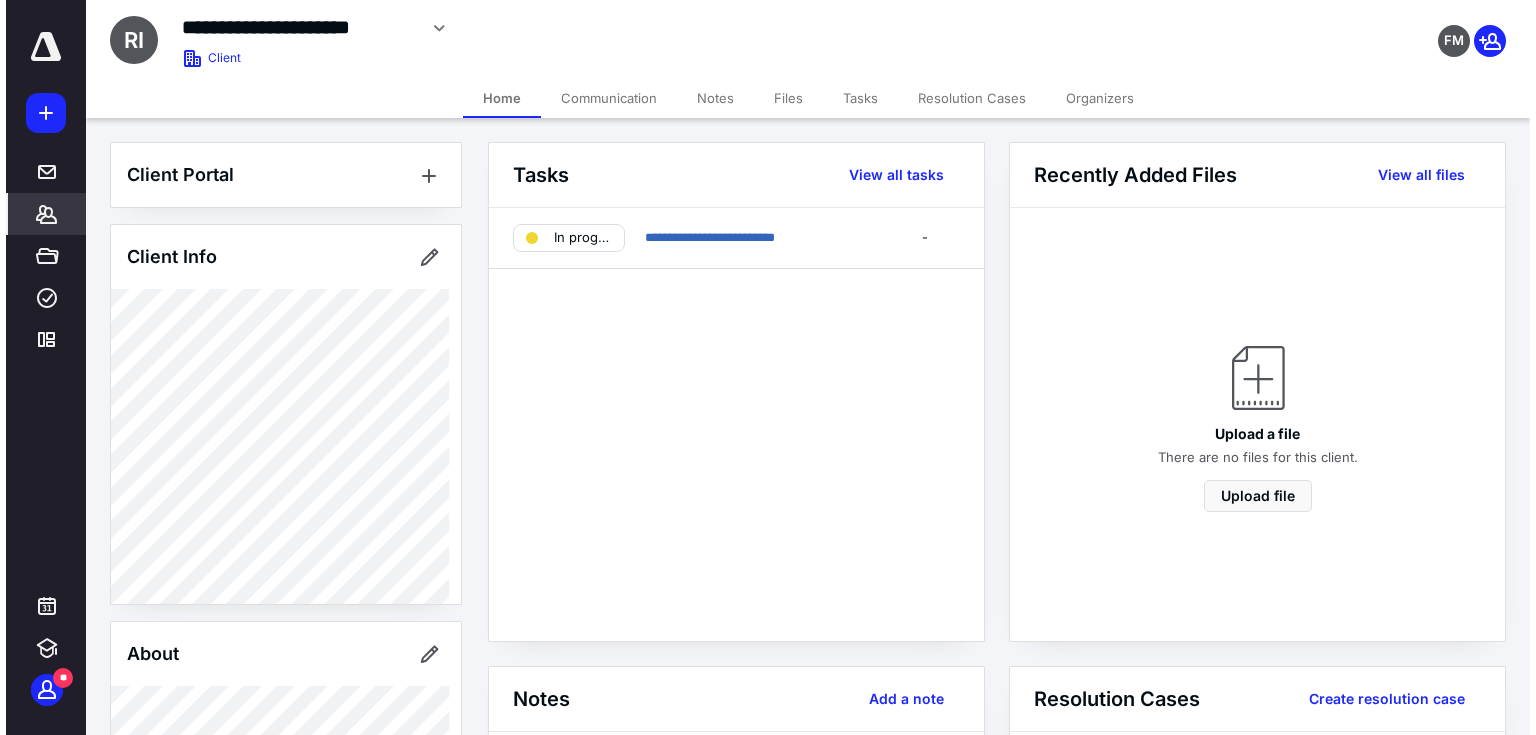 scroll, scrollTop: 266, scrollLeft: 0, axis: vertical 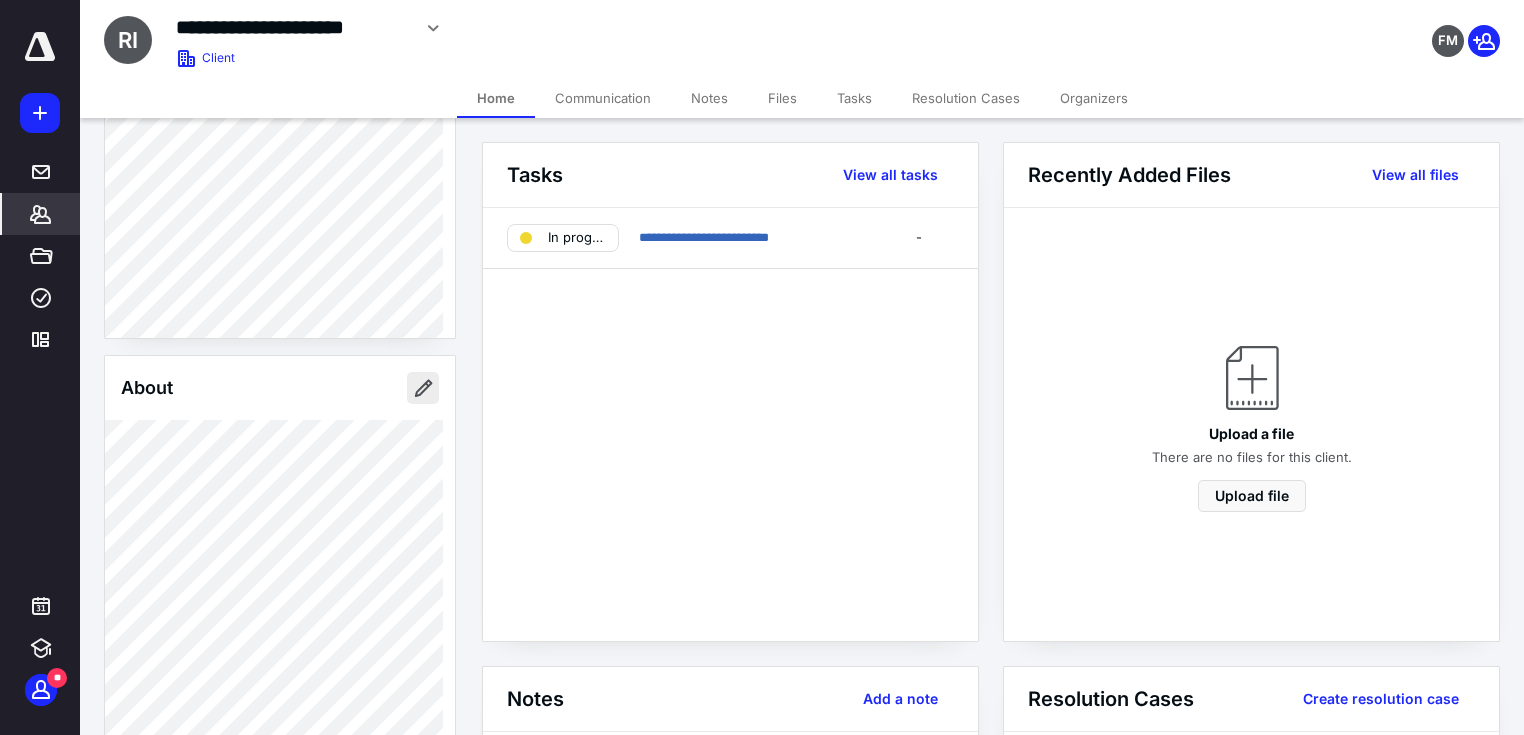click at bounding box center [423, 388] 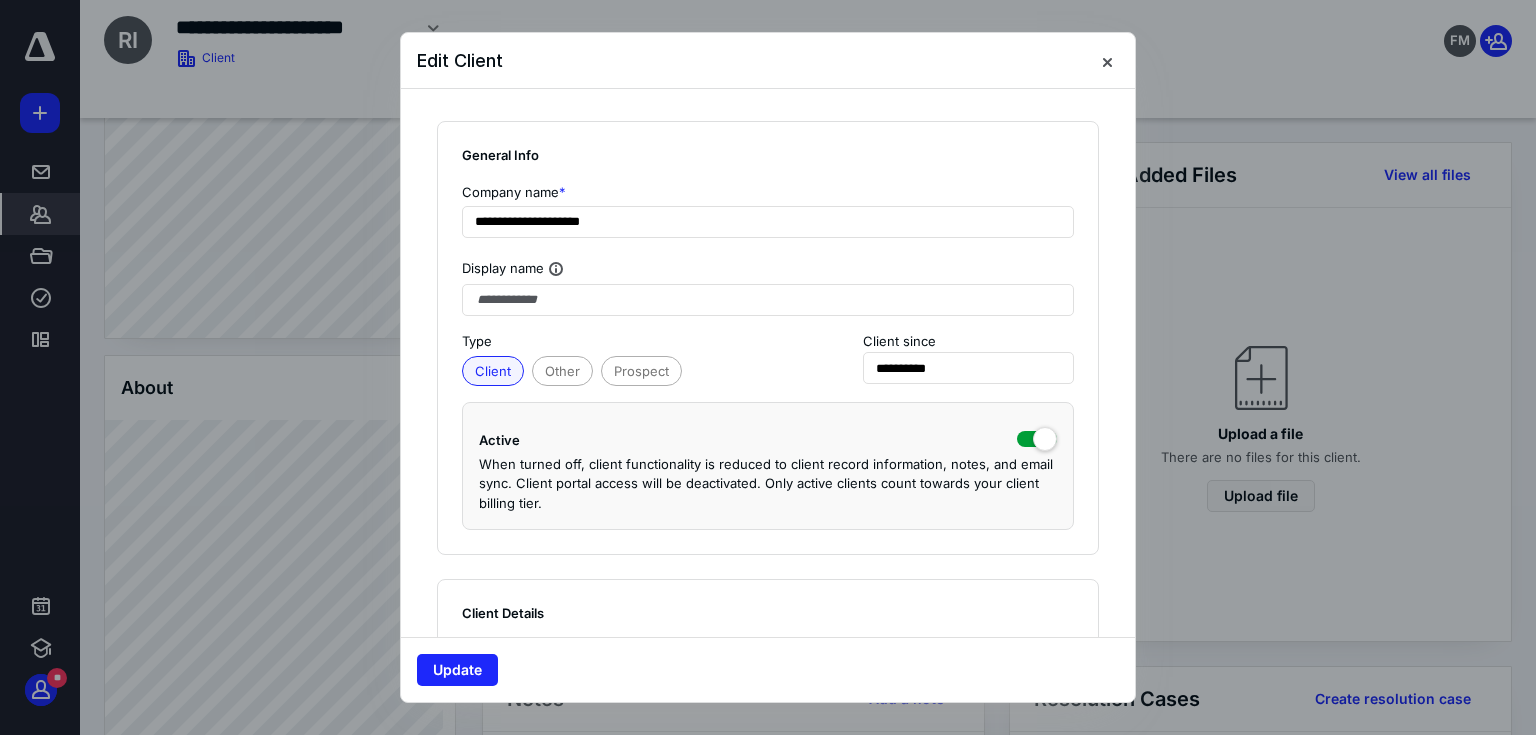 scroll, scrollTop: 1333, scrollLeft: 0, axis: vertical 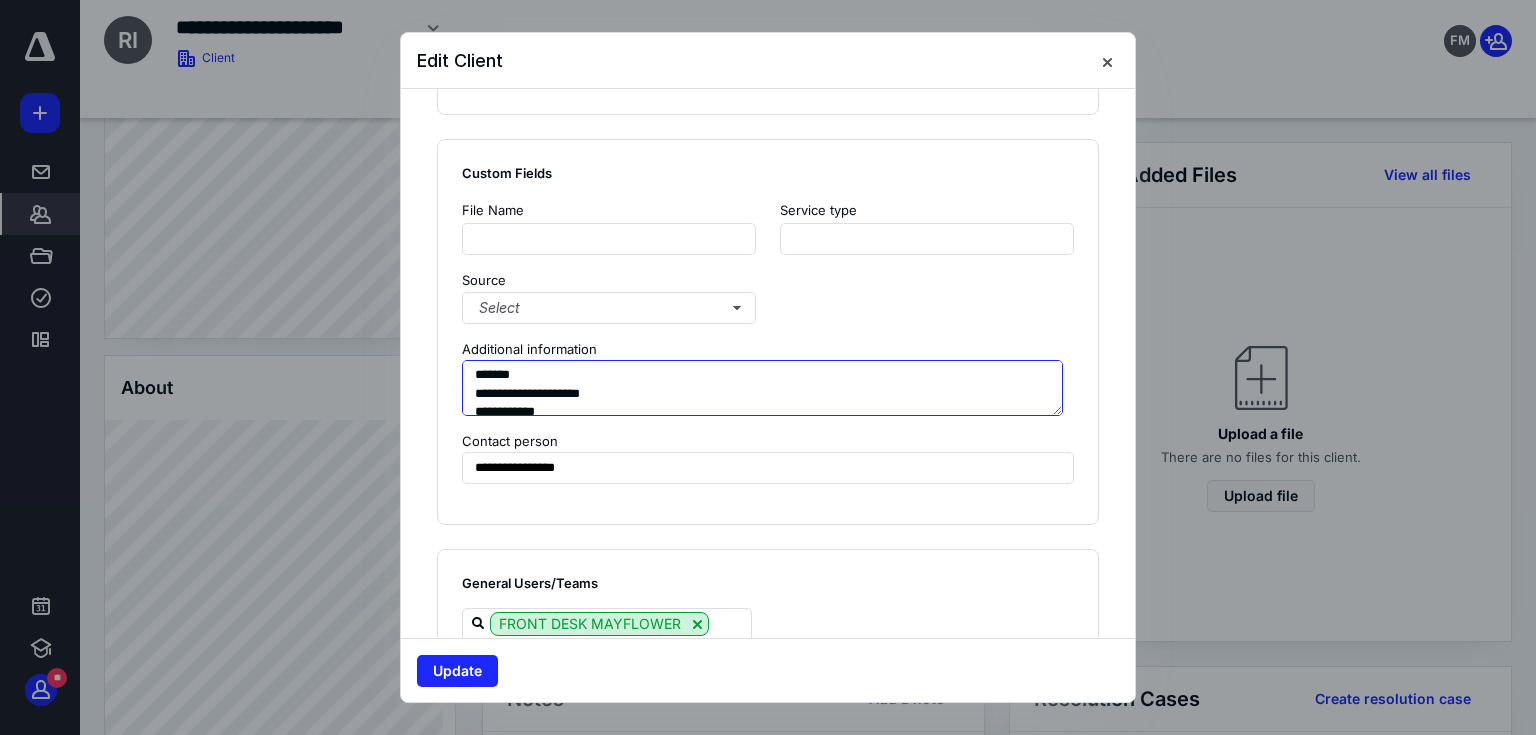 click on "**********" at bounding box center [762, 388] 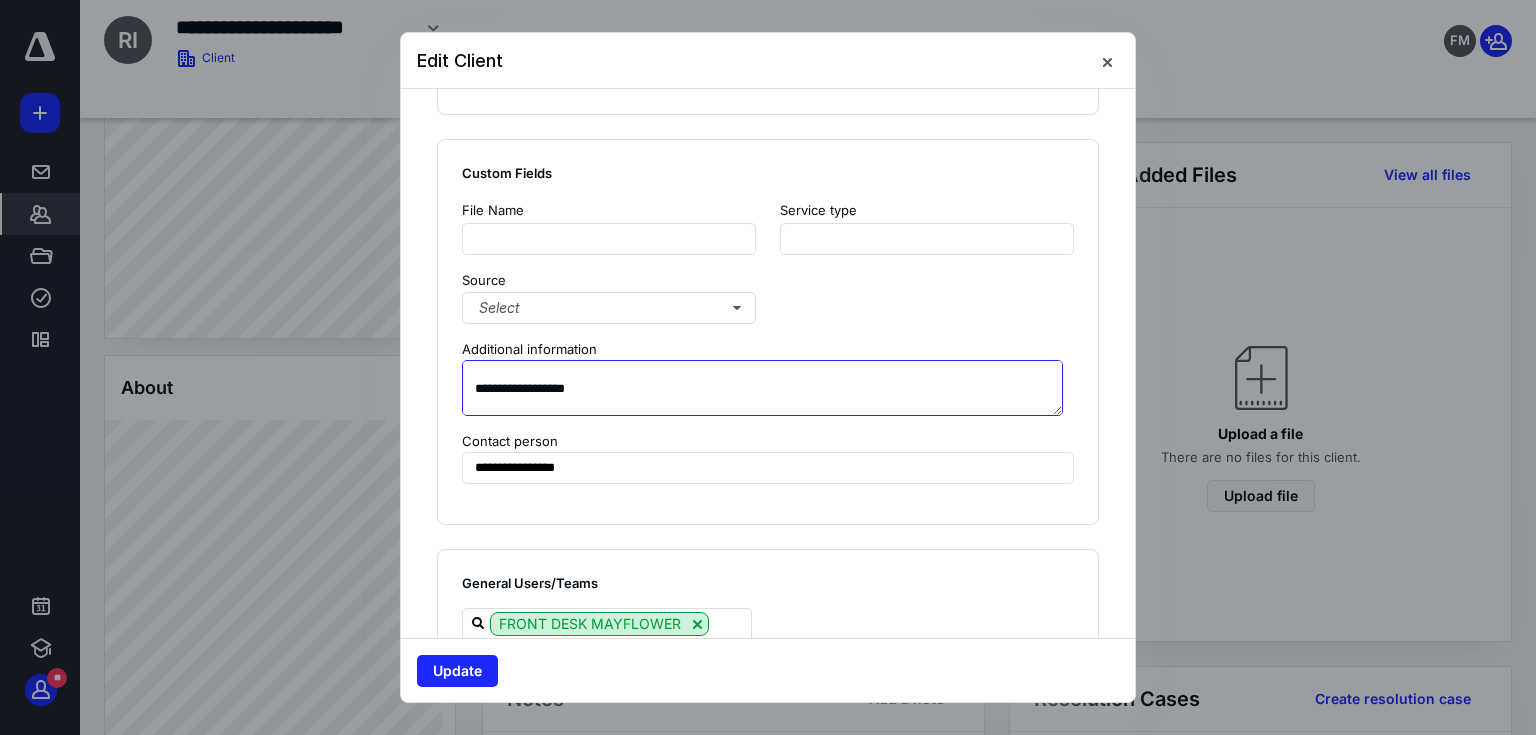 scroll, scrollTop: 42, scrollLeft: 0, axis: vertical 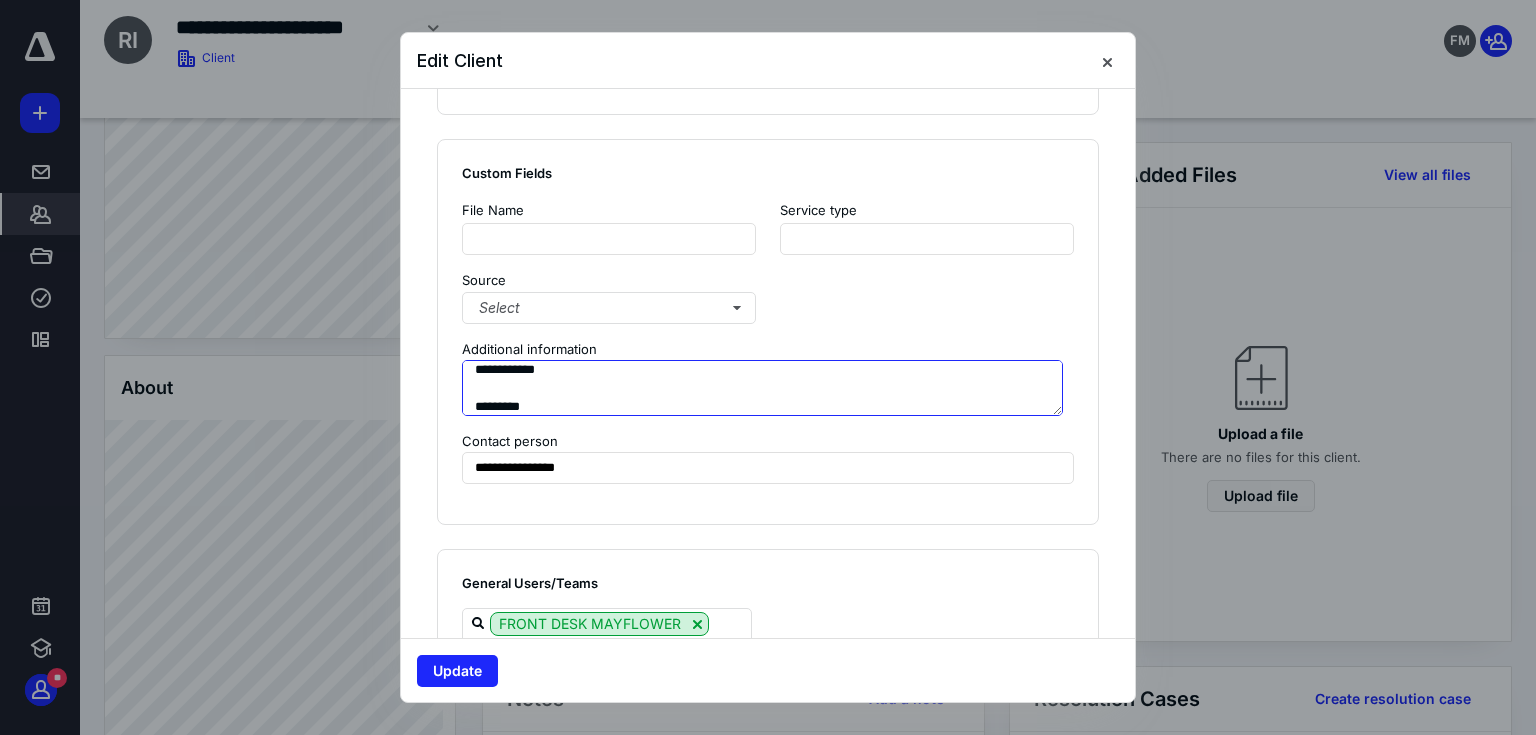 paste on "*********" 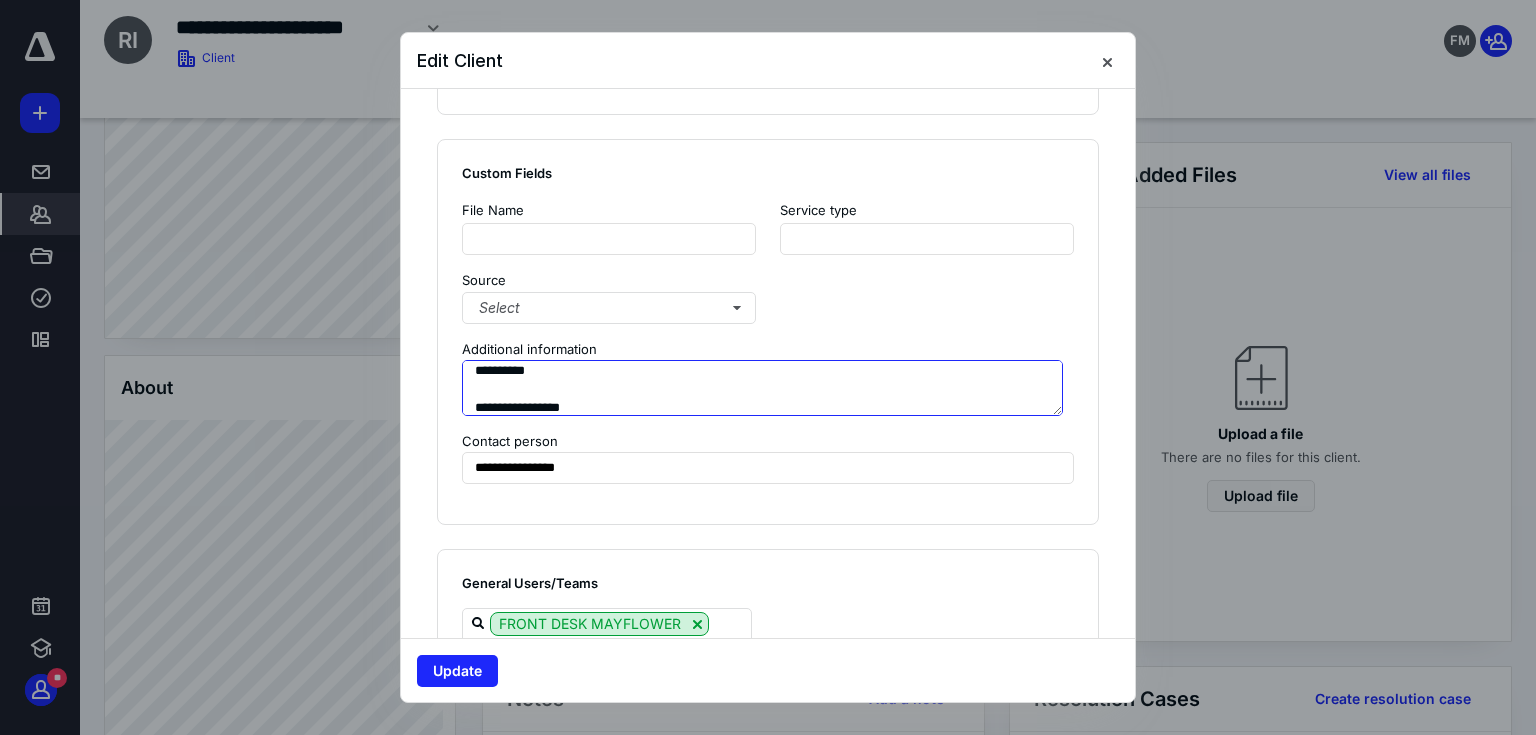 scroll, scrollTop: 209, scrollLeft: 0, axis: vertical 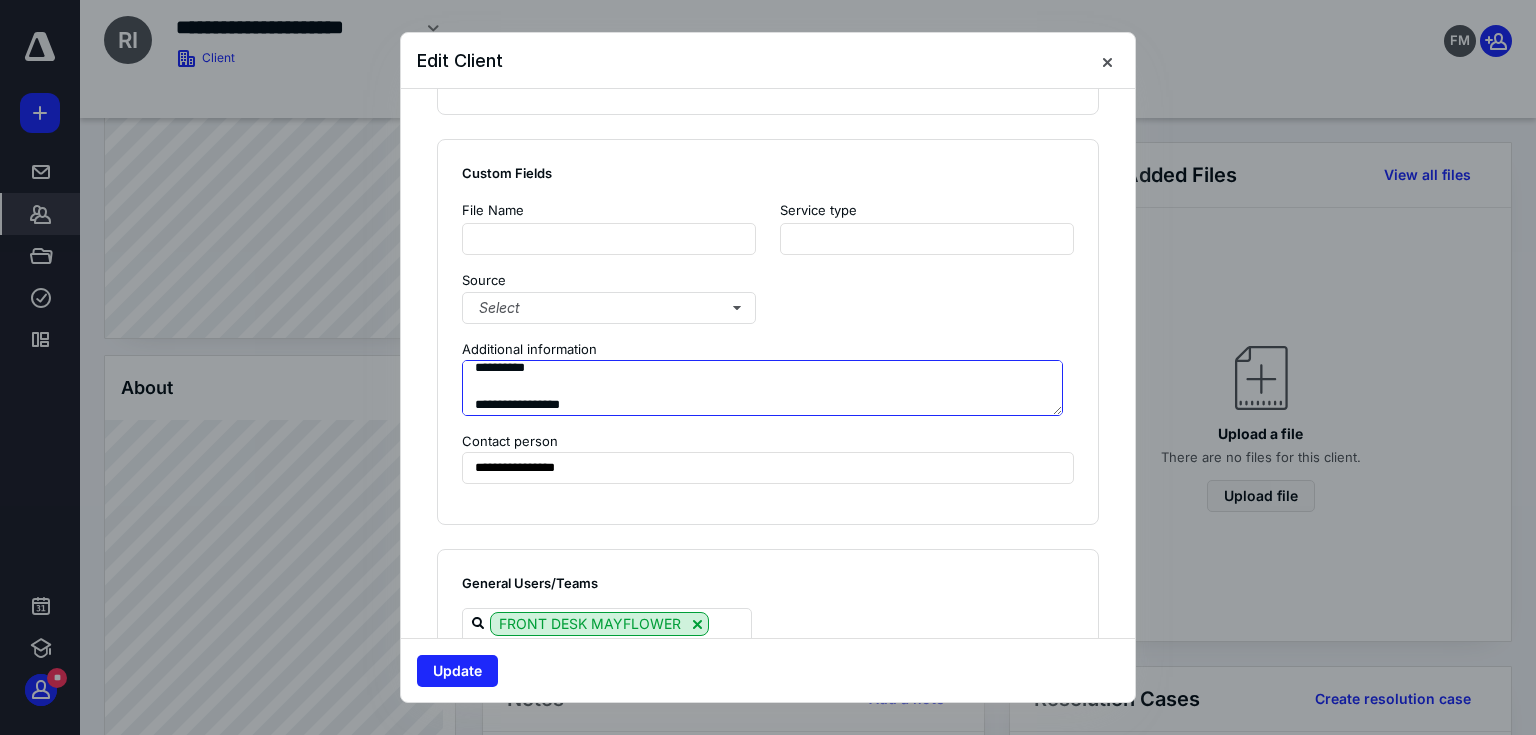 click on "**********" at bounding box center (762, 388) 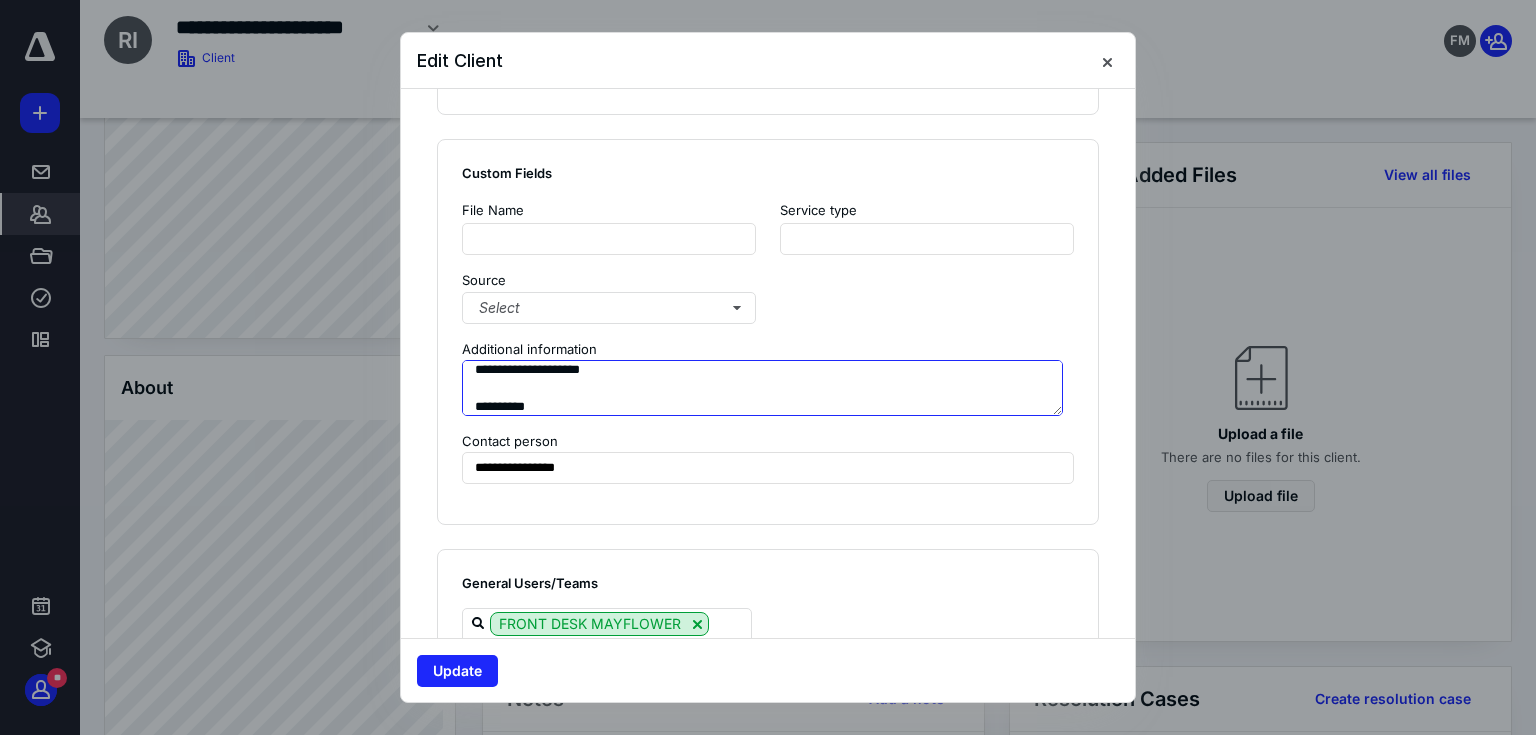scroll, scrollTop: 264, scrollLeft: 0, axis: vertical 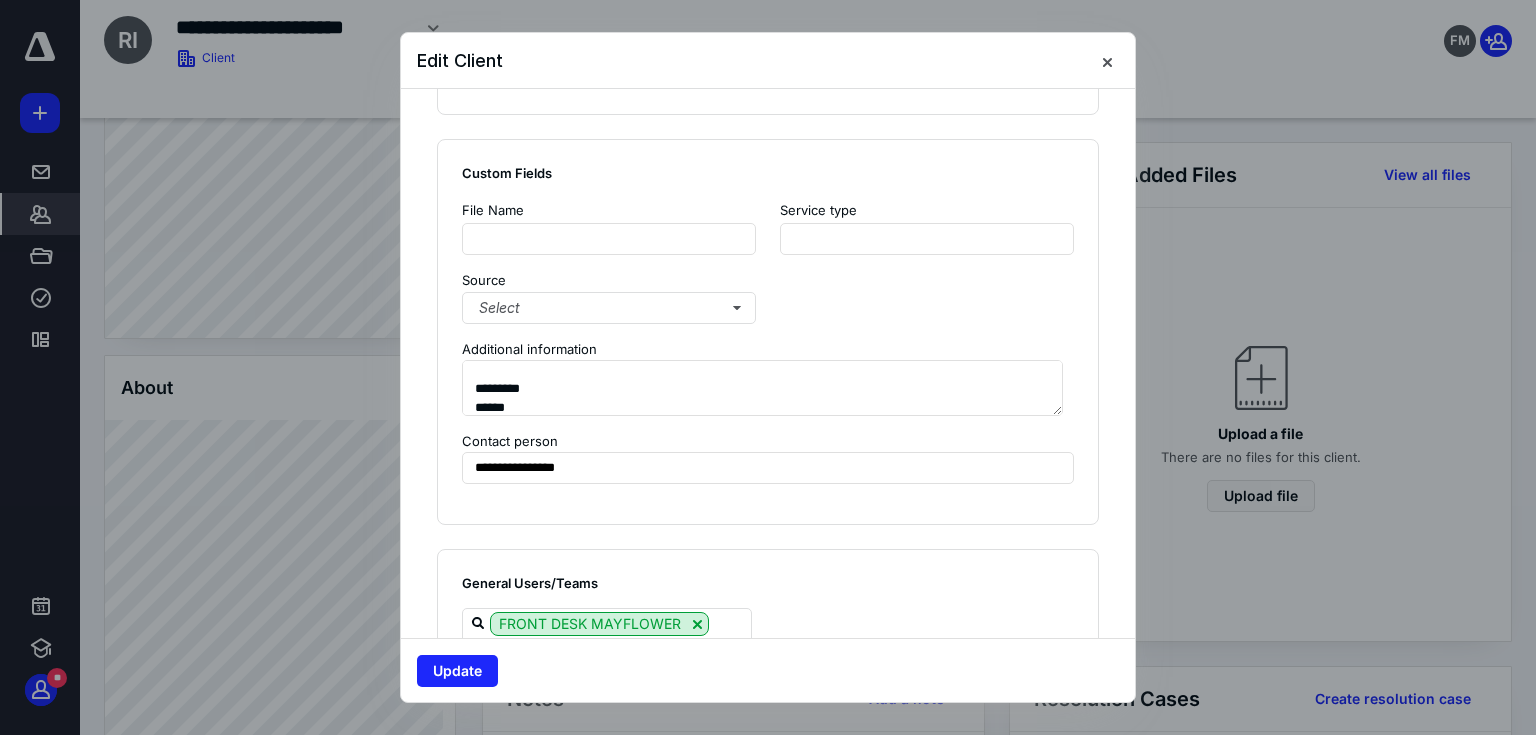 click on "**********" at bounding box center (768, 332) 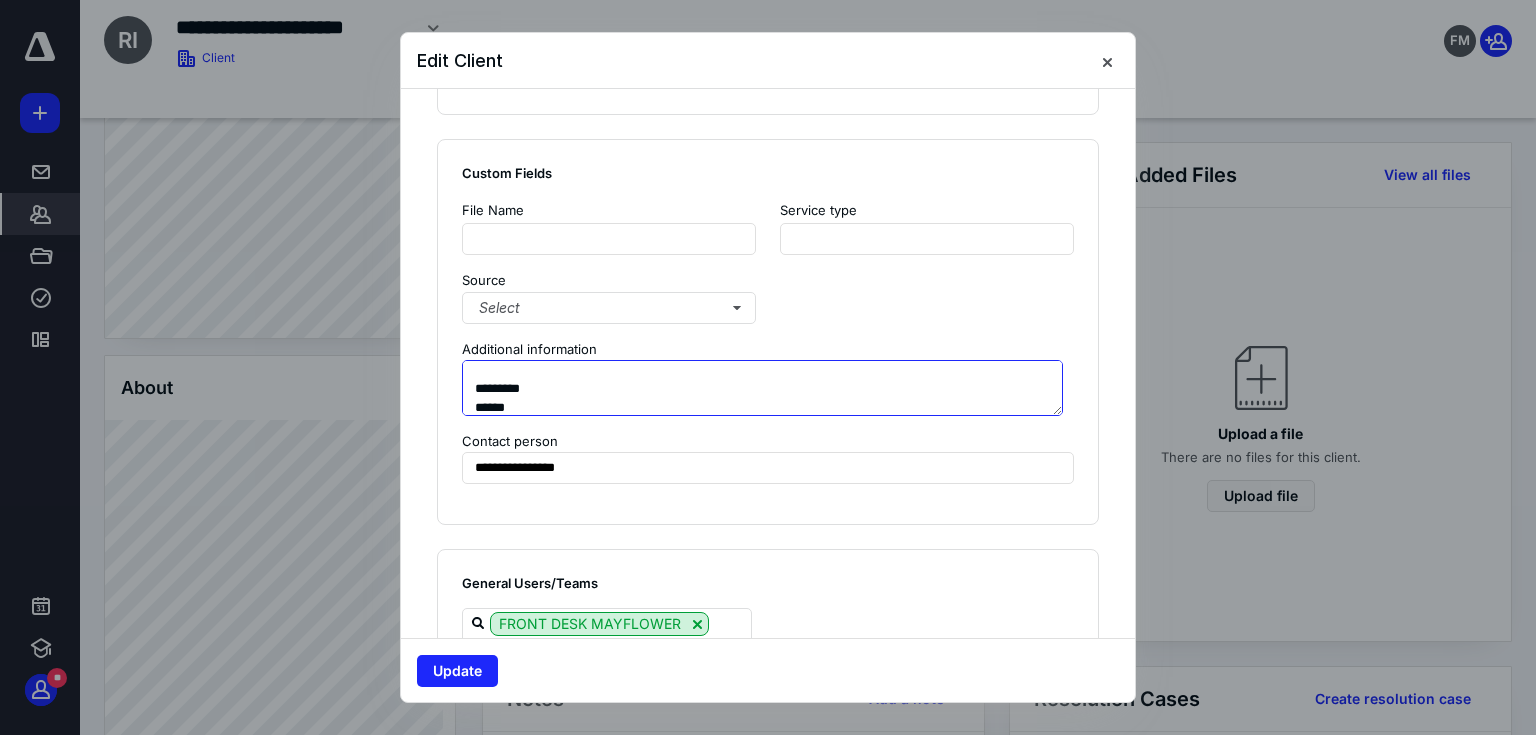 click on "**********" at bounding box center [762, 388] 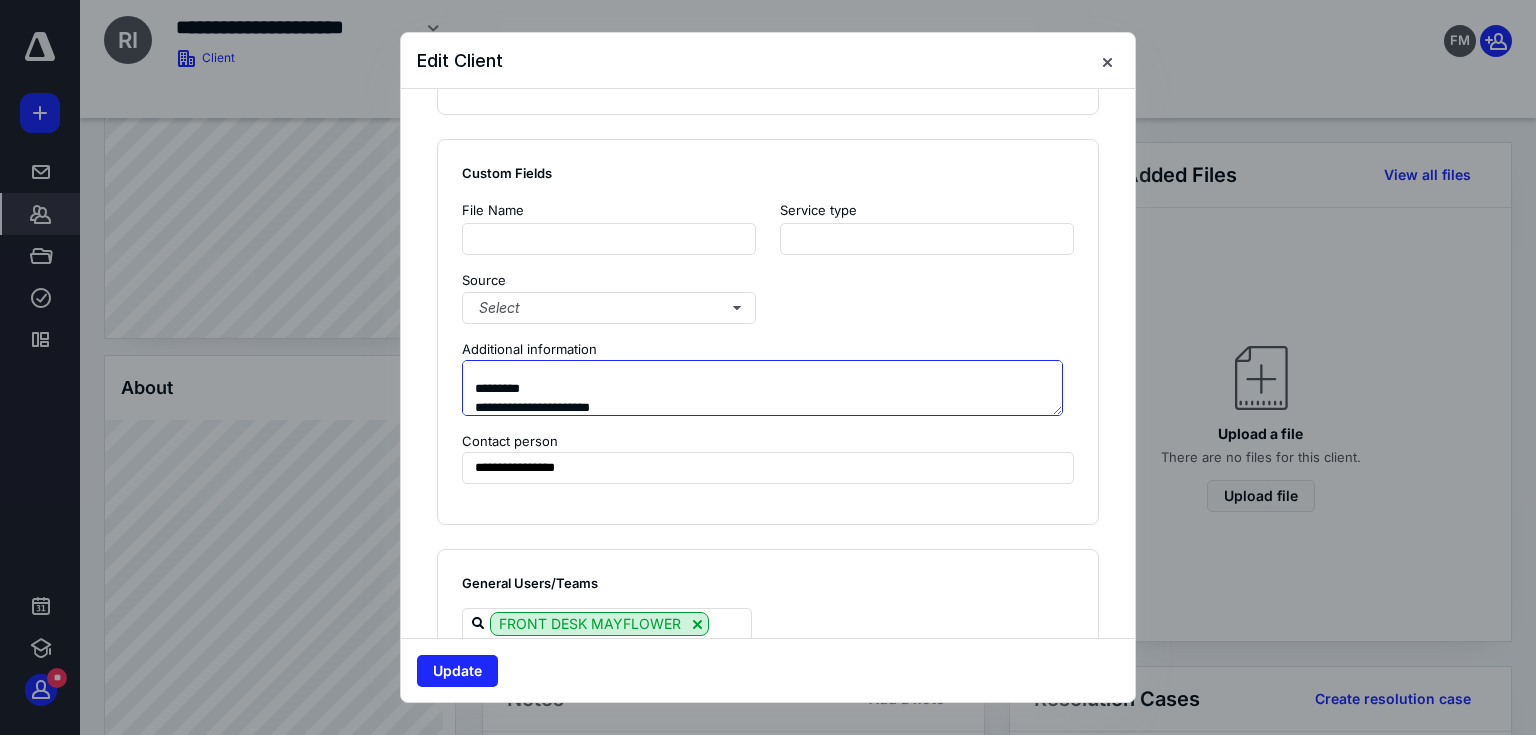 scroll, scrollTop: 283, scrollLeft: 0, axis: vertical 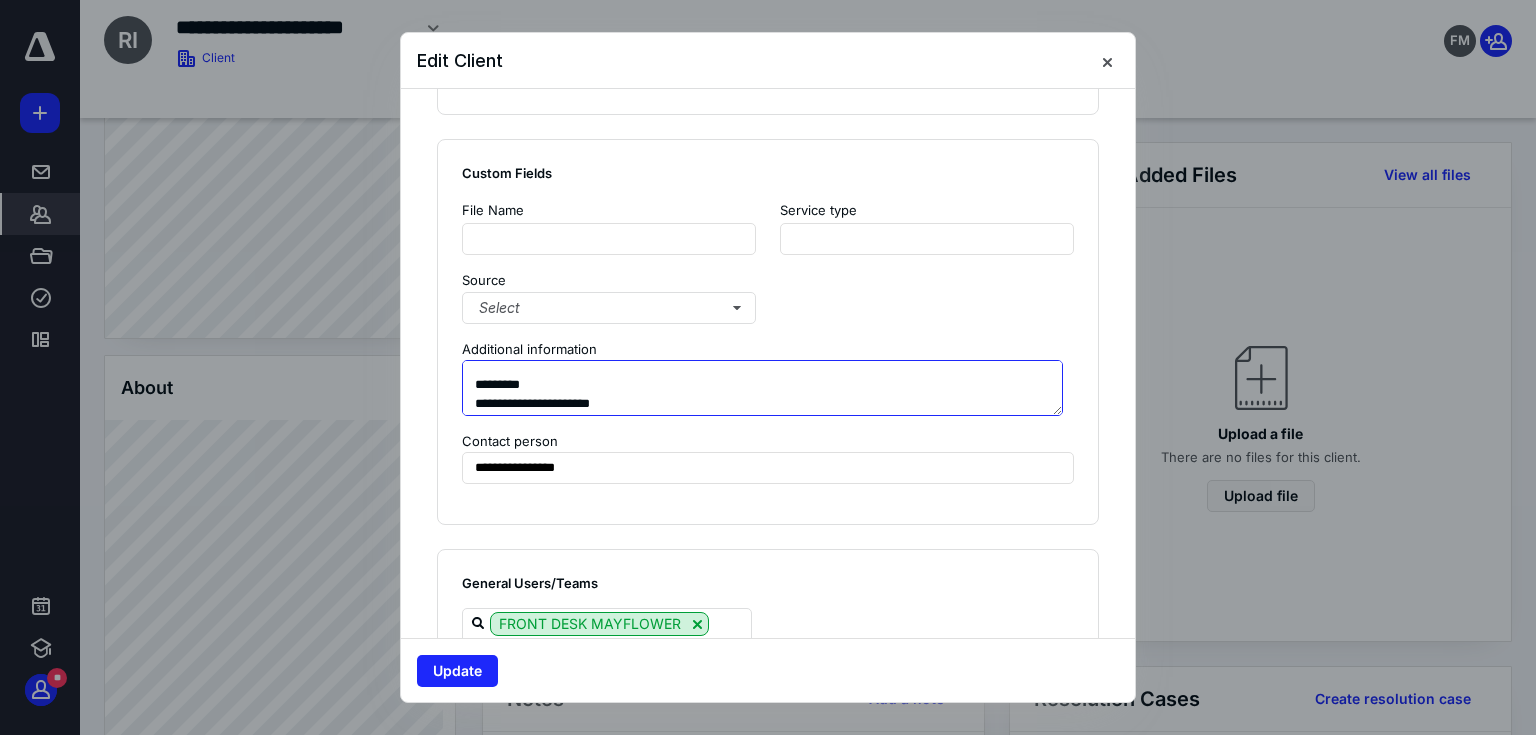 click on "**********" at bounding box center (762, 388) 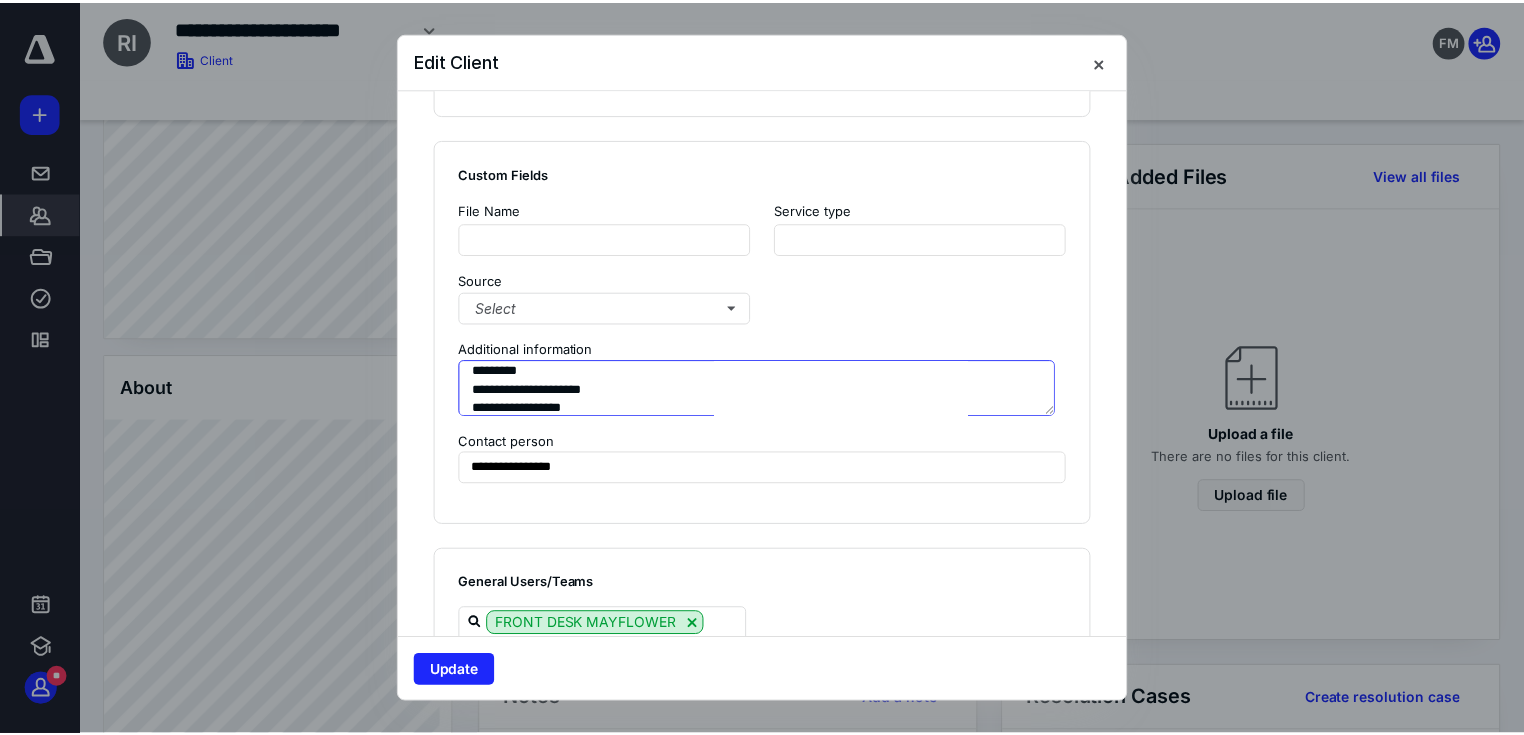scroll, scrollTop: 302, scrollLeft: 0, axis: vertical 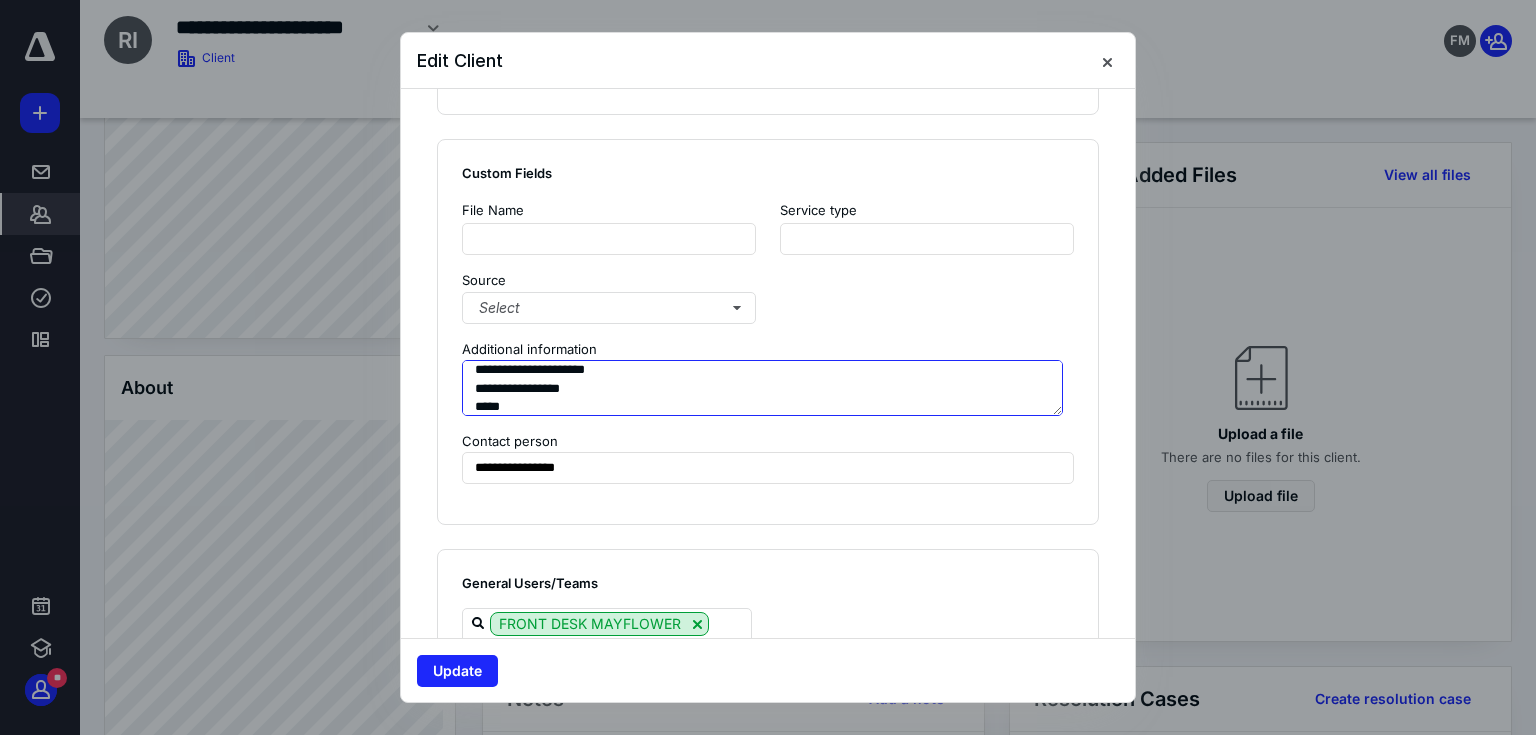 click on "**********" at bounding box center (762, 388) 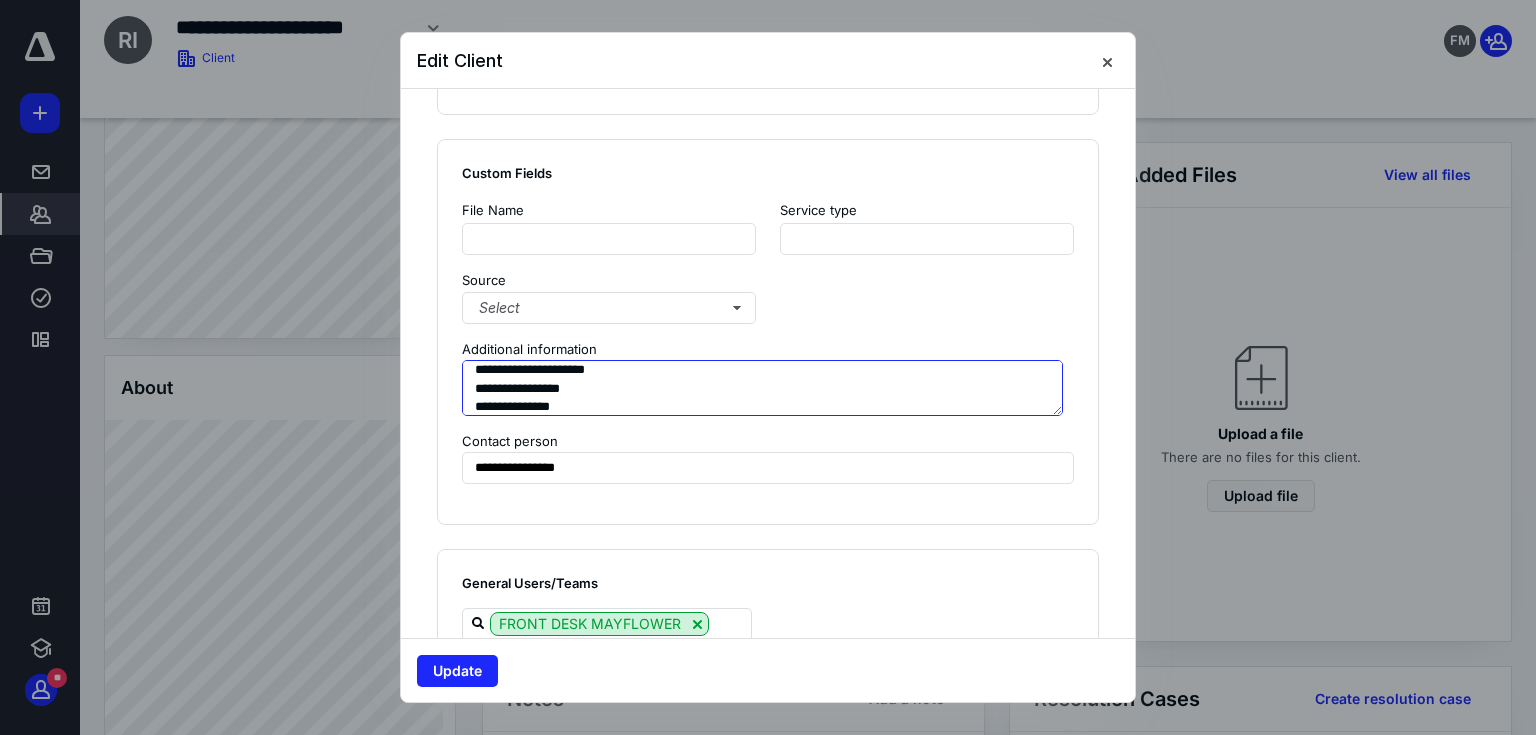 type on "**********" 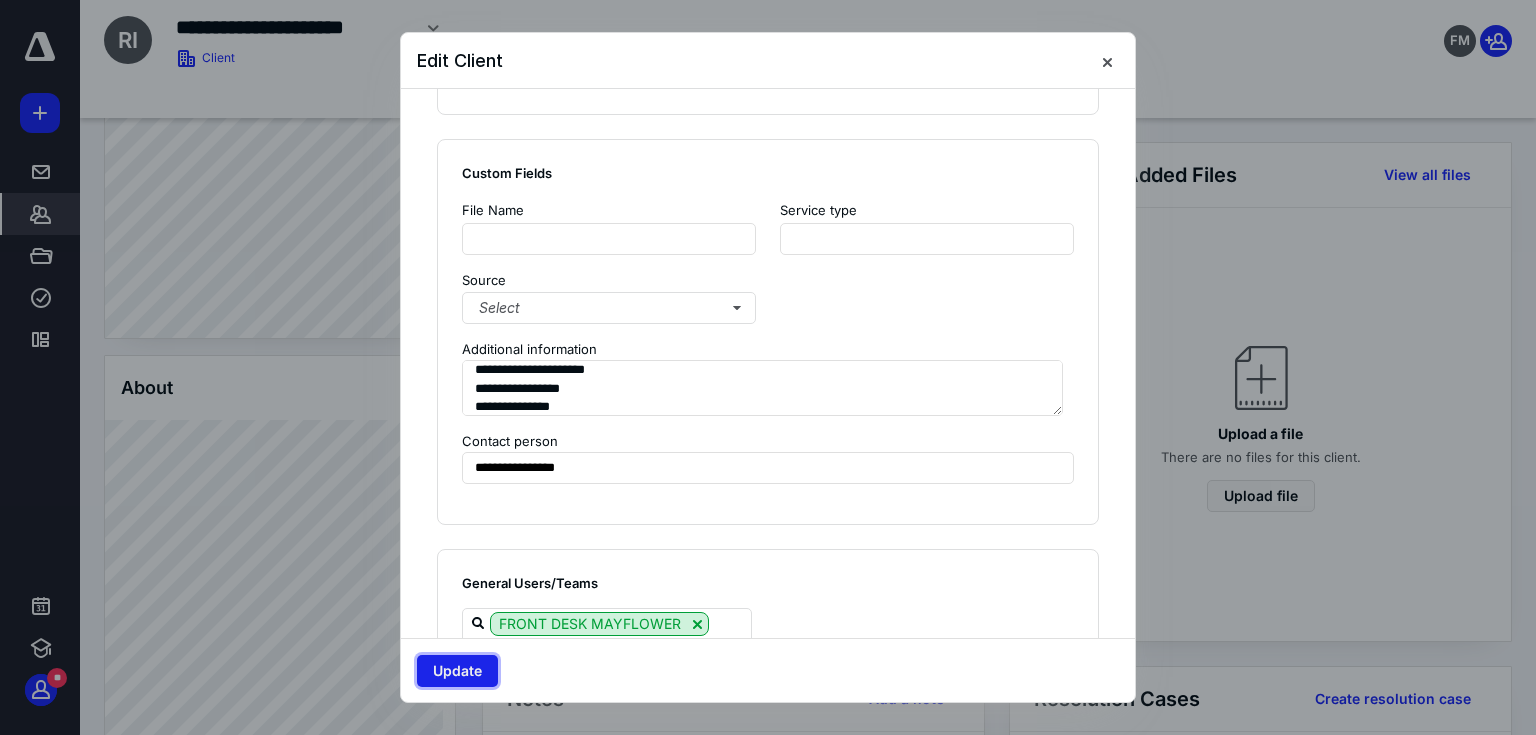 click on "Update" at bounding box center (457, 671) 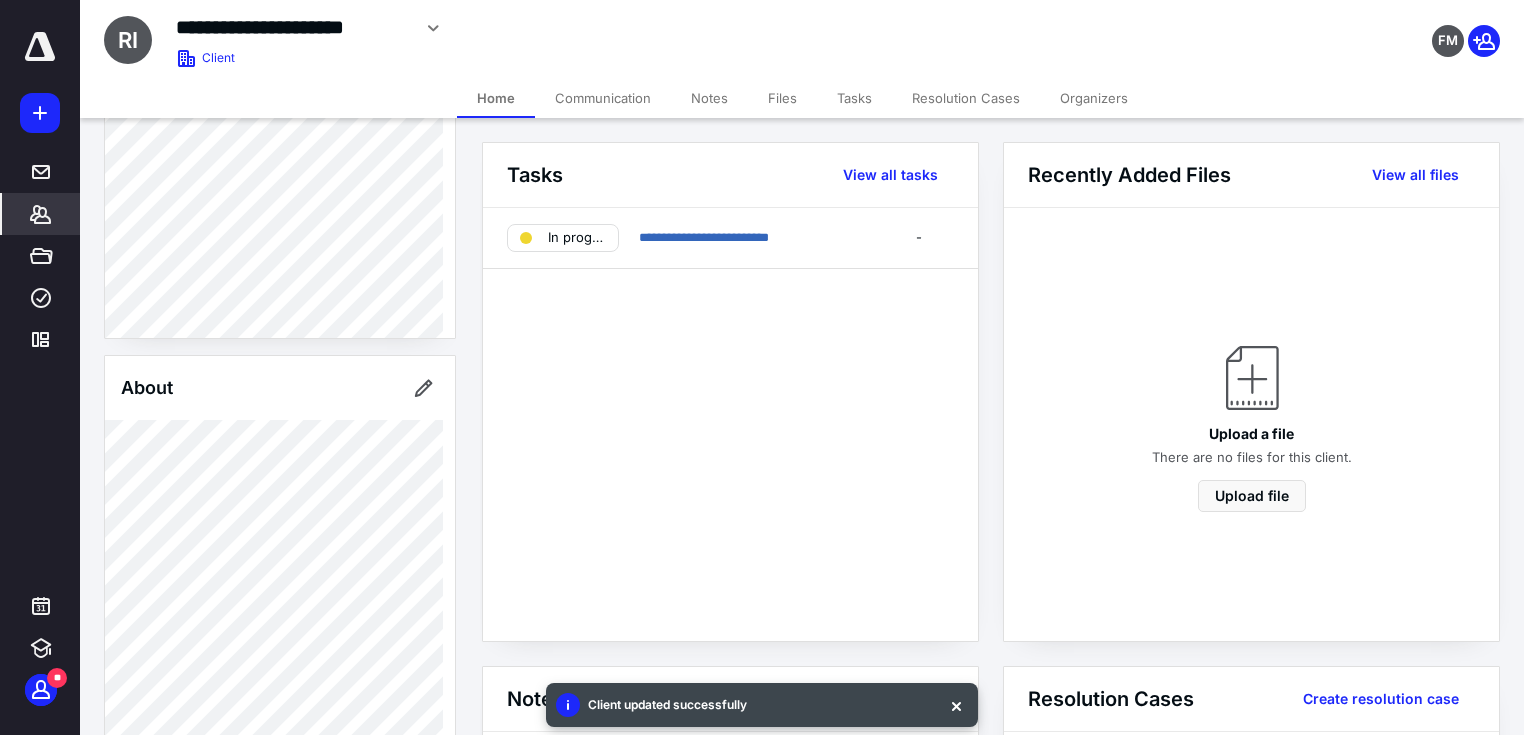 scroll, scrollTop: 0, scrollLeft: 0, axis: both 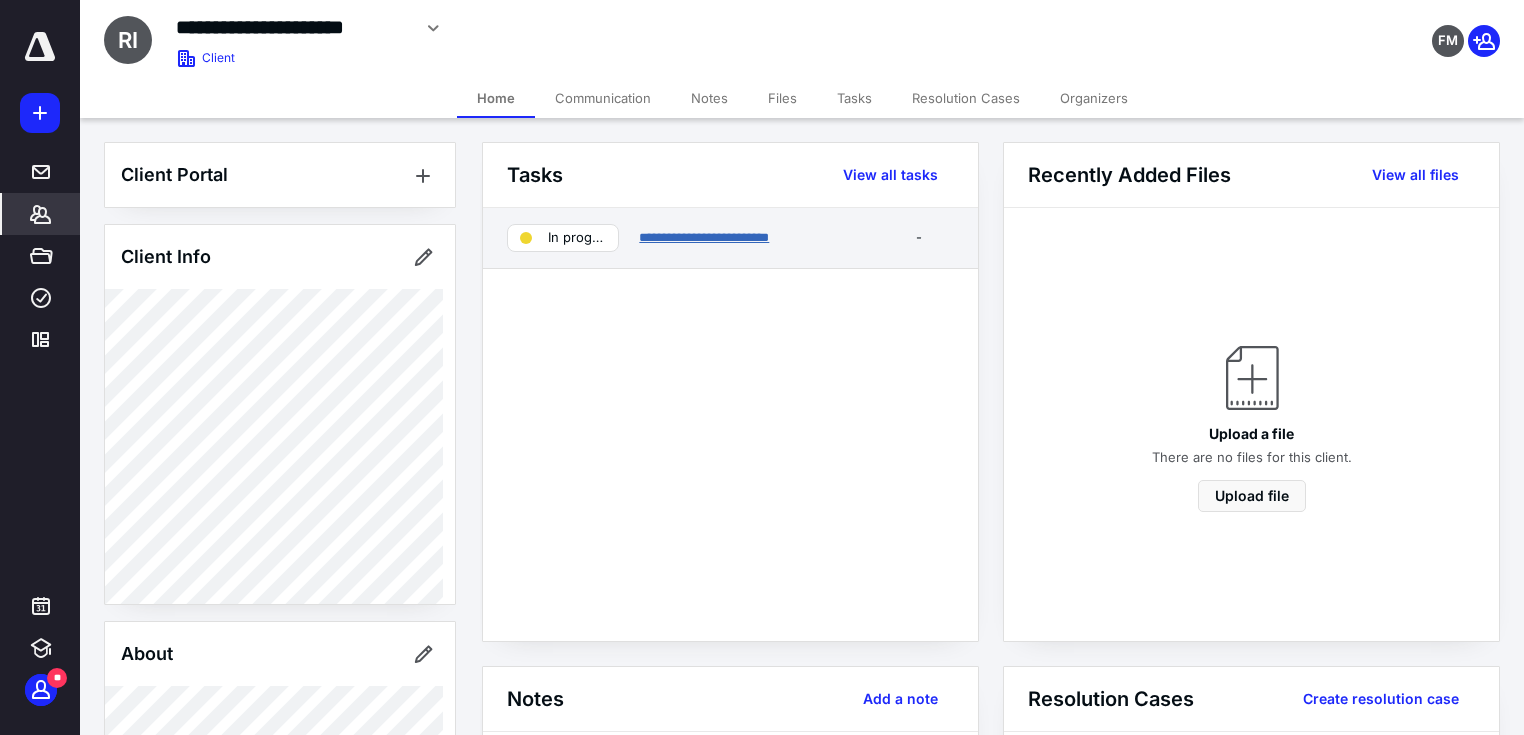 click on "**********" at bounding box center (704, 237) 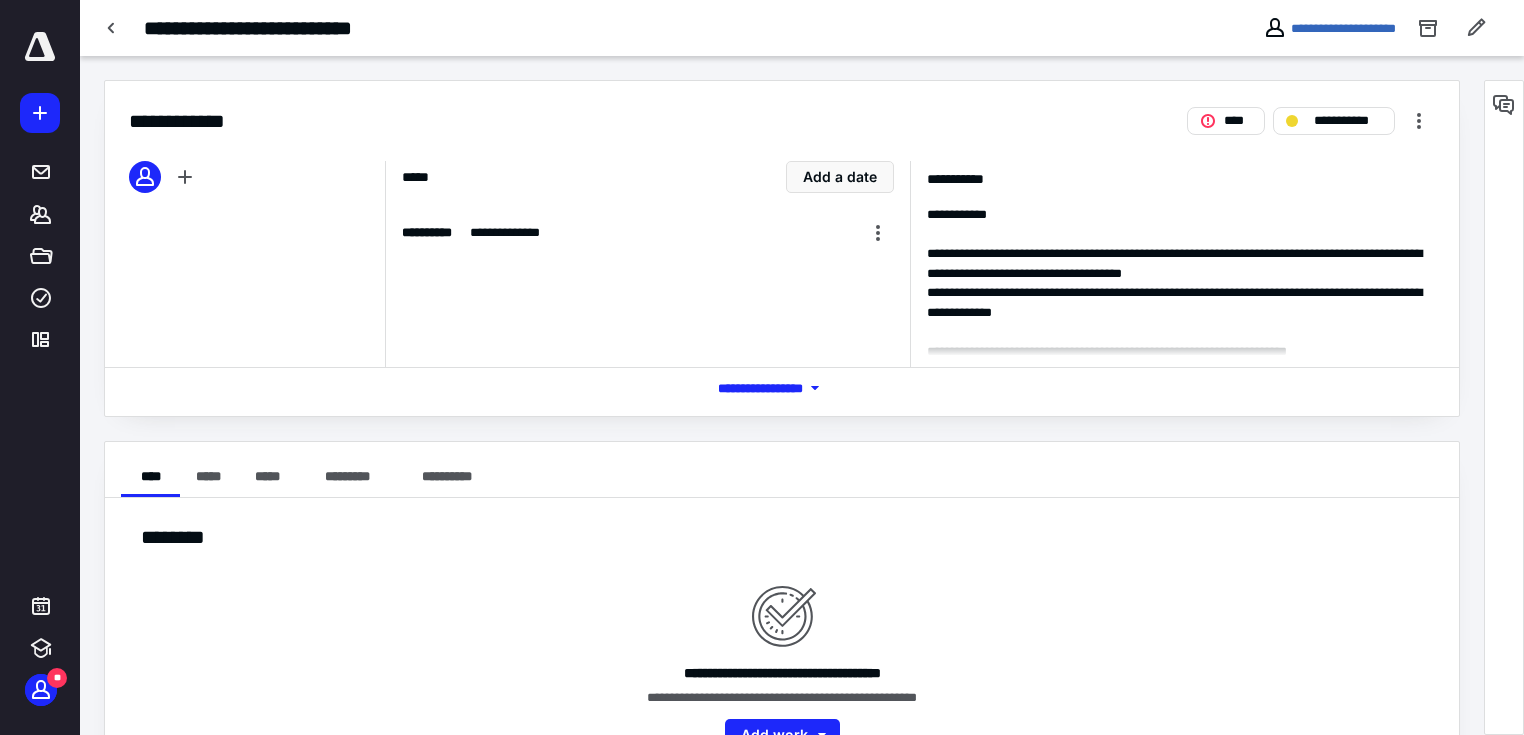 click 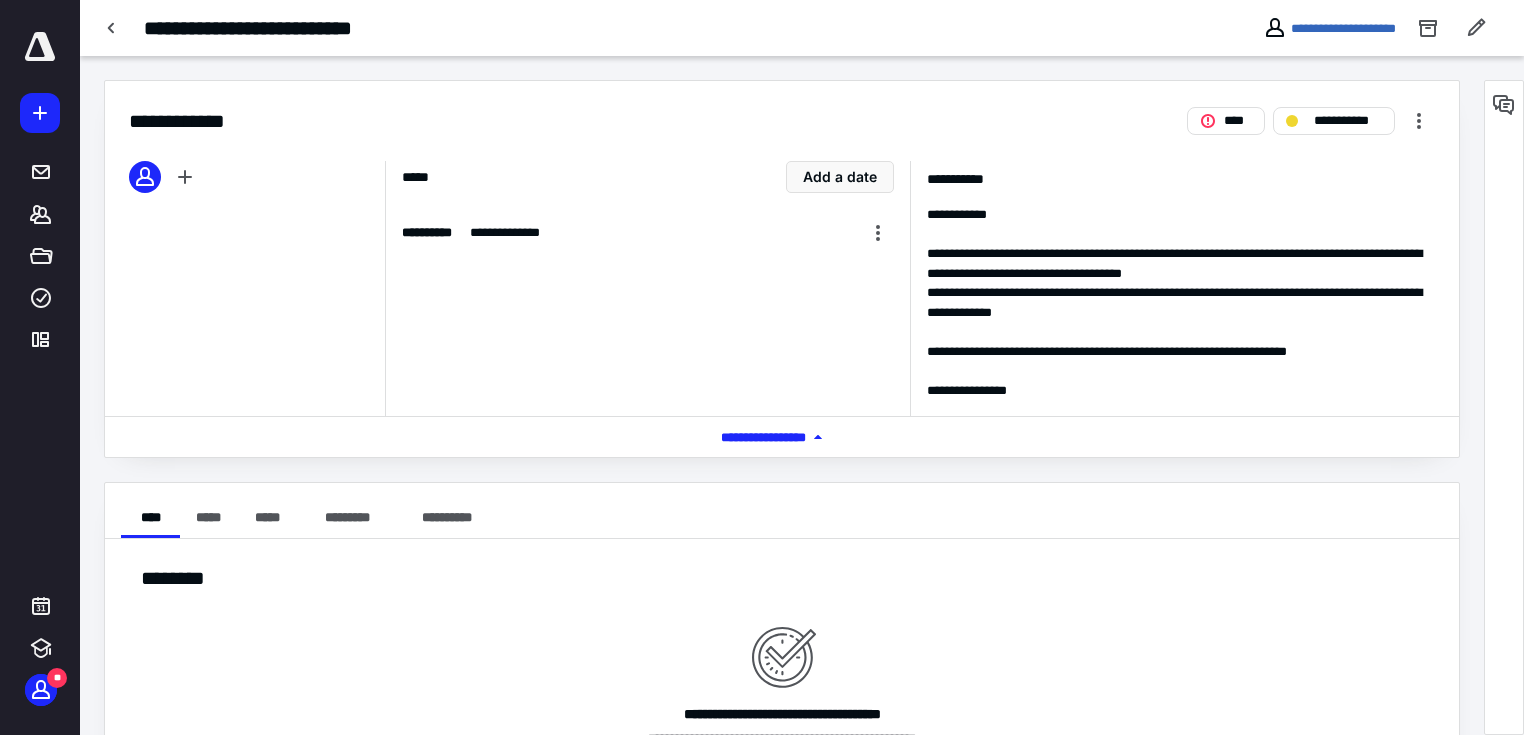 click at bounding box center [112, 28] 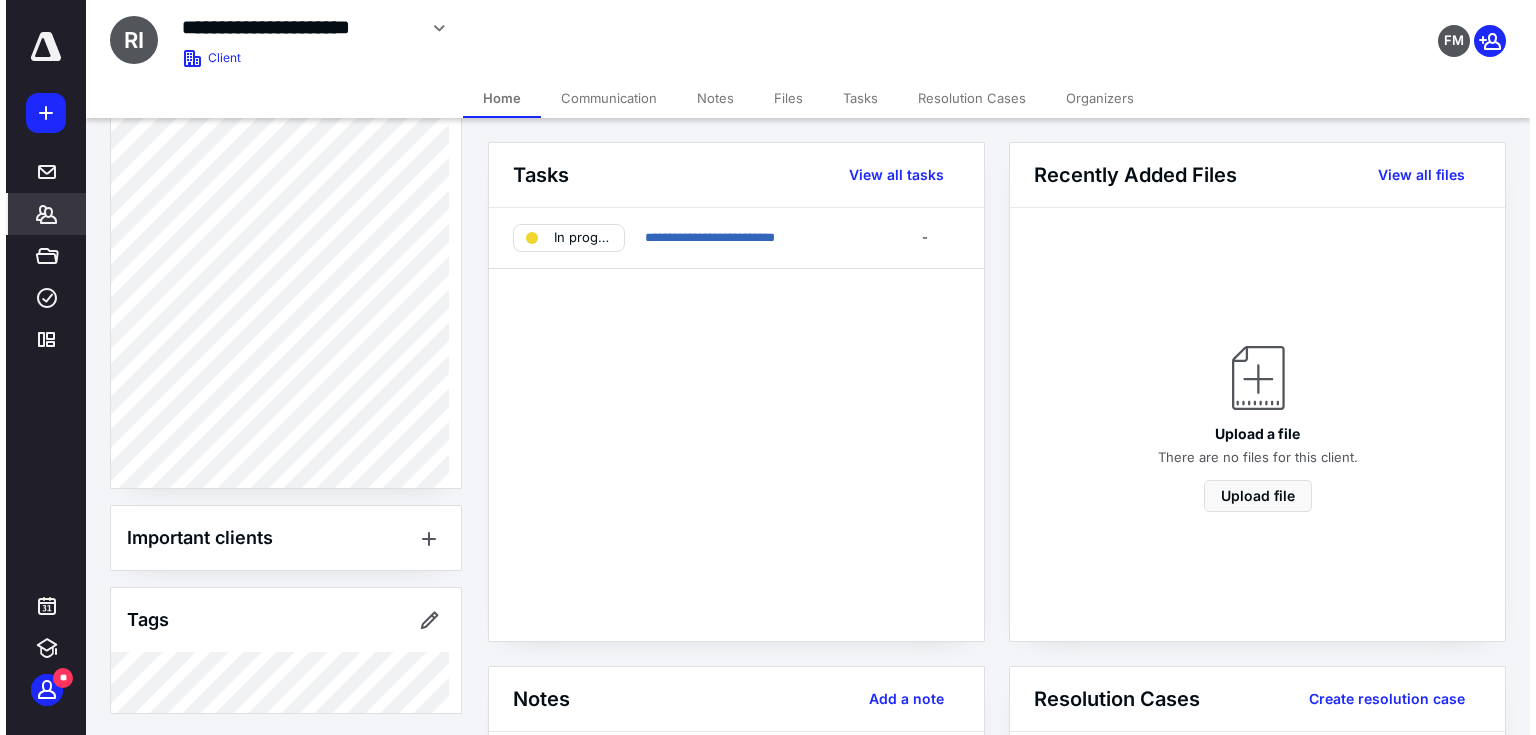 scroll, scrollTop: 486, scrollLeft: 0, axis: vertical 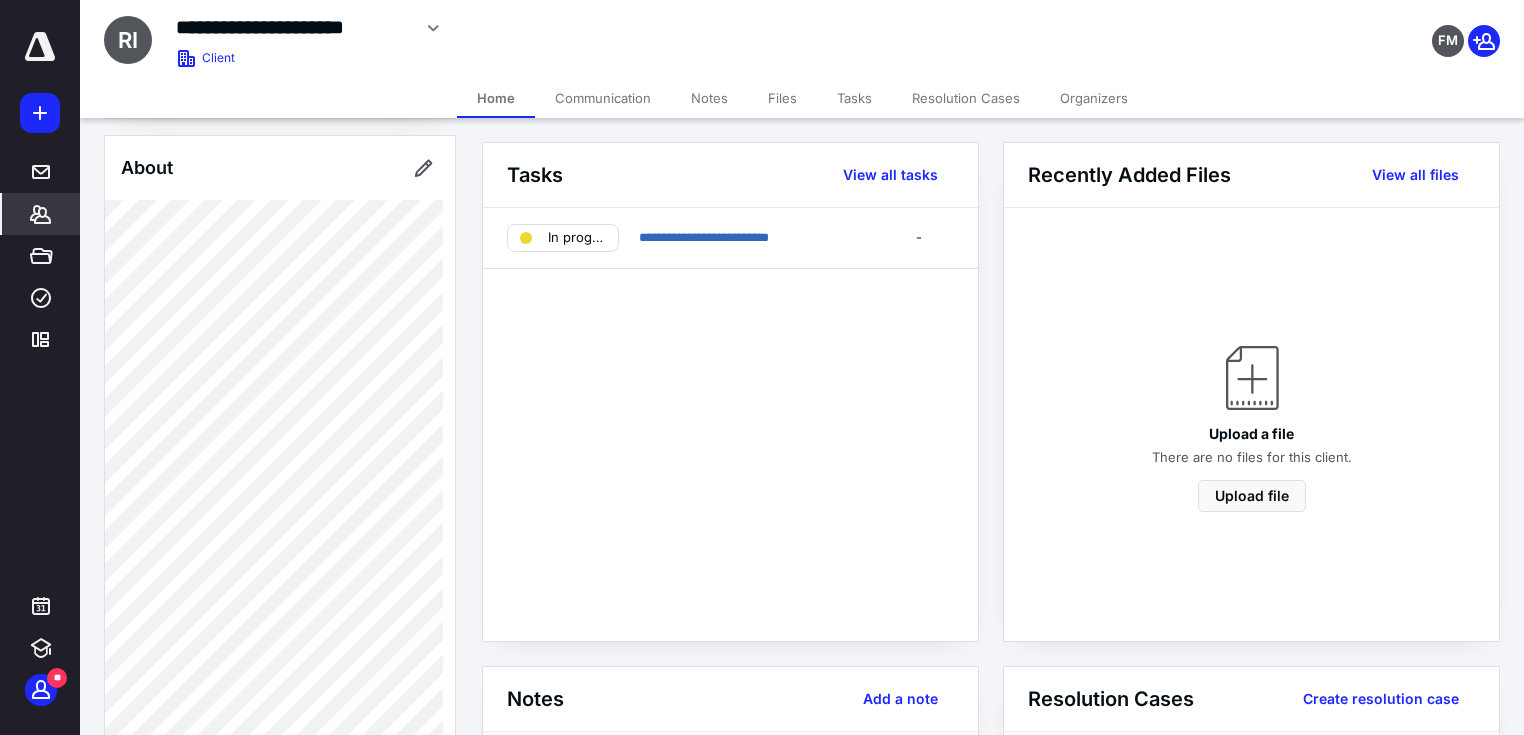 click on "About" at bounding box center [280, 168] 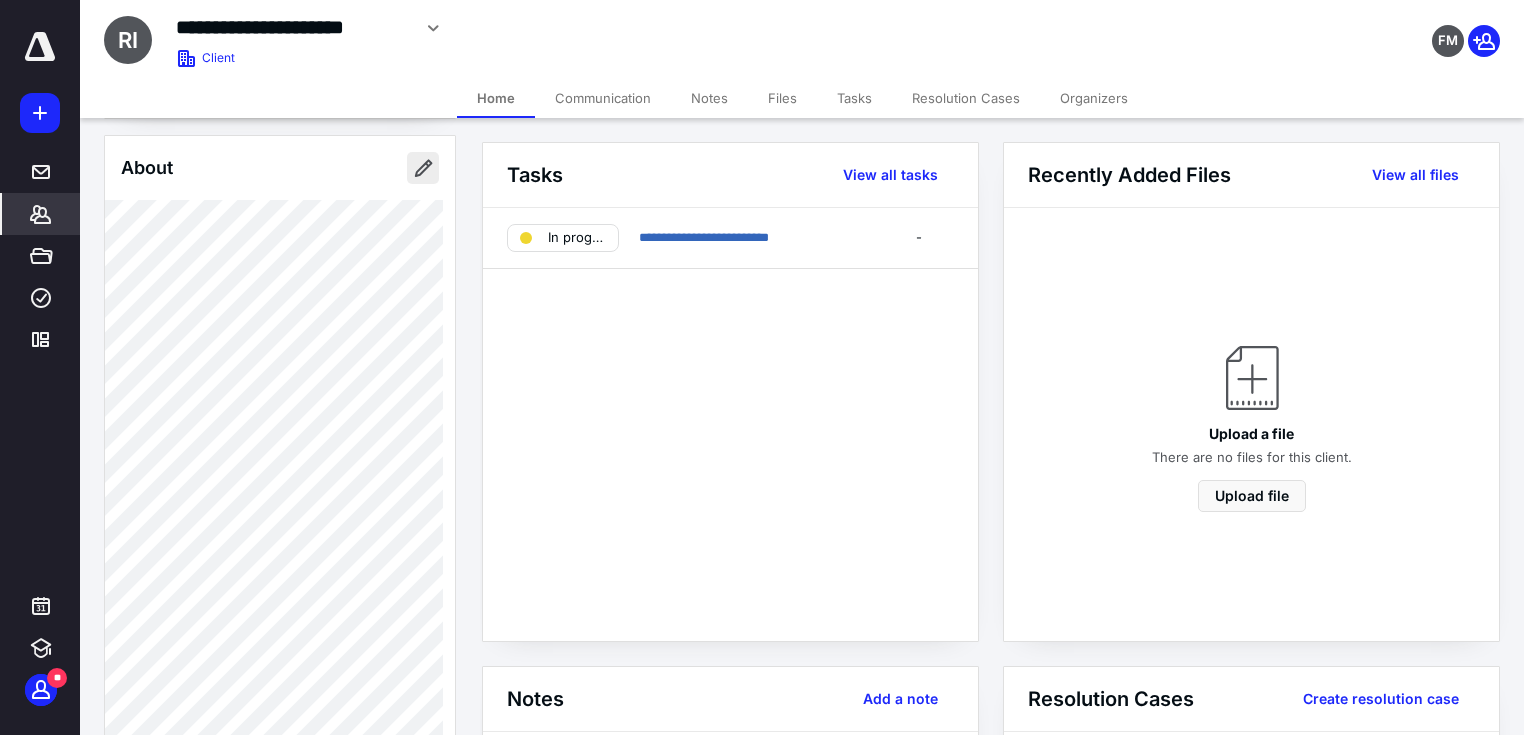 click at bounding box center (423, 168) 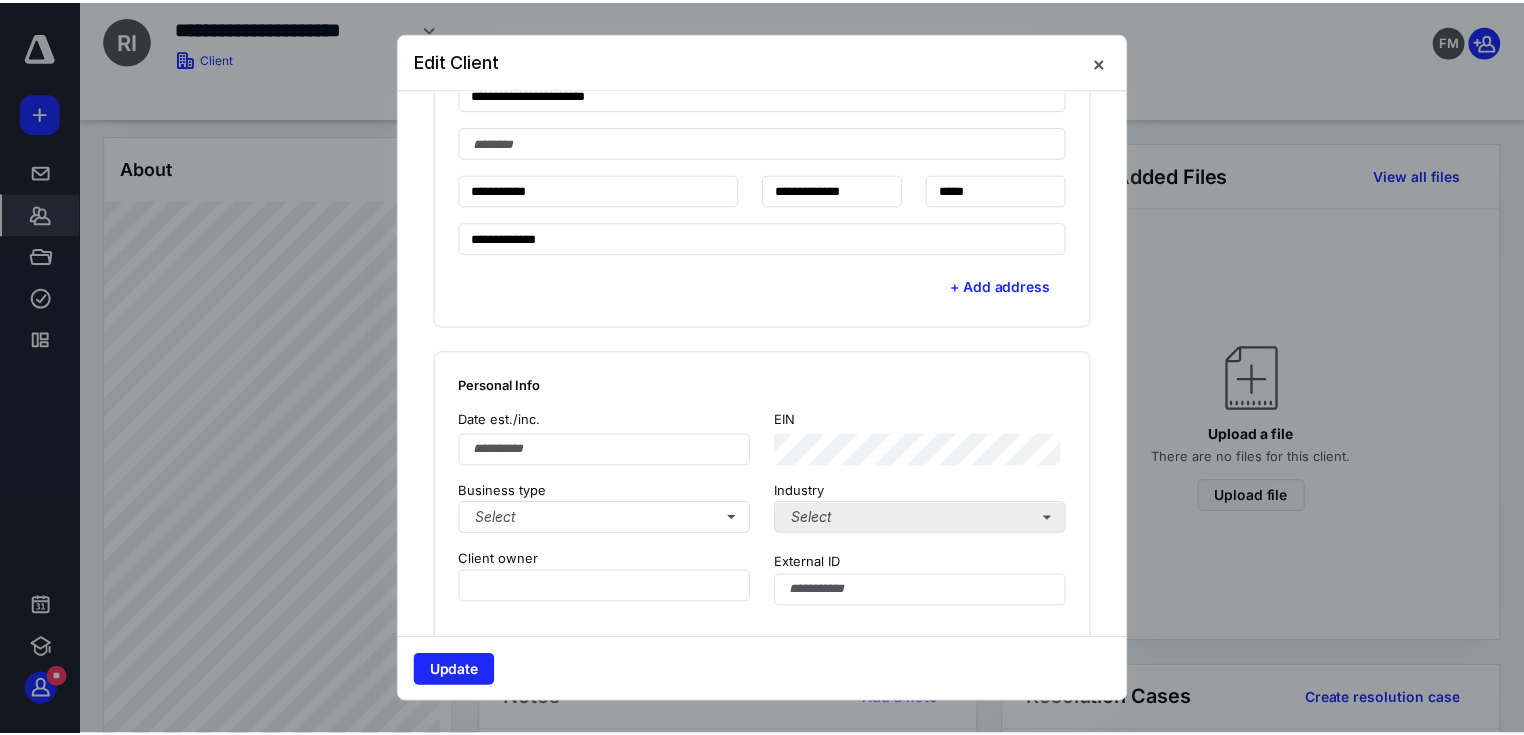 scroll, scrollTop: 1066, scrollLeft: 0, axis: vertical 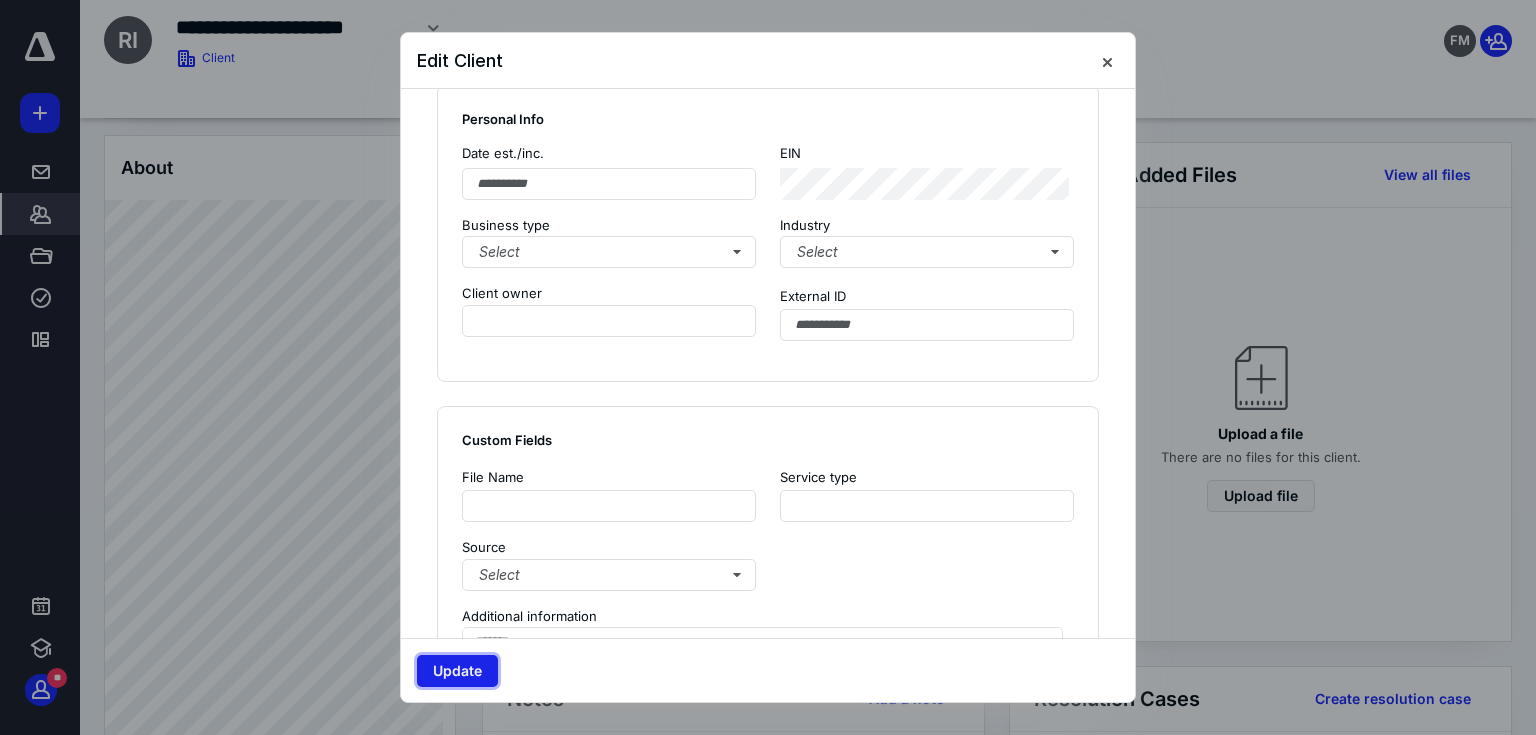 click on "Update" at bounding box center (457, 671) 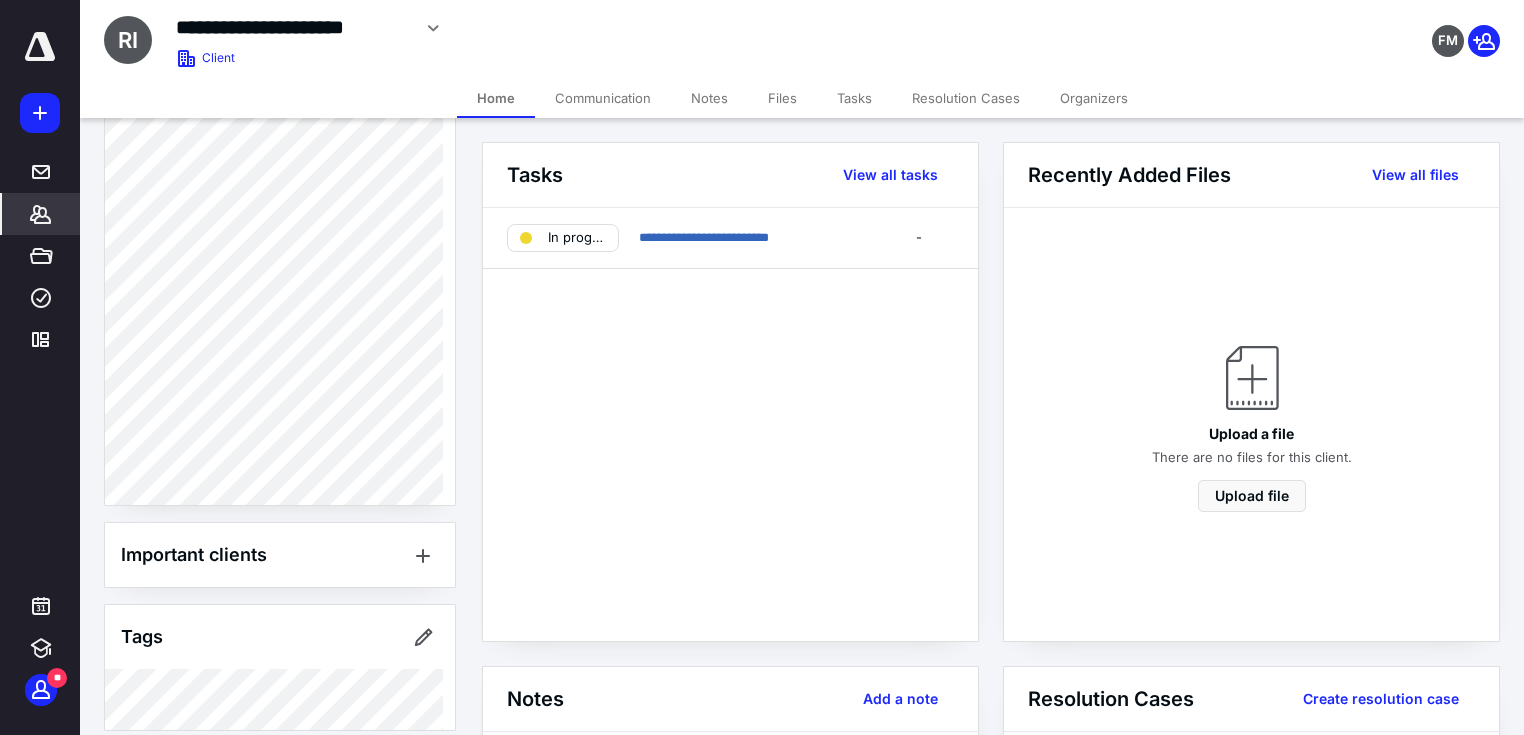 scroll, scrollTop: 0, scrollLeft: 0, axis: both 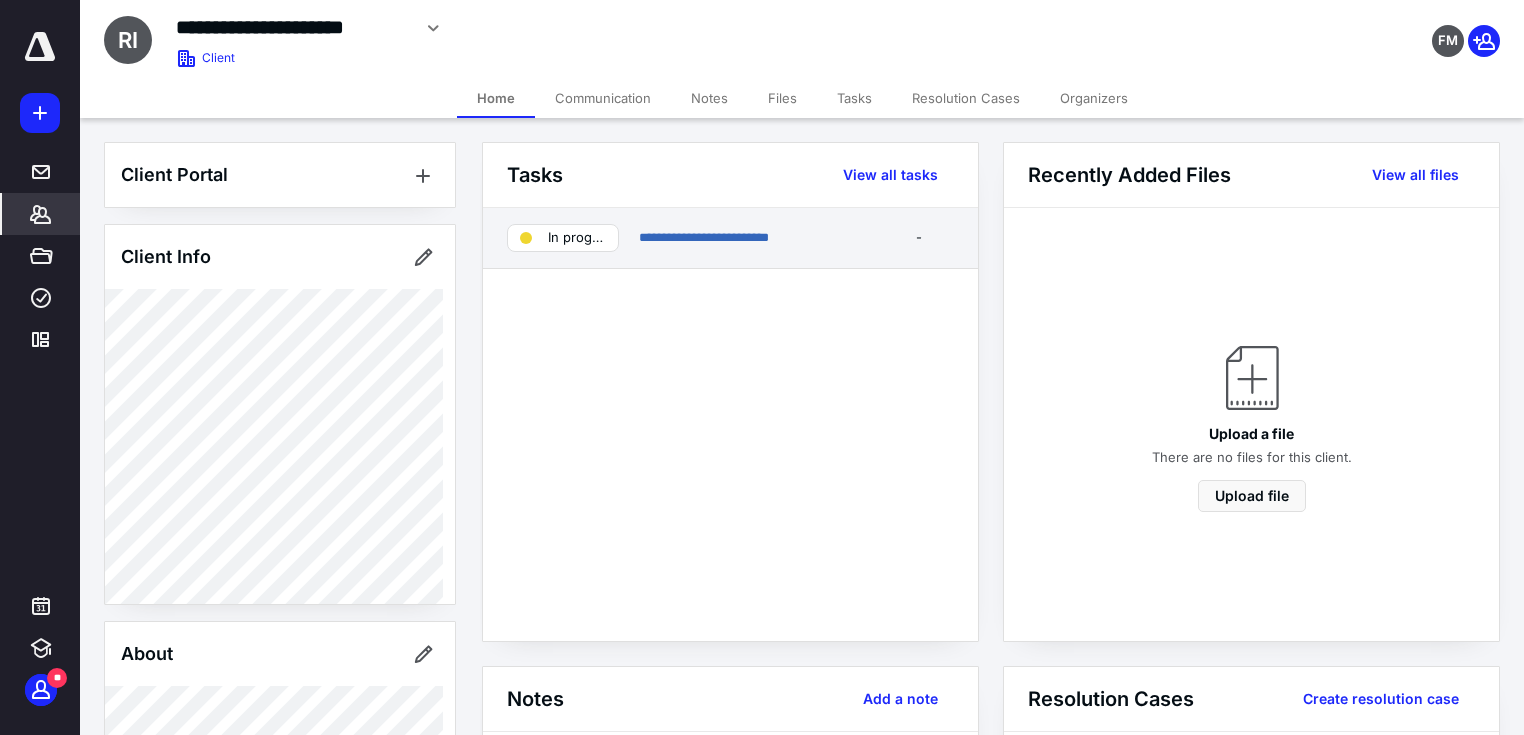 click on "In progress" at bounding box center [563, 238] 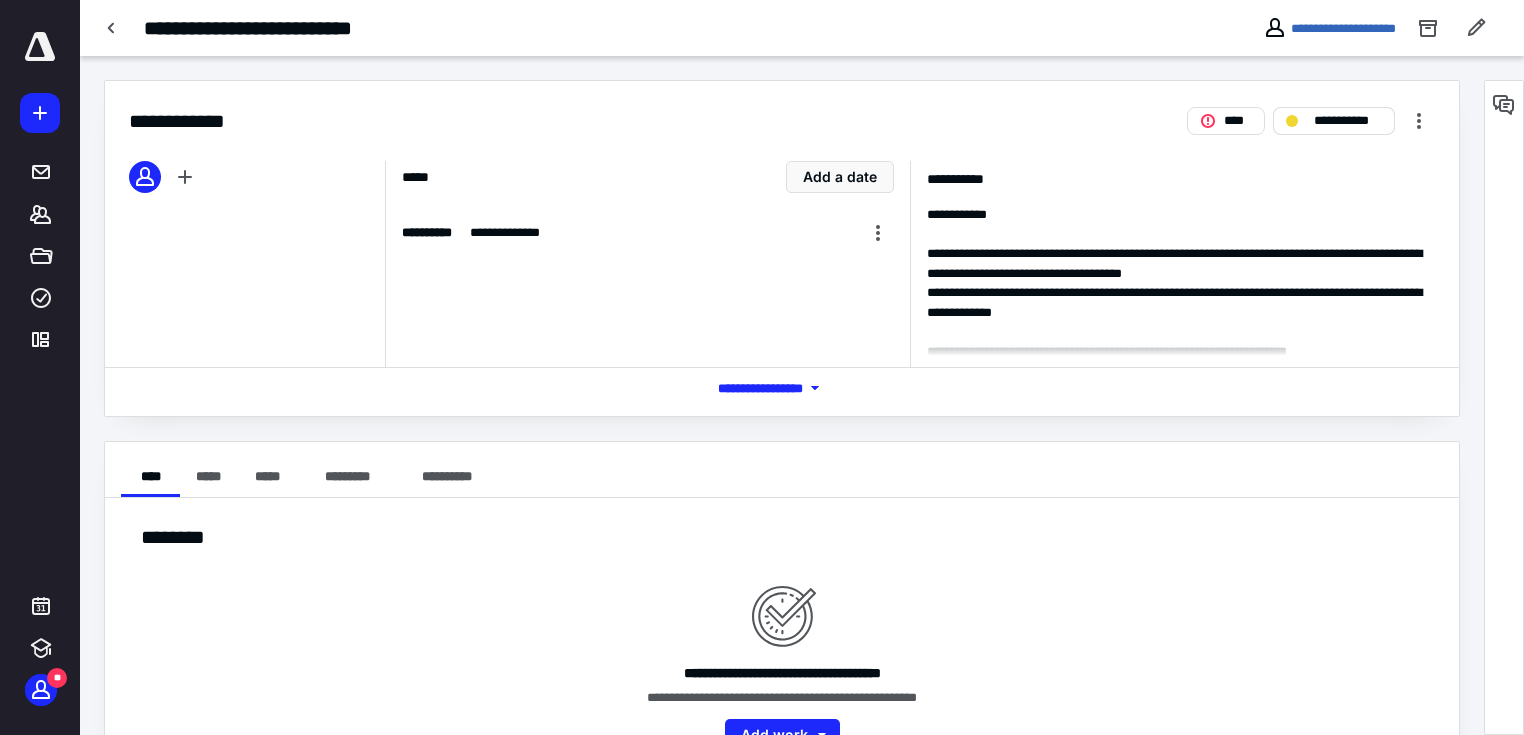 click on "**********" at bounding box center [1348, 121] 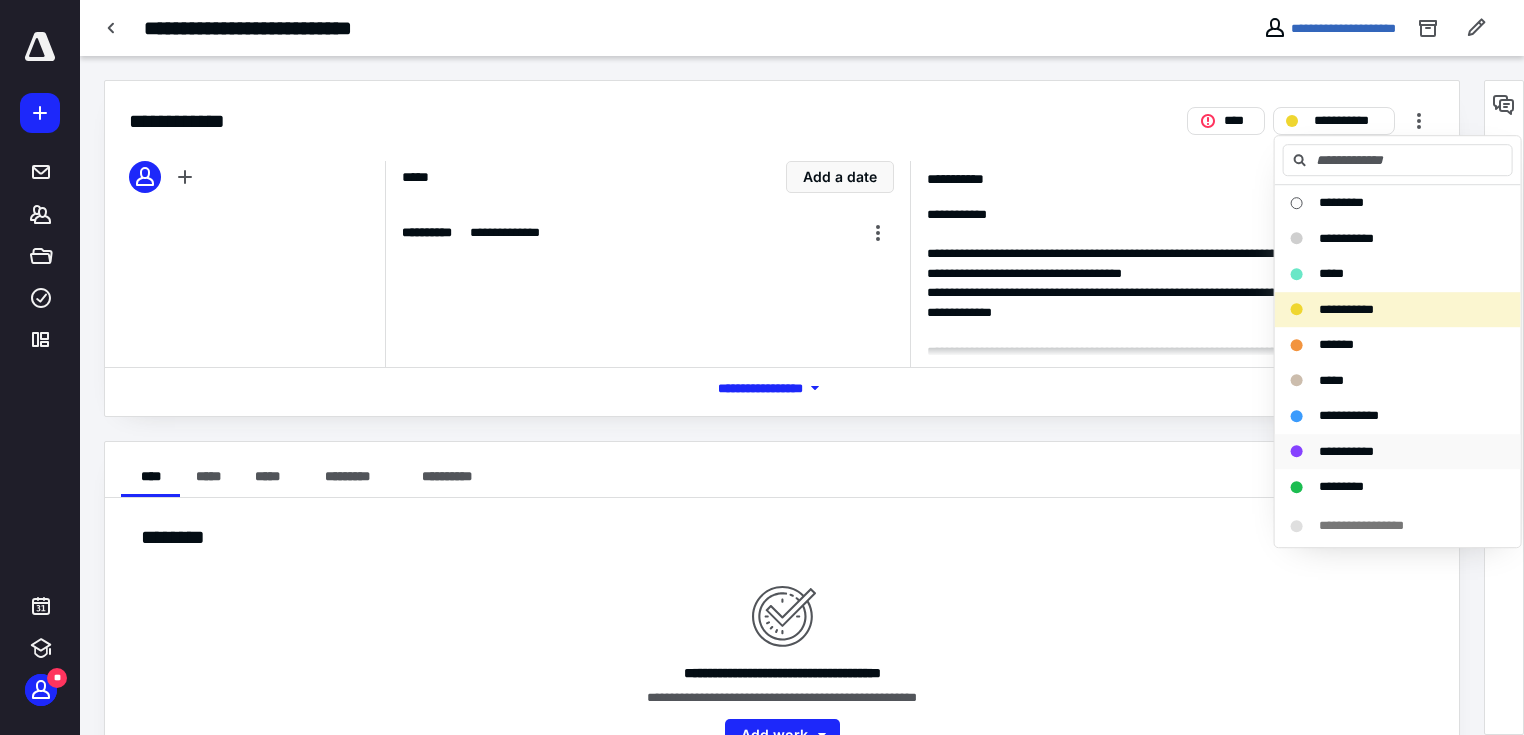 click on "**********" at bounding box center [1346, 451] 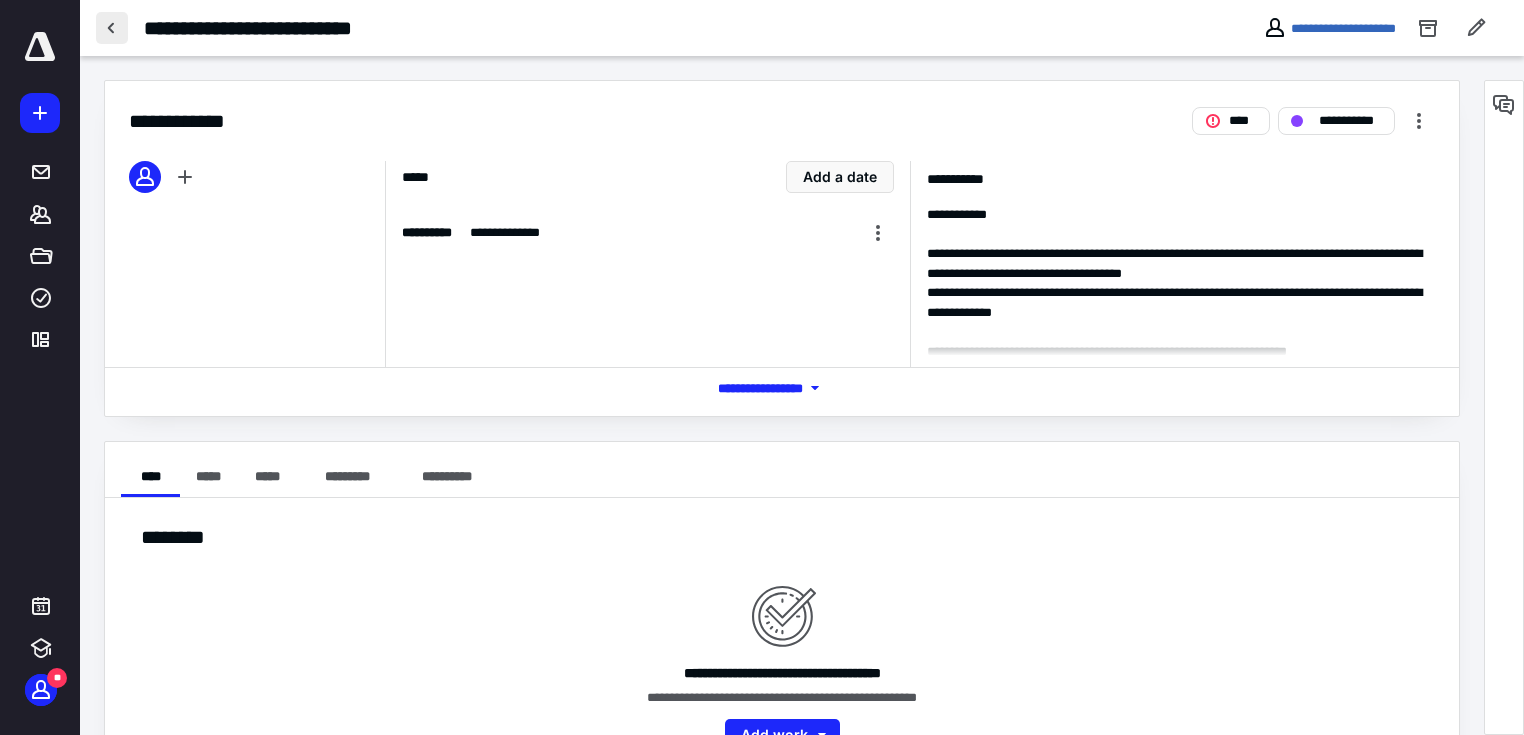 click at bounding box center (112, 28) 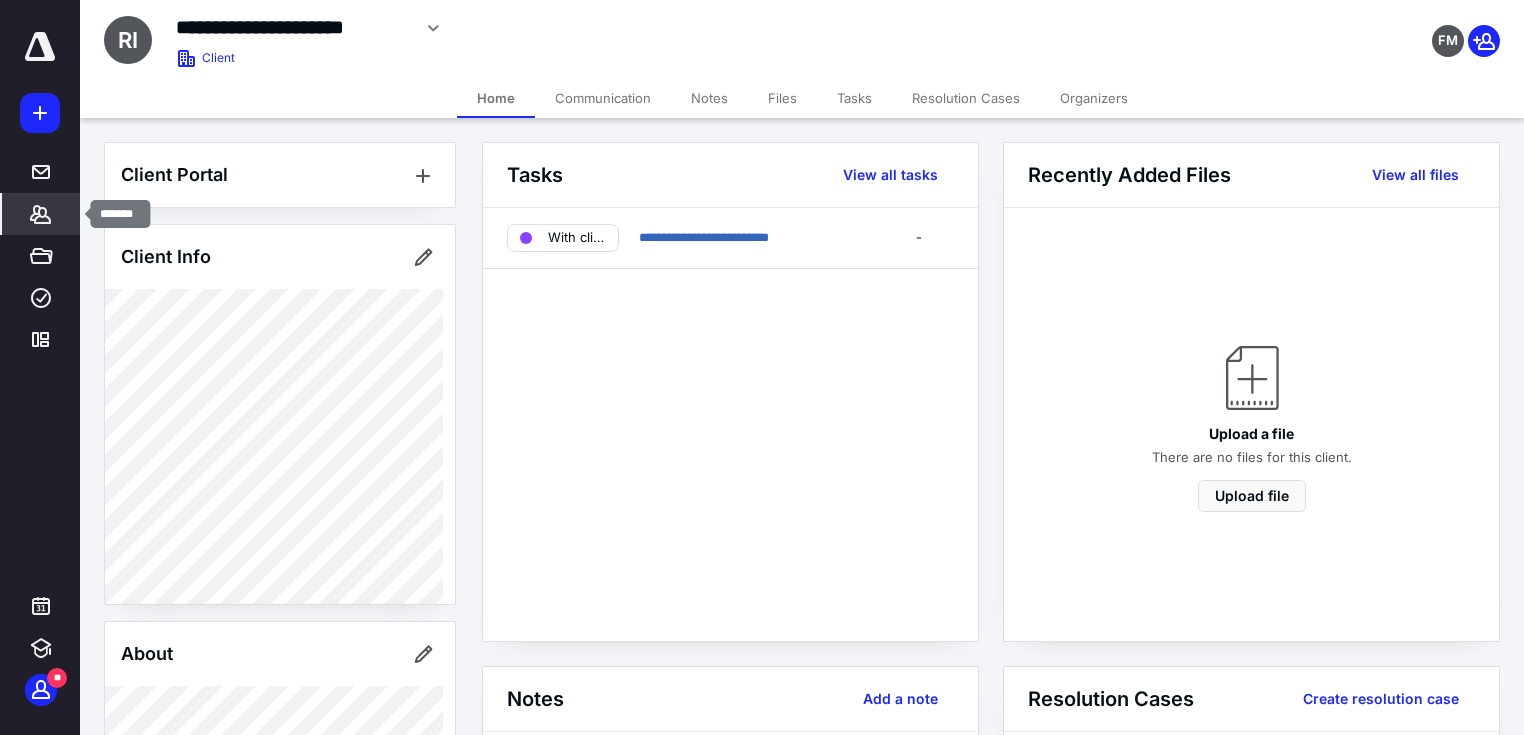 click 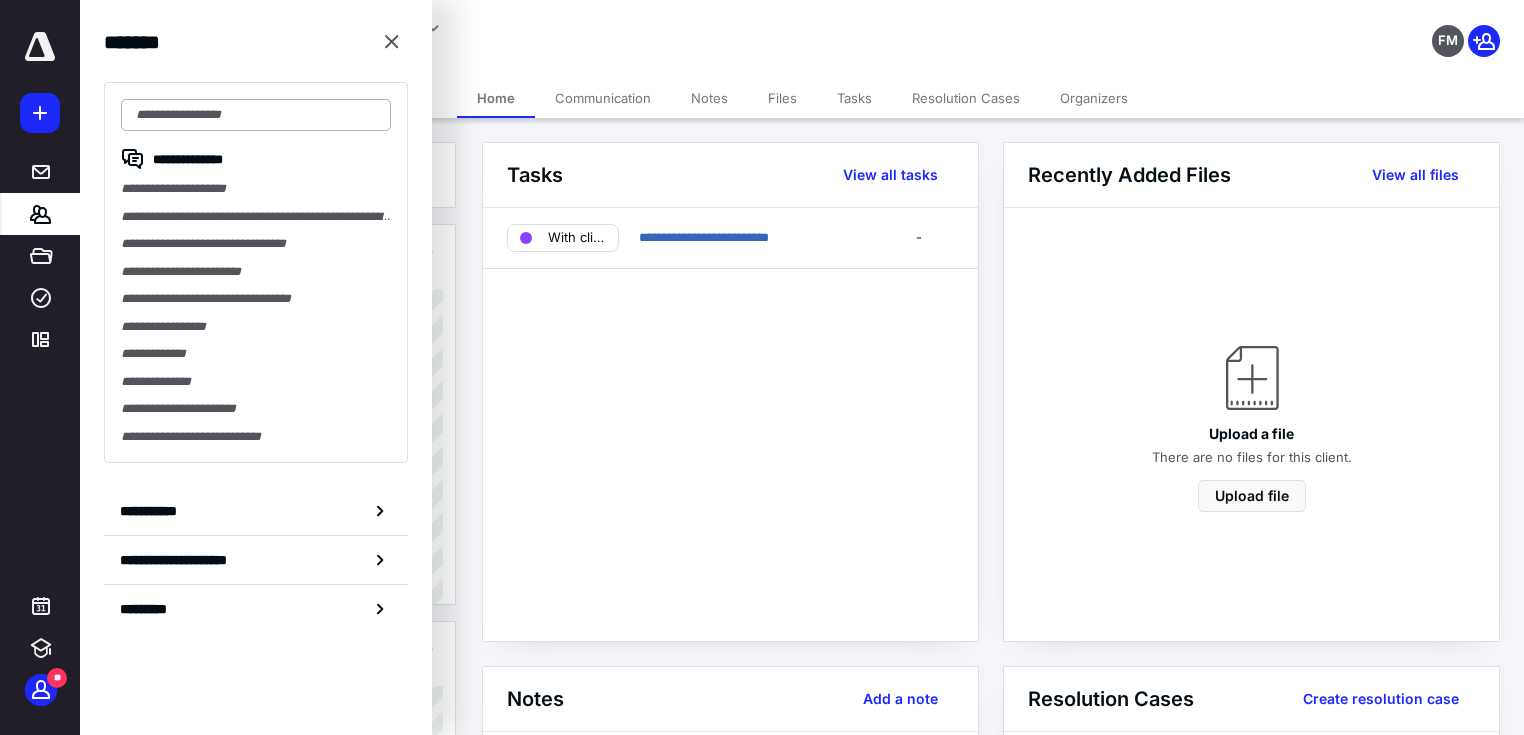 click at bounding box center (256, 115) 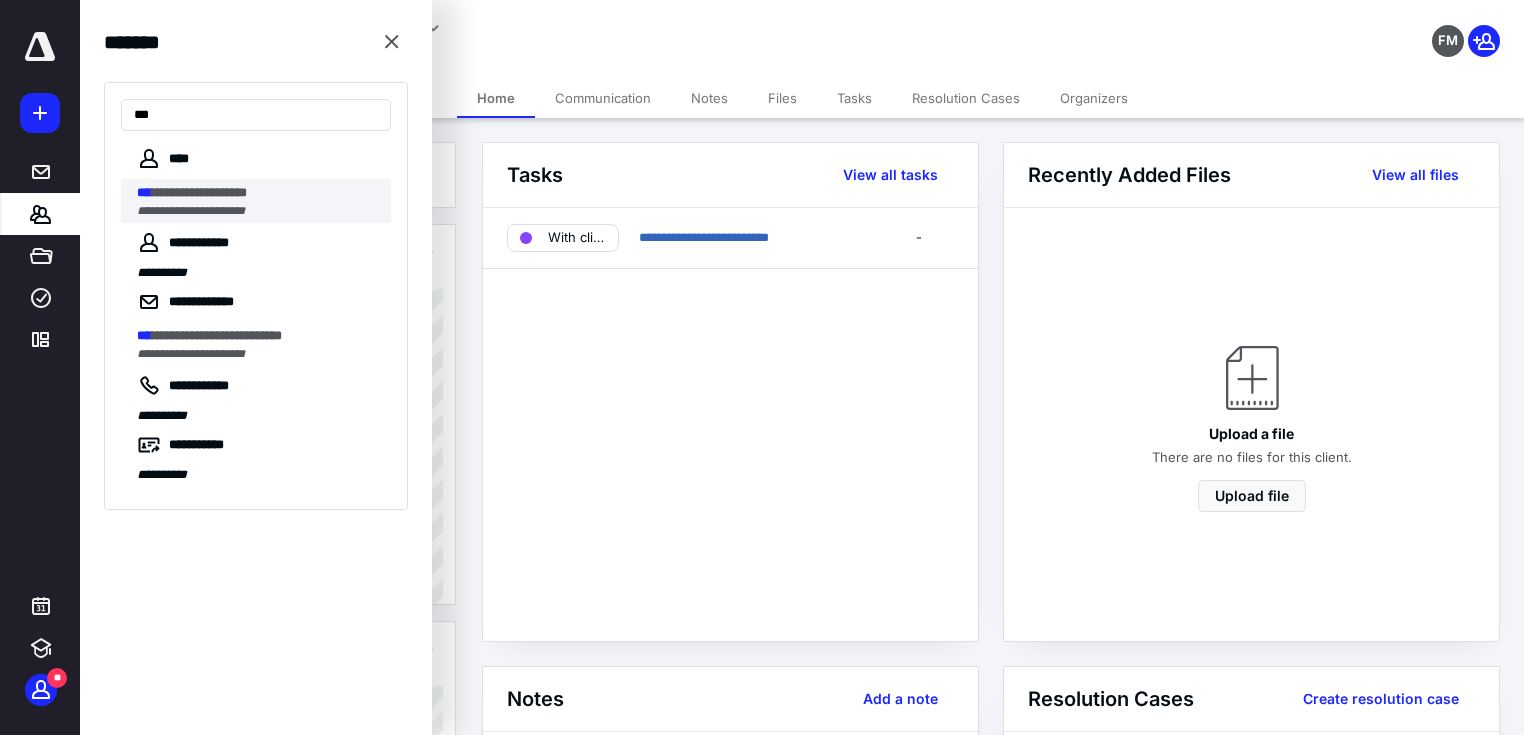 type on "***" 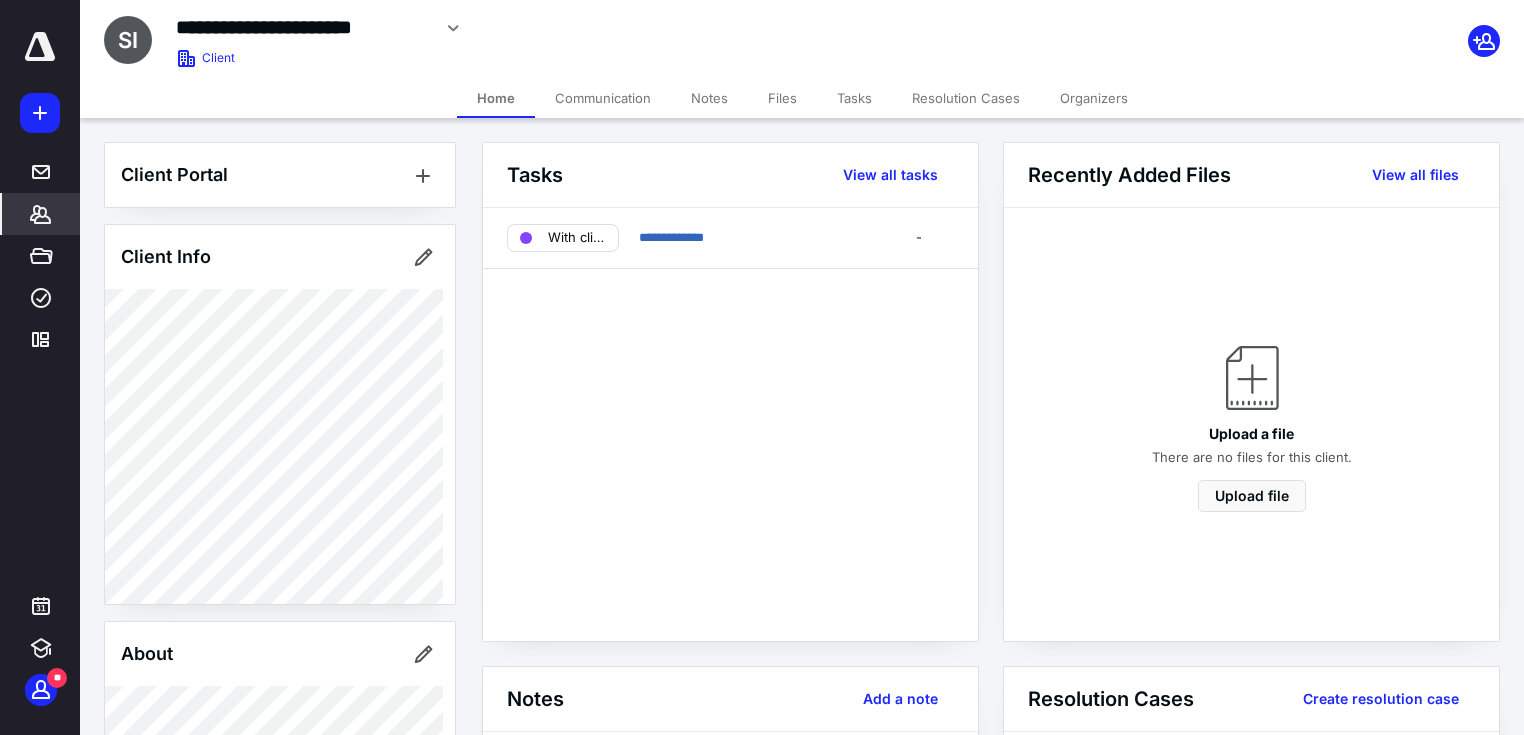 click on "Notes" at bounding box center (709, 98) 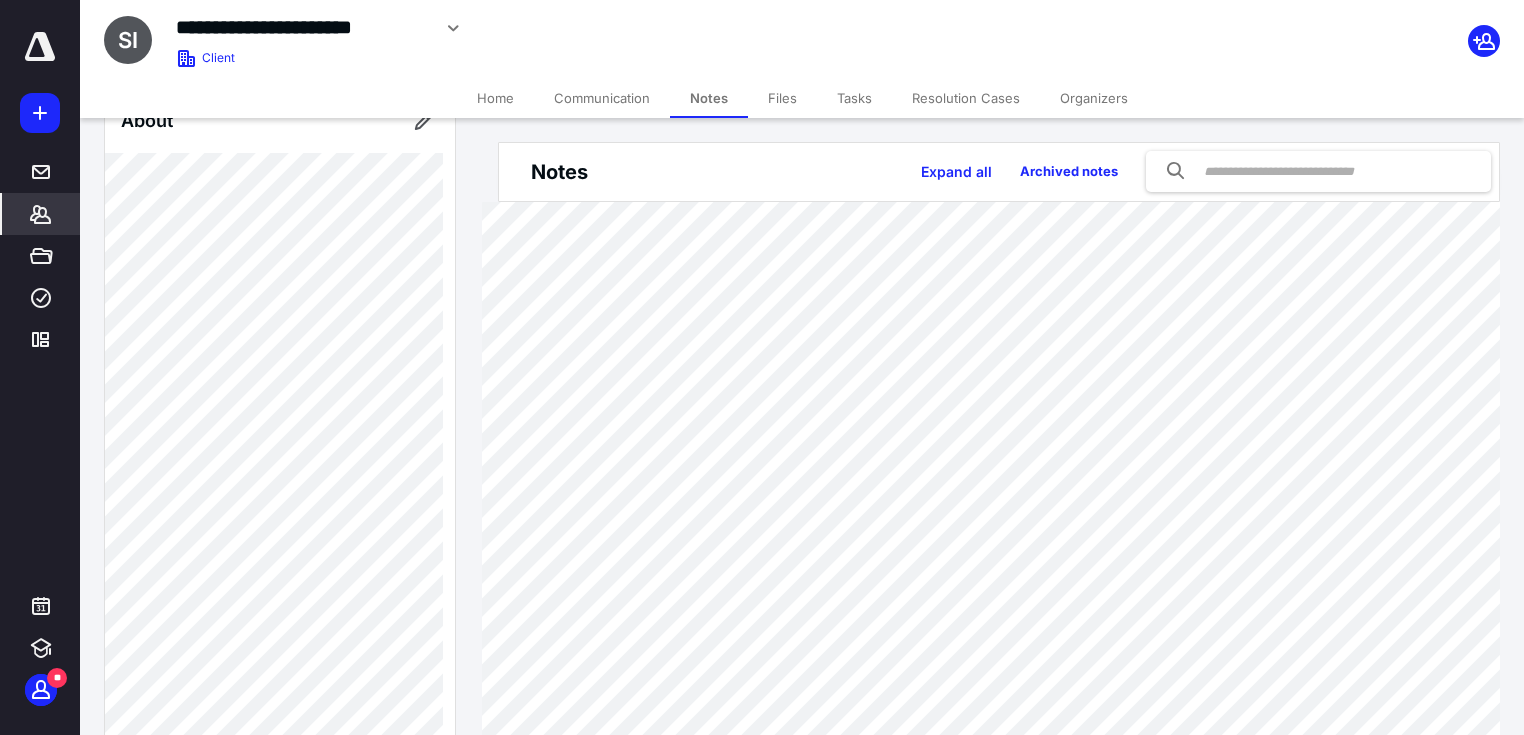 scroll, scrollTop: 800, scrollLeft: 0, axis: vertical 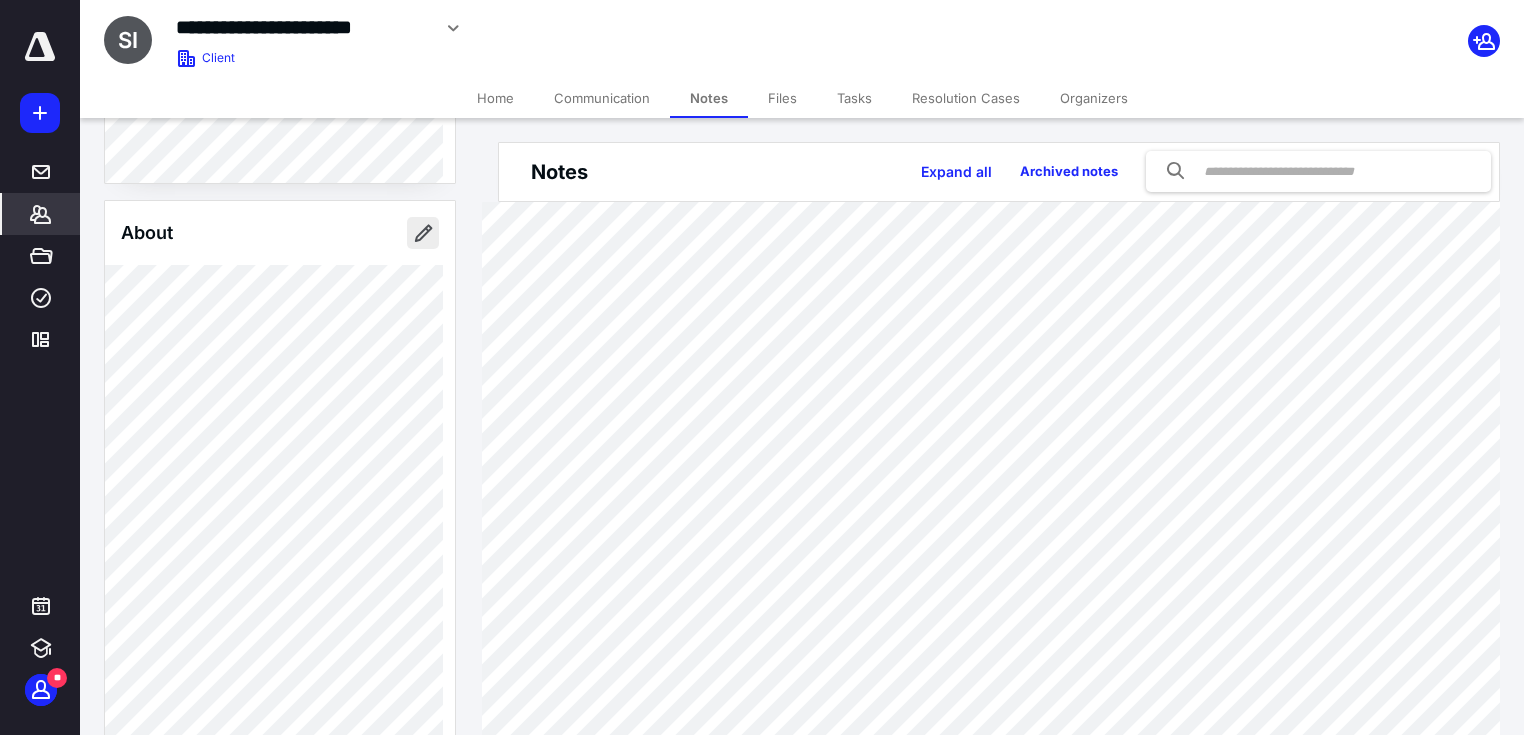 click at bounding box center (423, 233) 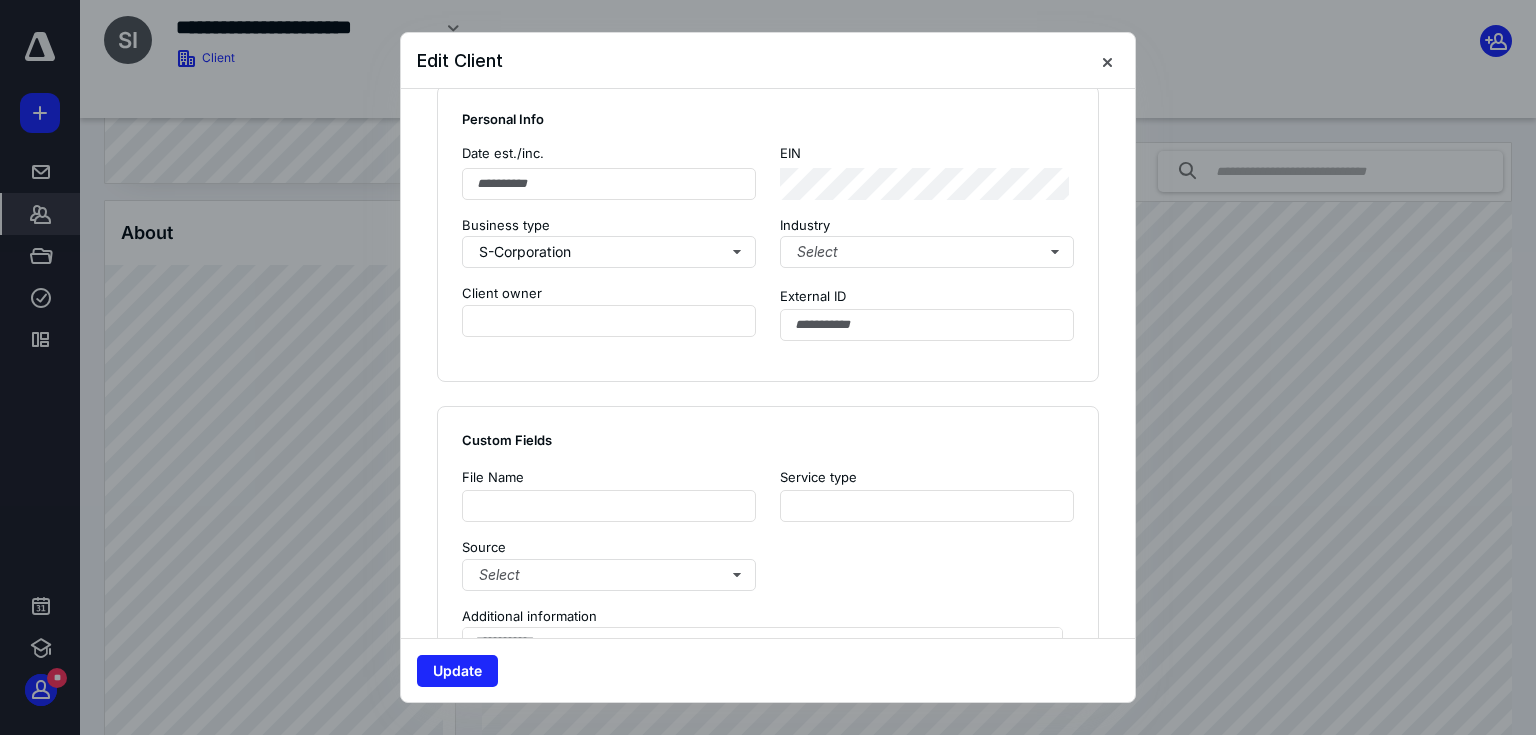 scroll, scrollTop: 1333, scrollLeft: 0, axis: vertical 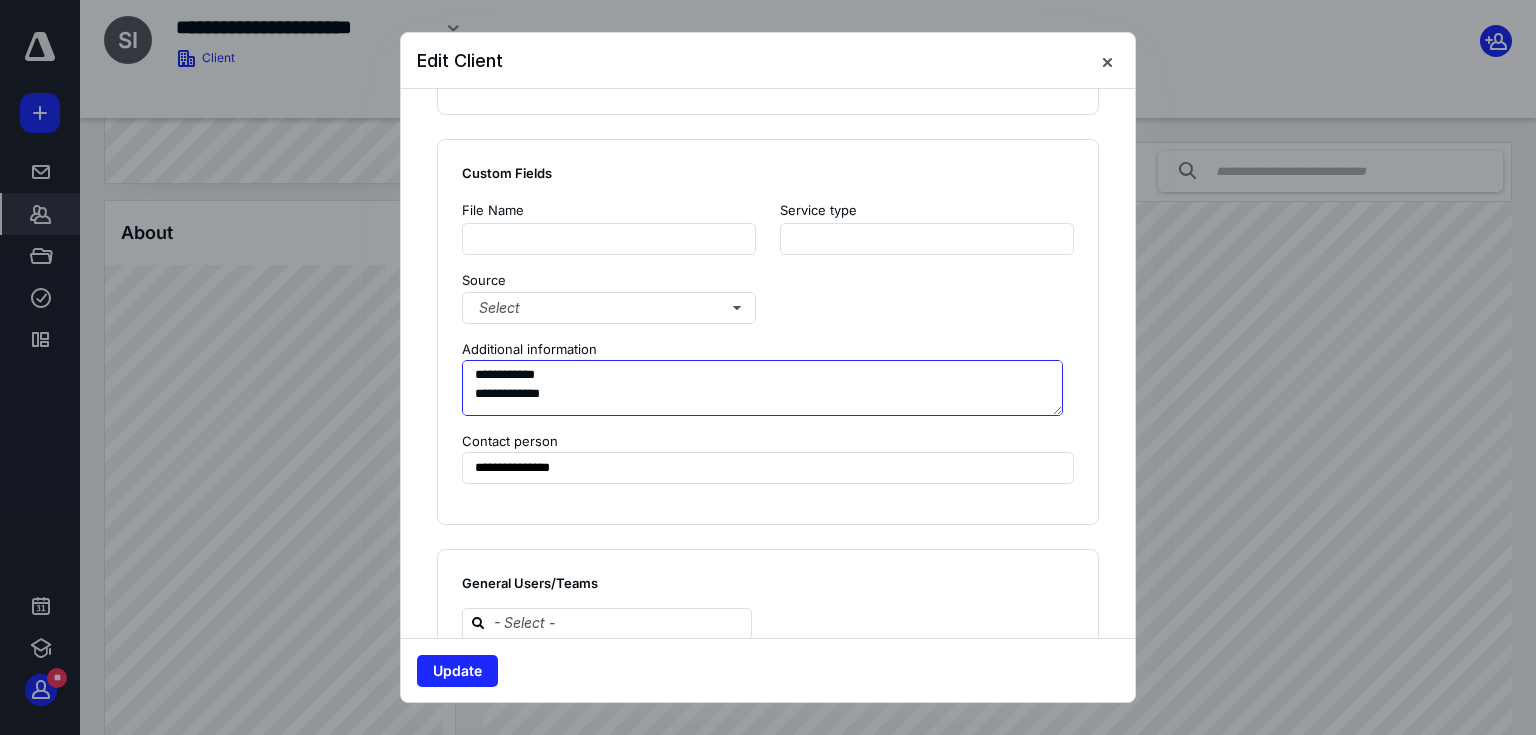 click on "**********" at bounding box center (762, 388) 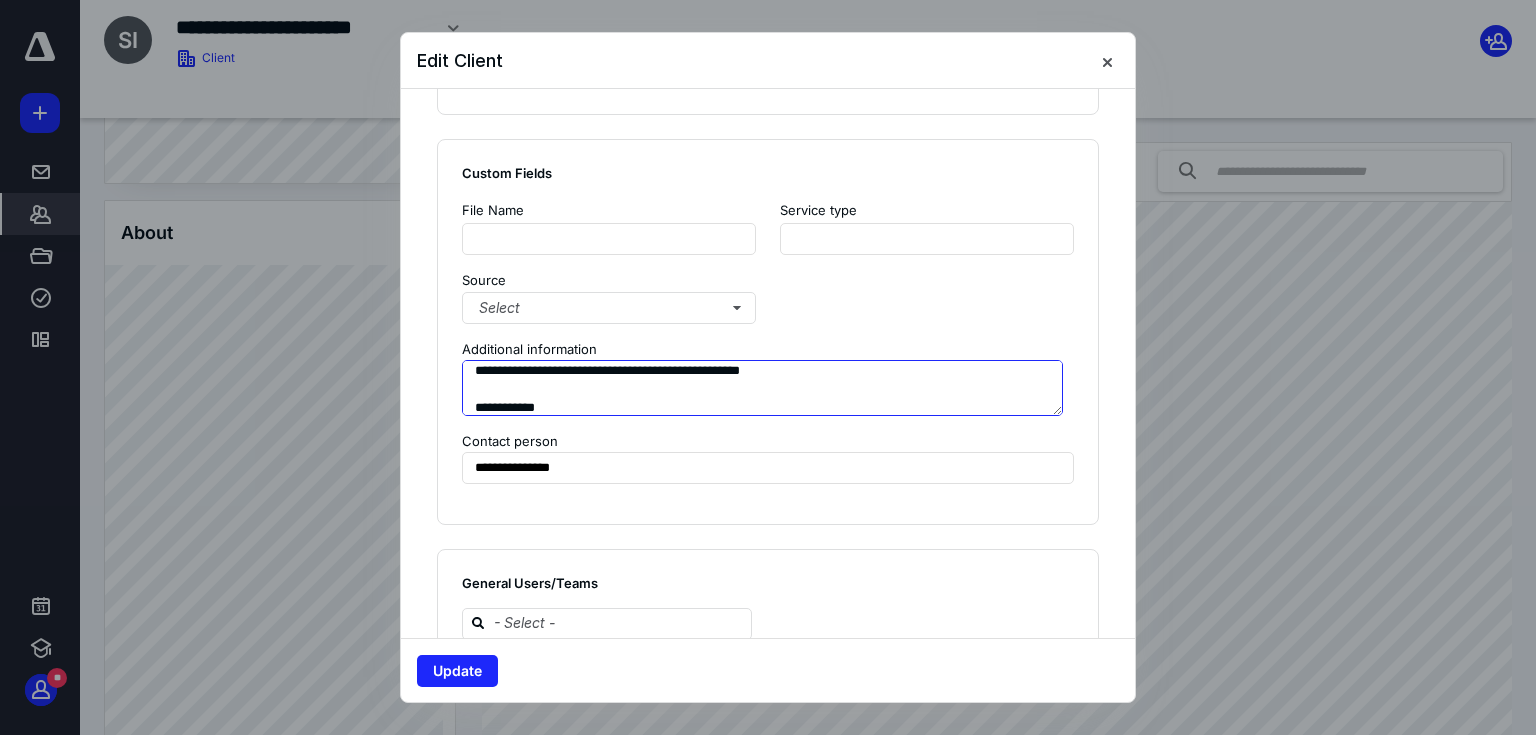 scroll, scrollTop: 283, scrollLeft: 0, axis: vertical 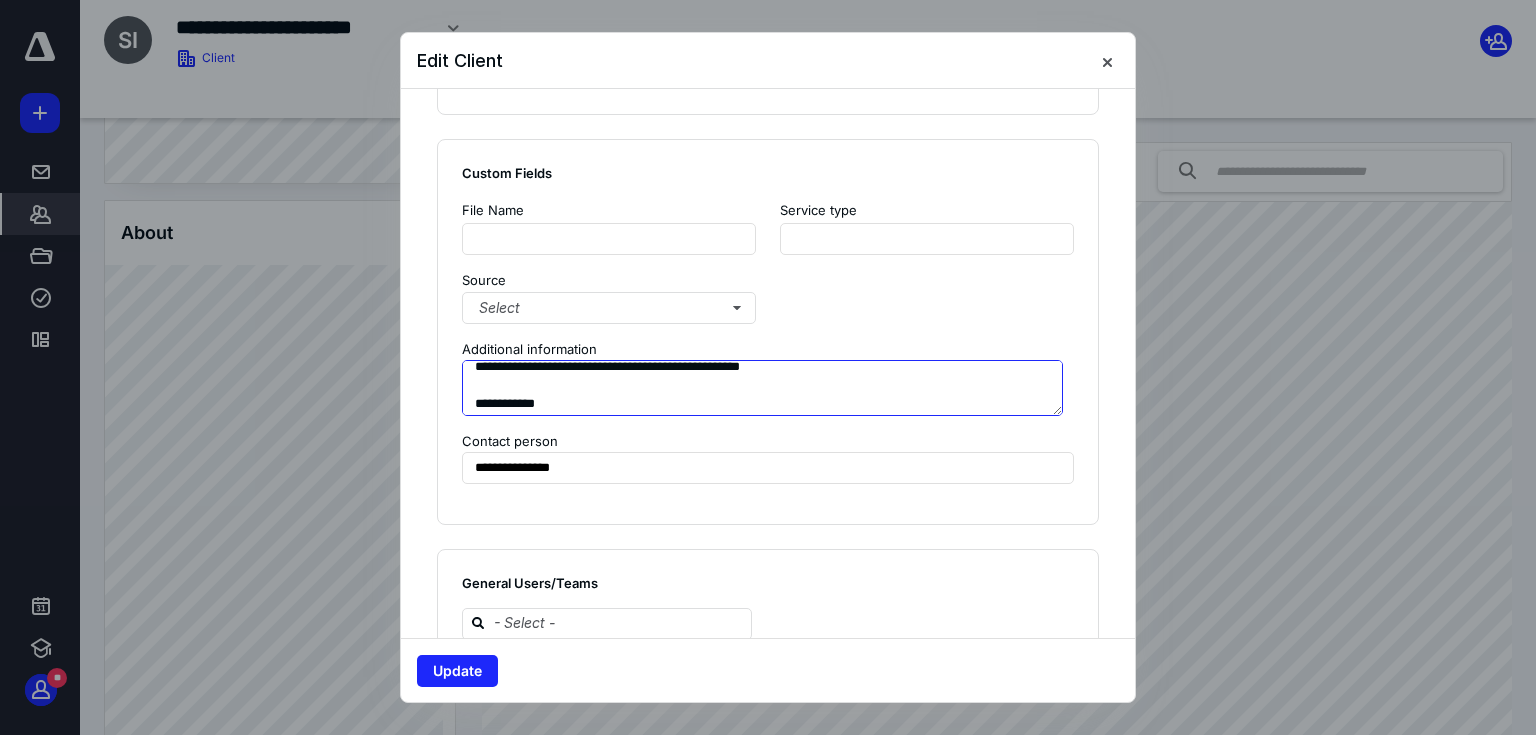 drag, startPoint x: 495, startPoint y: 389, endPoint x: 506, endPoint y: 414, distance: 27.313 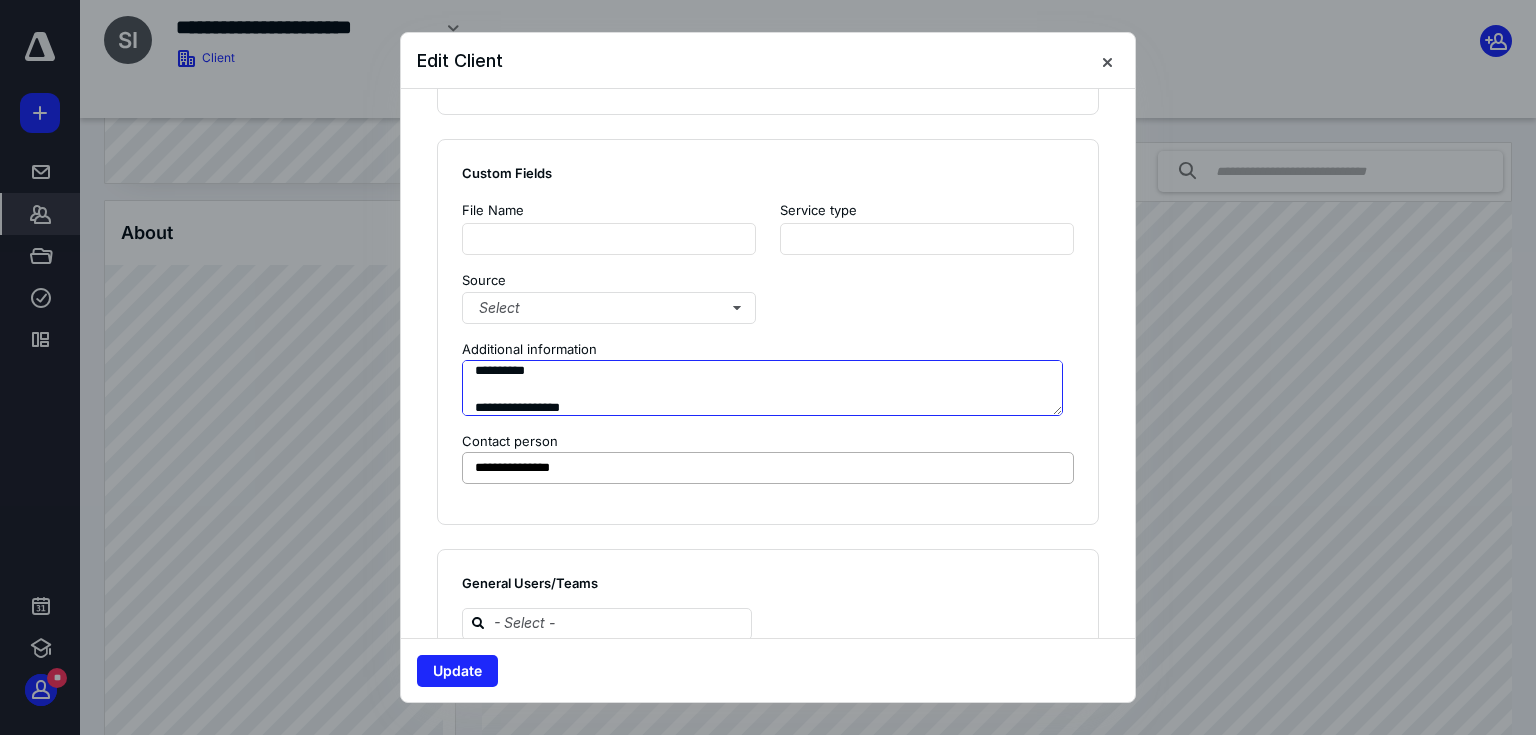 scroll, scrollTop: 339, scrollLeft: 0, axis: vertical 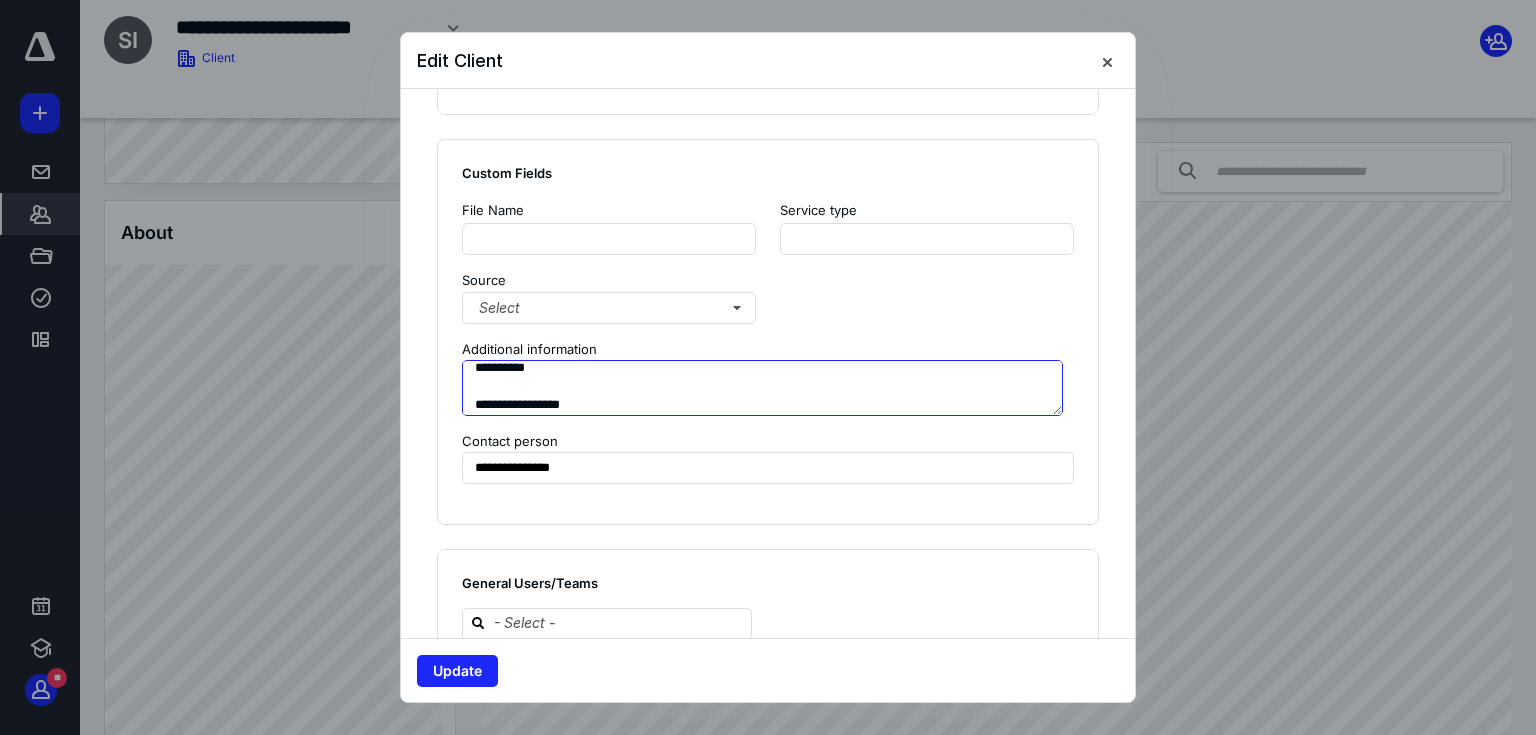click on "**********" at bounding box center (762, 388) 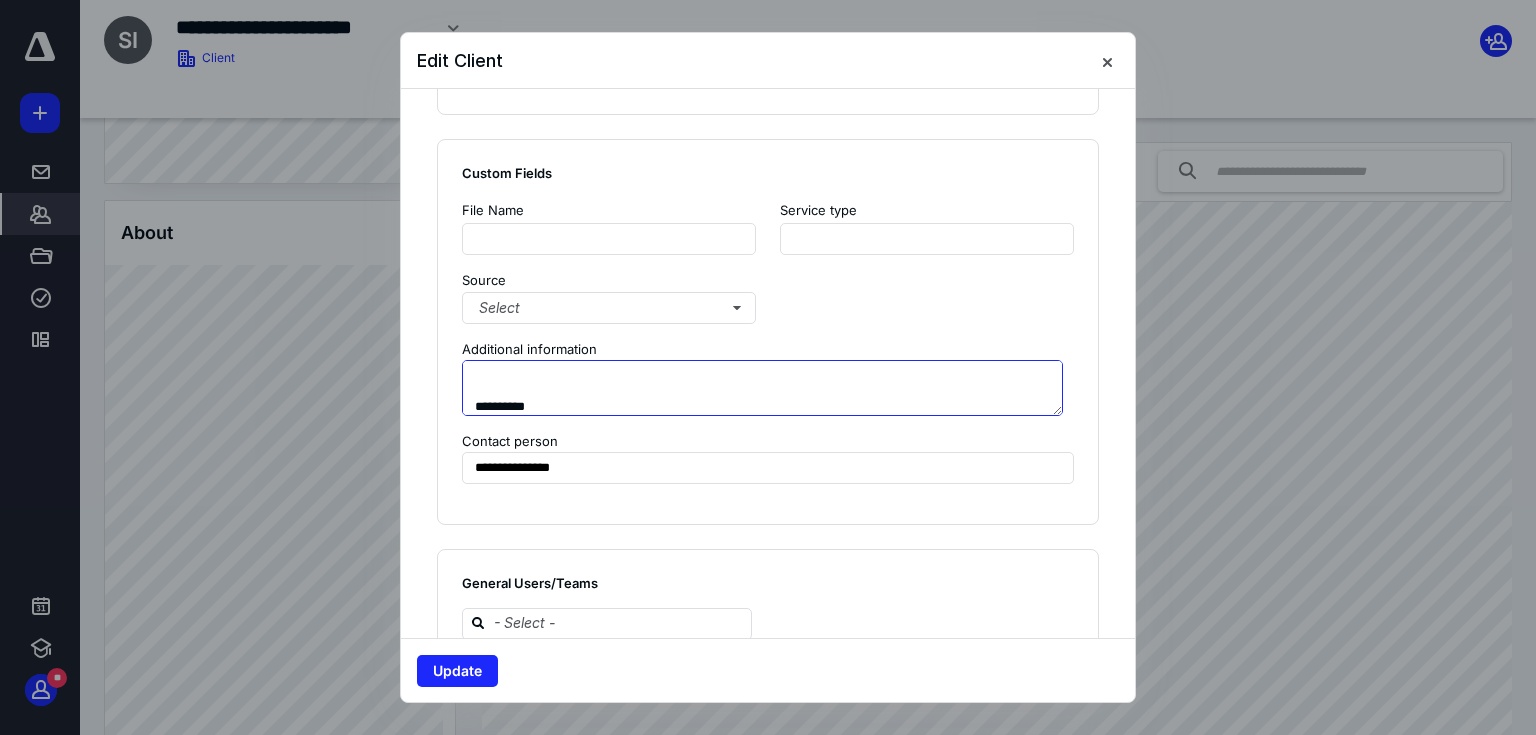 scroll, scrollTop: 413, scrollLeft: 0, axis: vertical 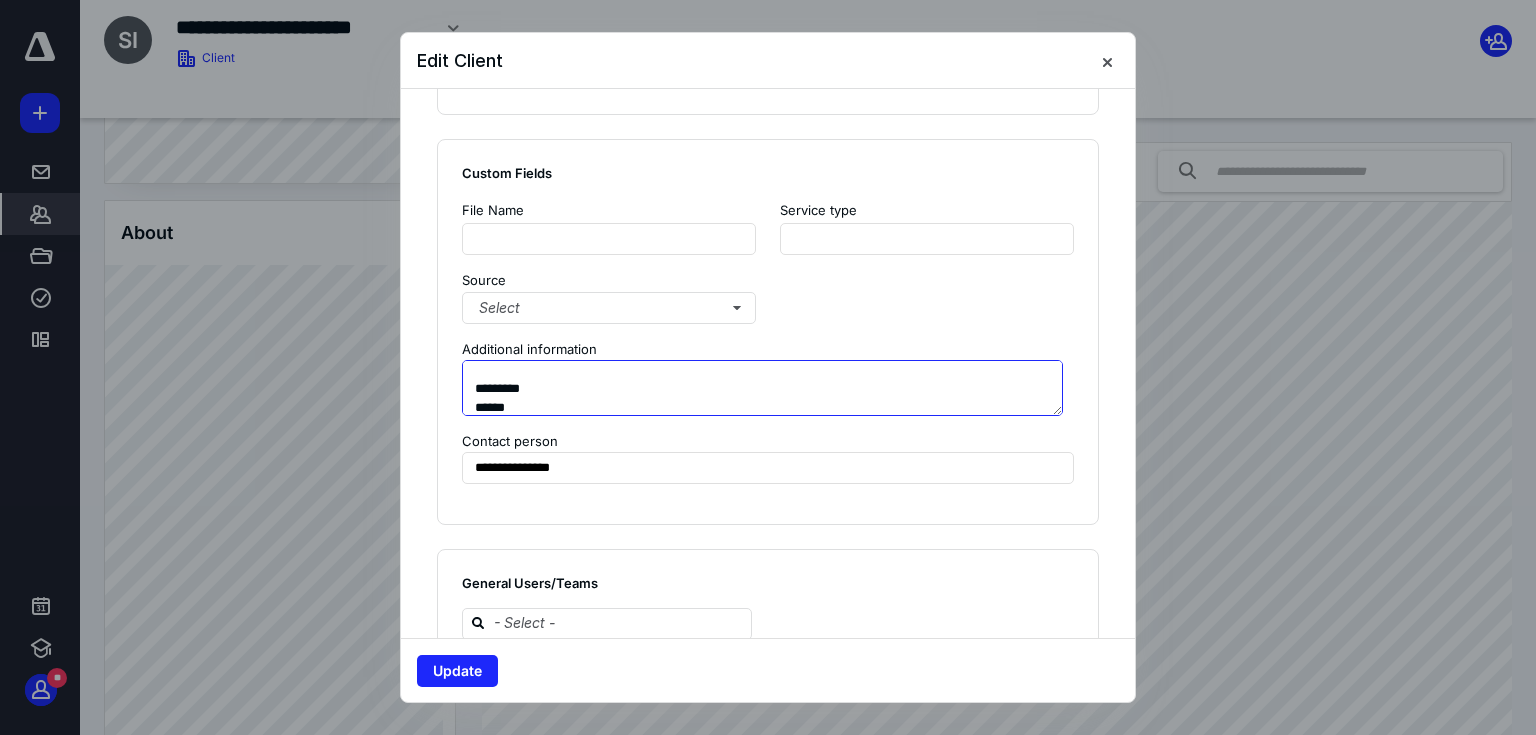 click on "**********" at bounding box center [762, 388] 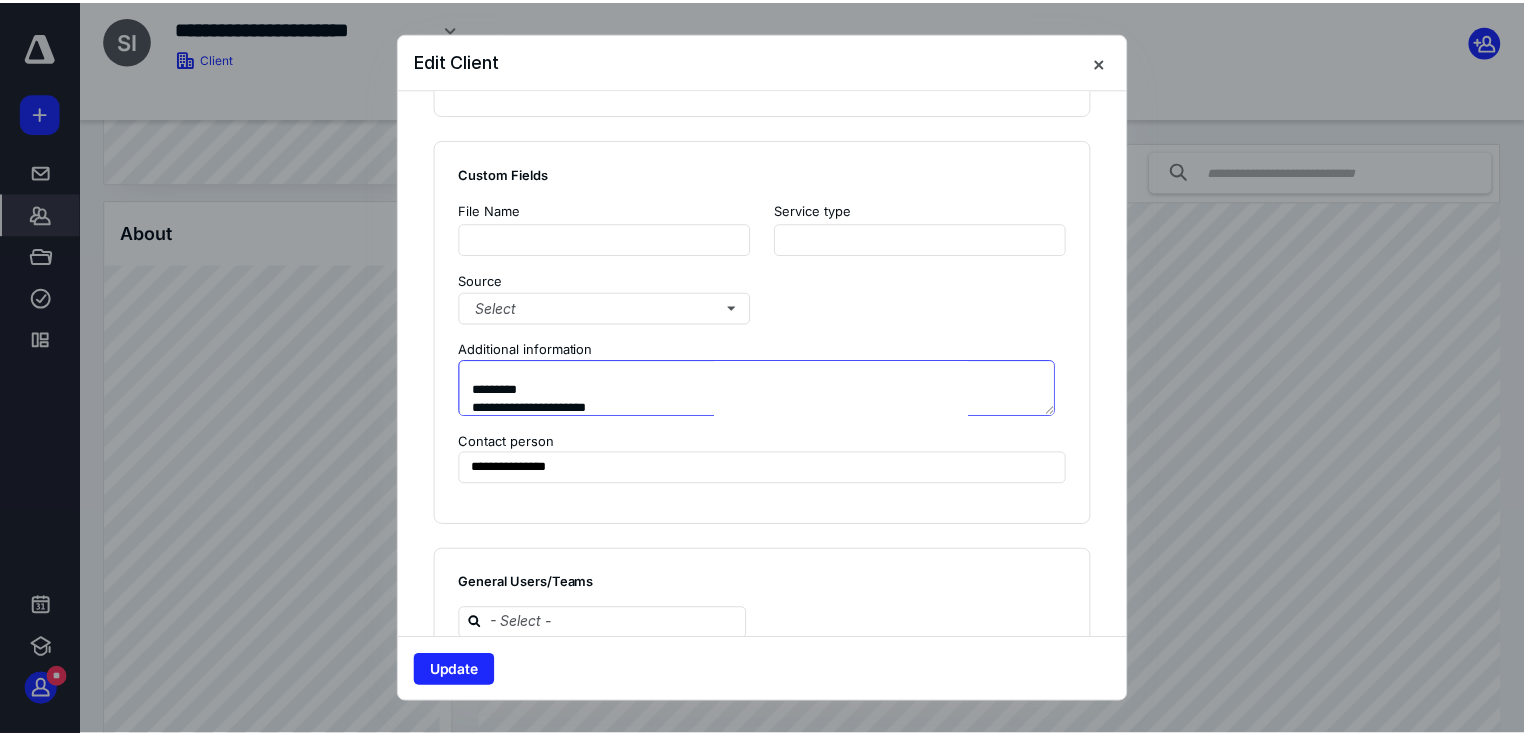 scroll, scrollTop: 432, scrollLeft: 0, axis: vertical 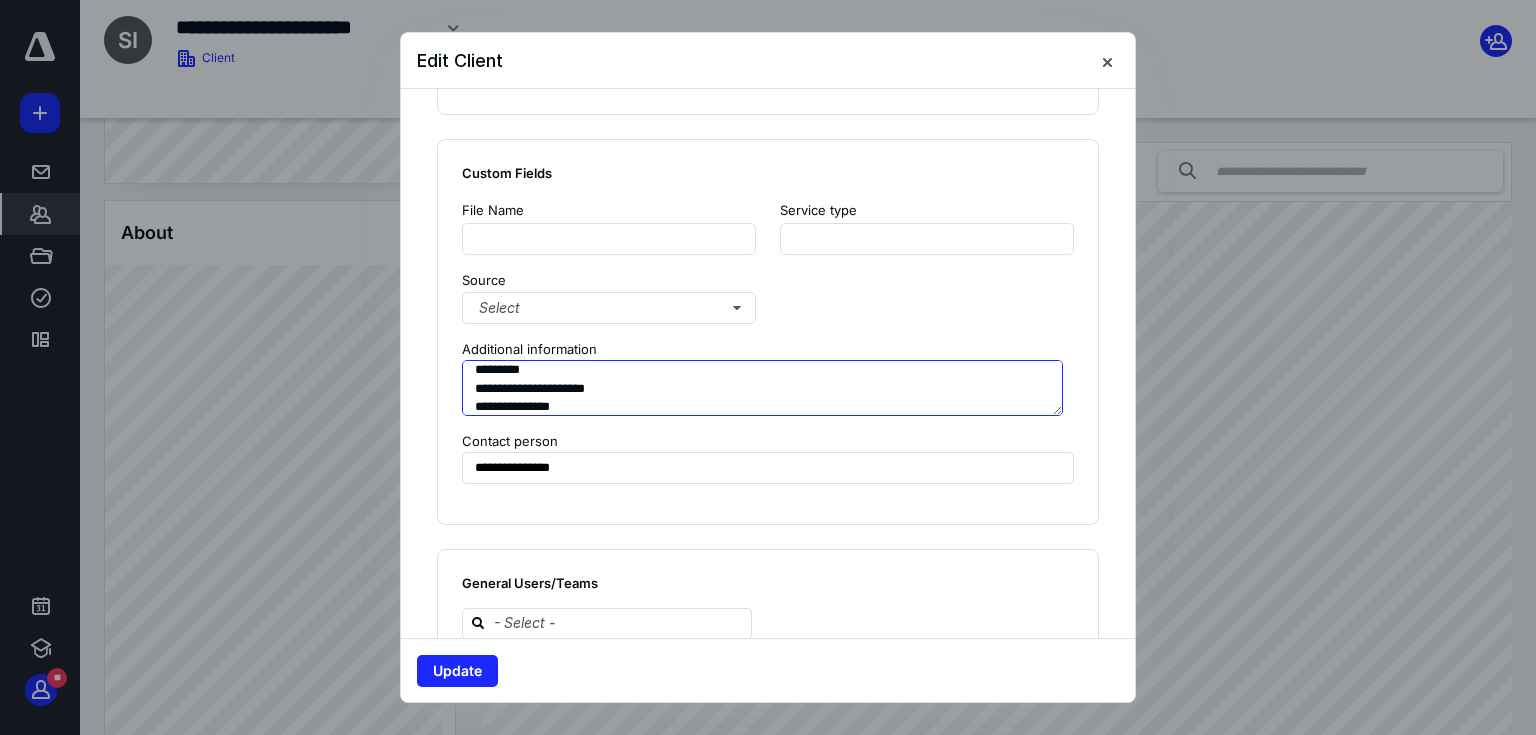 click on "**********" at bounding box center (762, 388) 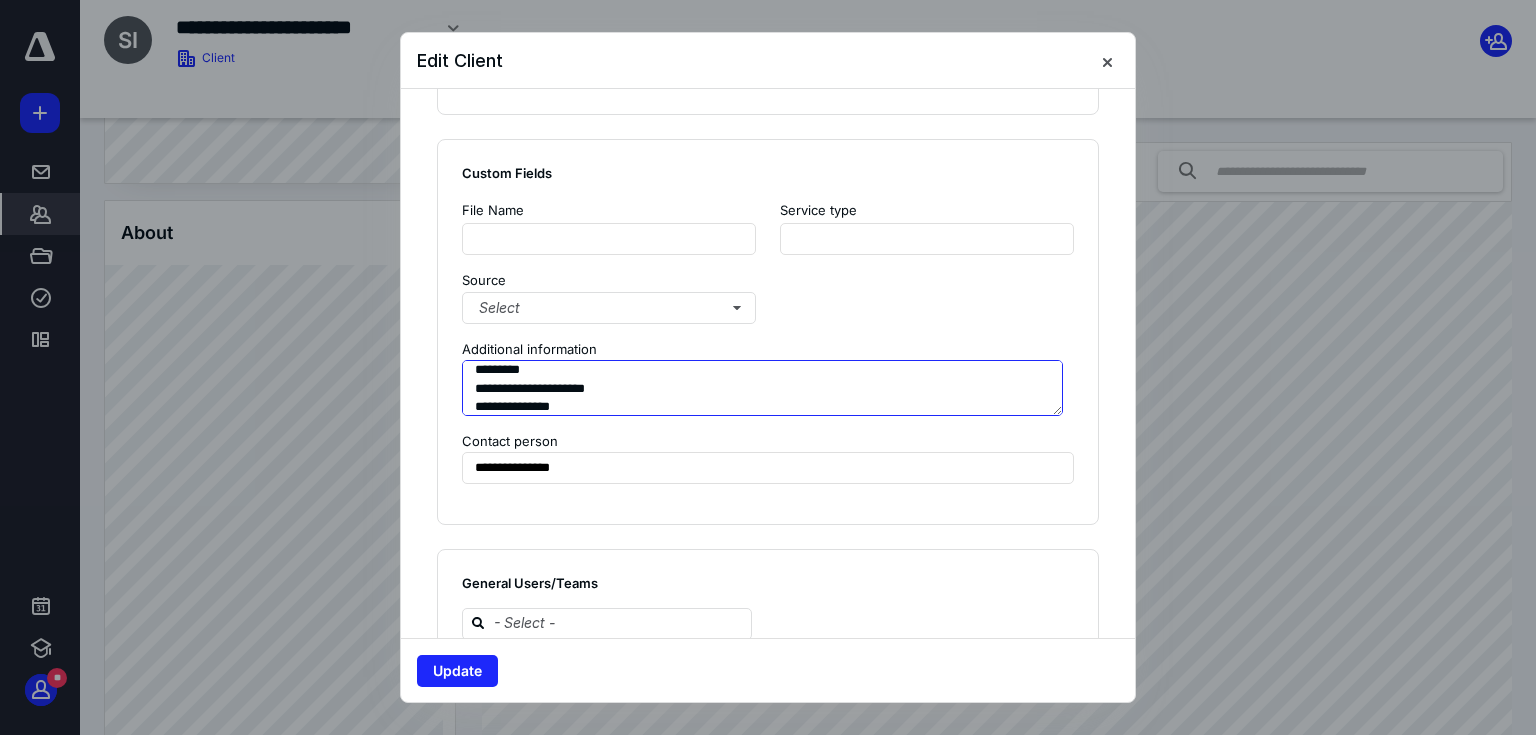 click on "**********" at bounding box center [762, 388] 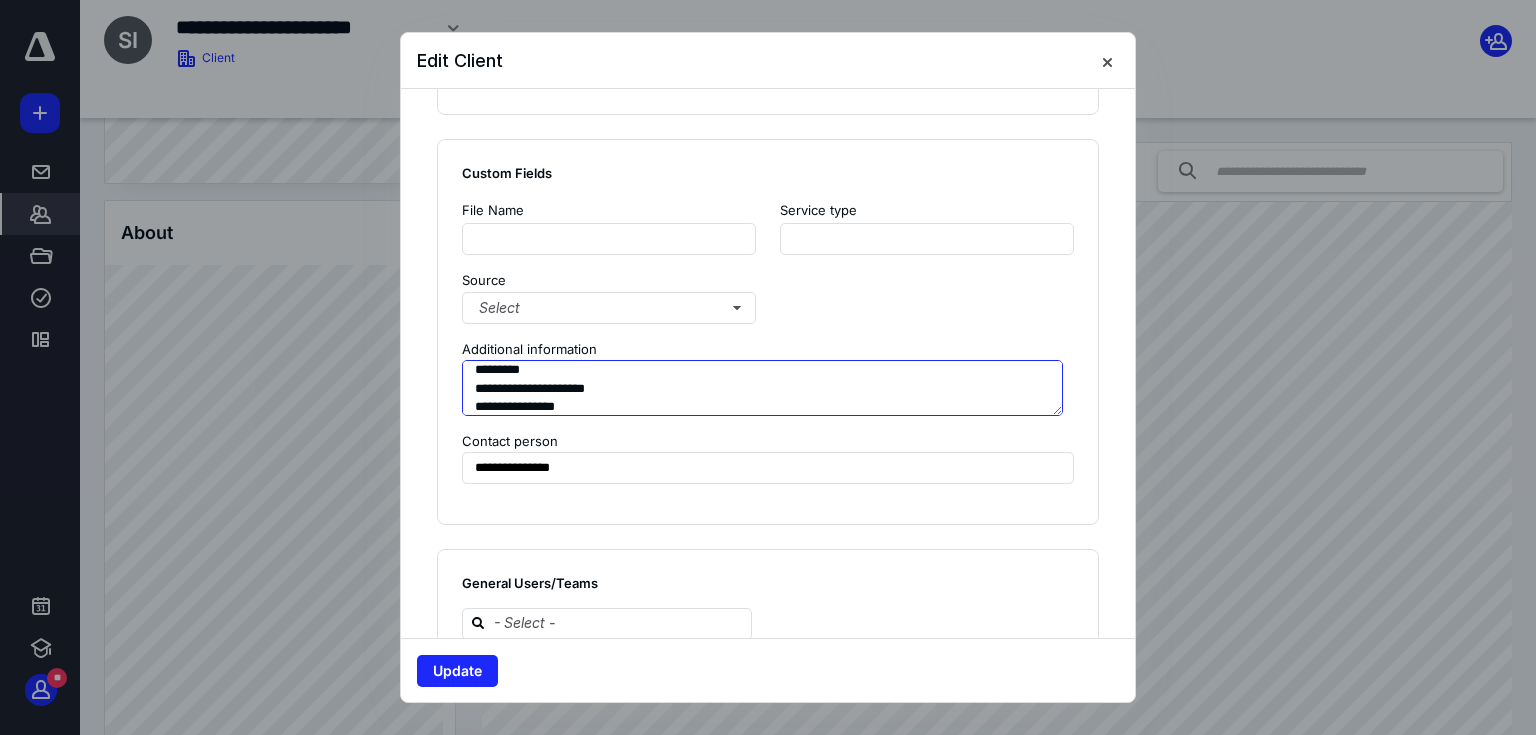 type on "**********" 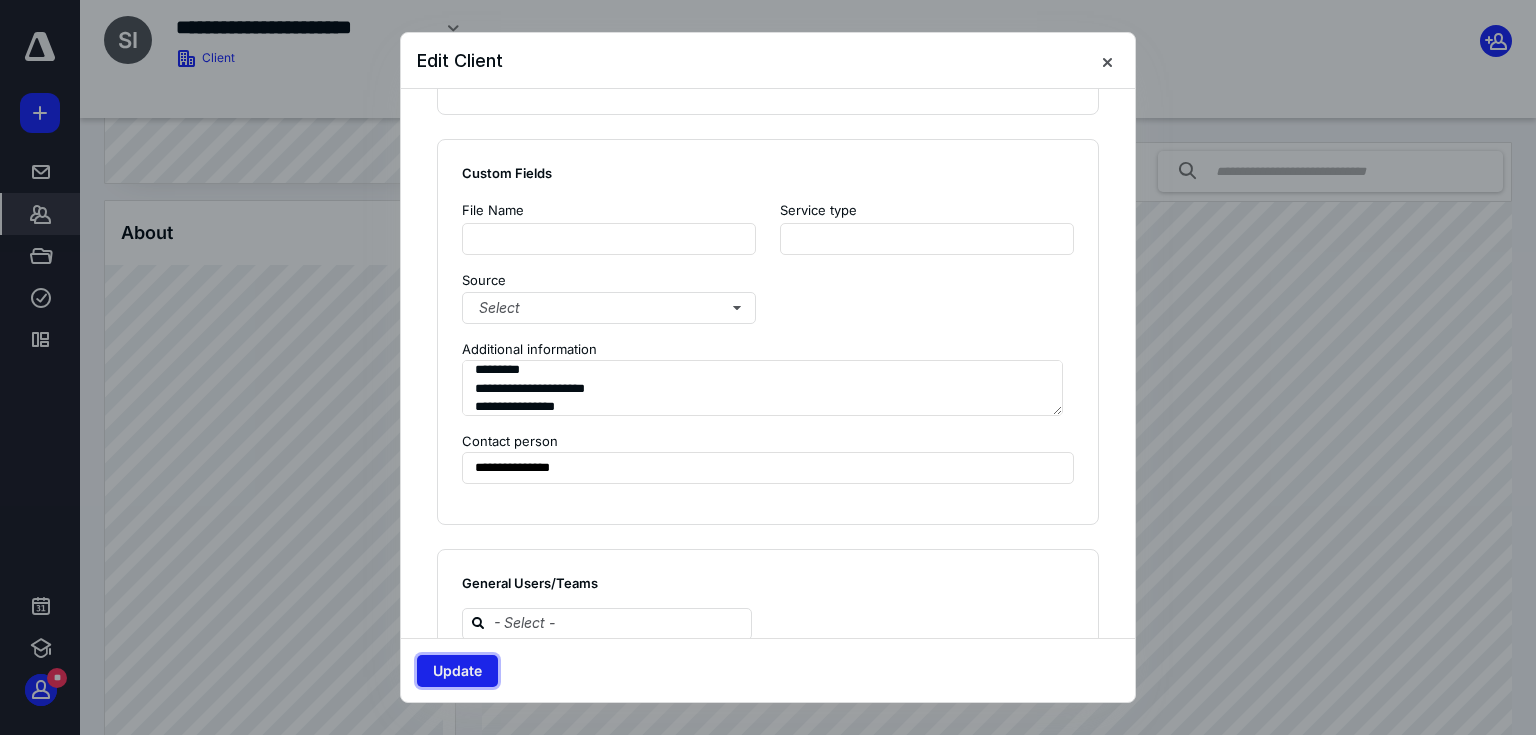 click on "Update" at bounding box center (457, 671) 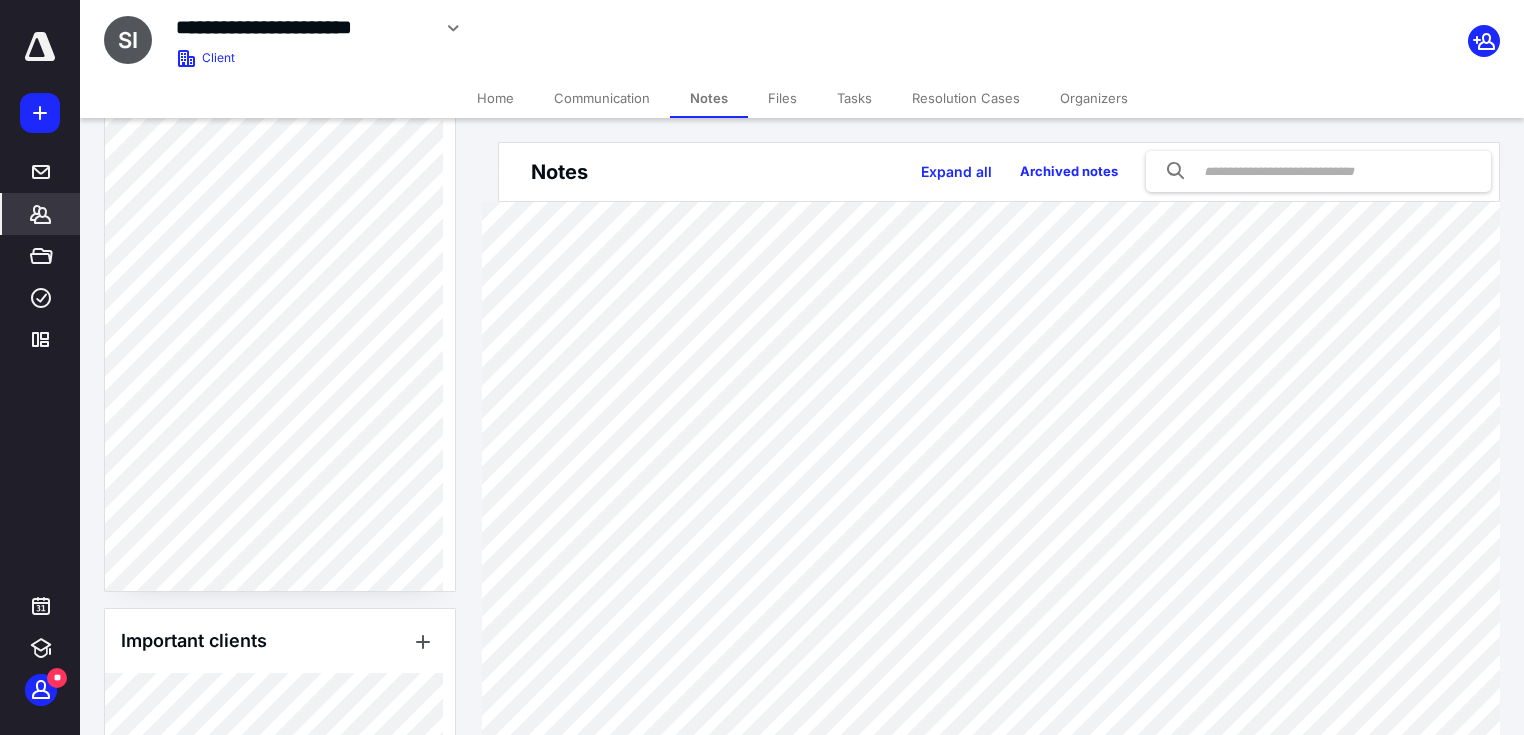 scroll, scrollTop: 0, scrollLeft: 0, axis: both 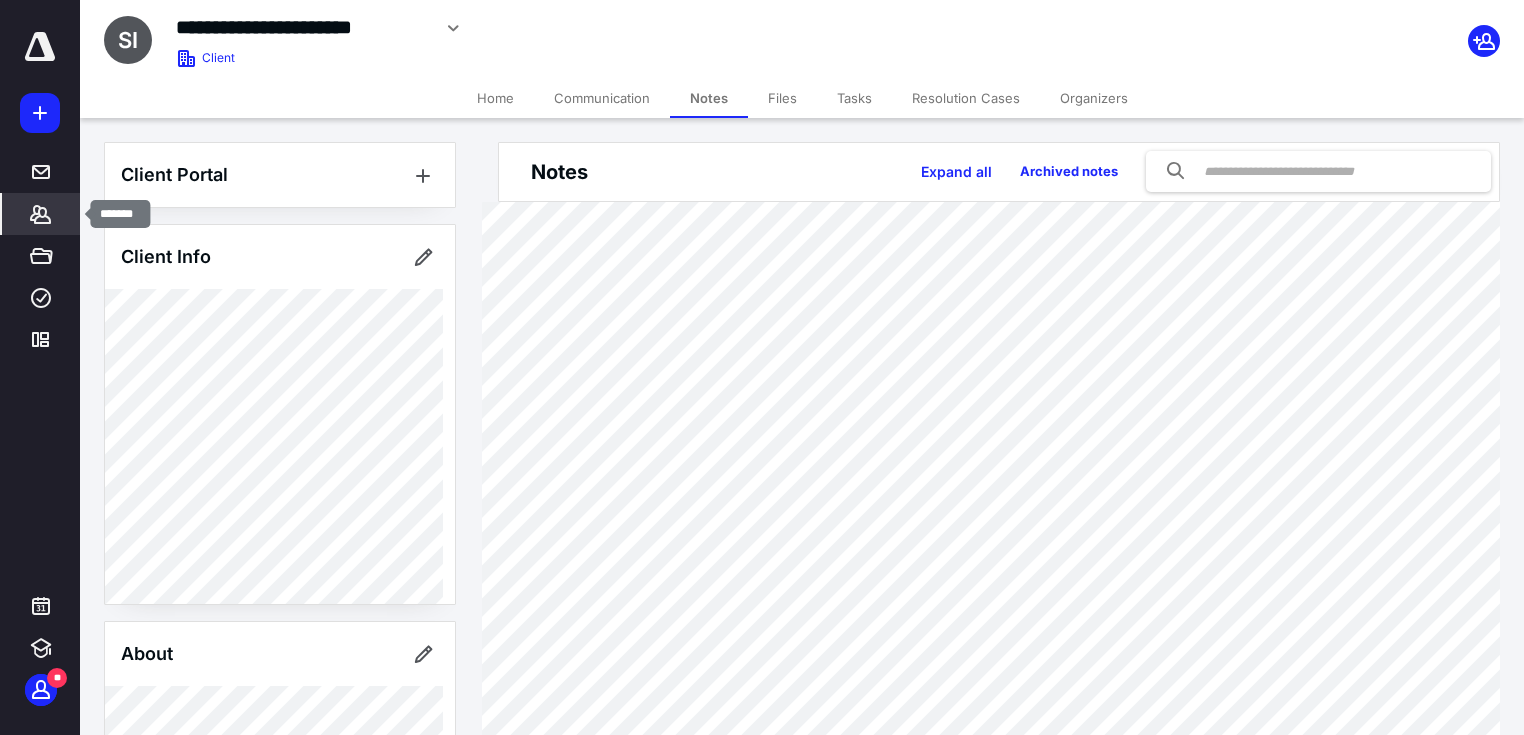 click 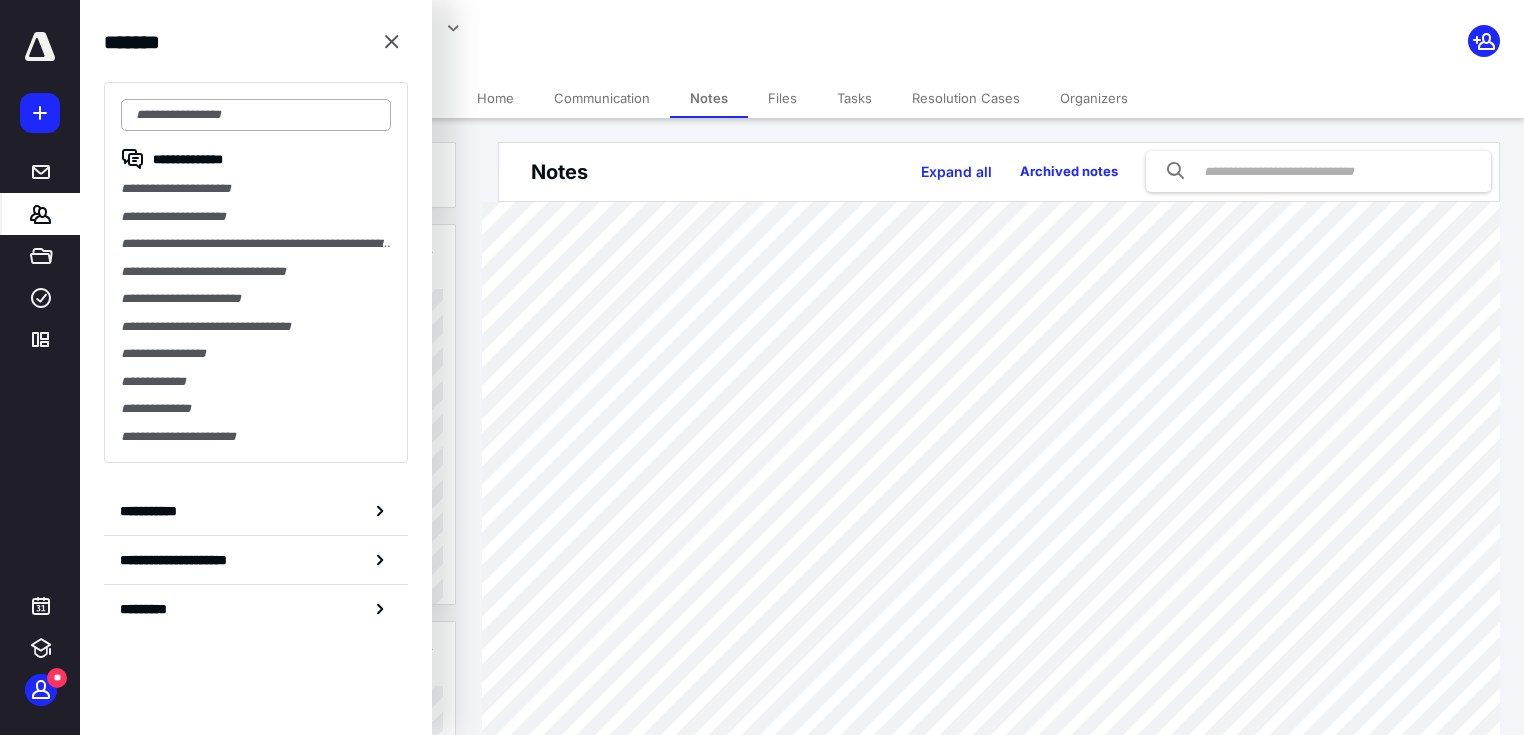 click at bounding box center (256, 115) 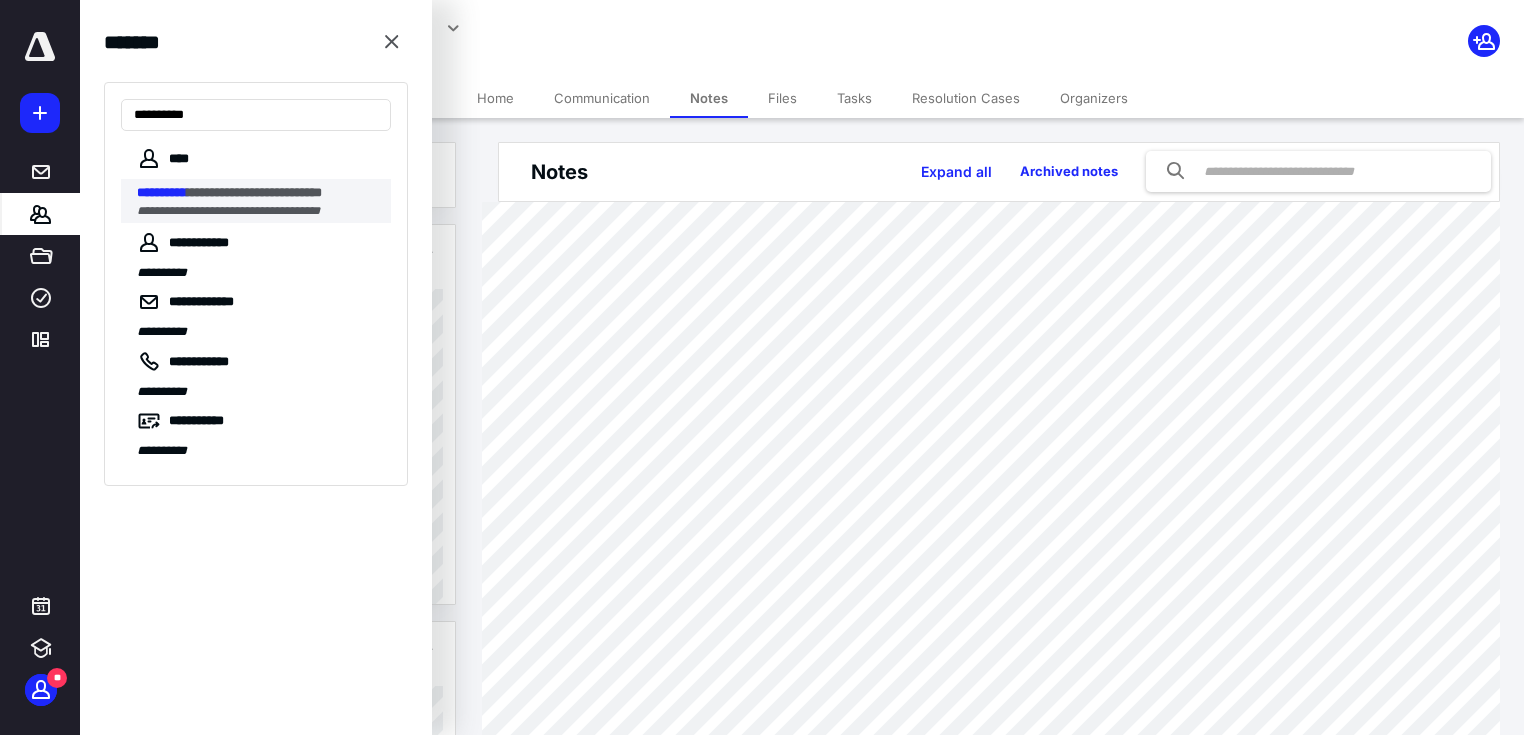 type on "**********" 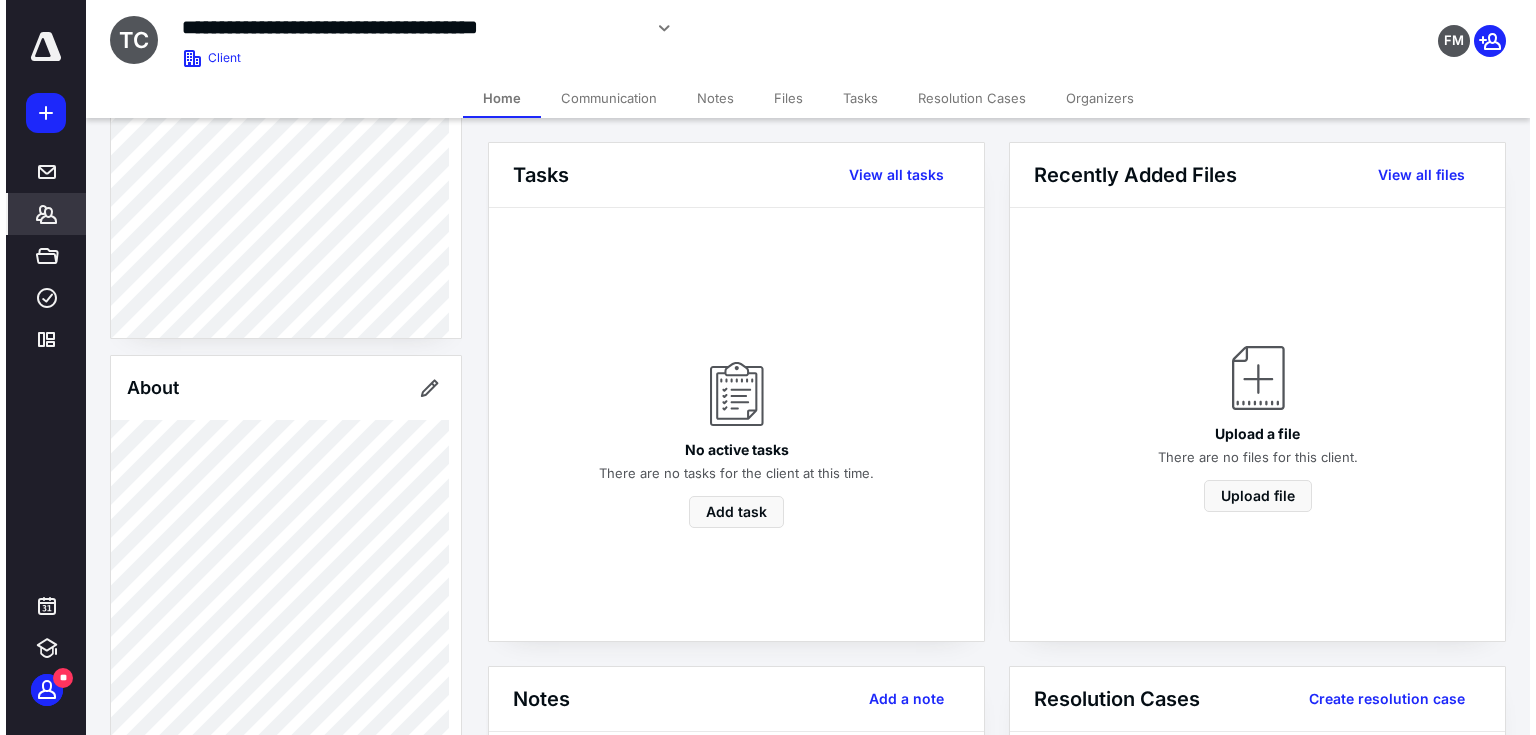 scroll, scrollTop: 533, scrollLeft: 0, axis: vertical 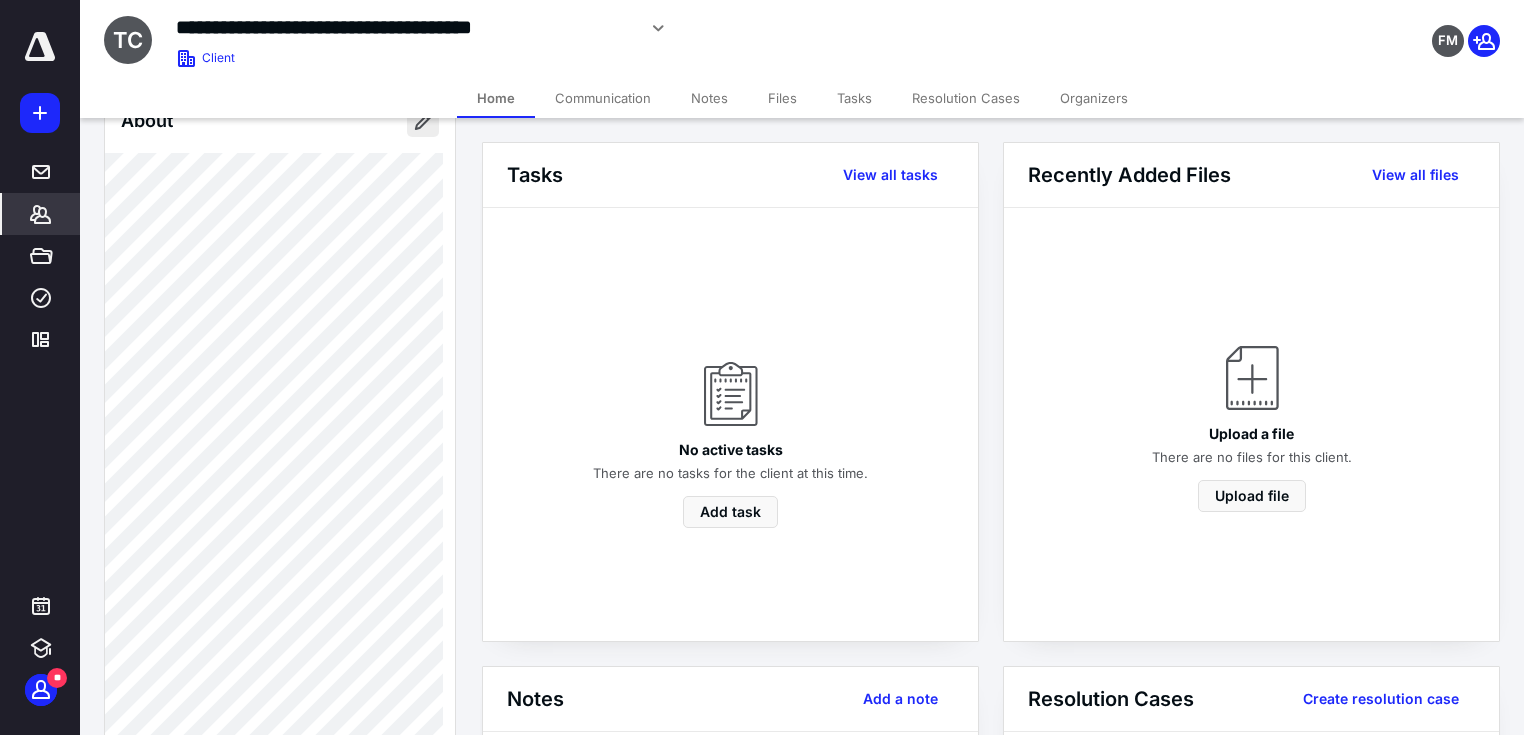 click at bounding box center [423, 121] 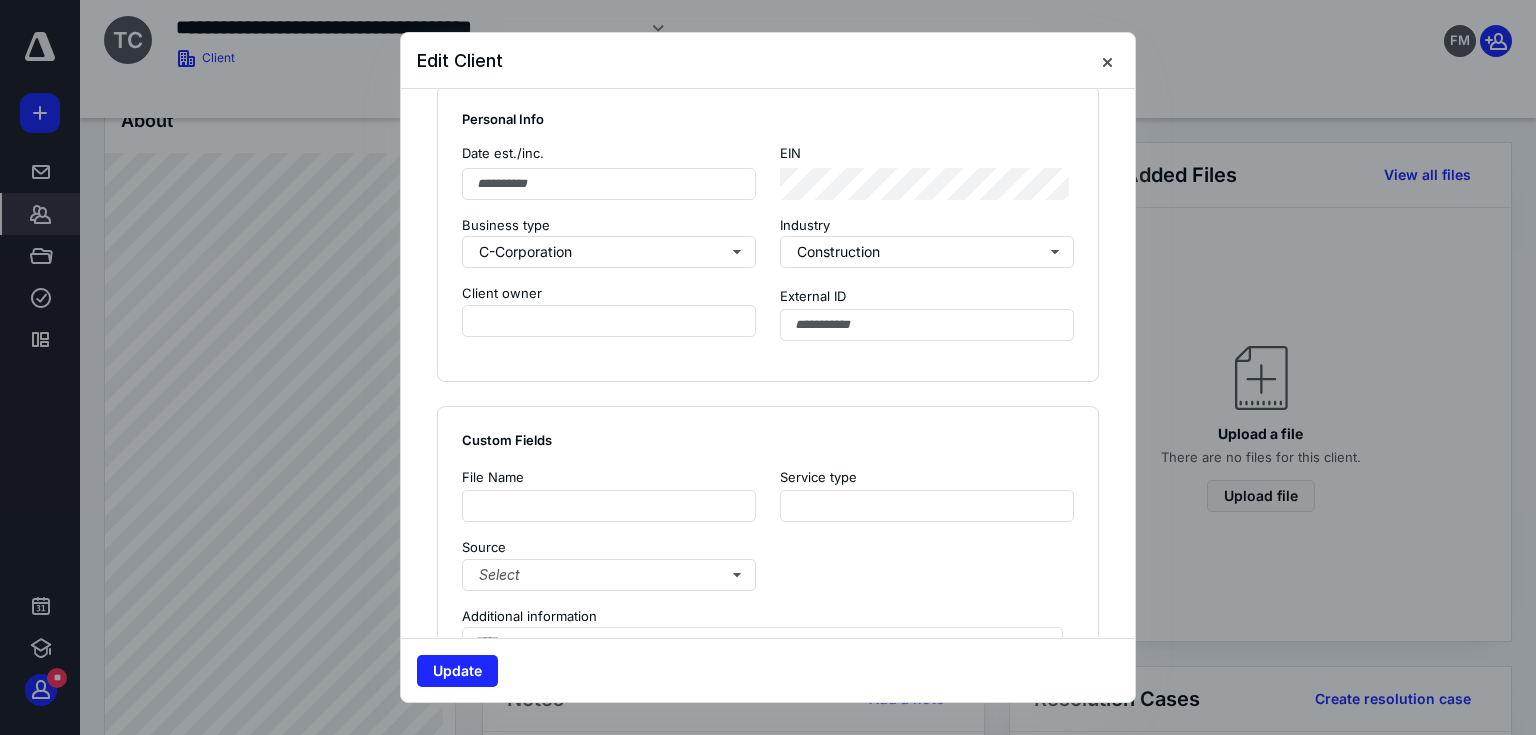 scroll, scrollTop: 1333, scrollLeft: 0, axis: vertical 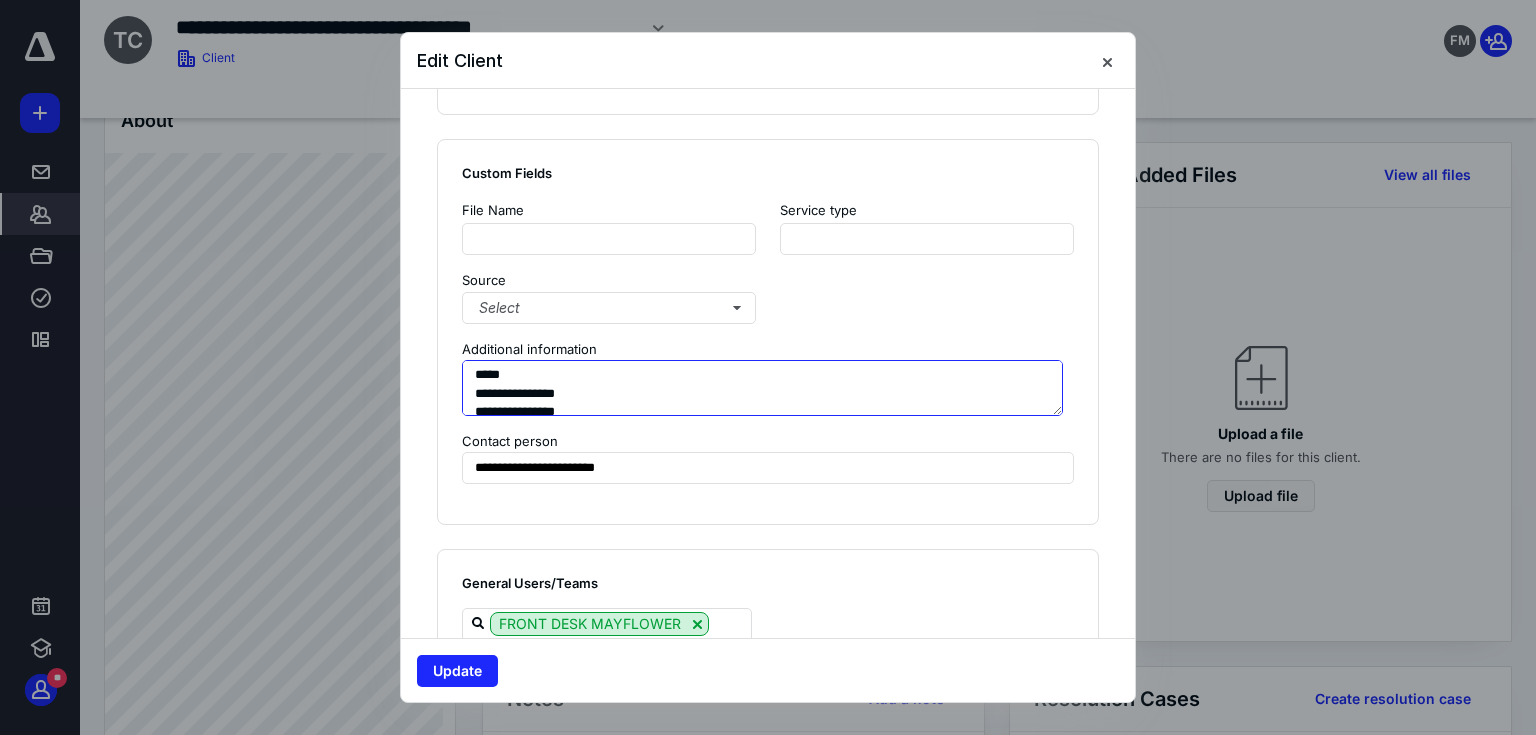 click on "**********" at bounding box center [762, 388] 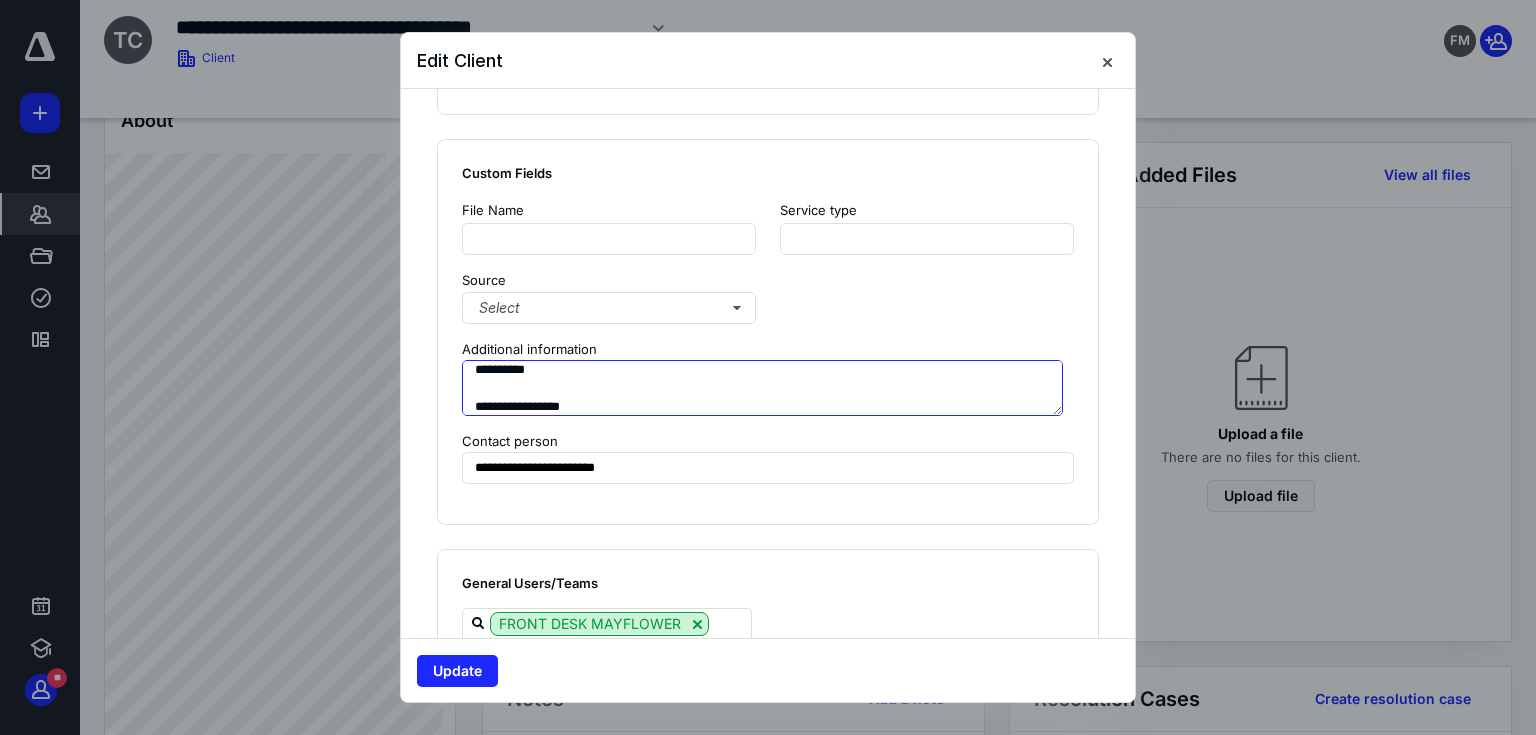 scroll, scrollTop: 506, scrollLeft: 0, axis: vertical 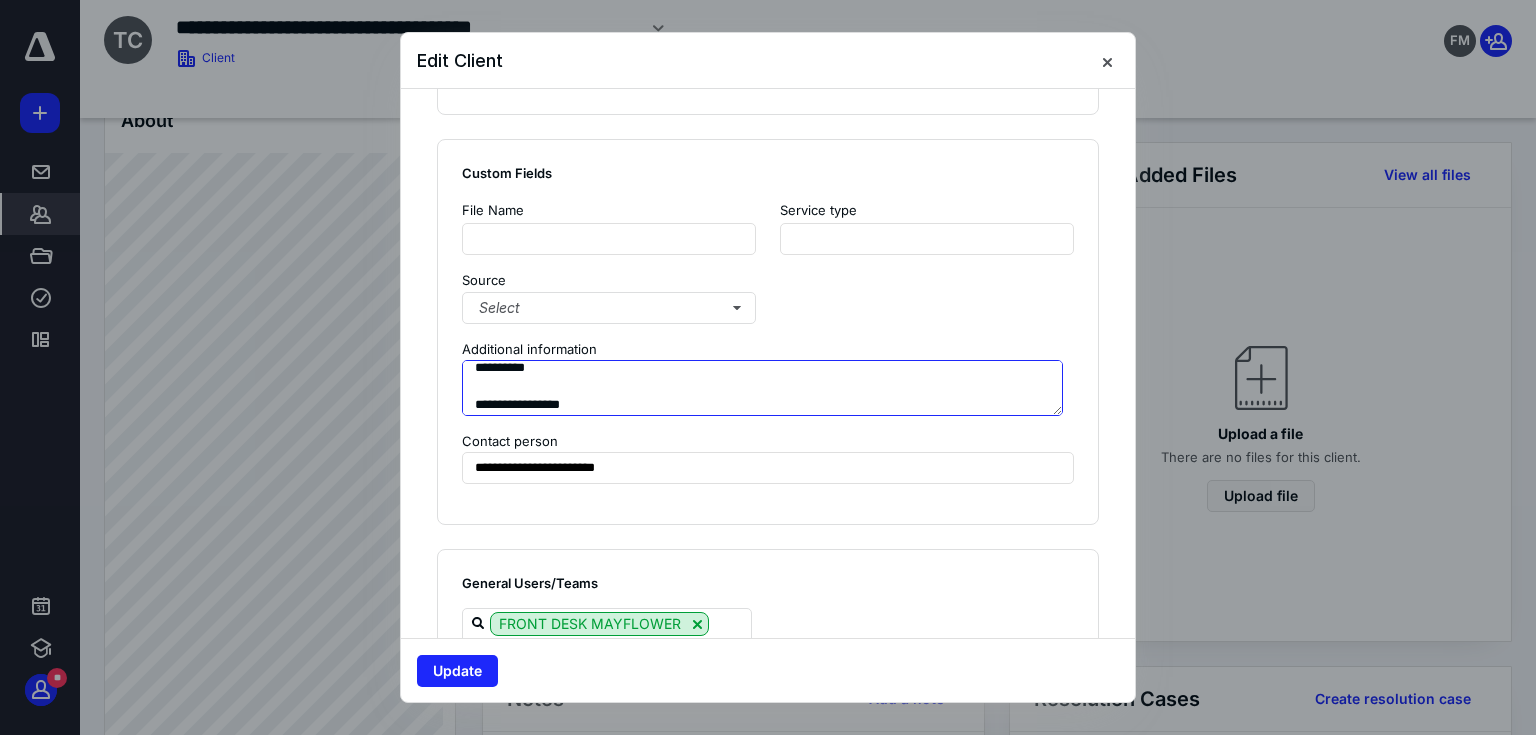 click on "**********" at bounding box center [762, 388] 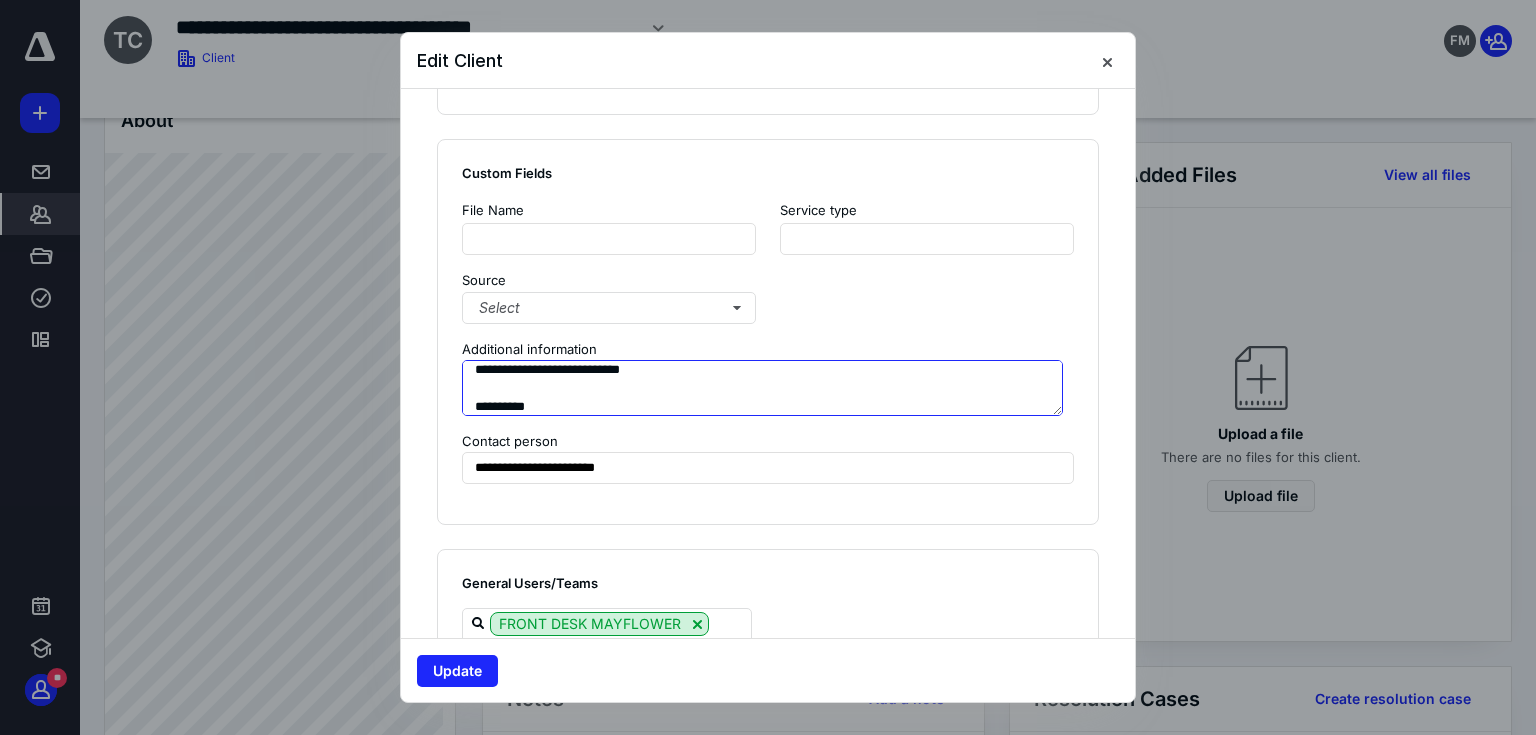 scroll, scrollTop: 561, scrollLeft: 0, axis: vertical 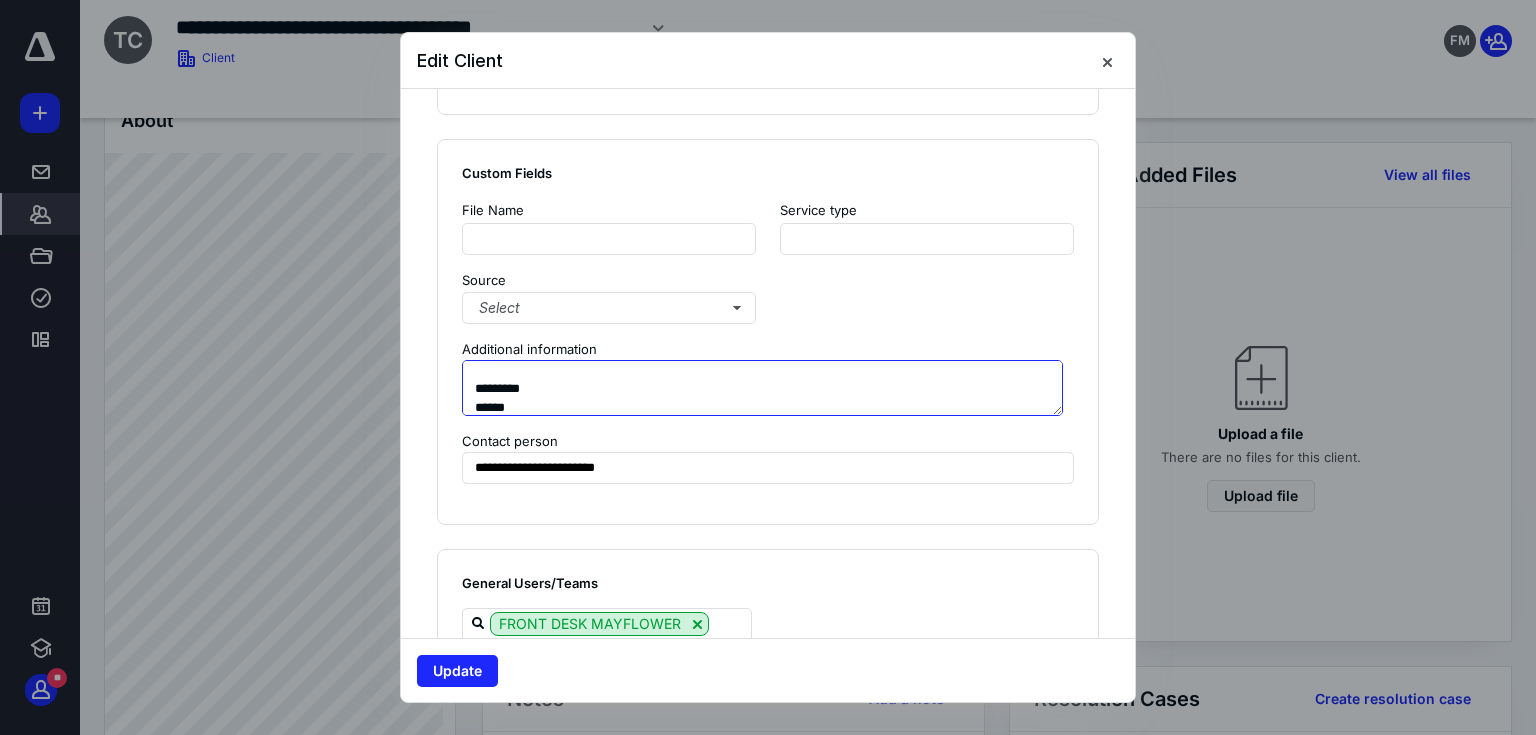 click on "**********" at bounding box center (762, 388) 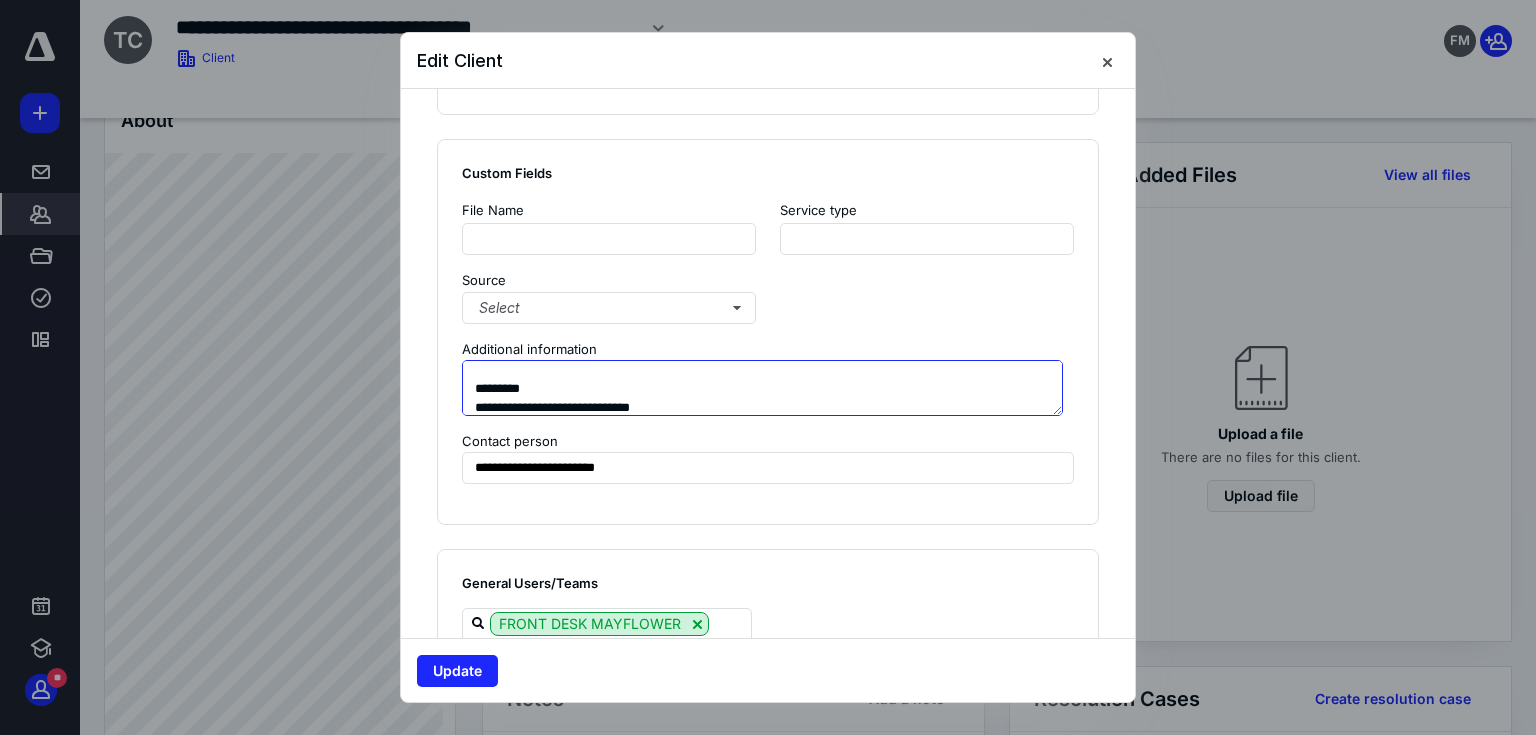 scroll, scrollTop: 580, scrollLeft: 0, axis: vertical 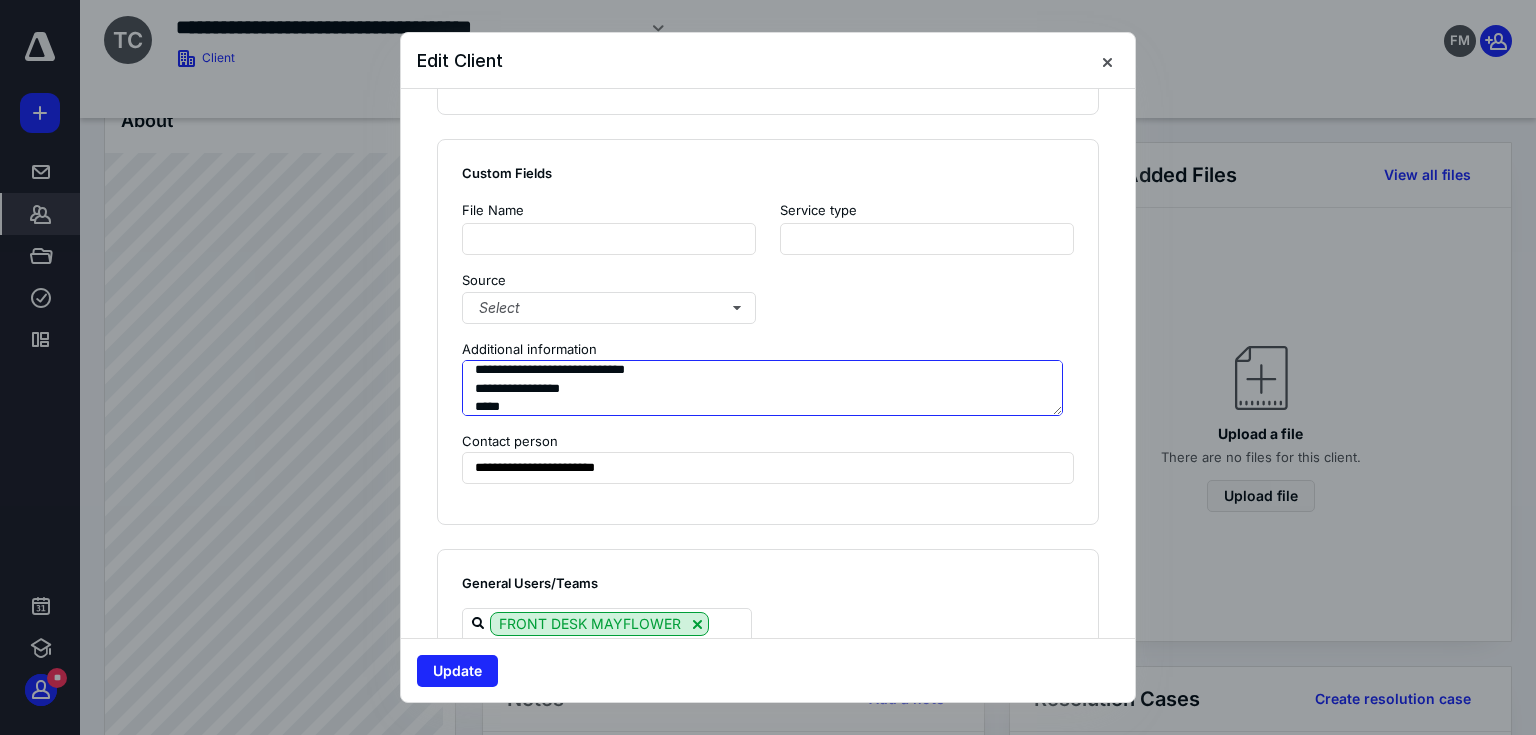click on "**********" at bounding box center (762, 388) 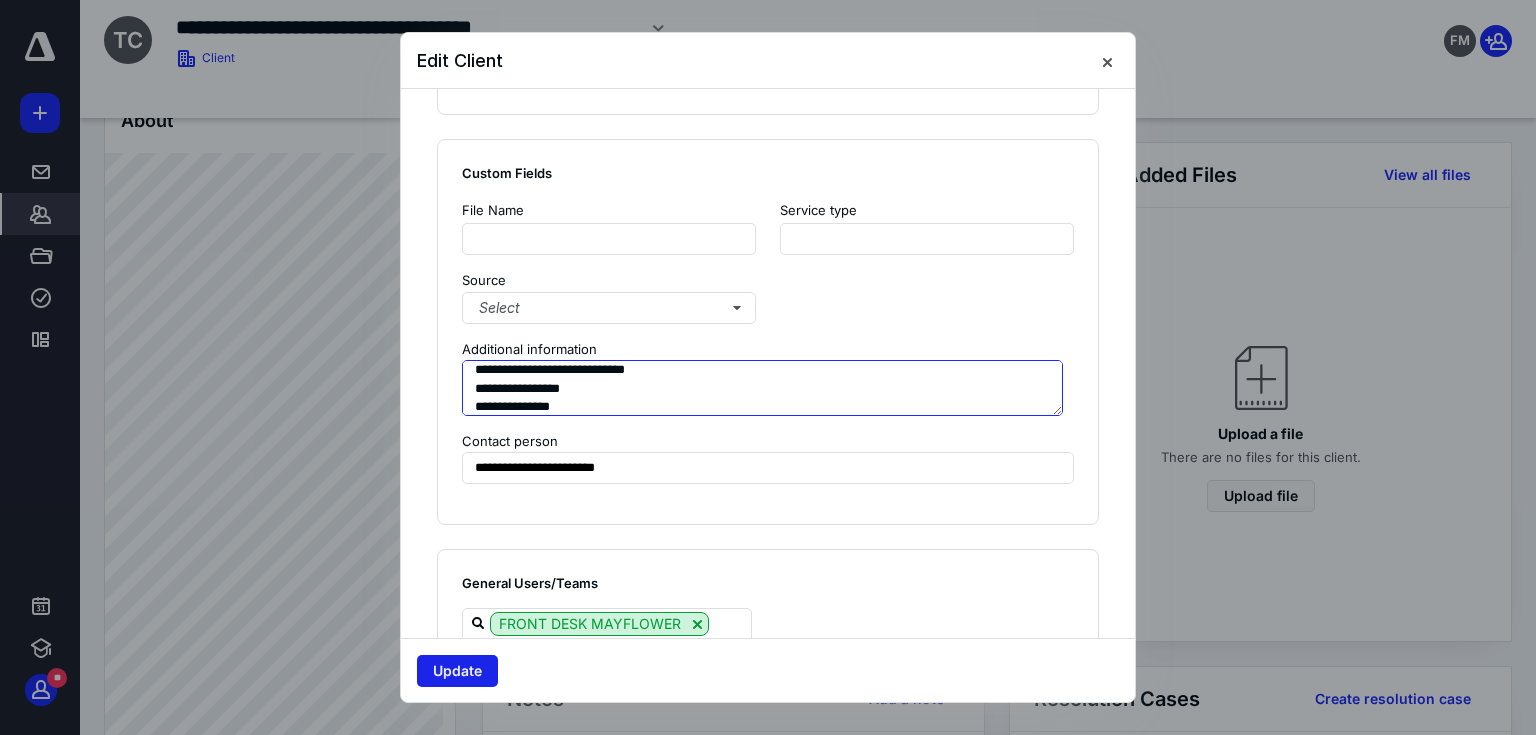 type on "**********" 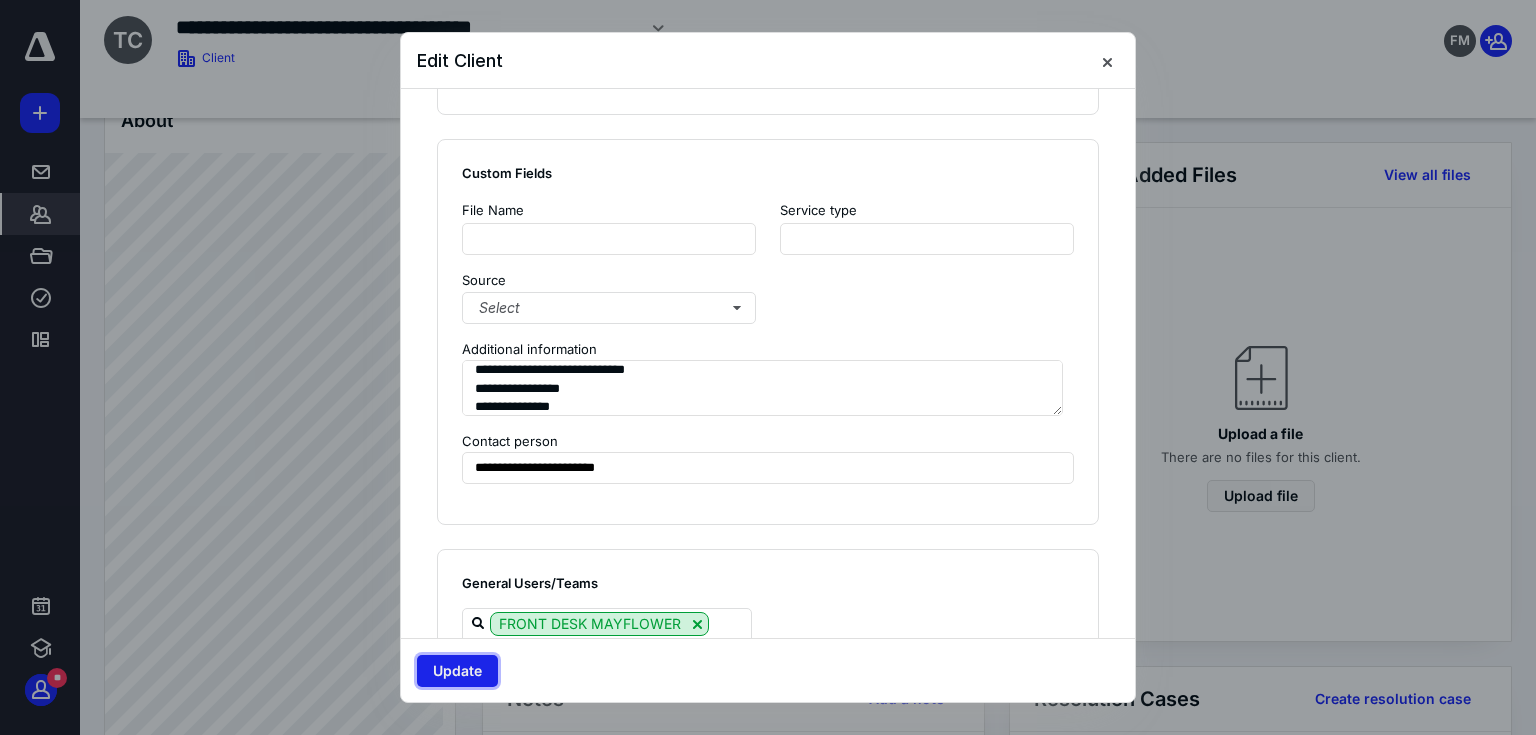 click on "Update" at bounding box center (457, 671) 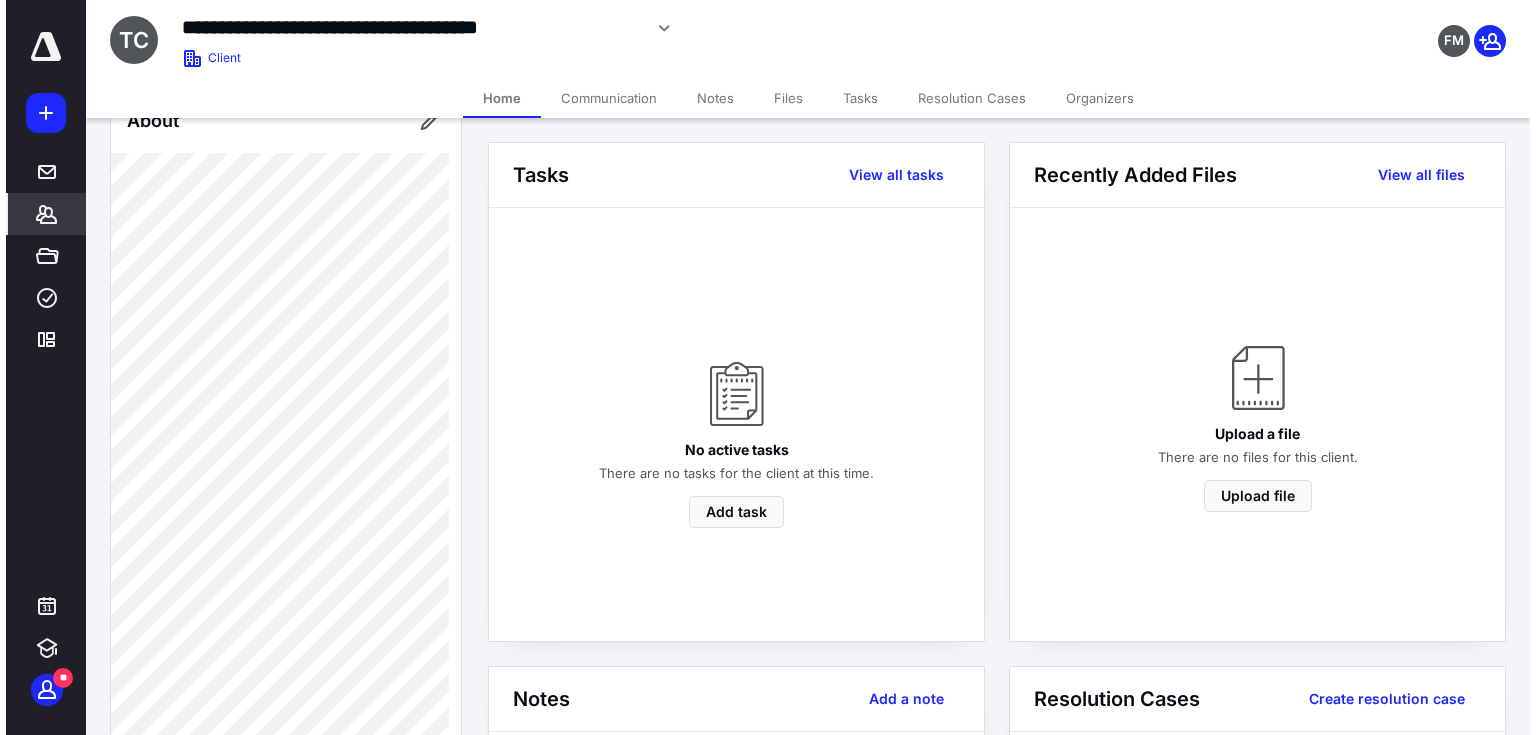 scroll, scrollTop: 266, scrollLeft: 0, axis: vertical 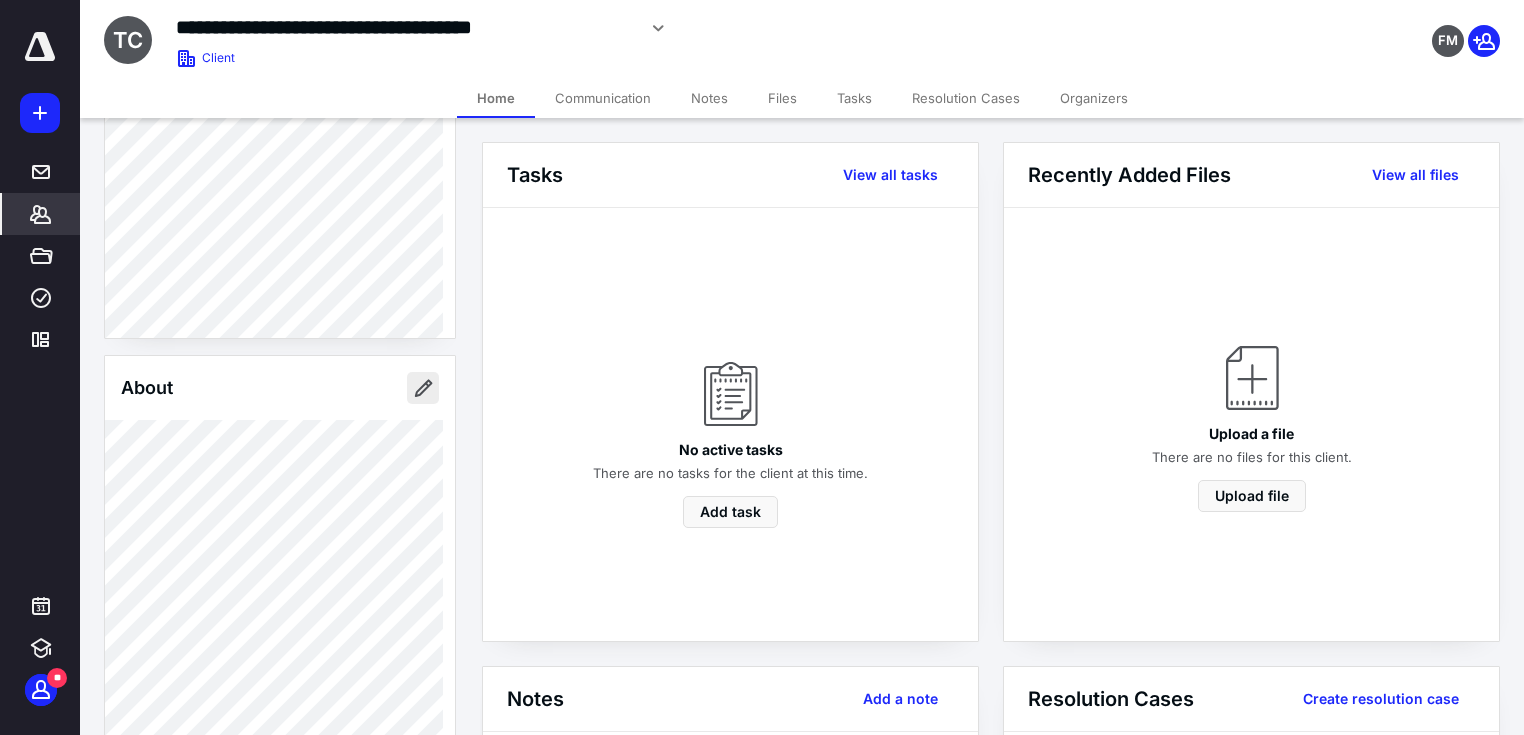 click at bounding box center (423, 388) 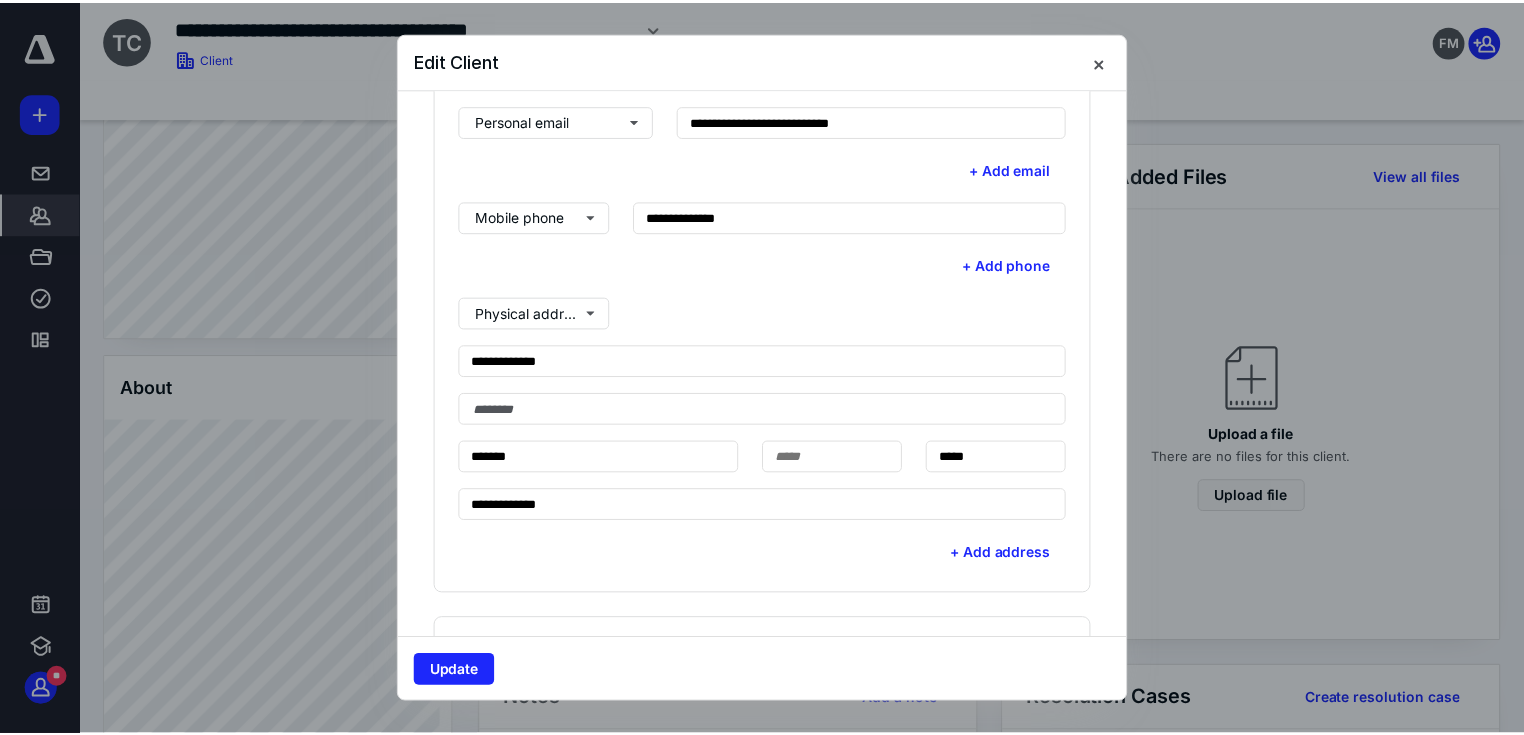 scroll, scrollTop: 800, scrollLeft: 0, axis: vertical 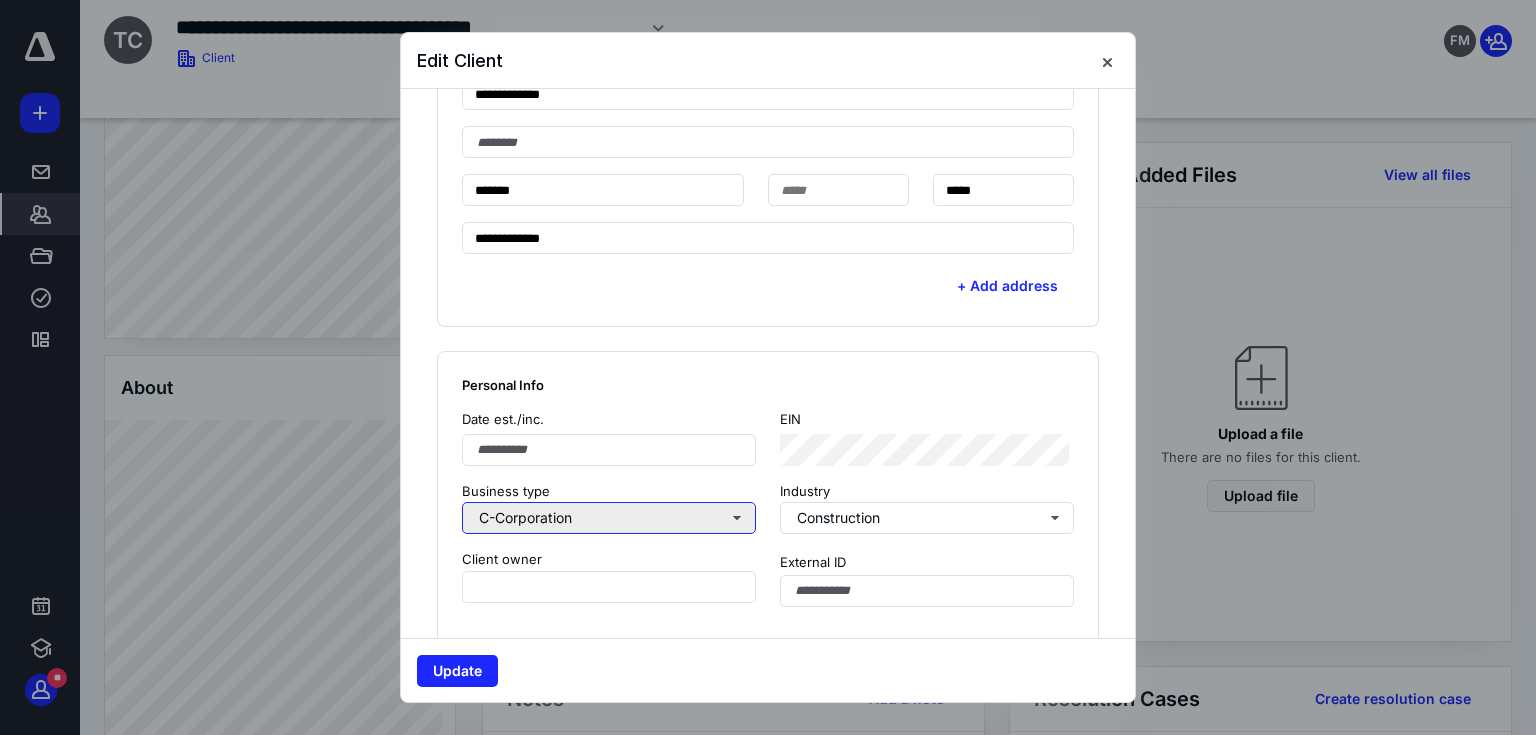 click on "C-Corporation" at bounding box center (609, 518) 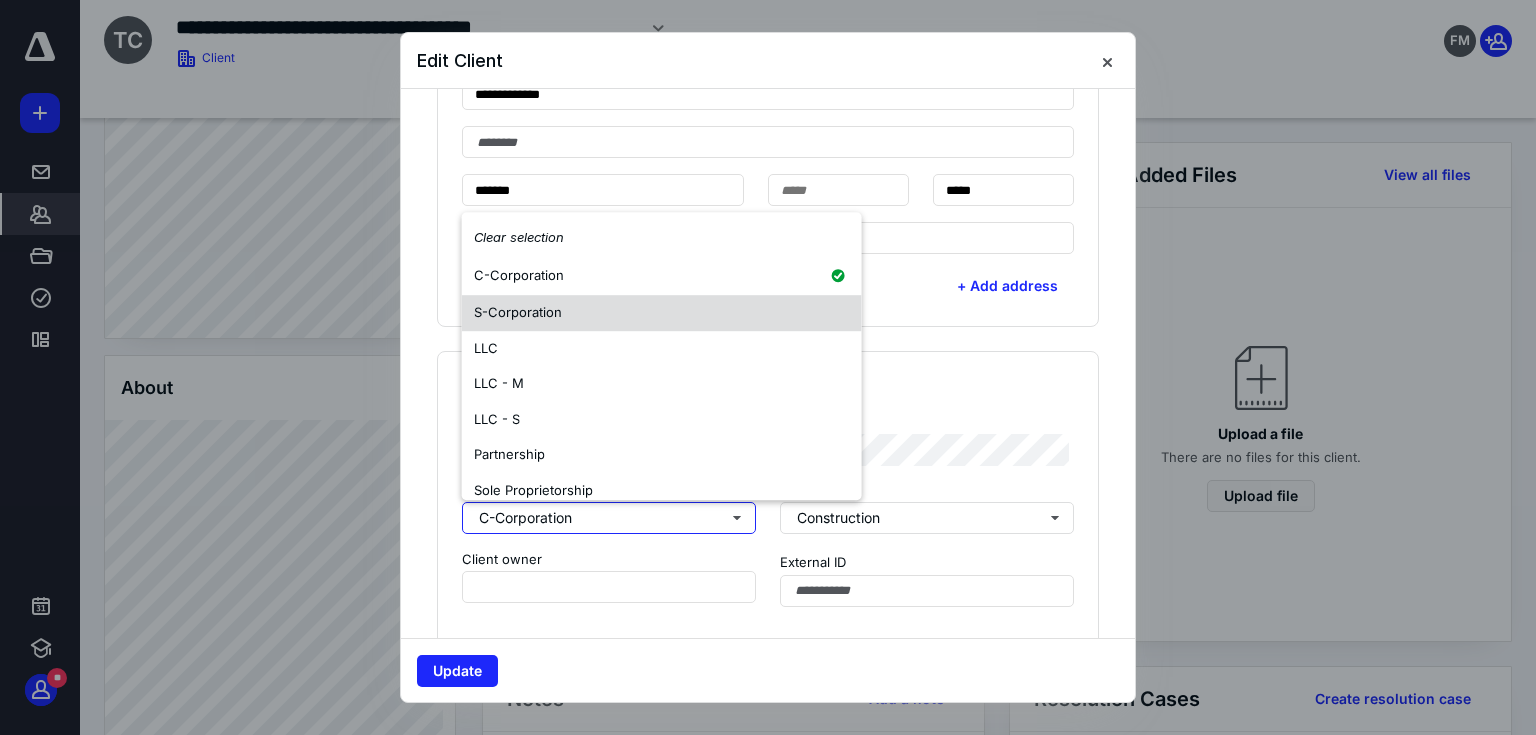 click on "S-Corporation" at bounding box center (518, 312) 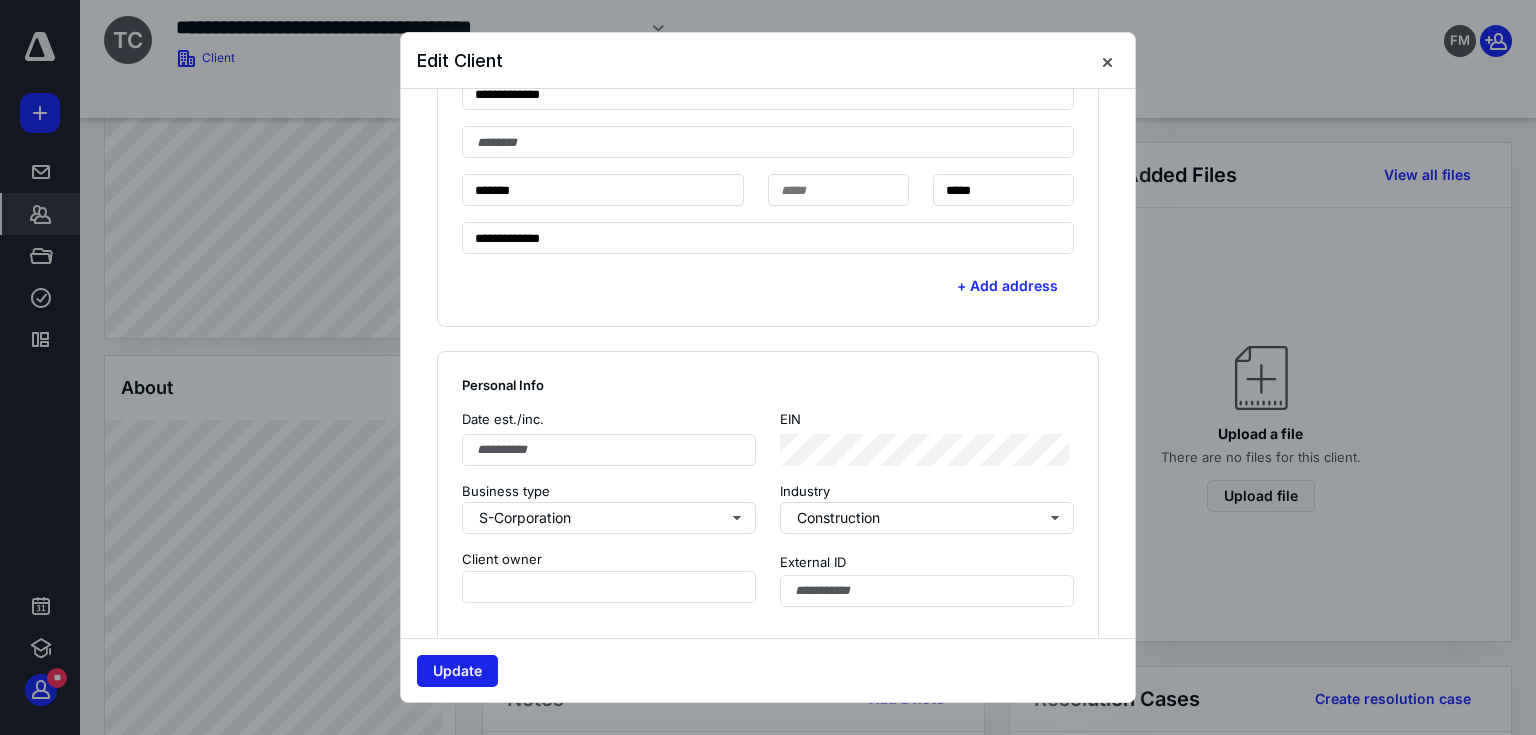 click on "Update" at bounding box center [457, 671] 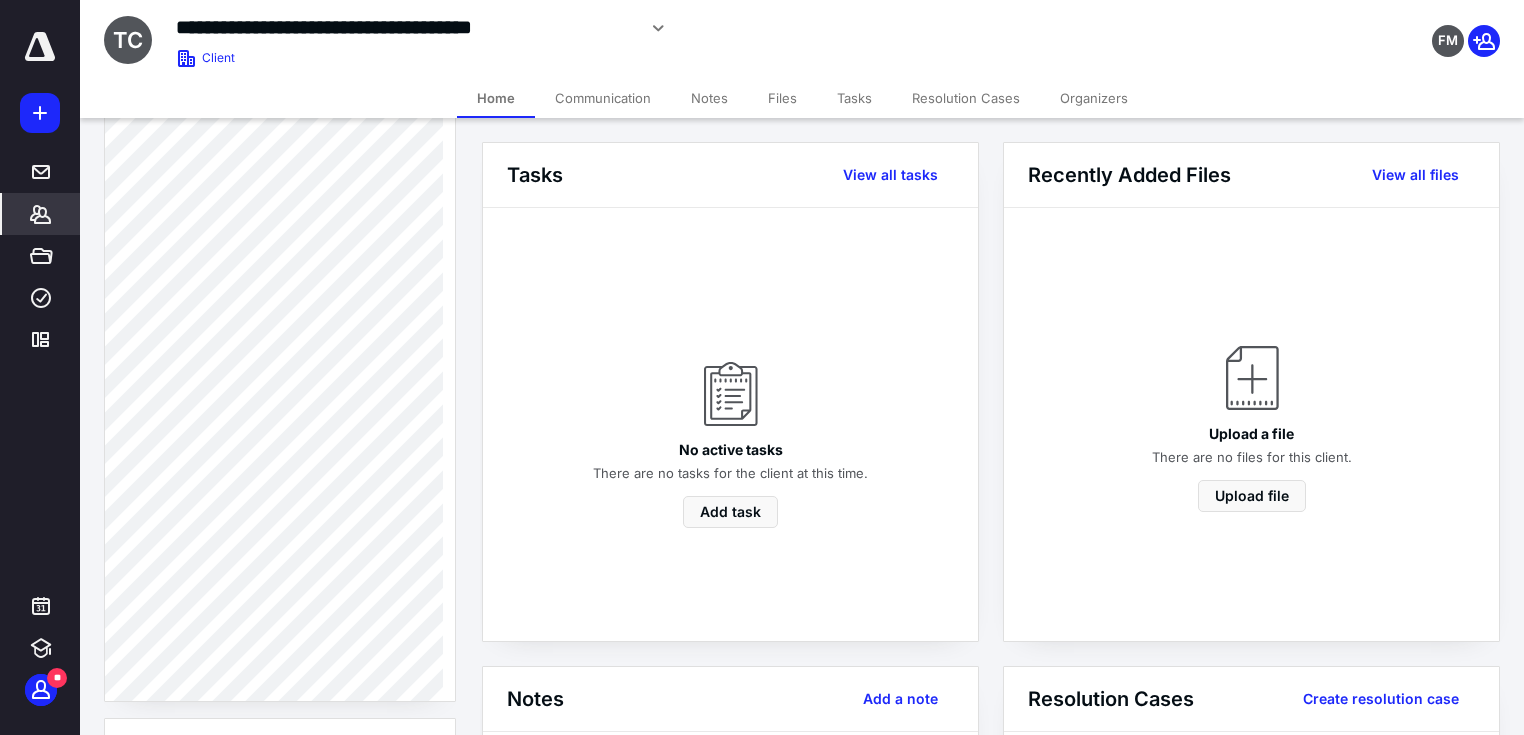 scroll, scrollTop: 1217, scrollLeft: 0, axis: vertical 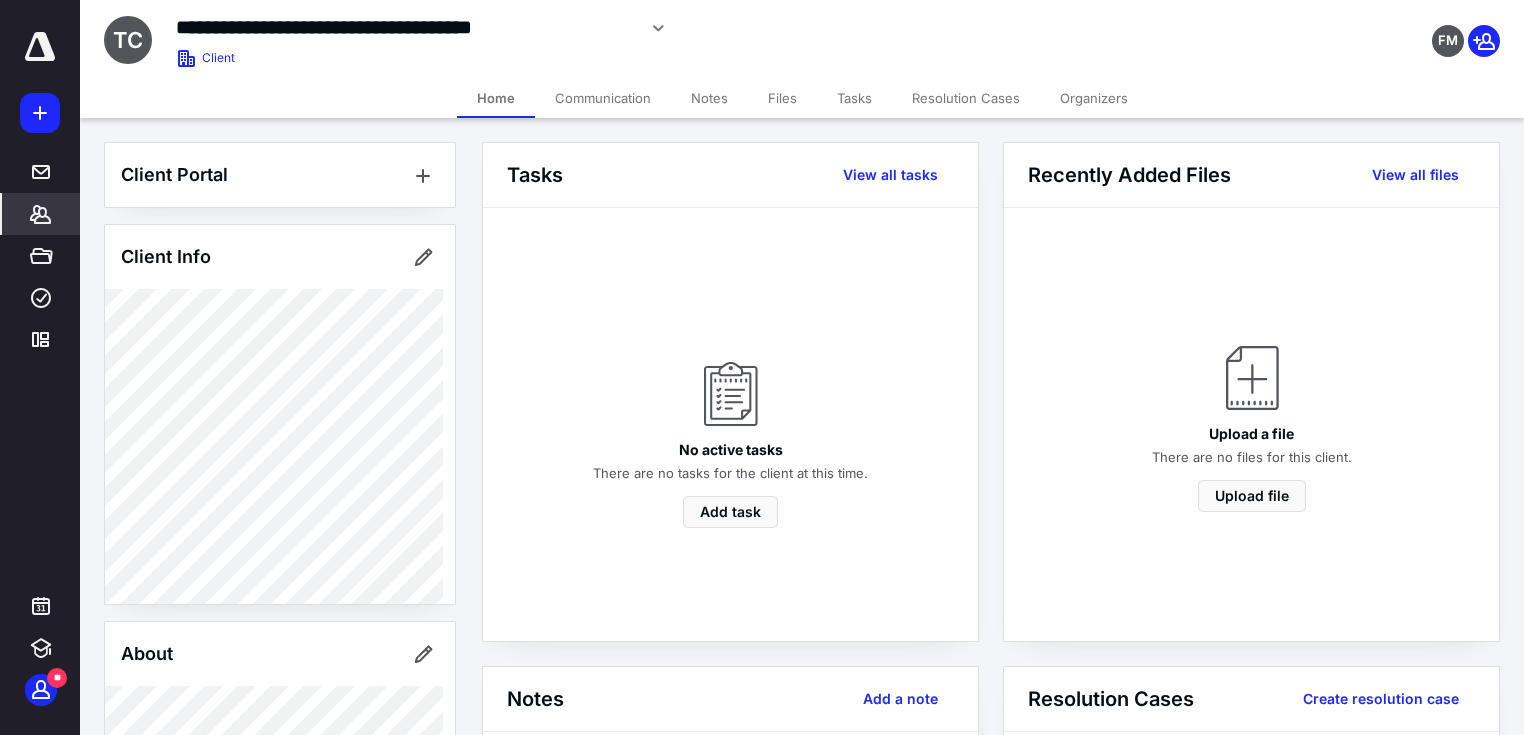 click 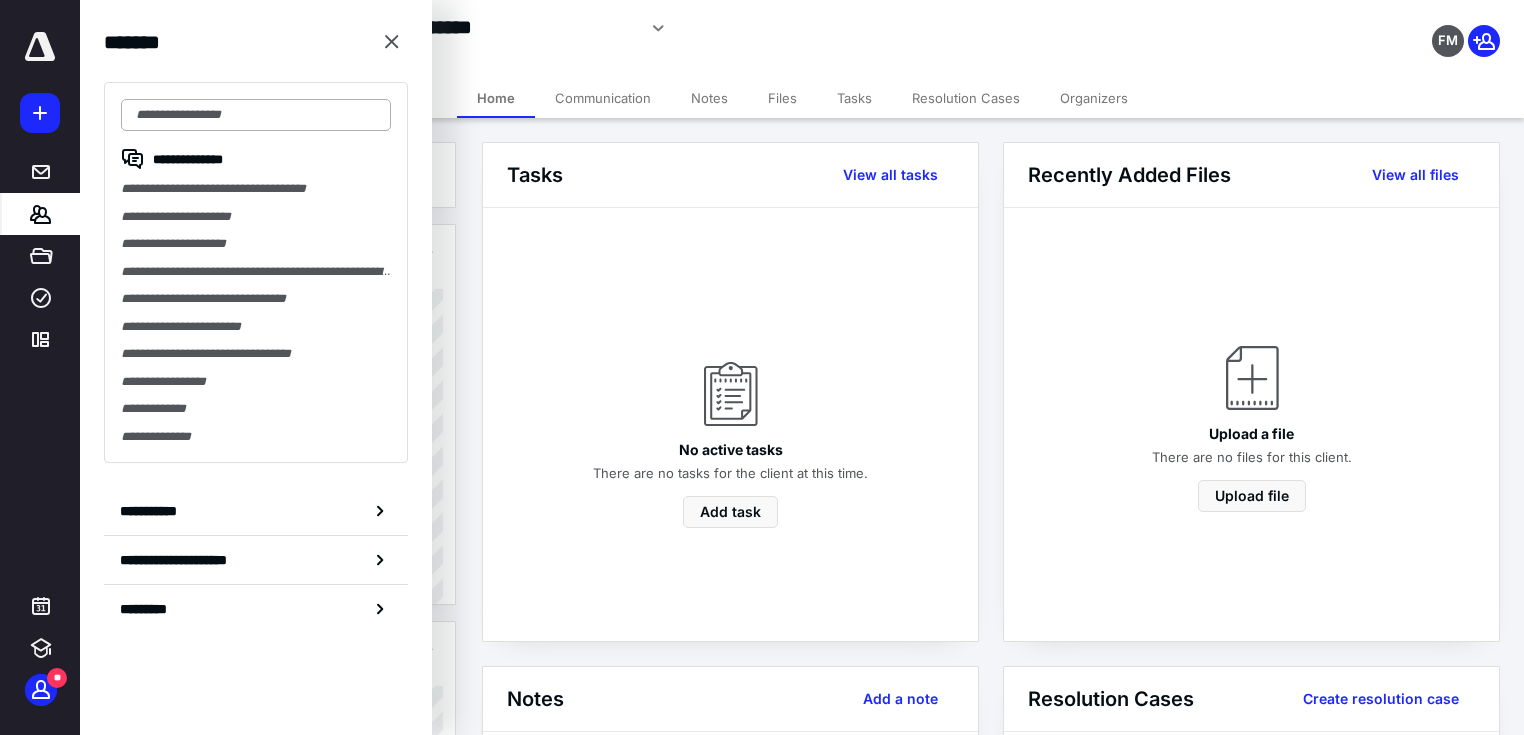click at bounding box center (256, 115) 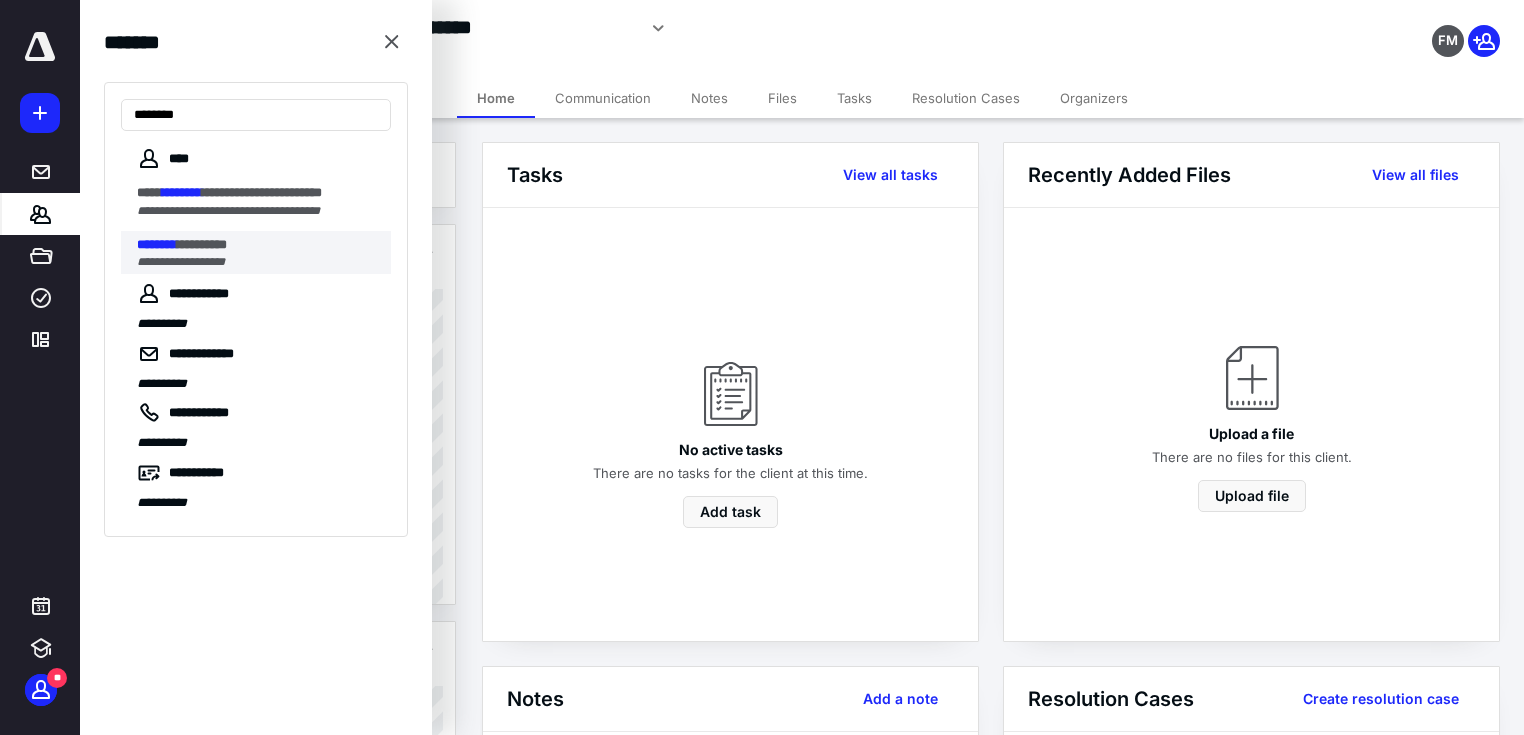 type on "********" 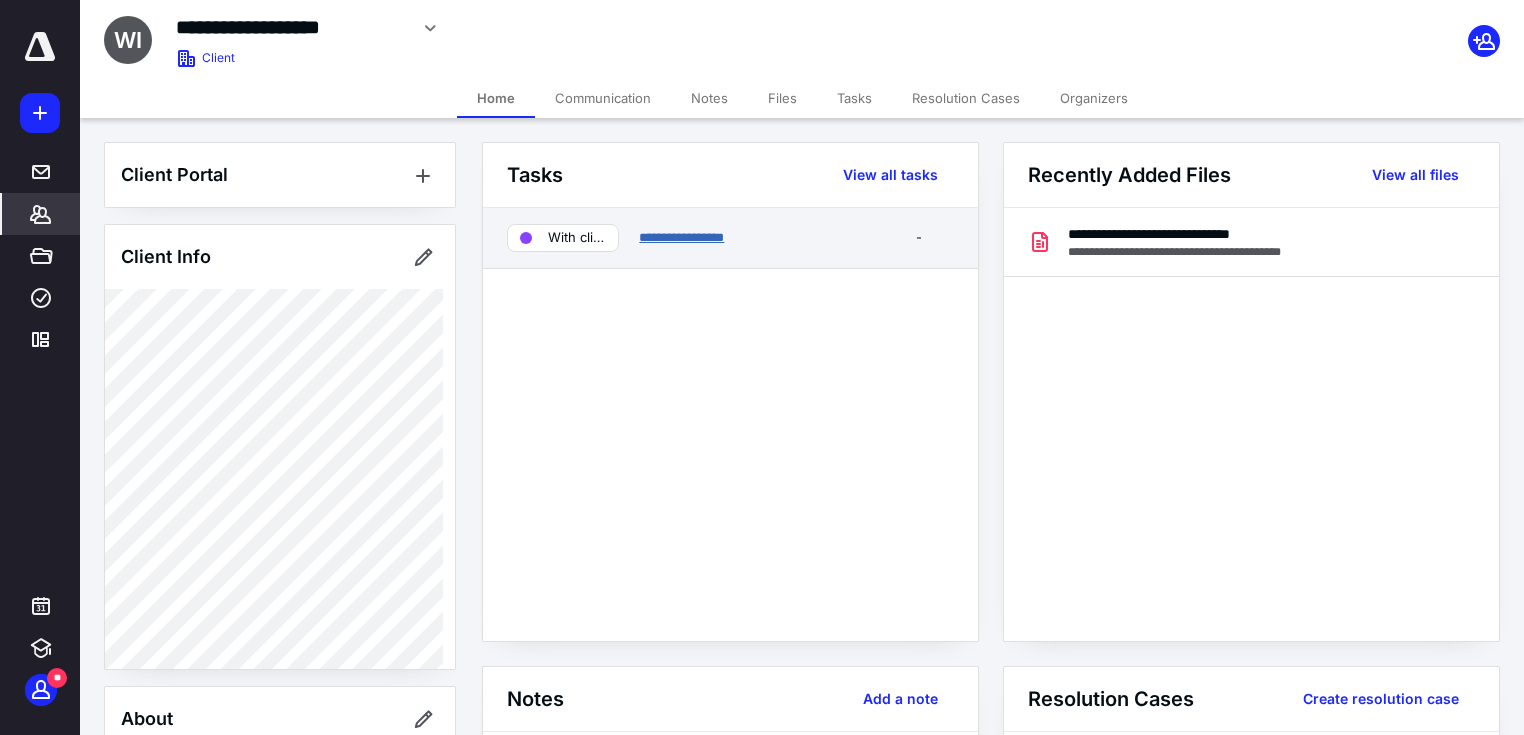 click on "**********" at bounding box center [681, 237] 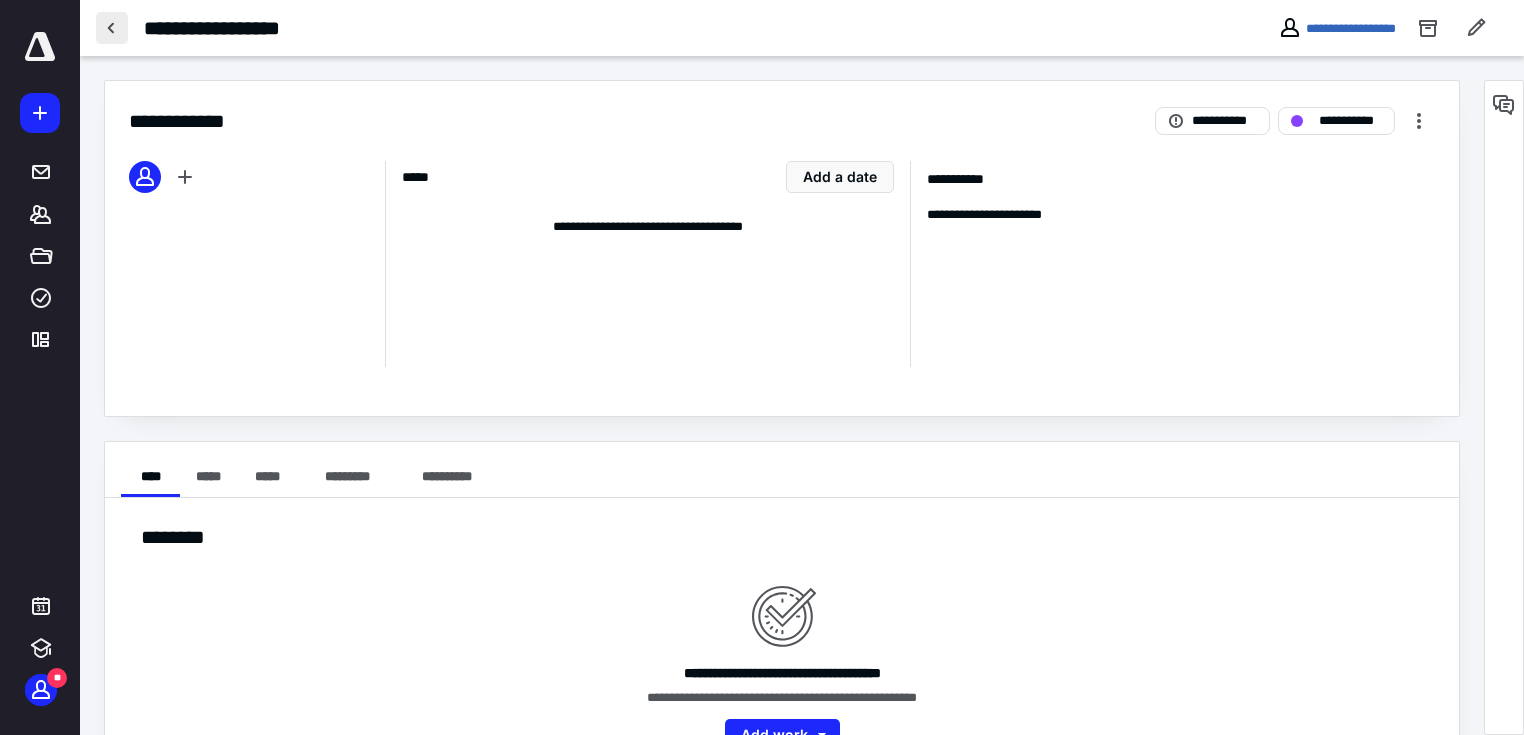 click at bounding box center (112, 28) 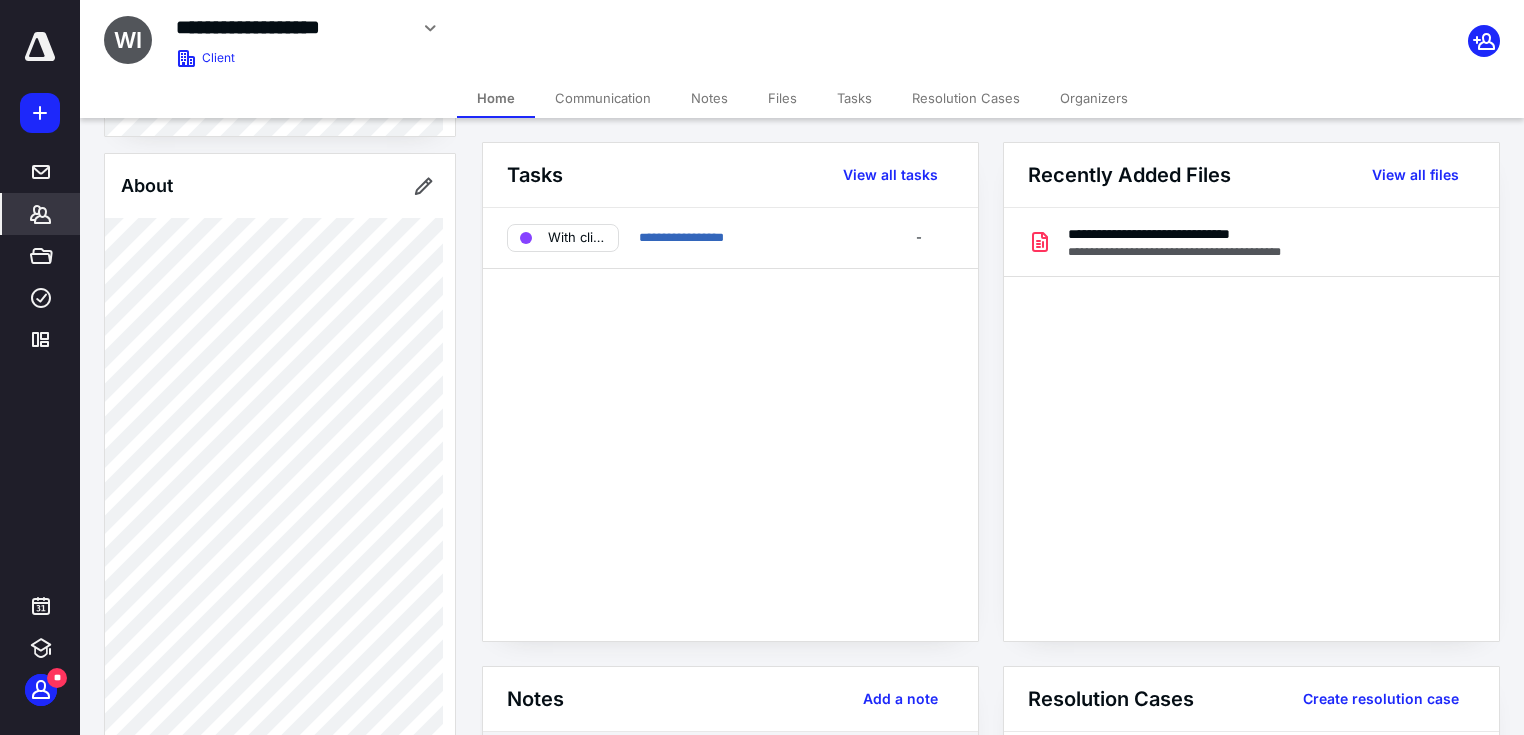 scroll, scrollTop: 0, scrollLeft: 0, axis: both 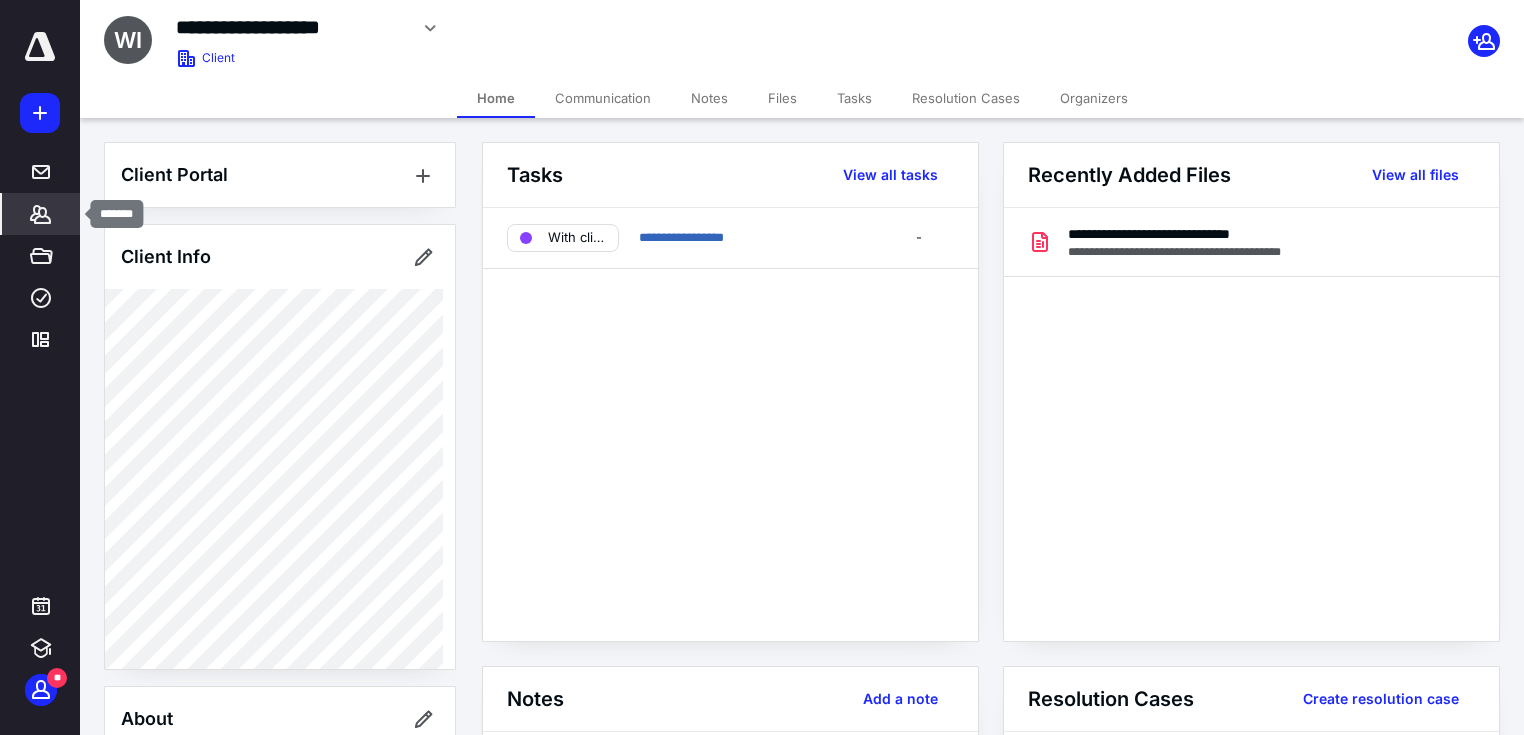click 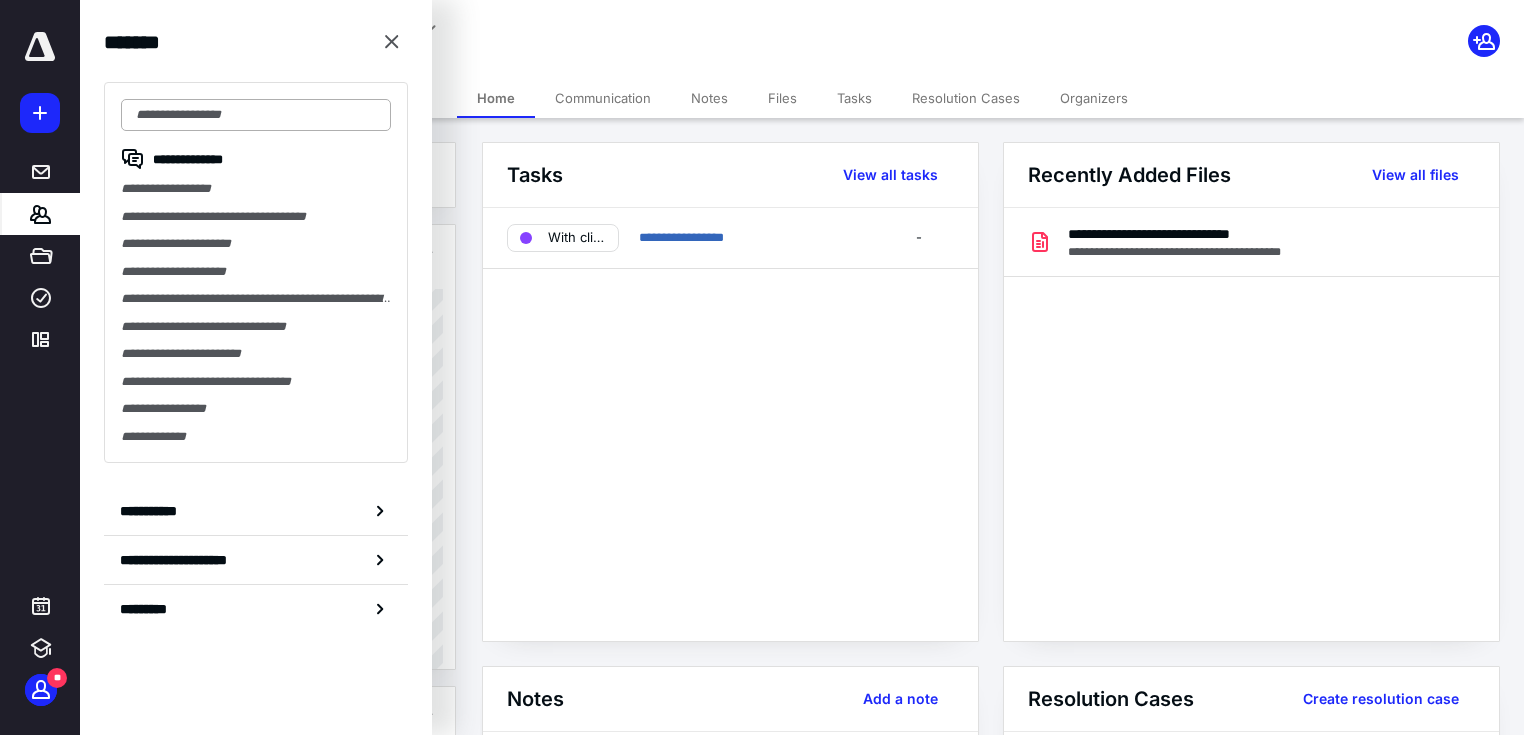 click at bounding box center (256, 115) 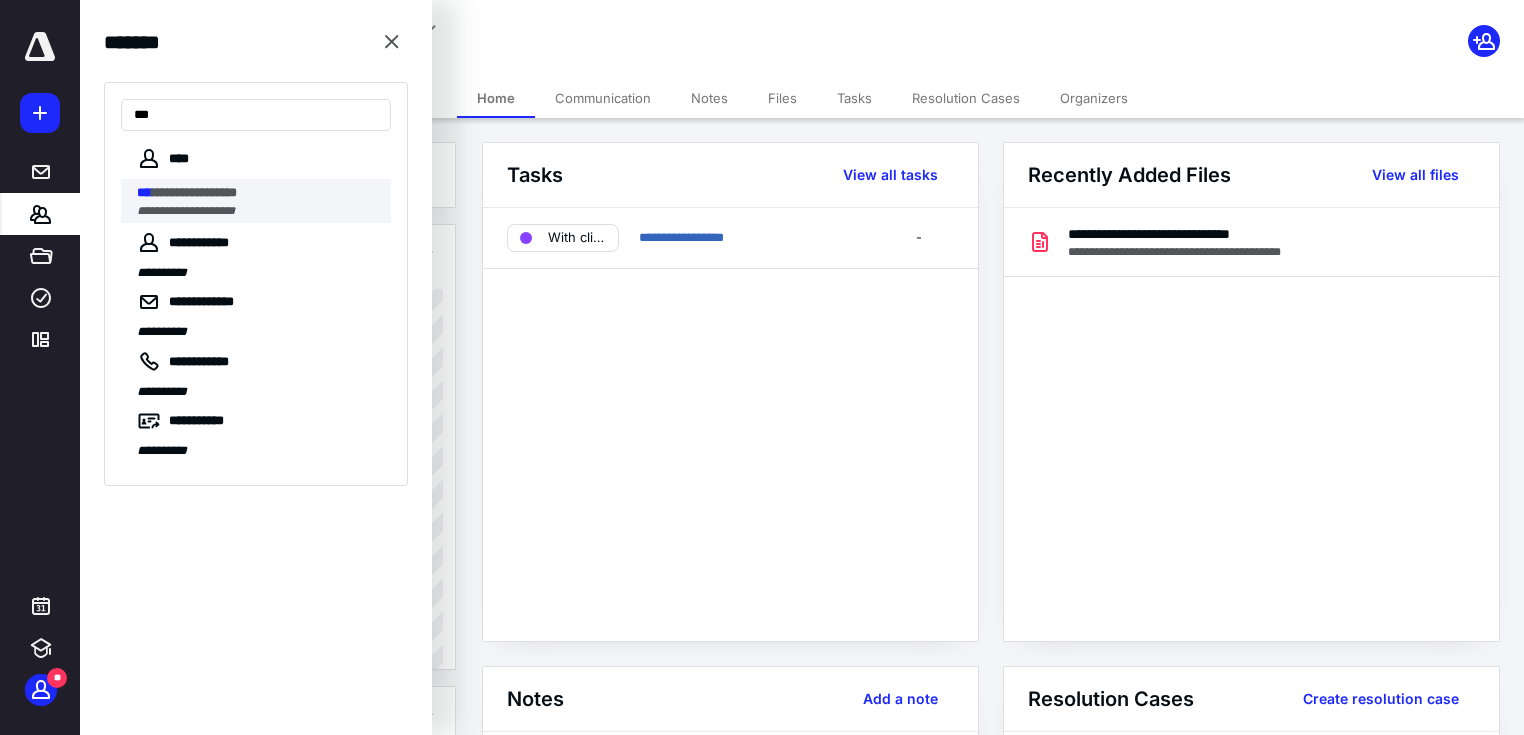type on "***" 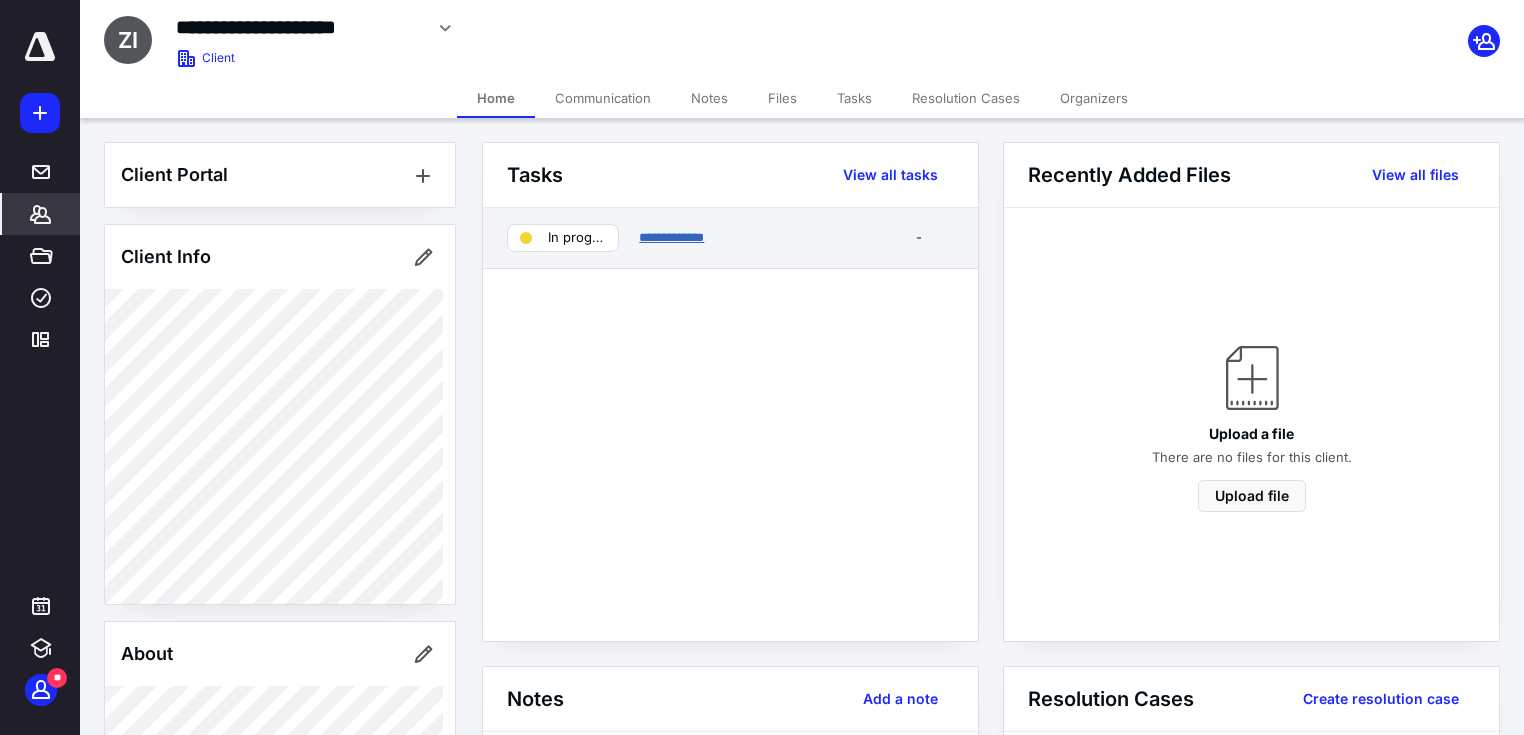 click on "**********" at bounding box center (671, 237) 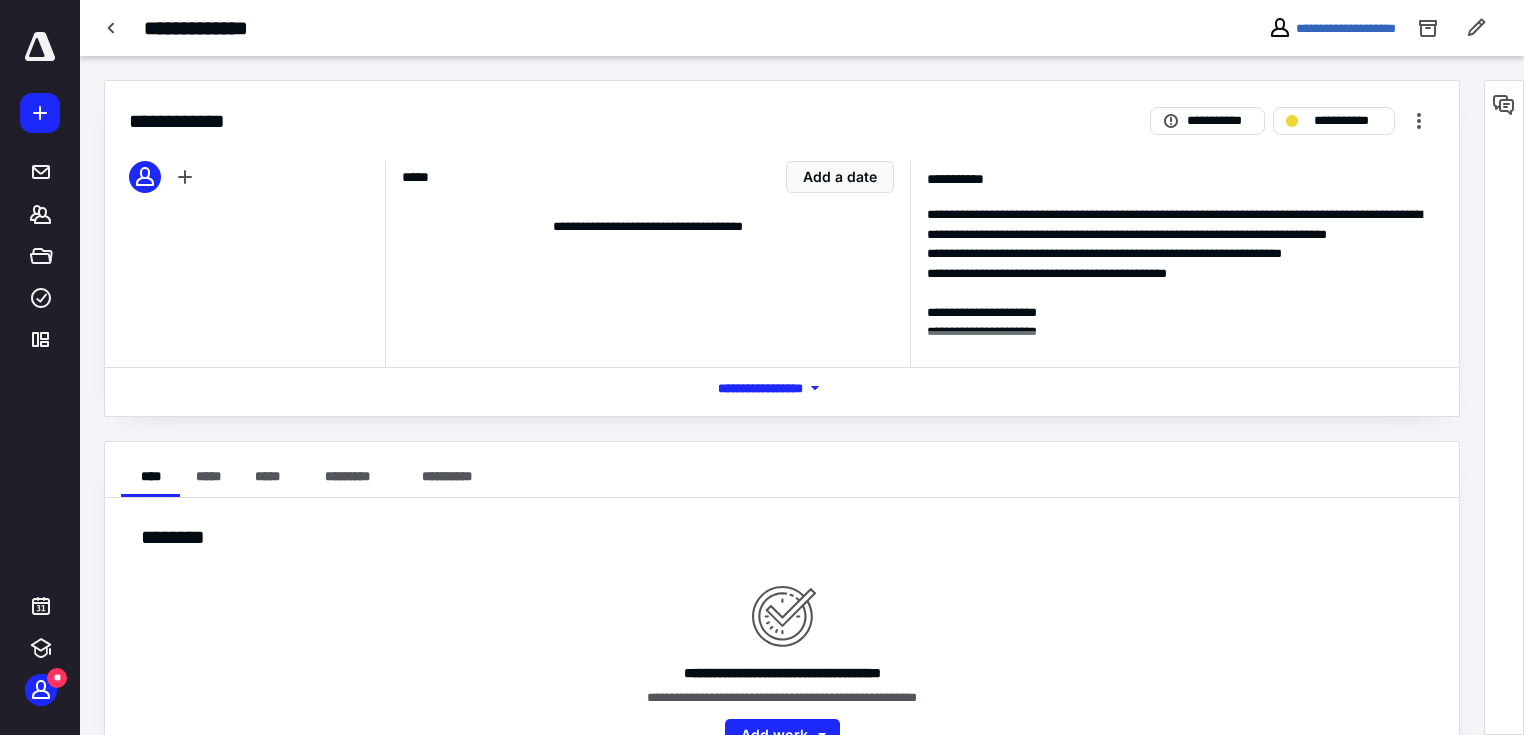 click 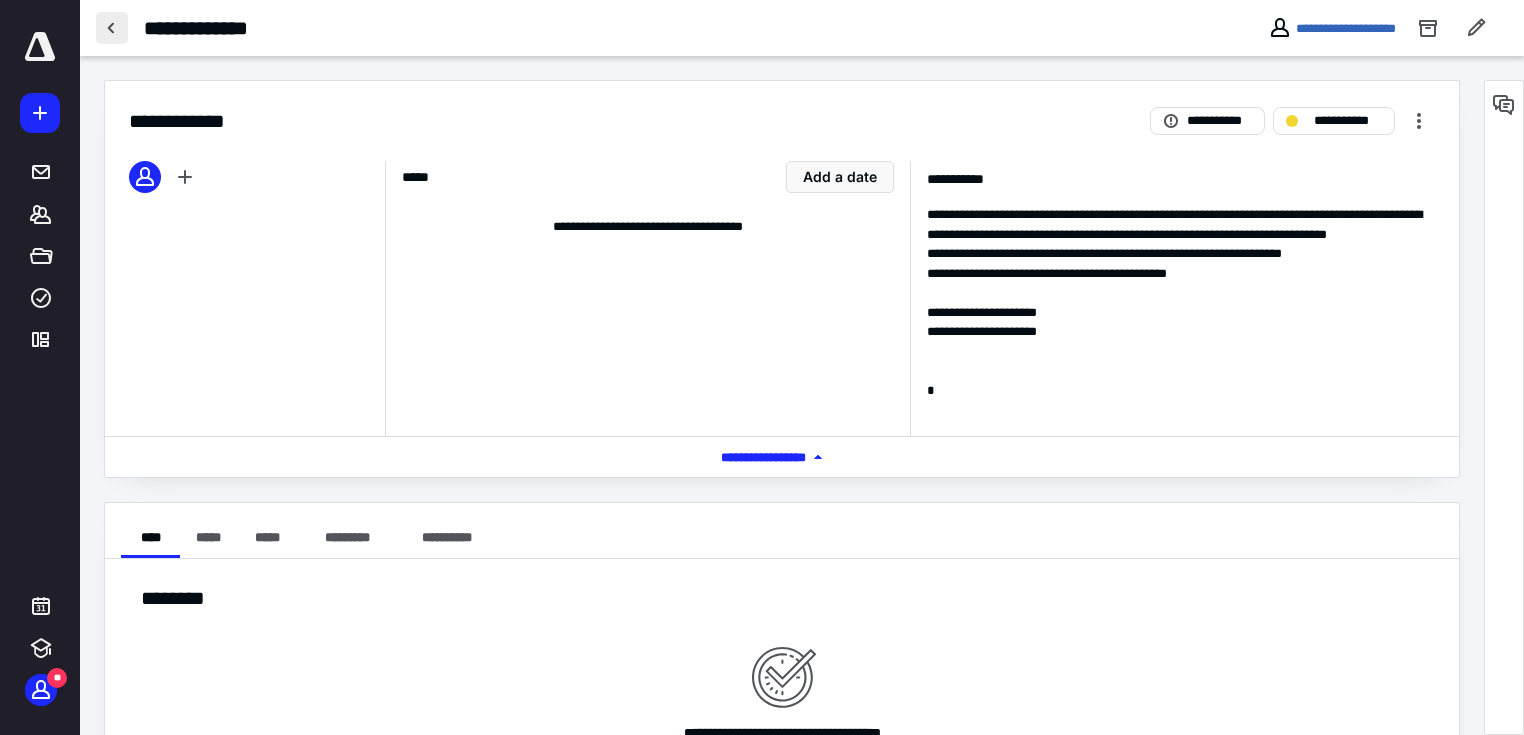 click at bounding box center [112, 28] 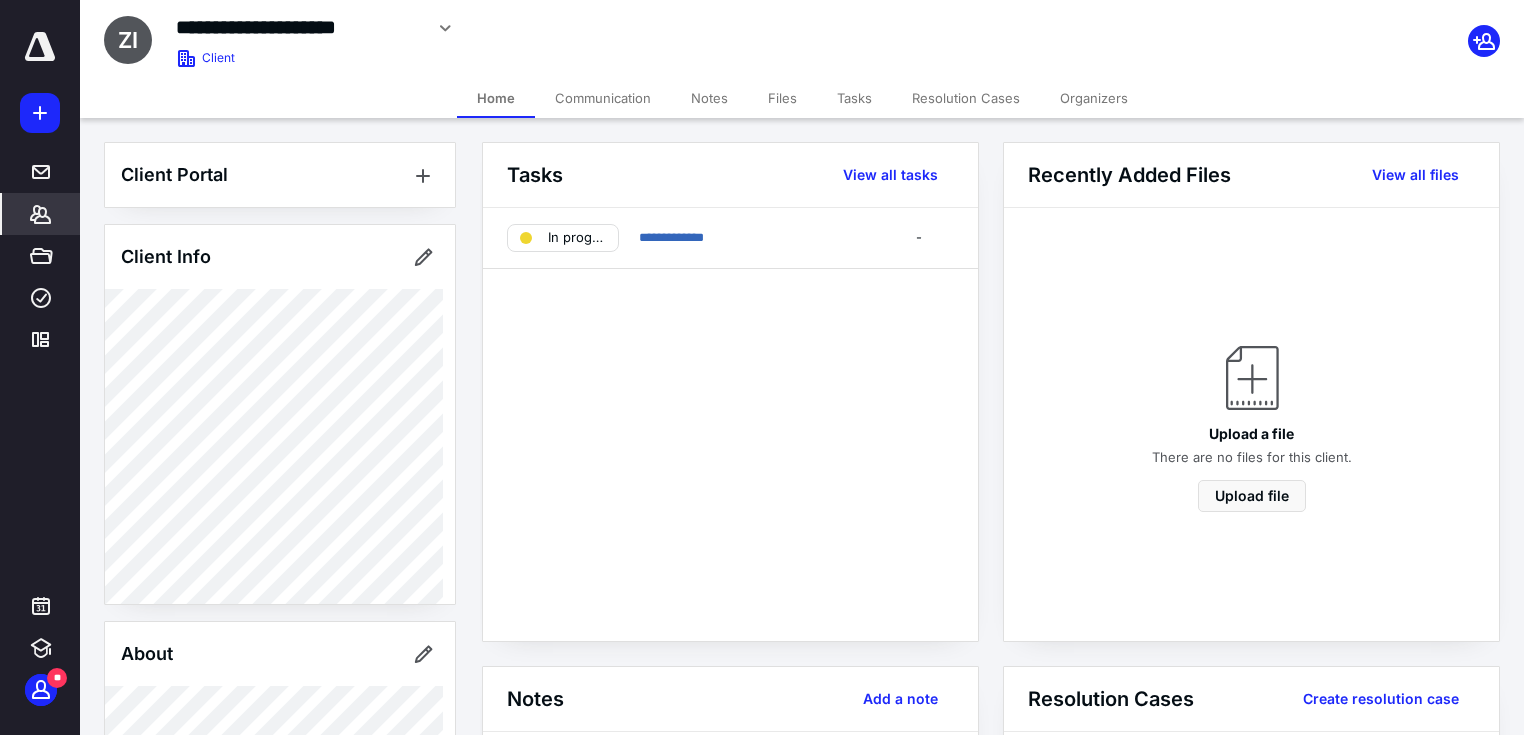 click 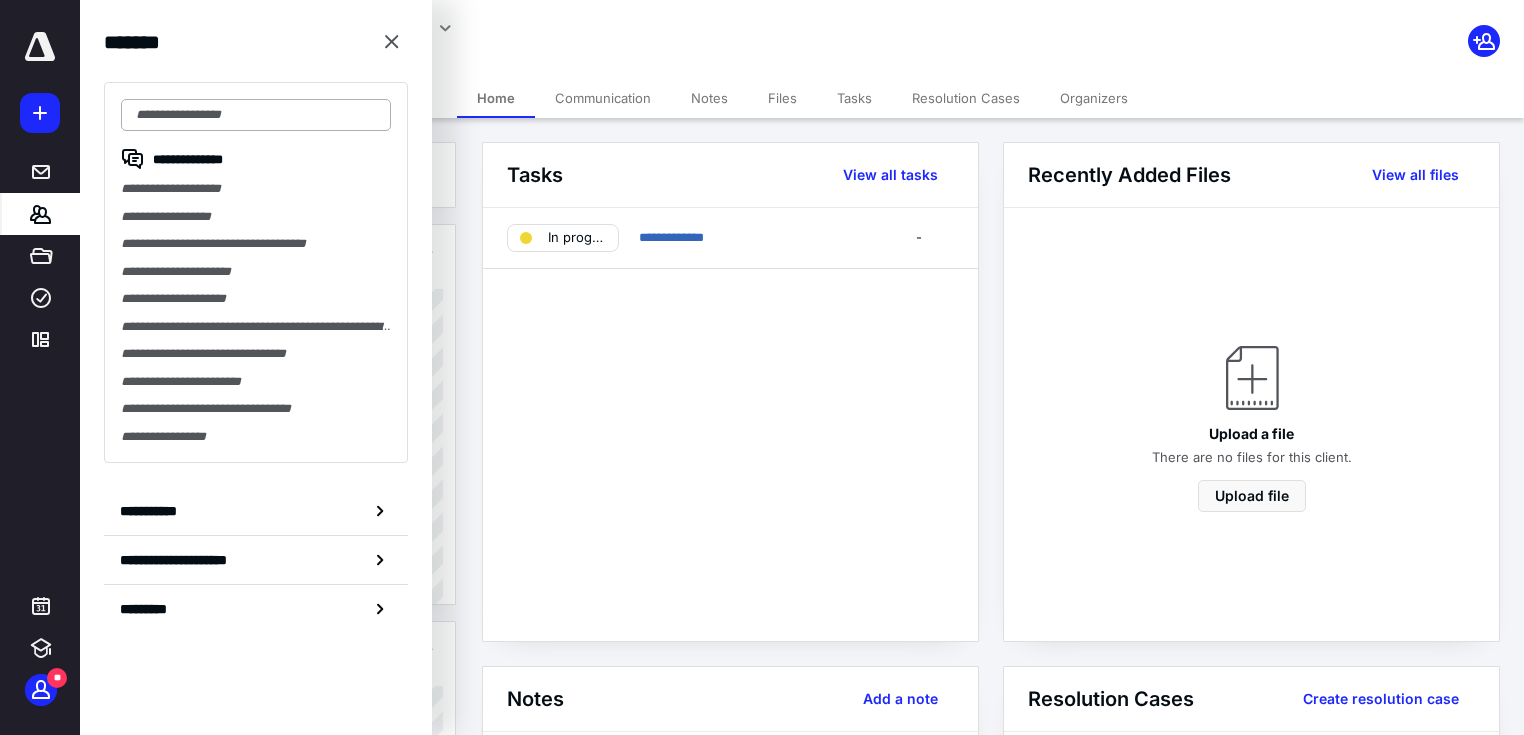 drag, startPoint x: 207, startPoint y: 112, endPoint x: 225, endPoint y: 110, distance: 18.110771 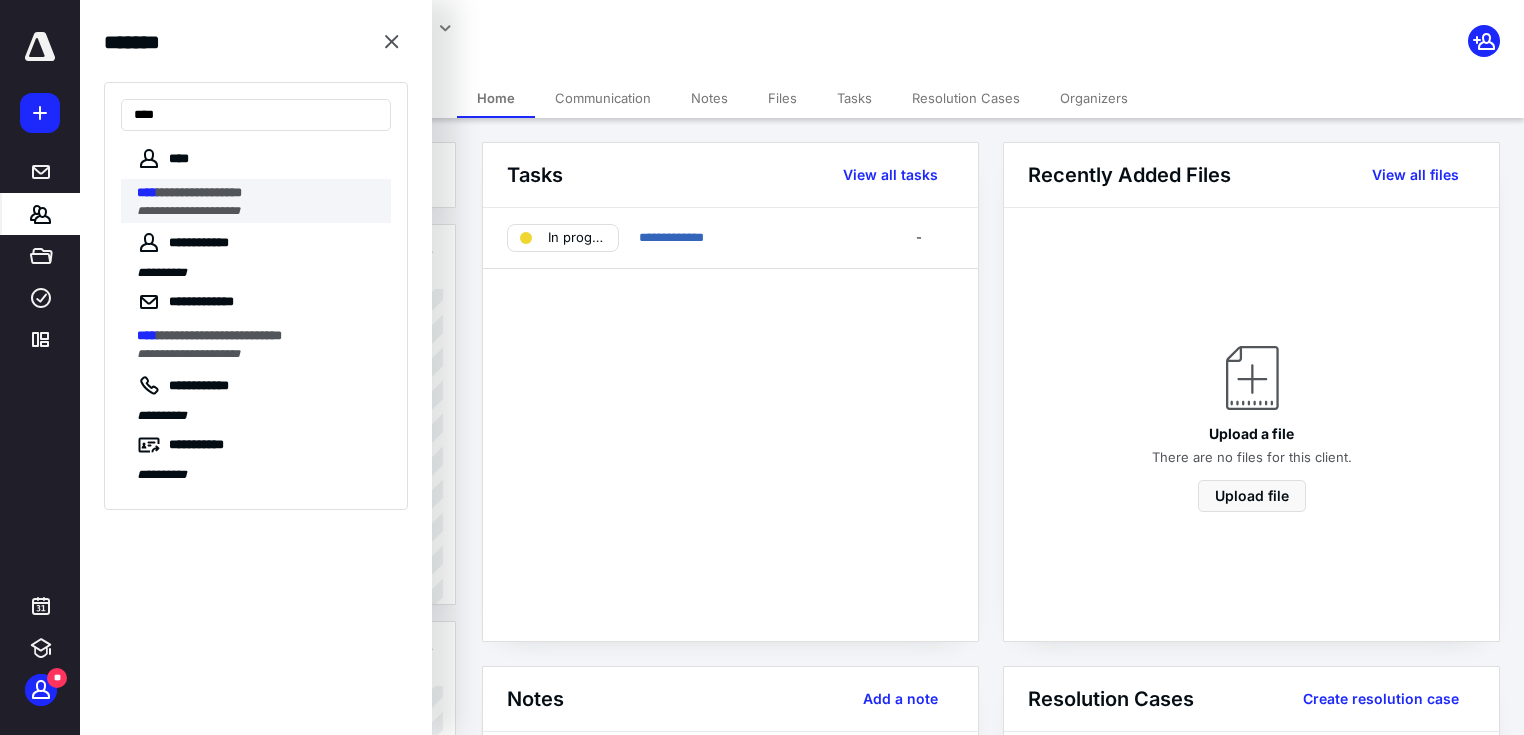 type on "****" 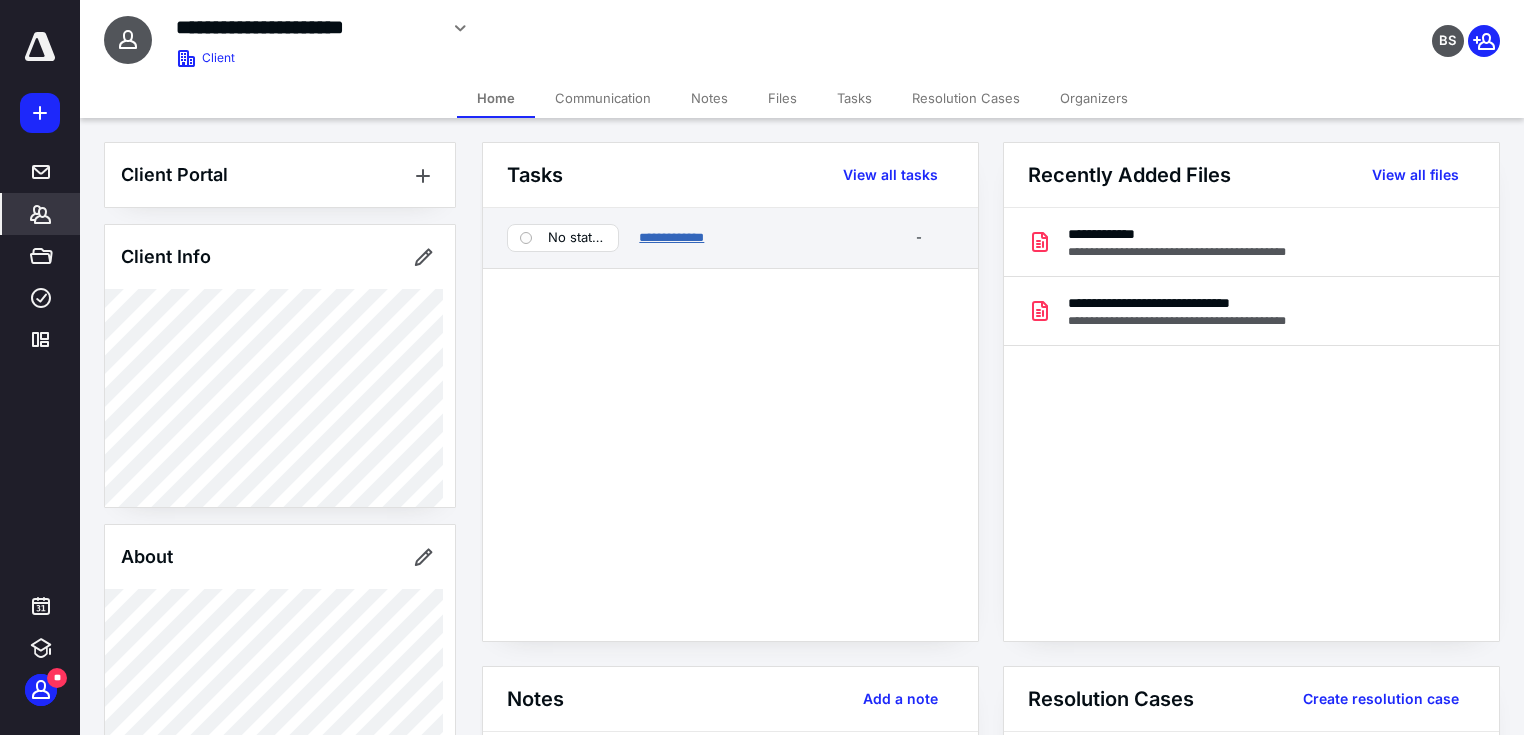 click on "**********" at bounding box center [671, 237] 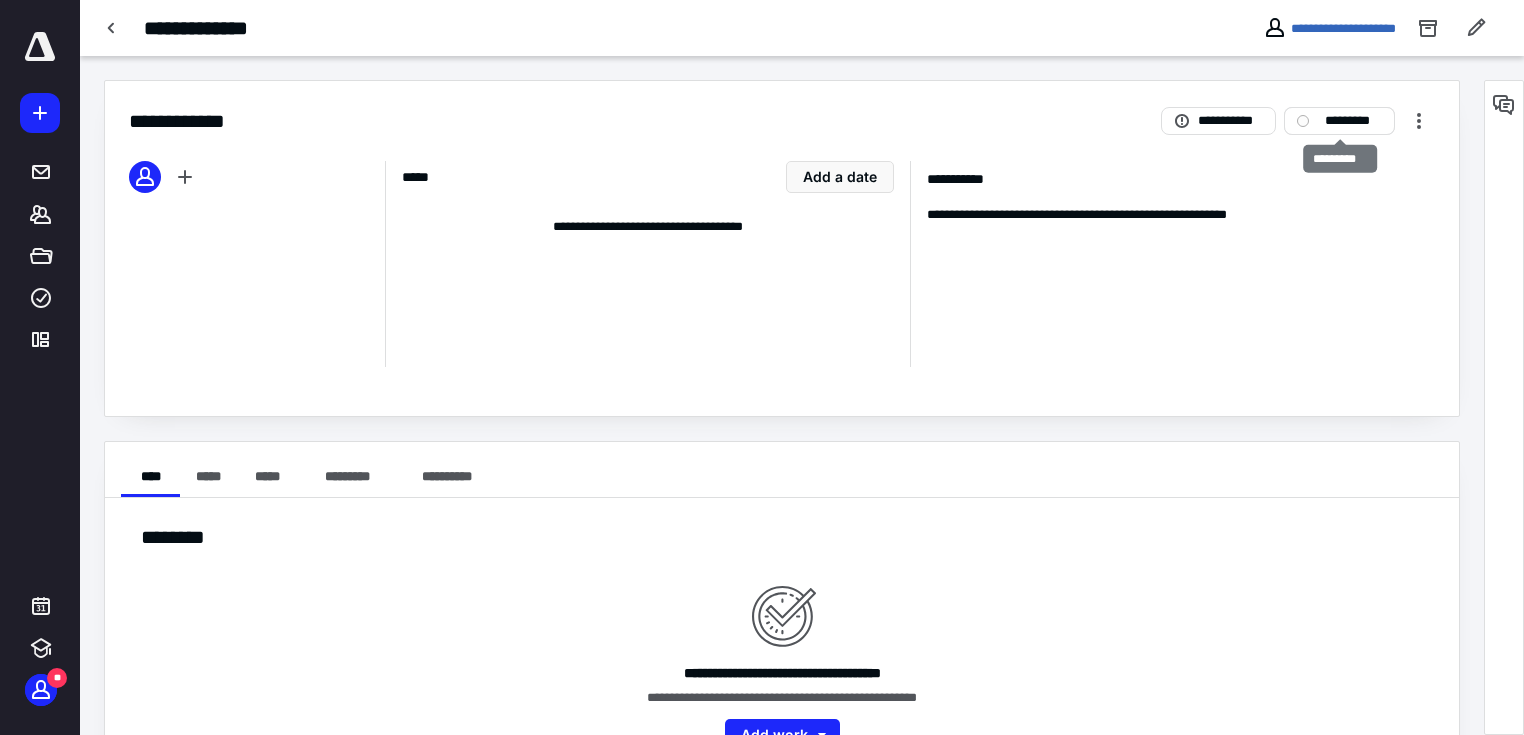 click on "*********" at bounding box center (1353, 121) 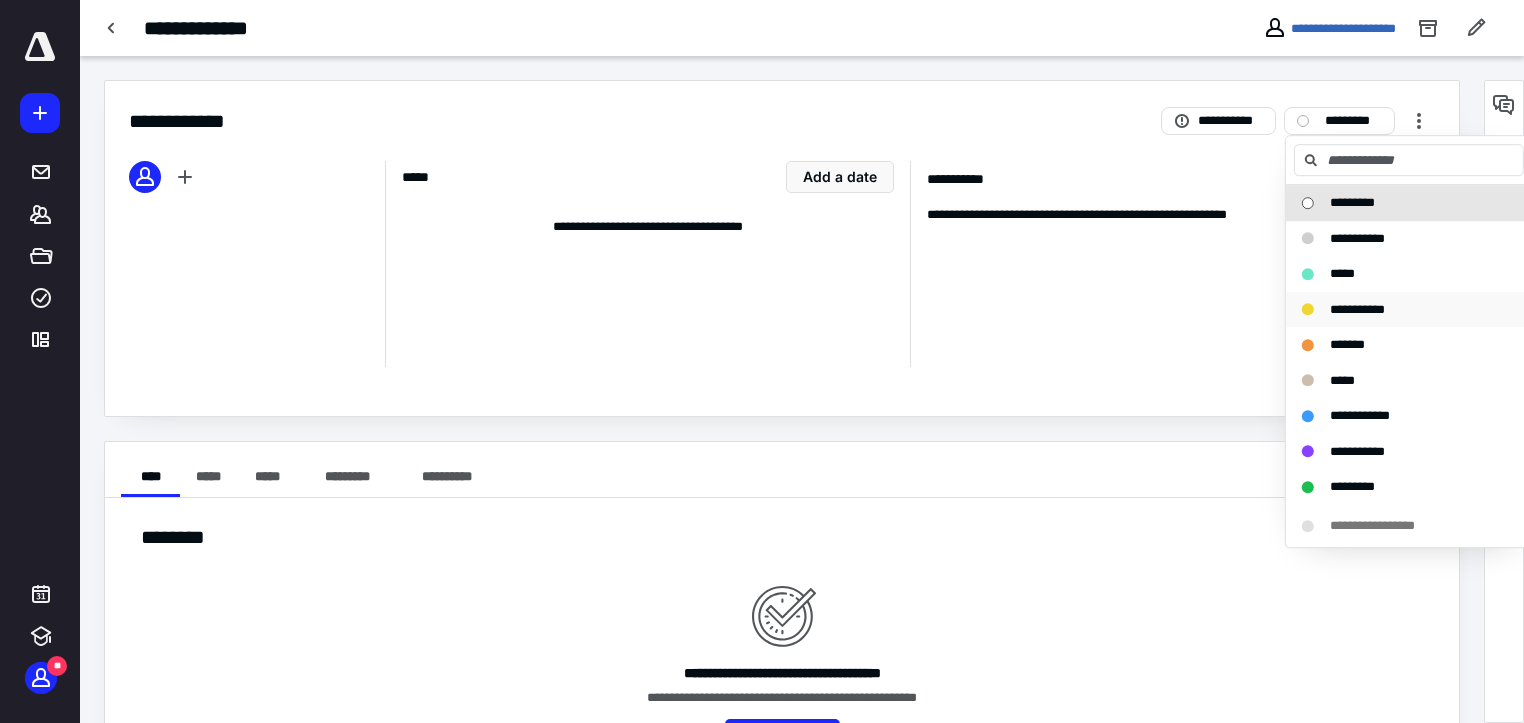 click on "**********" at bounding box center (1357, 309) 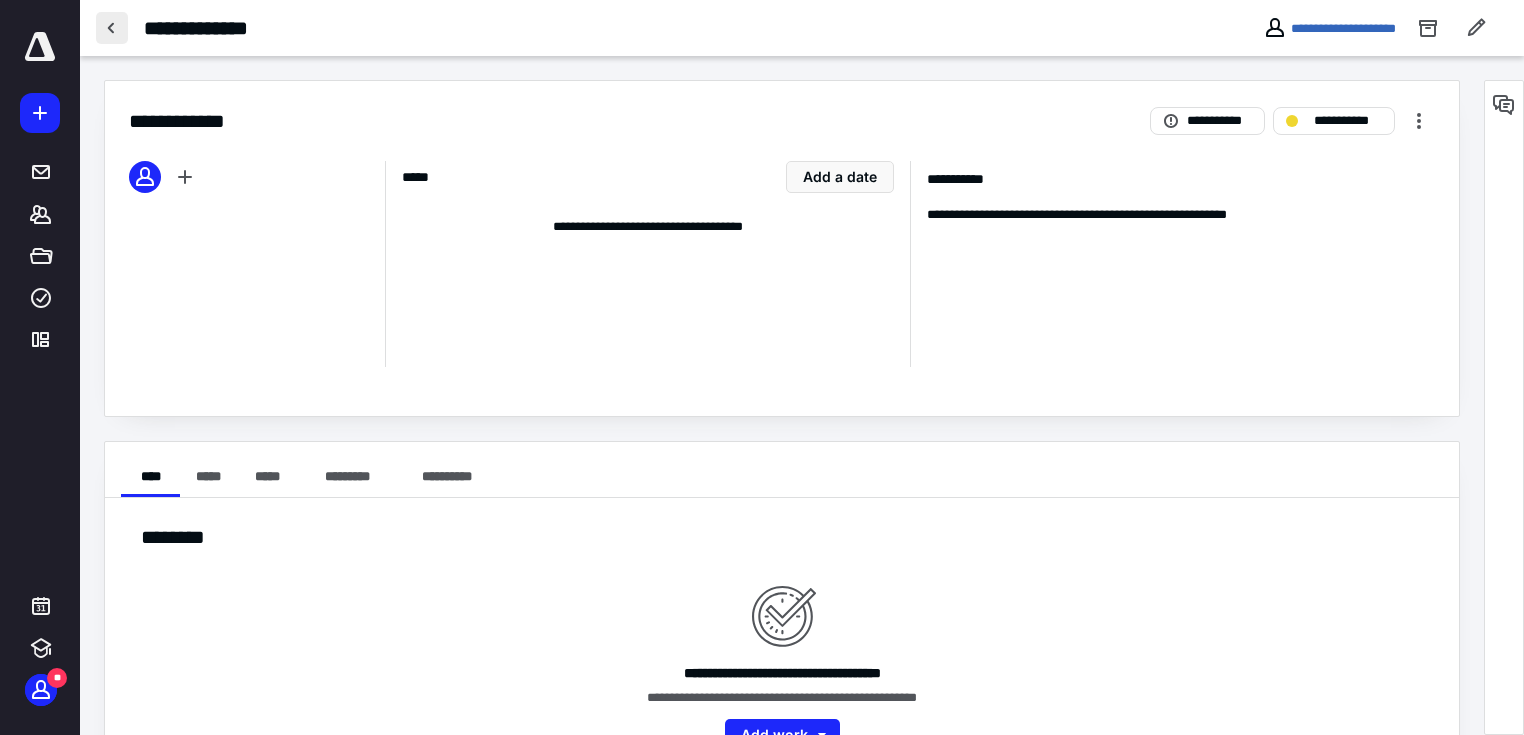 click at bounding box center (112, 28) 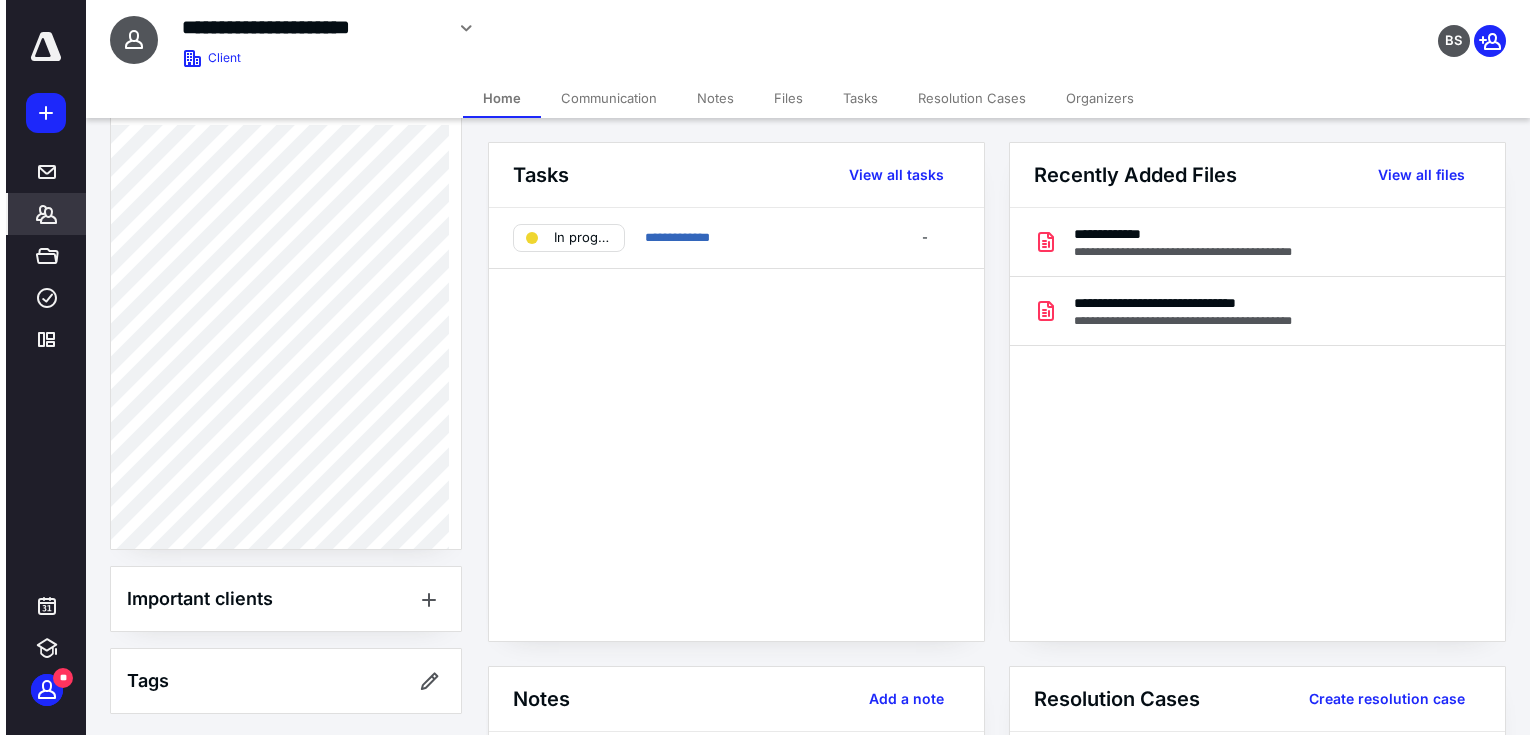 scroll, scrollTop: 198, scrollLeft: 0, axis: vertical 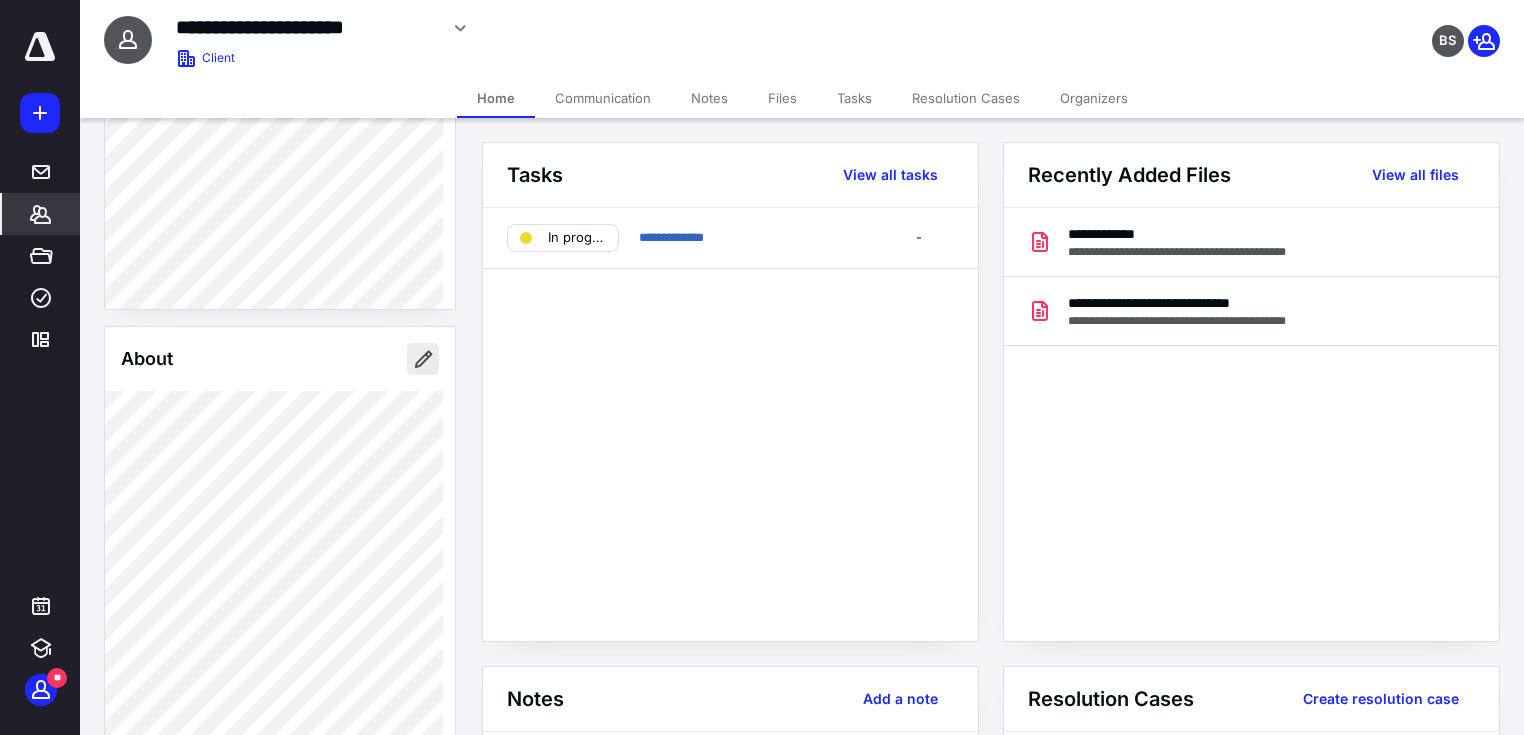click at bounding box center (423, 359) 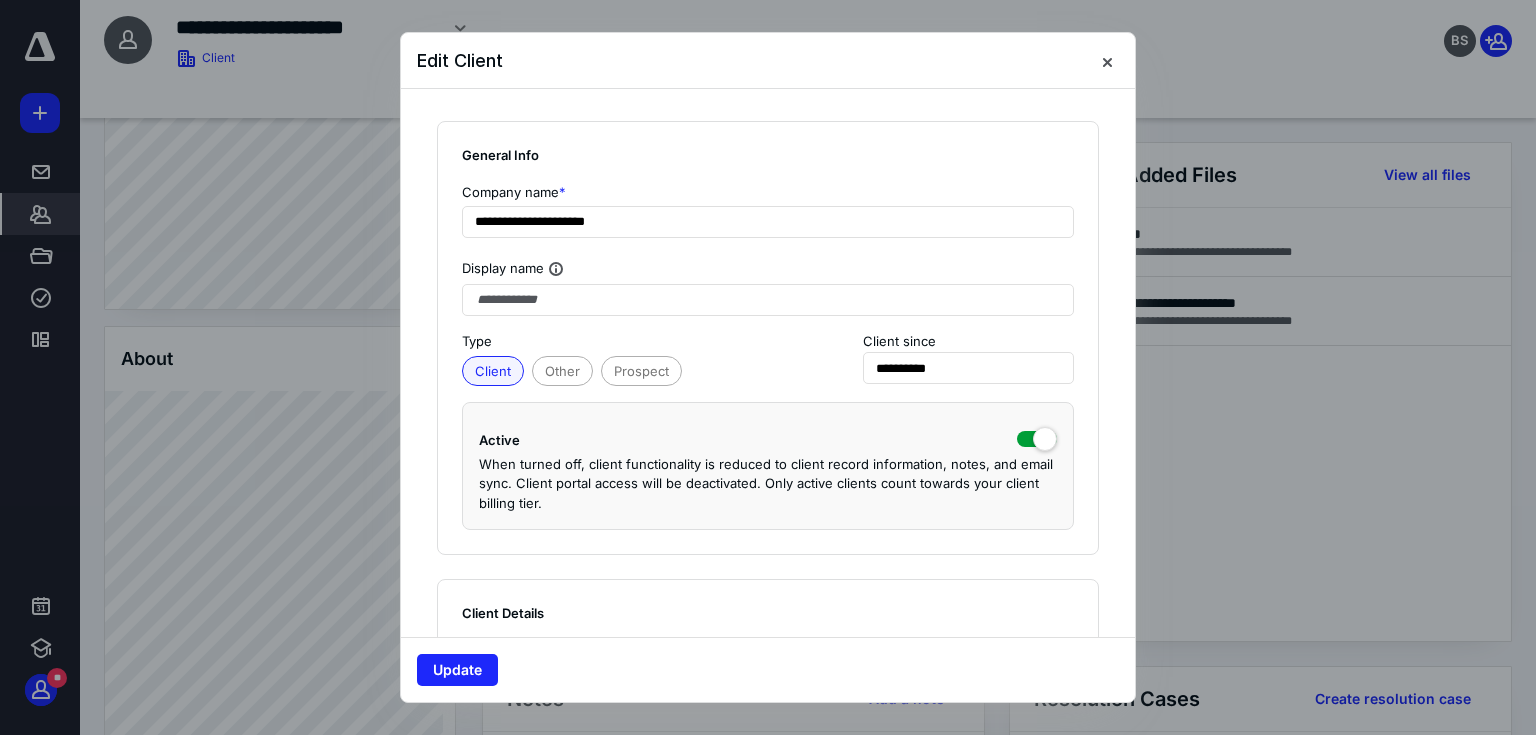 scroll, scrollTop: 1333, scrollLeft: 0, axis: vertical 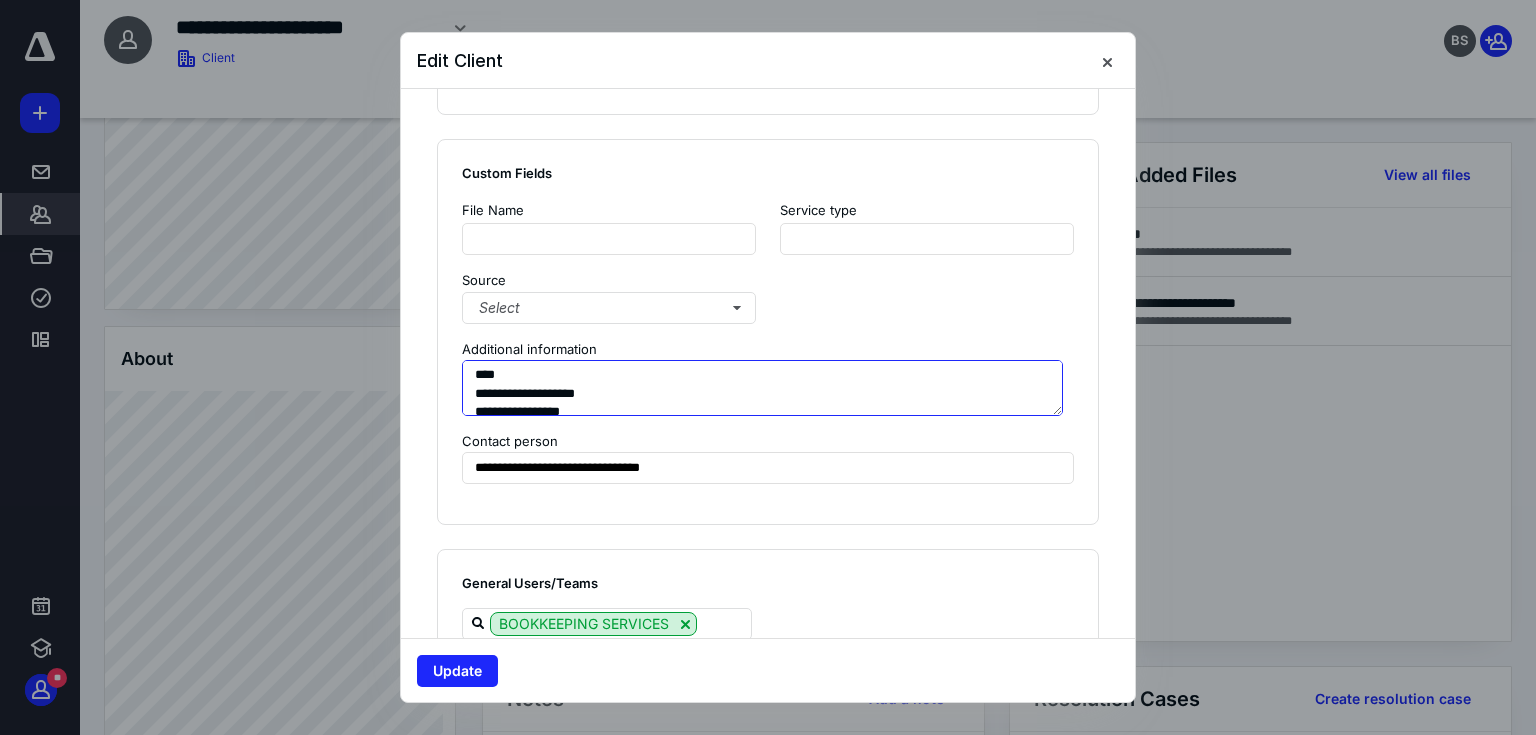 click on "**********" at bounding box center (762, 388) 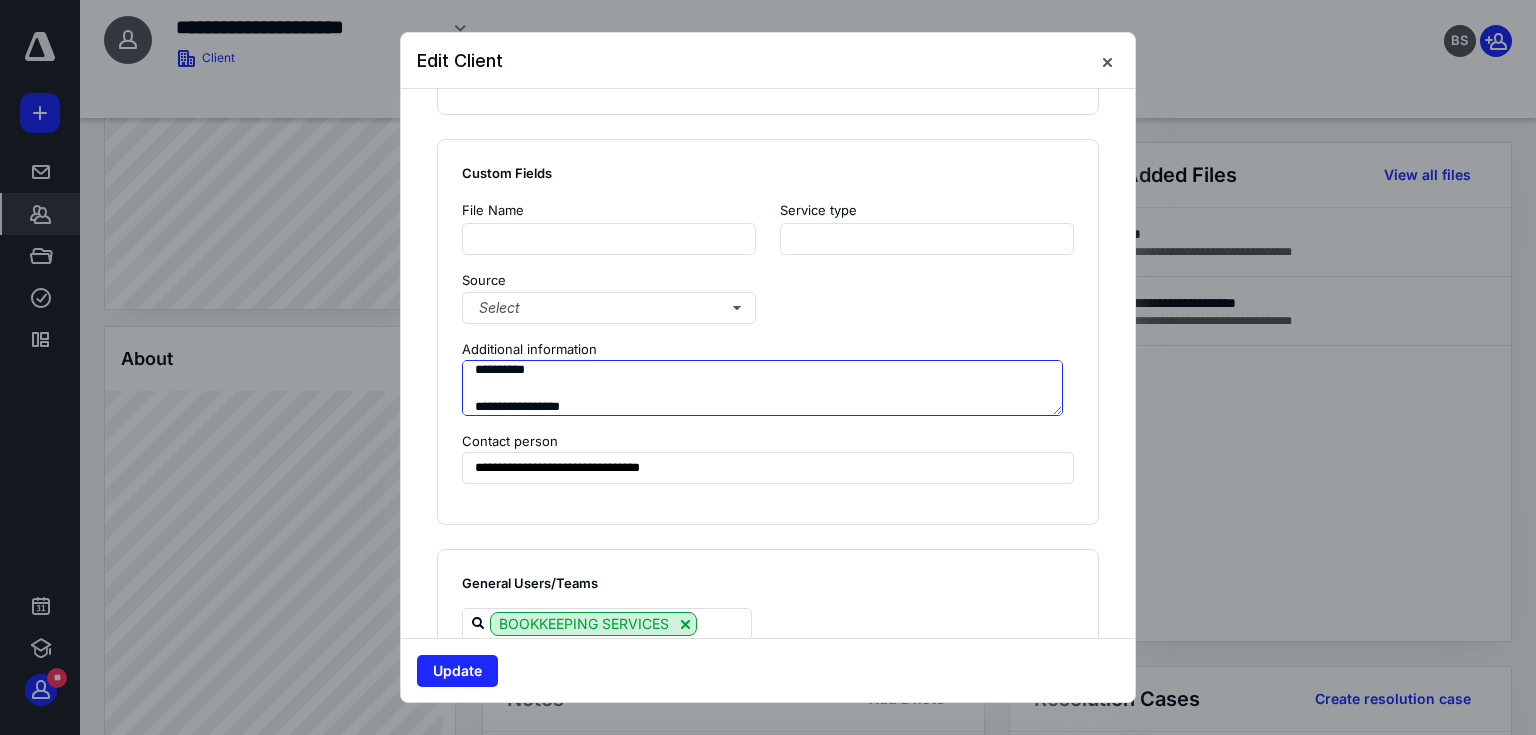 scroll, scrollTop: 228, scrollLeft: 0, axis: vertical 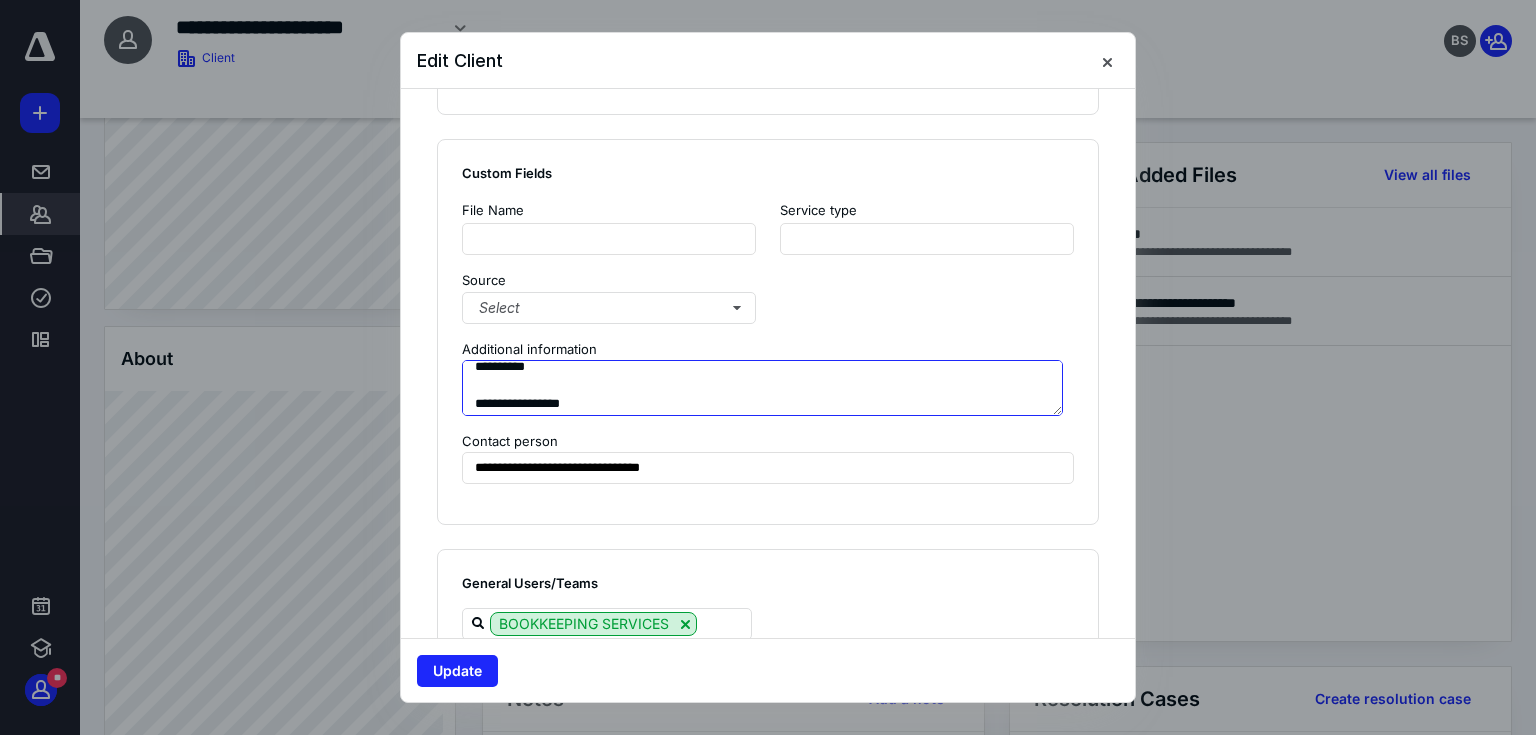 click on "**********" at bounding box center [762, 388] 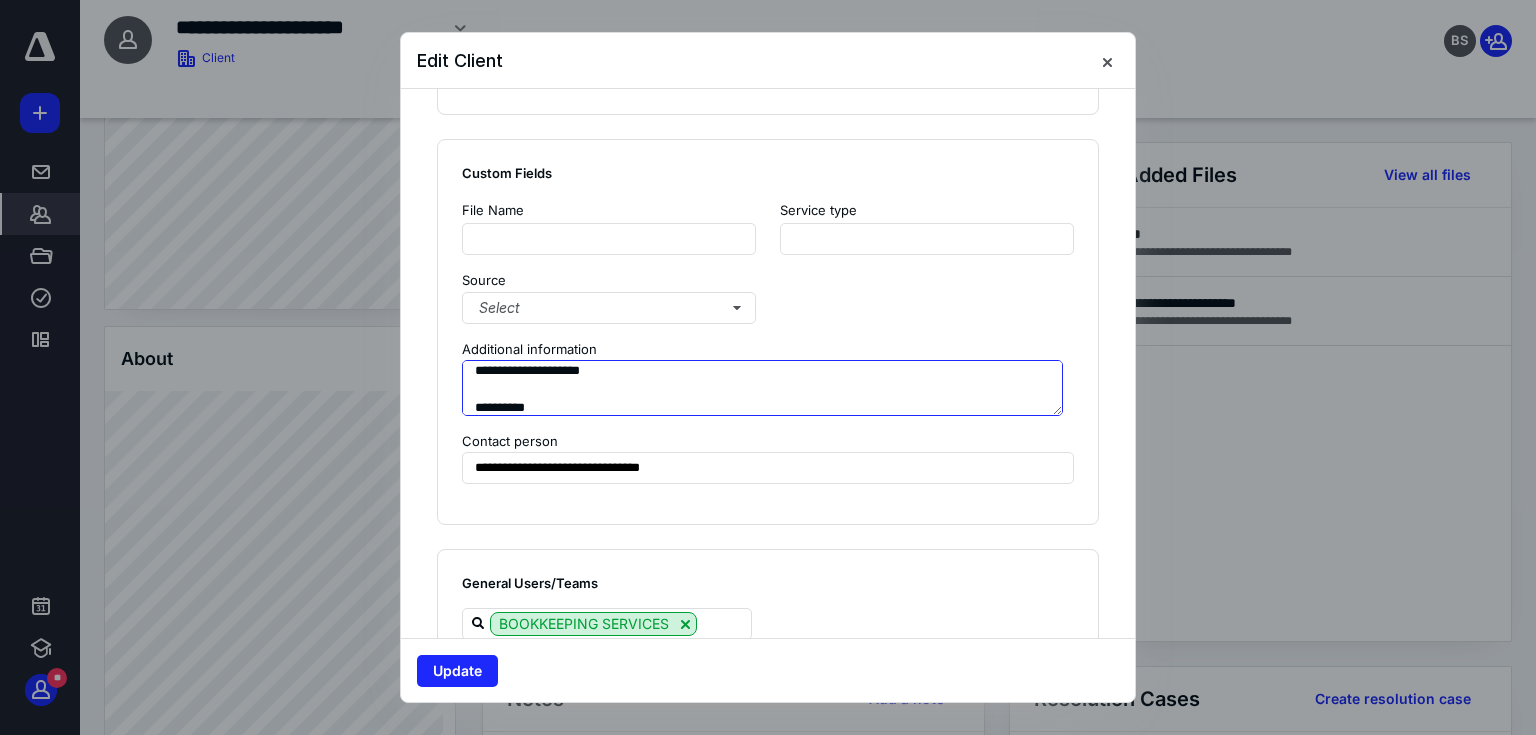 scroll, scrollTop: 283, scrollLeft: 0, axis: vertical 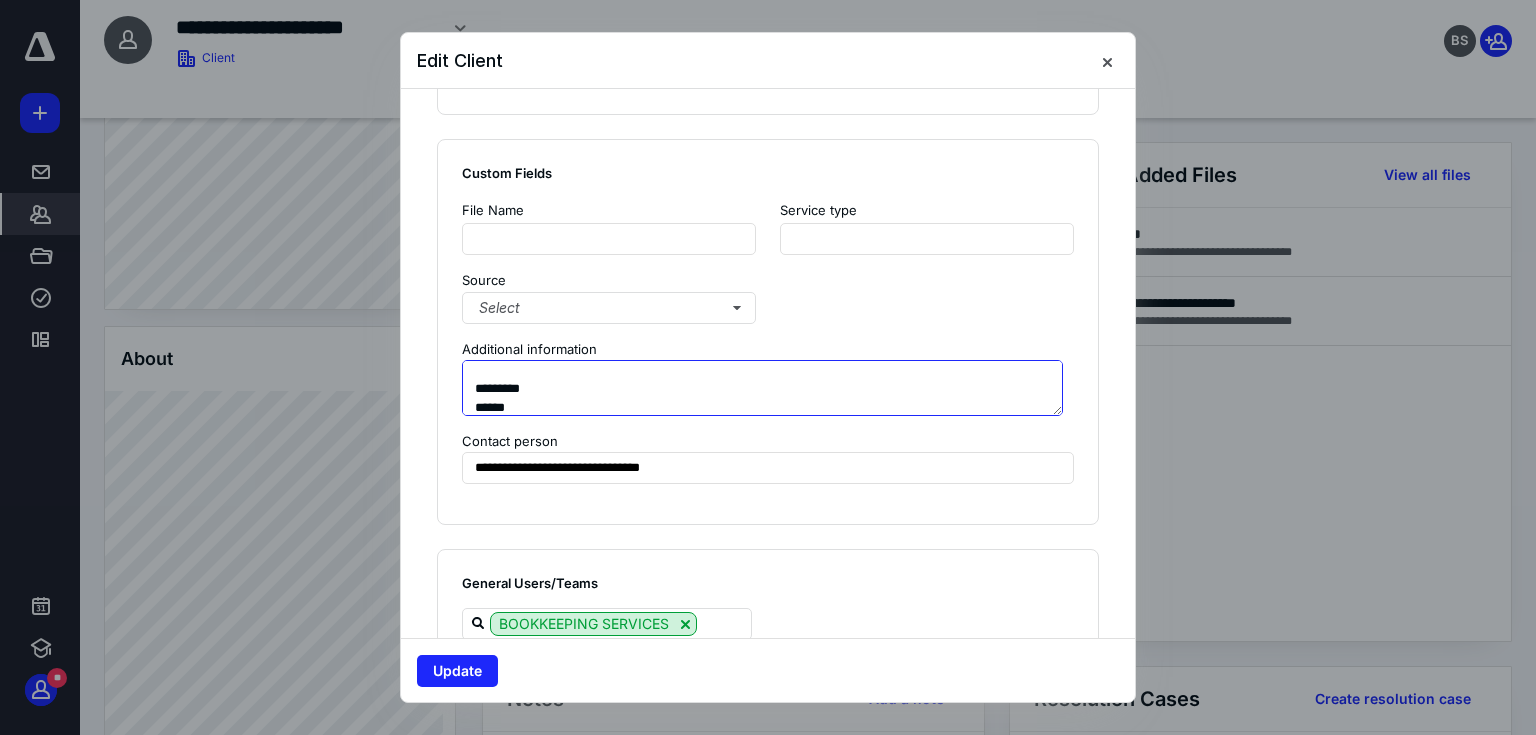 click on "**********" at bounding box center (762, 388) 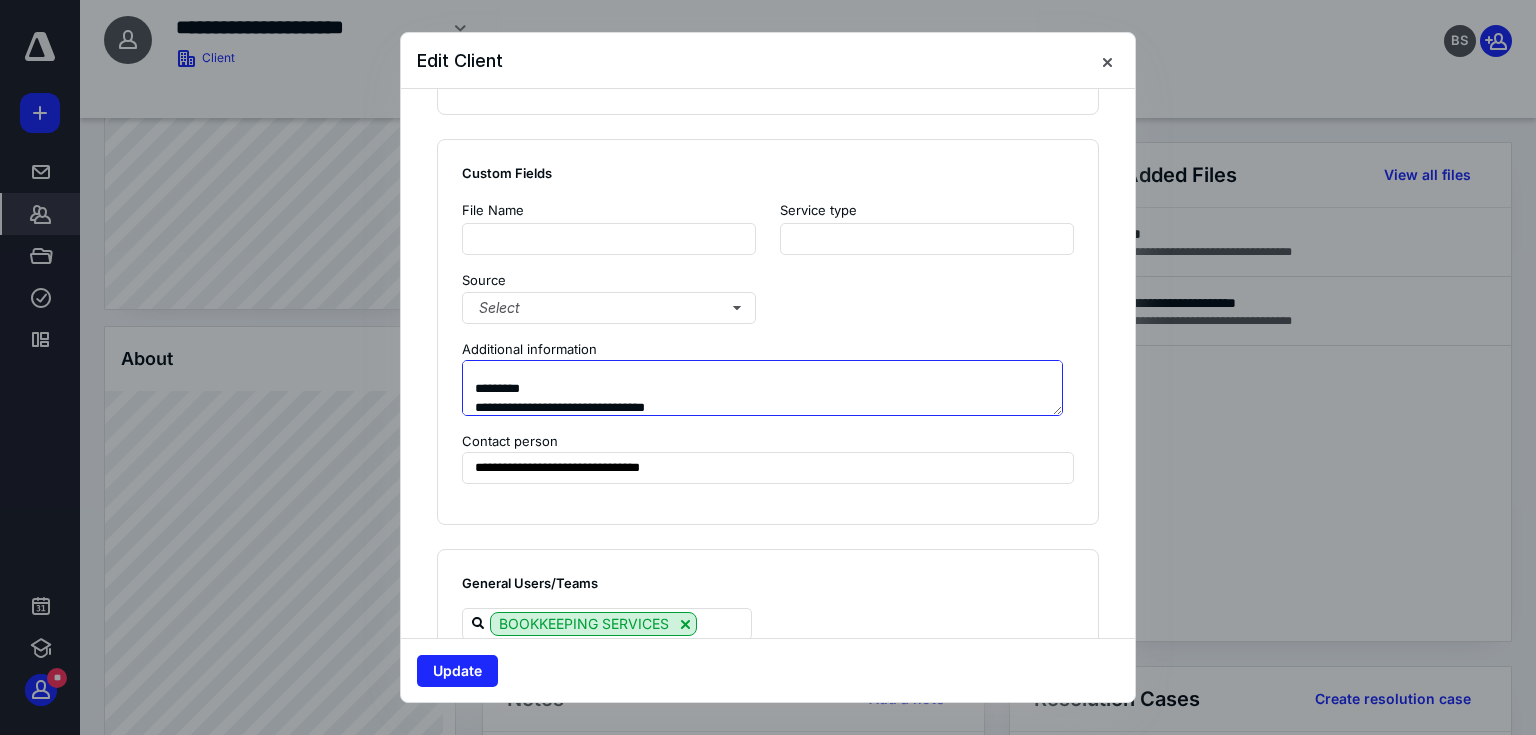 scroll, scrollTop: 302, scrollLeft: 0, axis: vertical 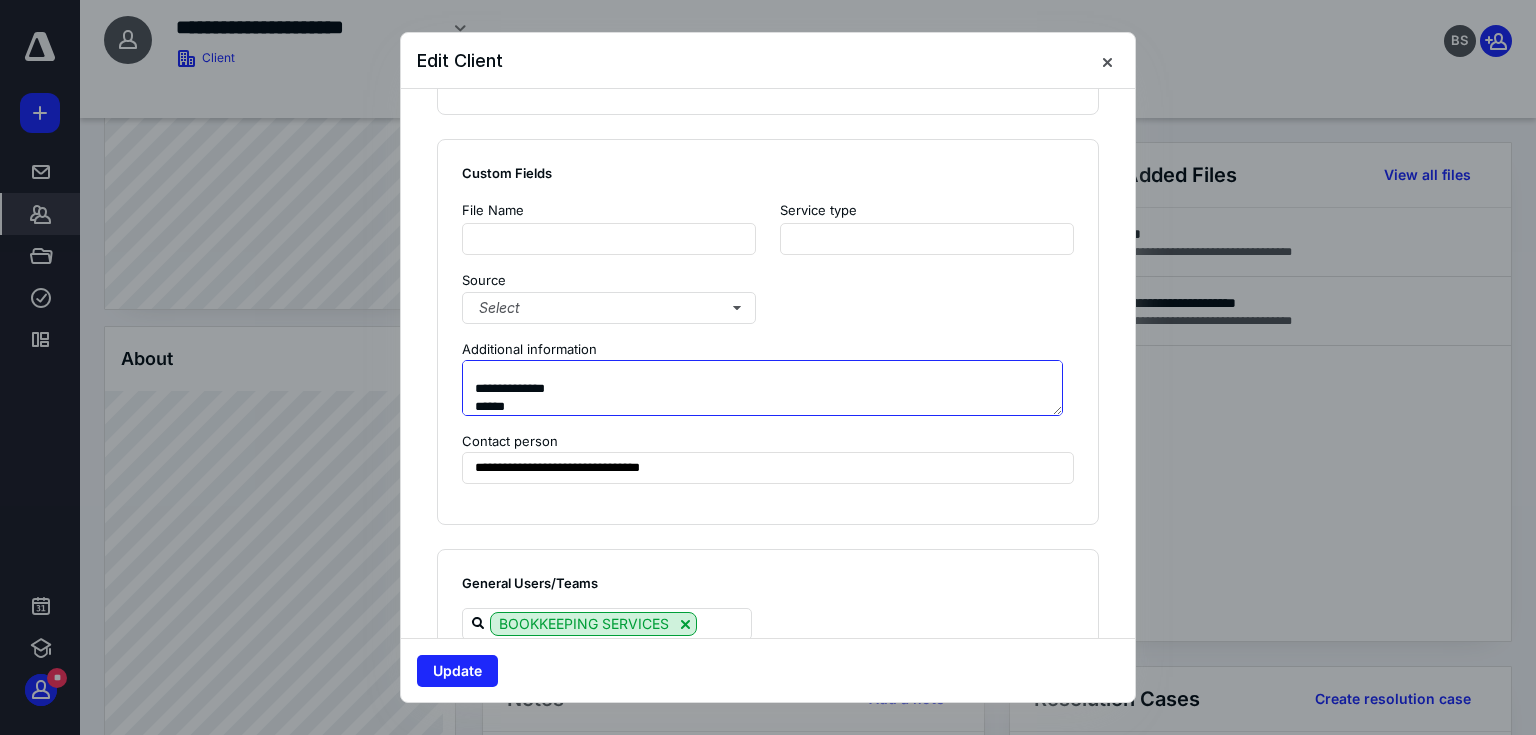 click on "**********" at bounding box center [762, 388] 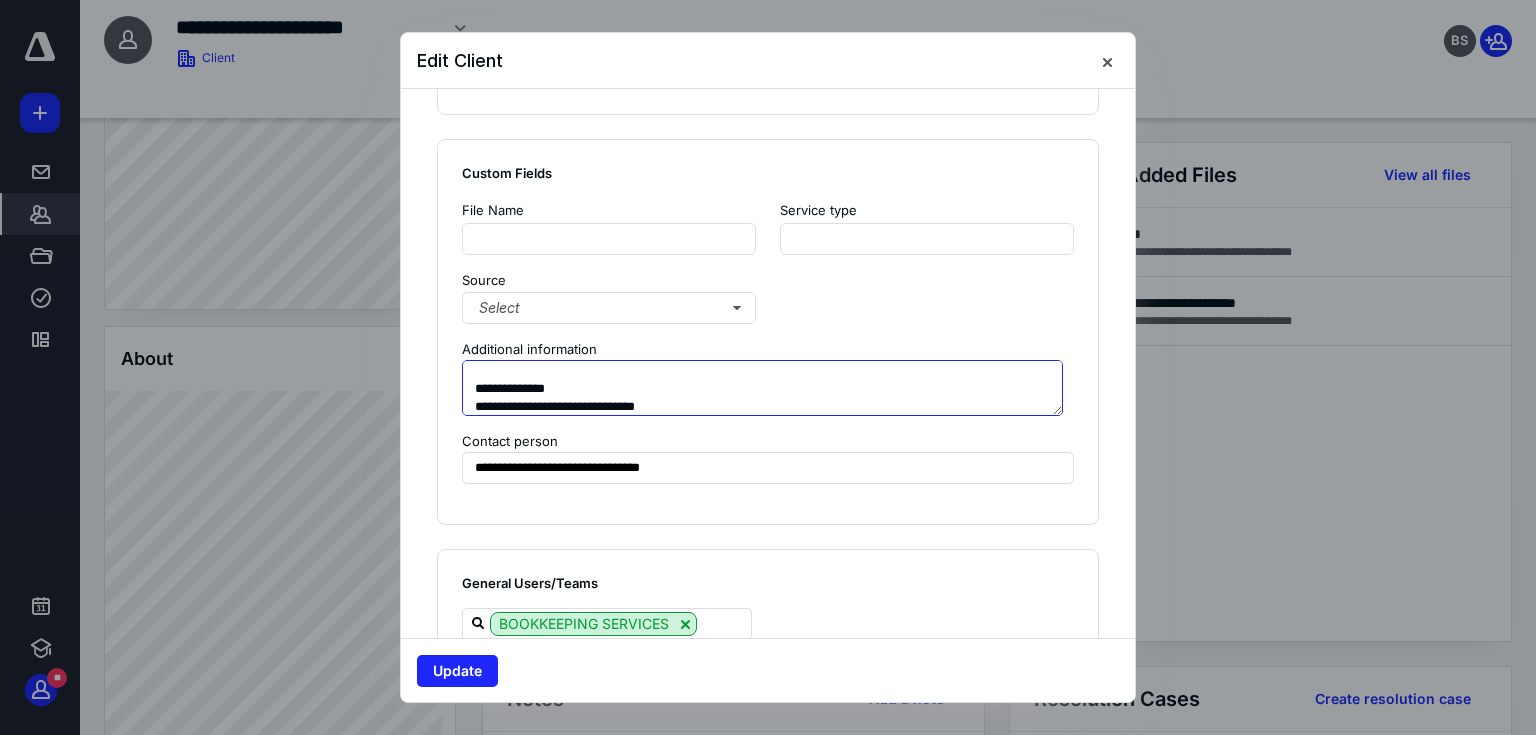 click on "**********" at bounding box center (762, 388) 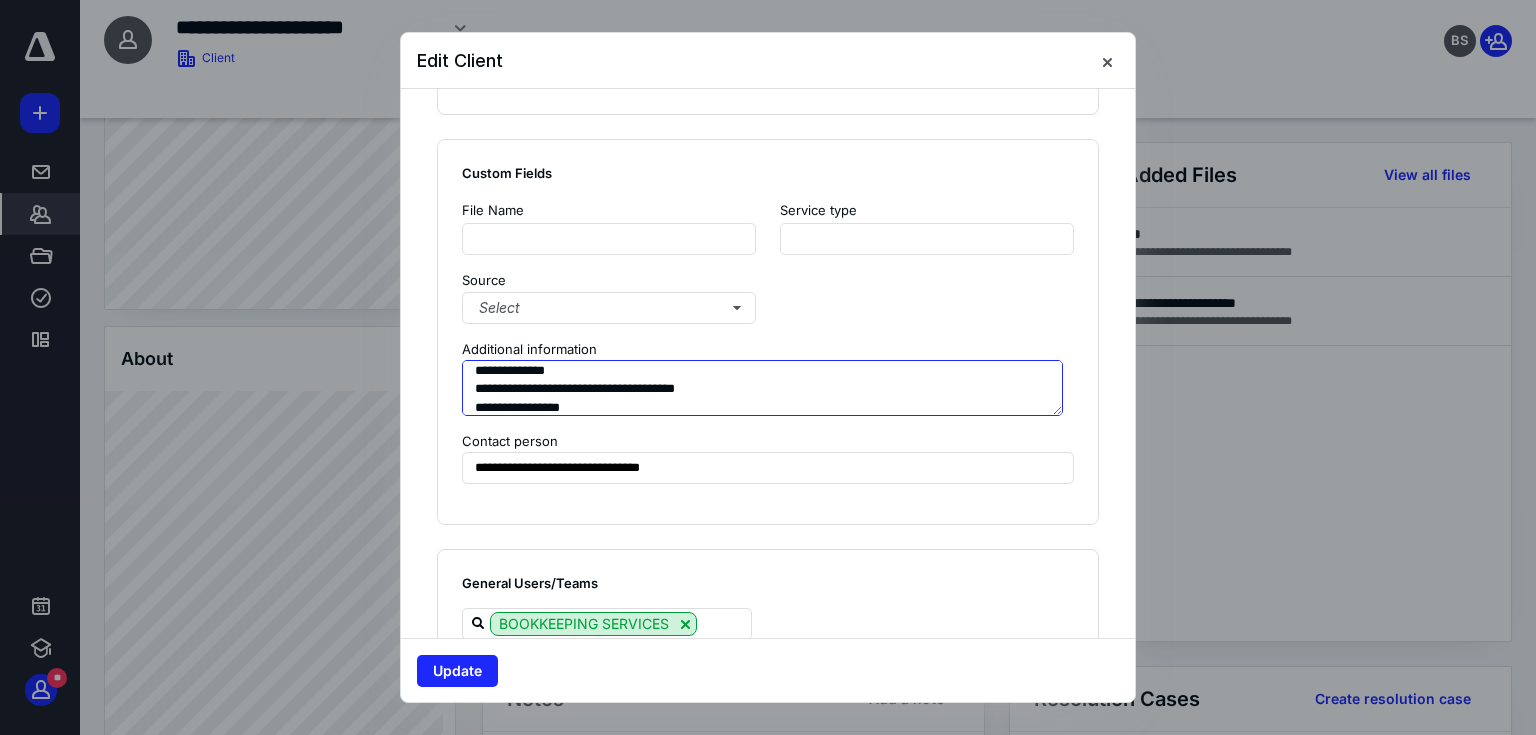 scroll, scrollTop: 376, scrollLeft: 0, axis: vertical 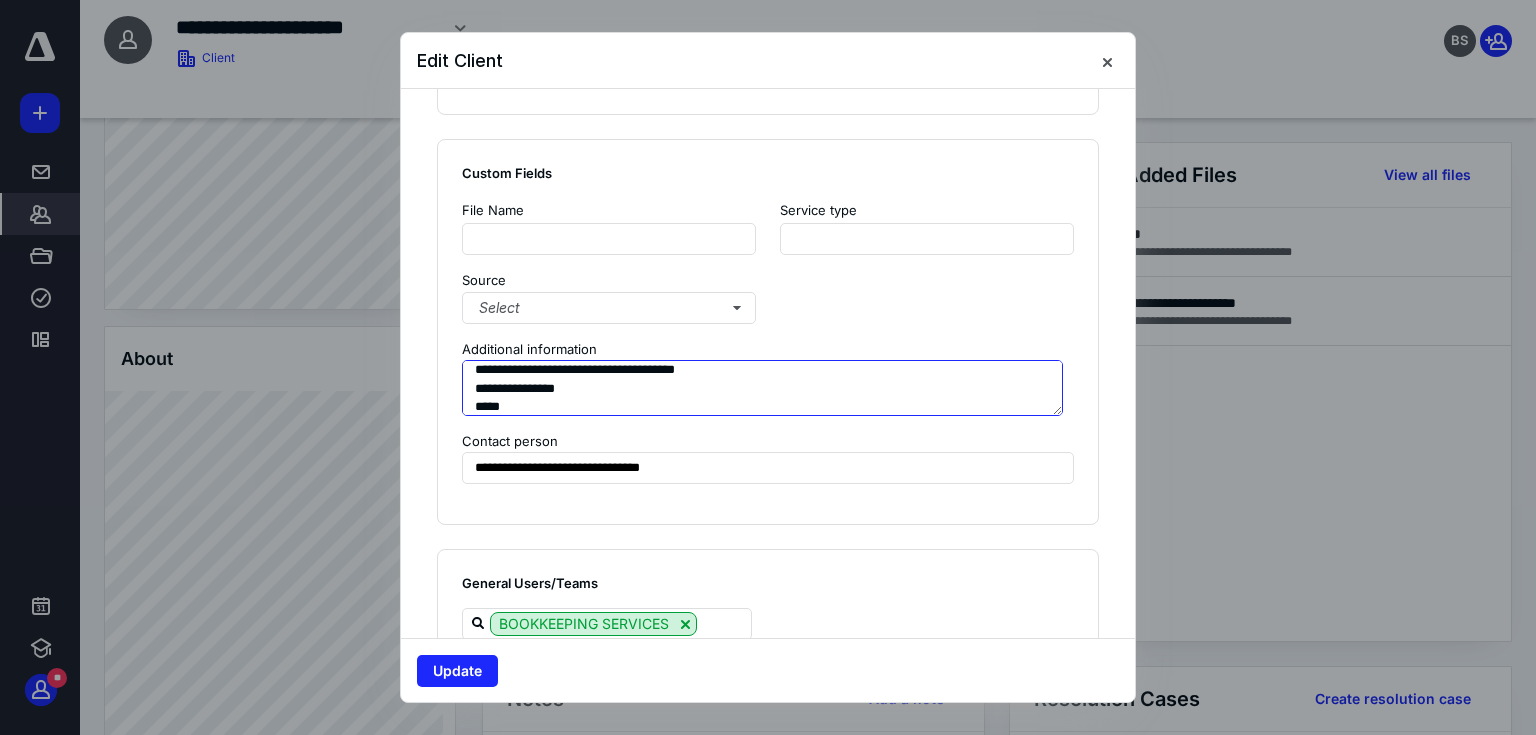 drag, startPoint x: 552, startPoint y: 383, endPoint x: 654, endPoint y: 383, distance: 102 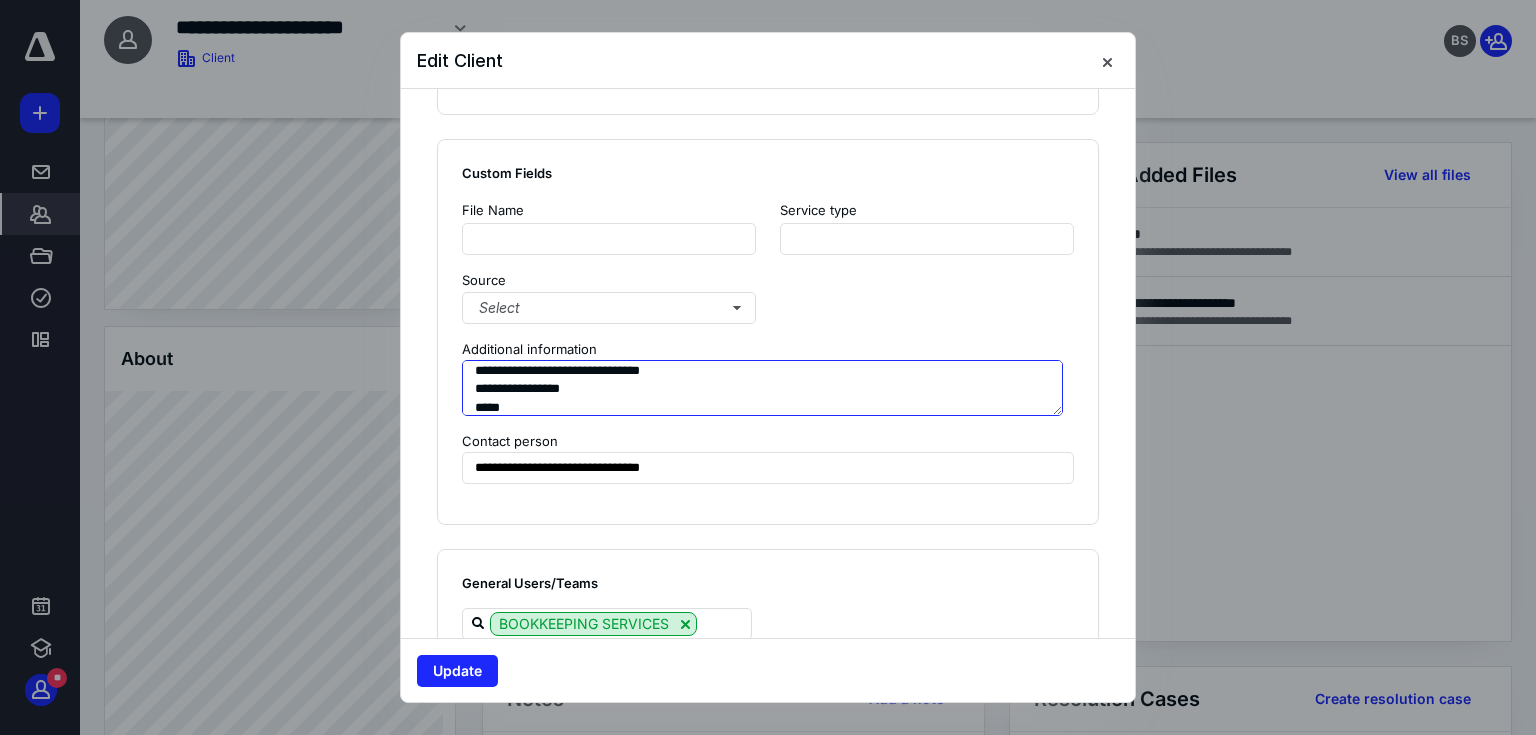 scroll, scrollTop: 339, scrollLeft: 0, axis: vertical 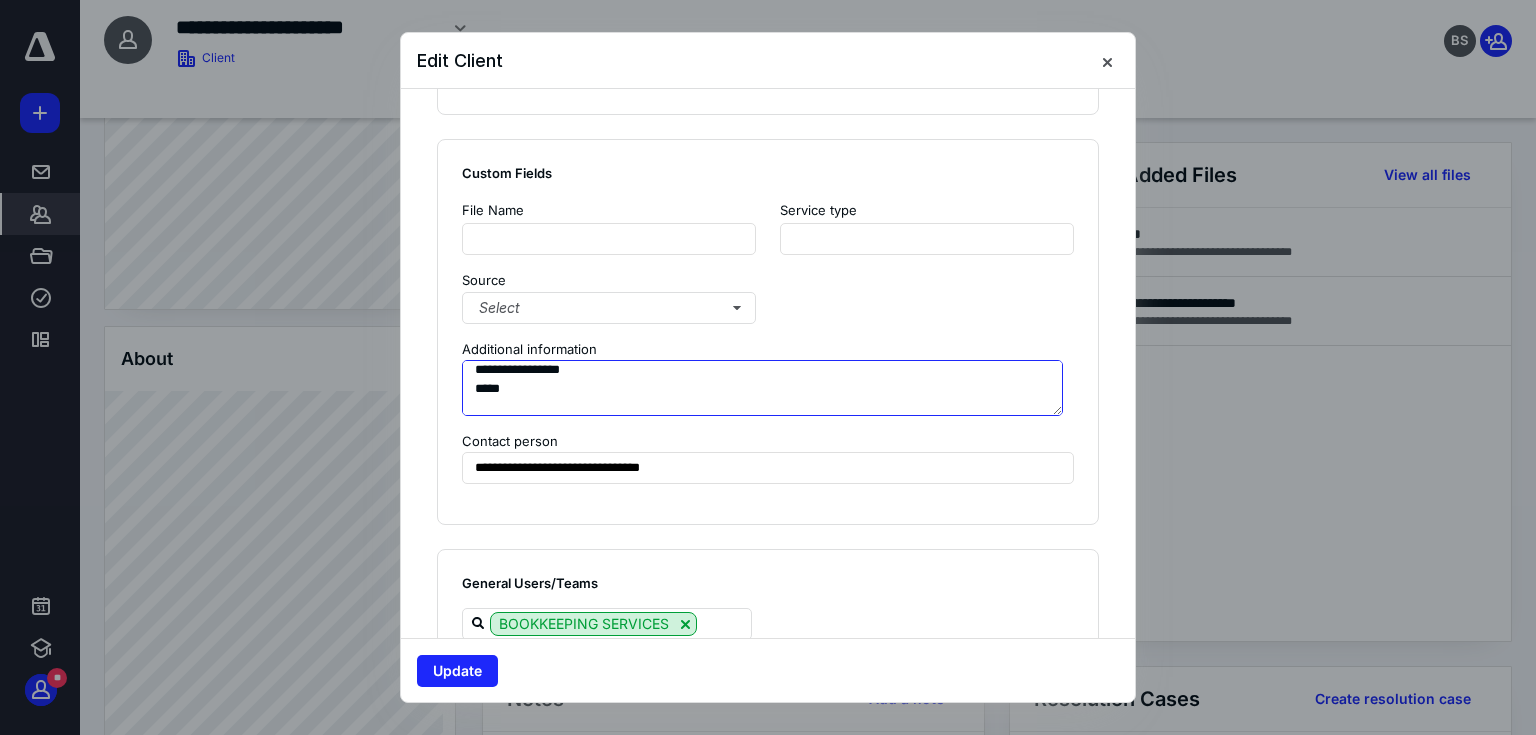 click on "**********" at bounding box center (762, 388) 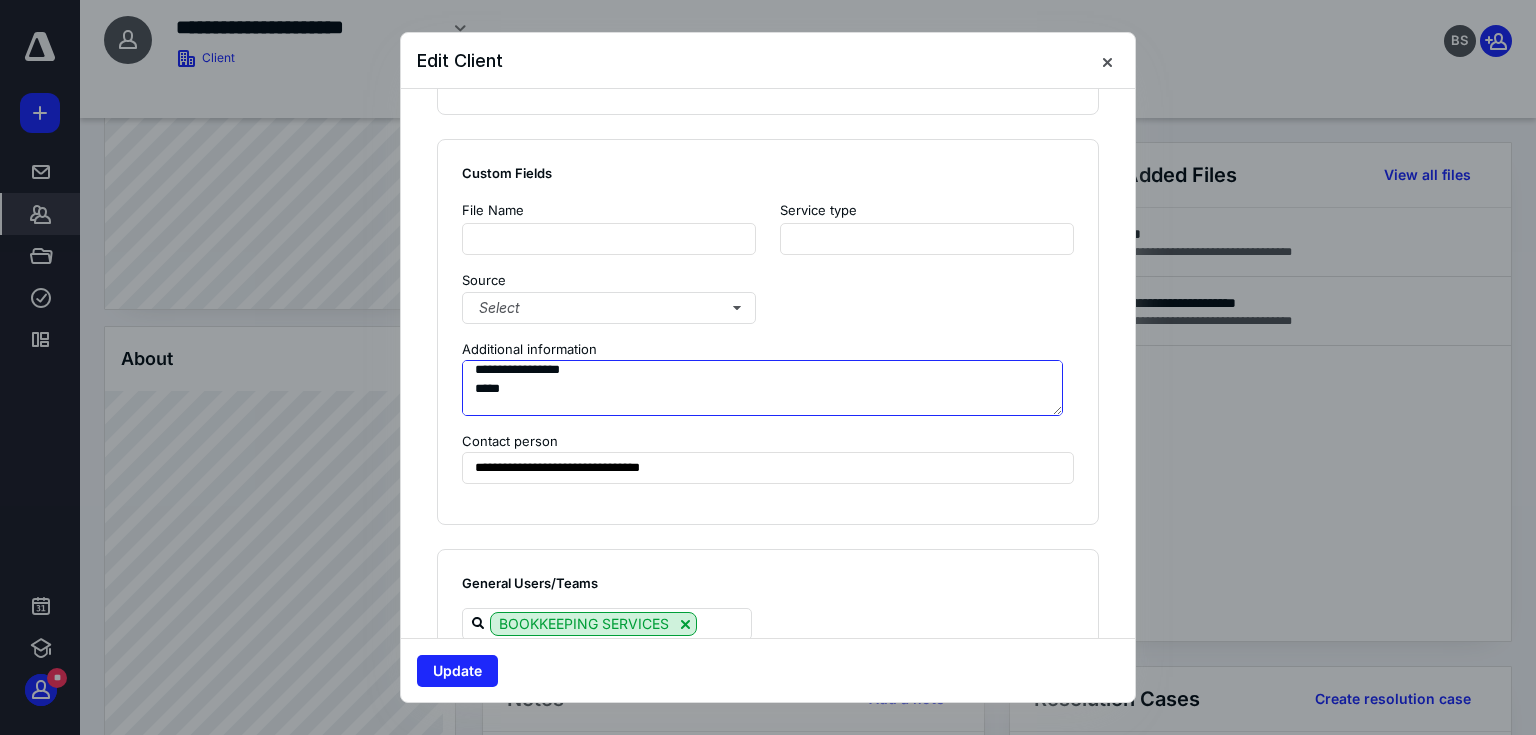 click on "**********" at bounding box center [762, 388] 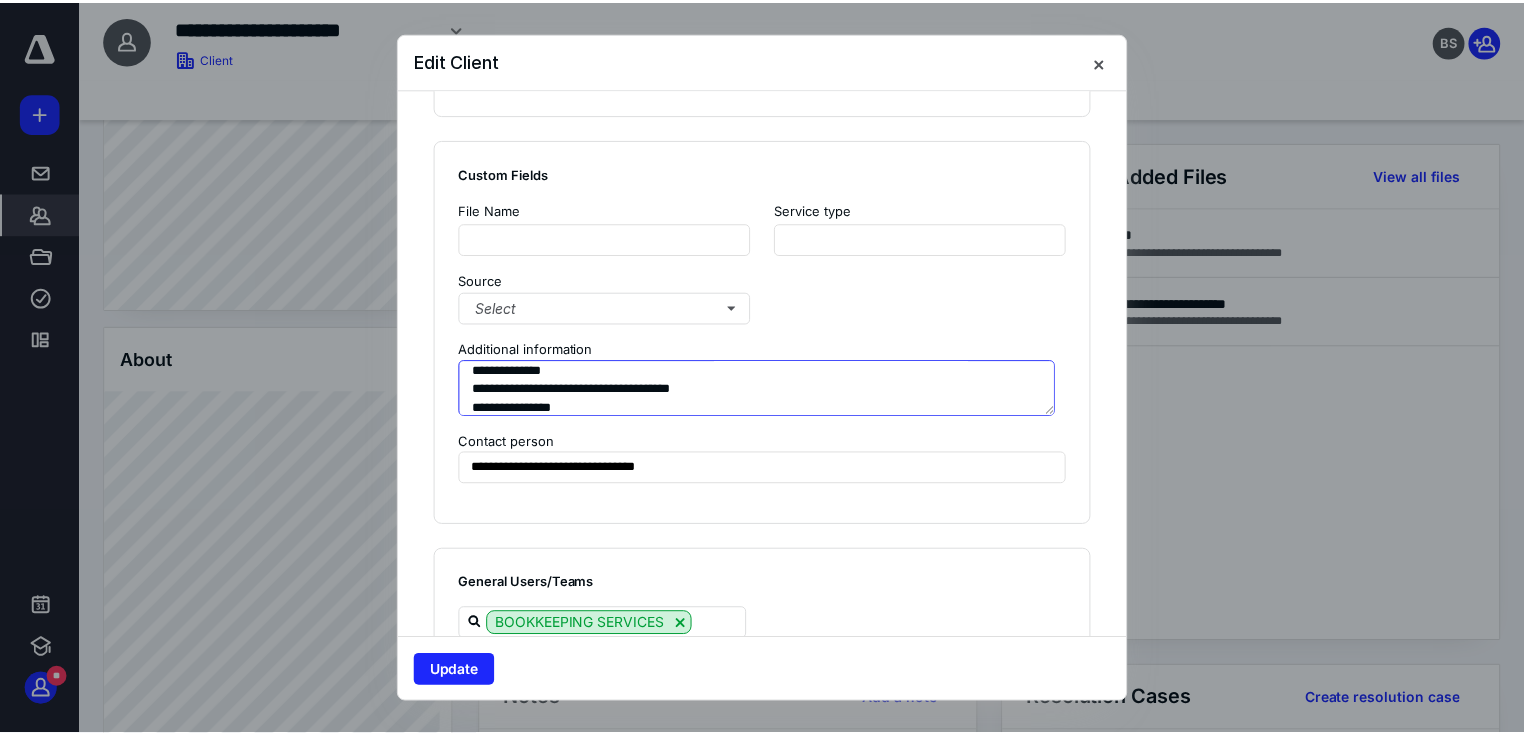 scroll, scrollTop: 413, scrollLeft: 0, axis: vertical 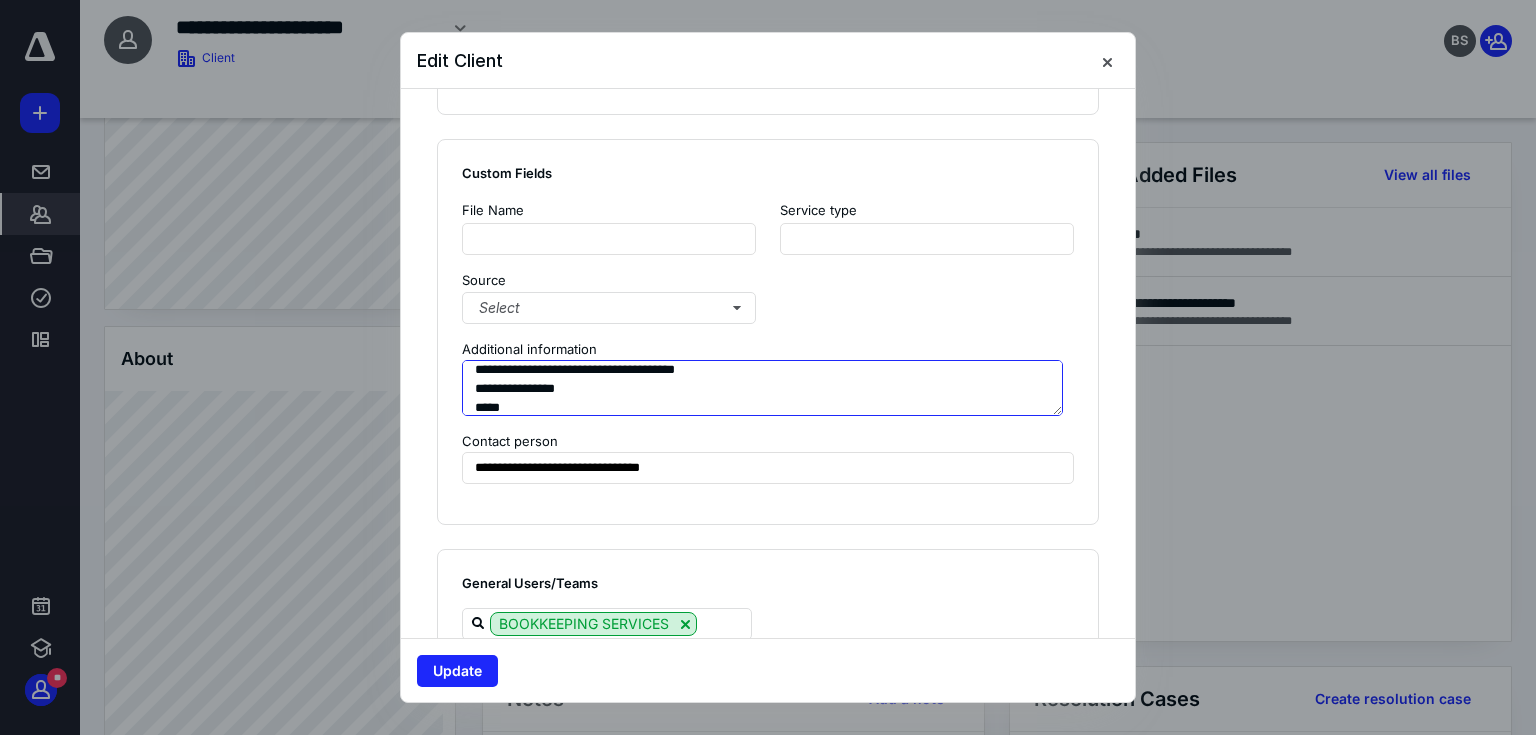 click on "**********" at bounding box center [762, 388] 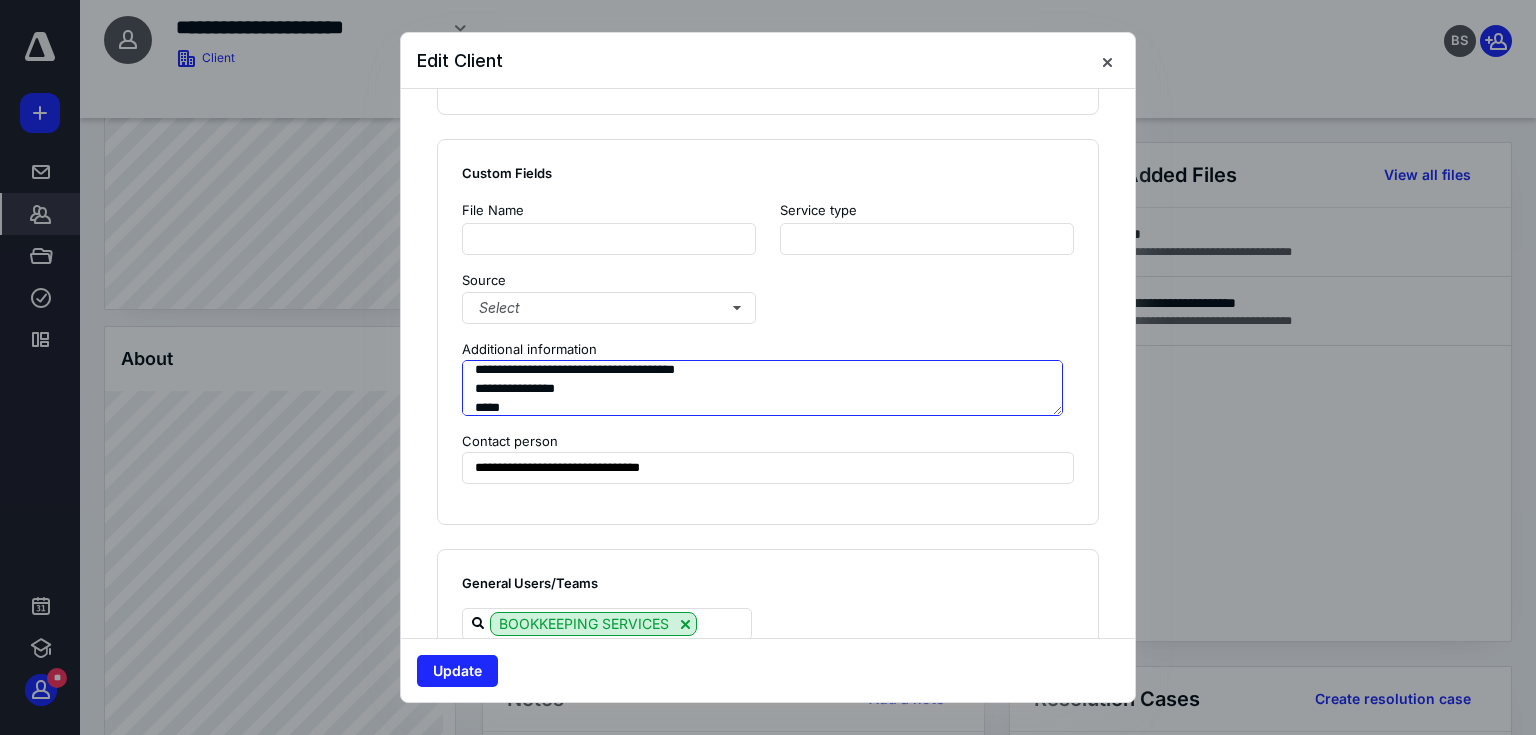 click on "**********" at bounding box center [762, 388] 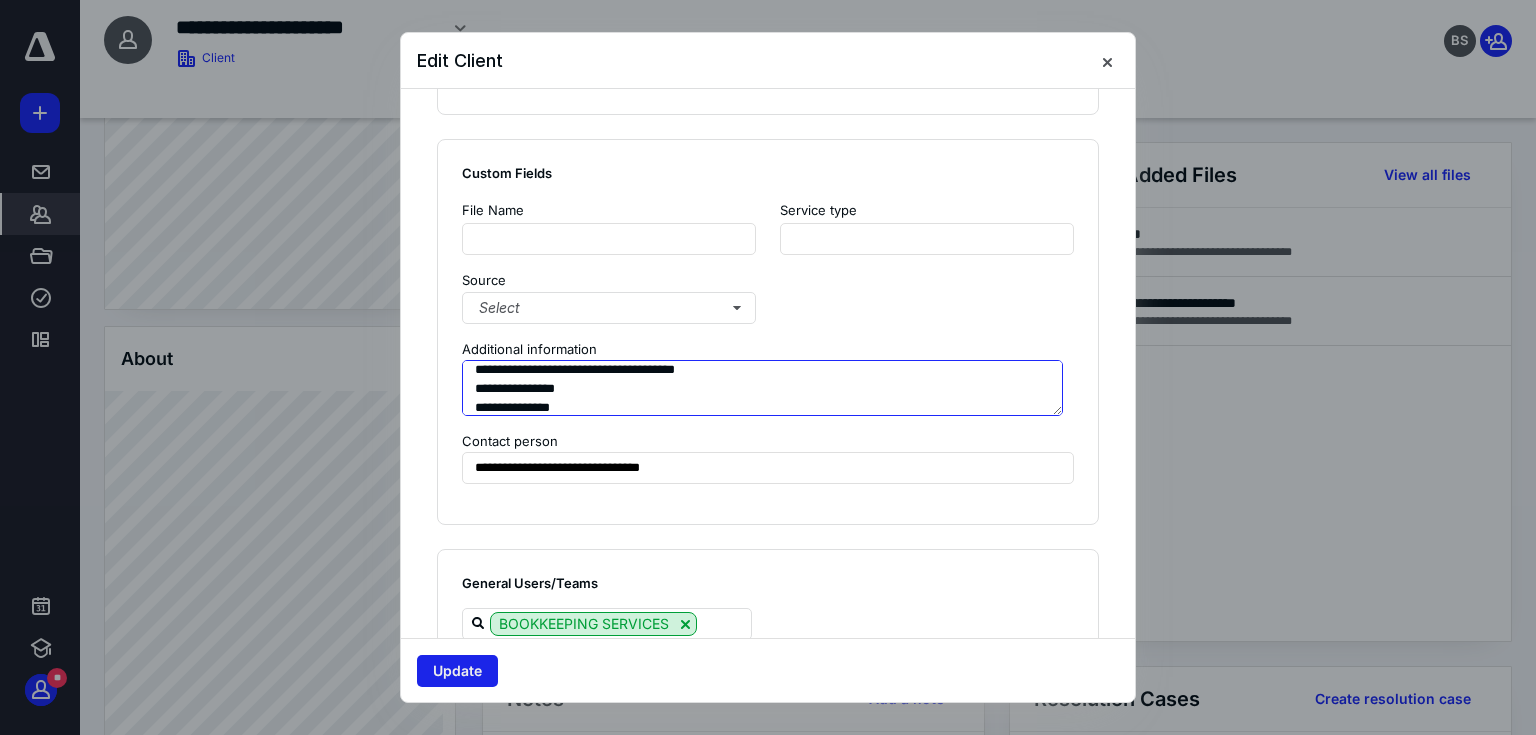 type on "**********" 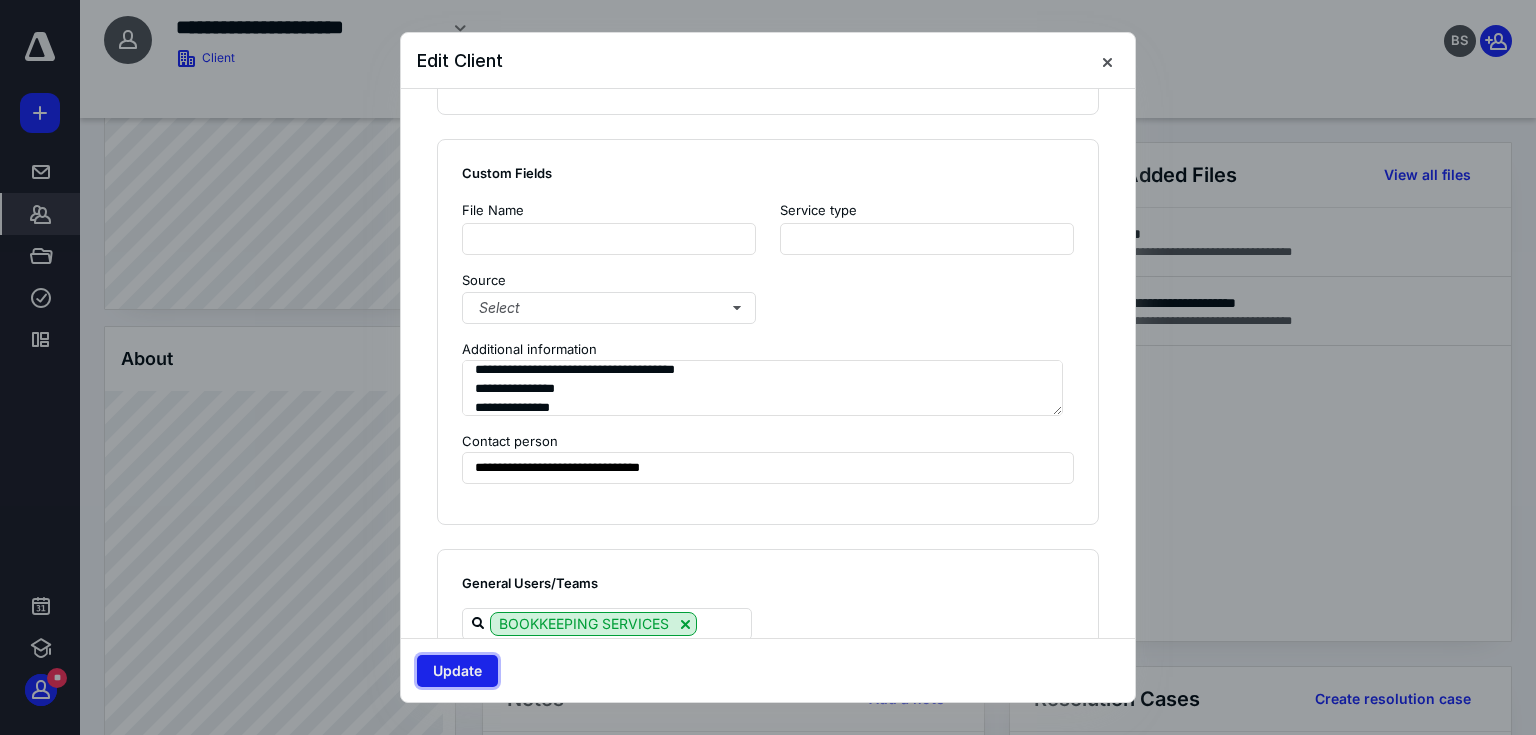 click on "Update" at bounding box center [457, 671] 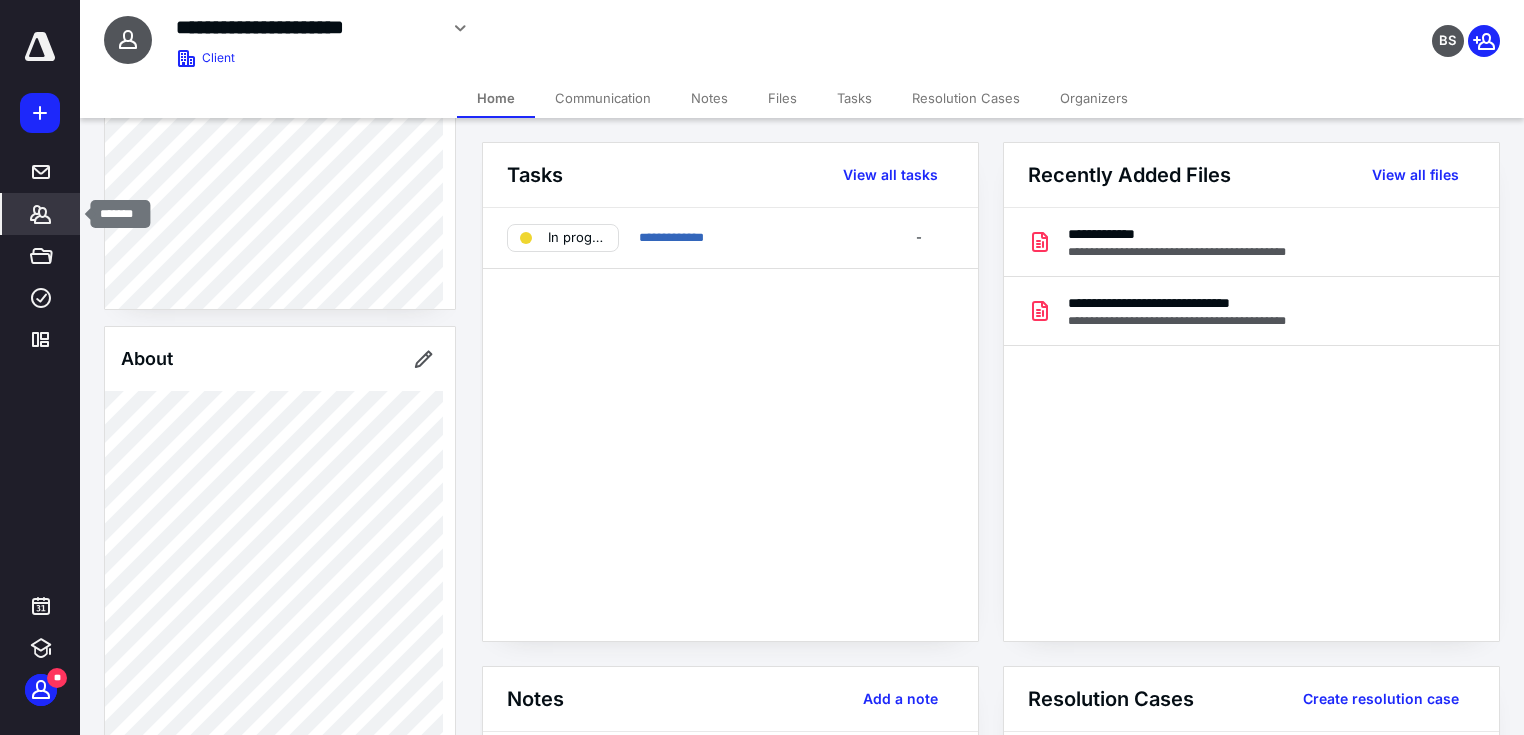 click 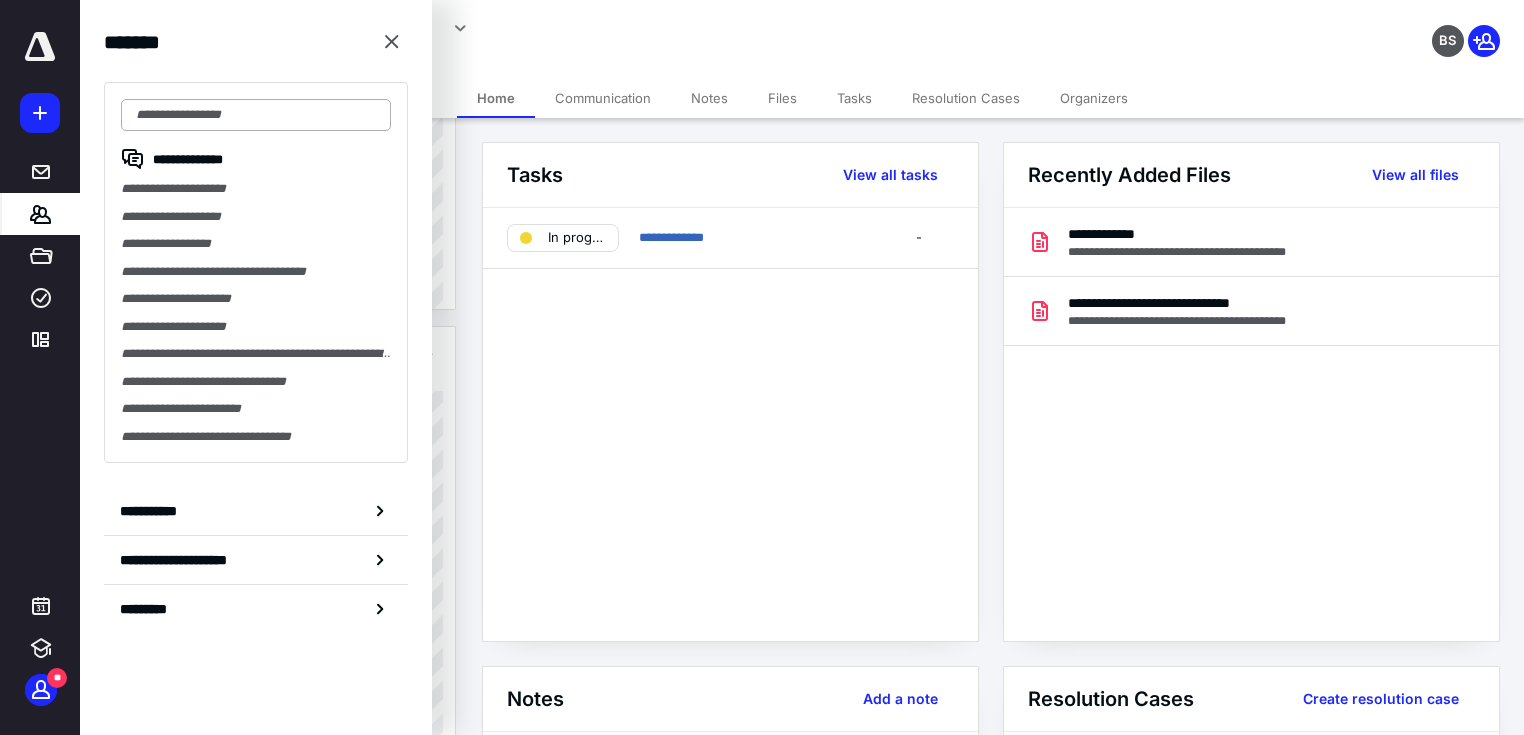 click at bounding box center (256, 115) 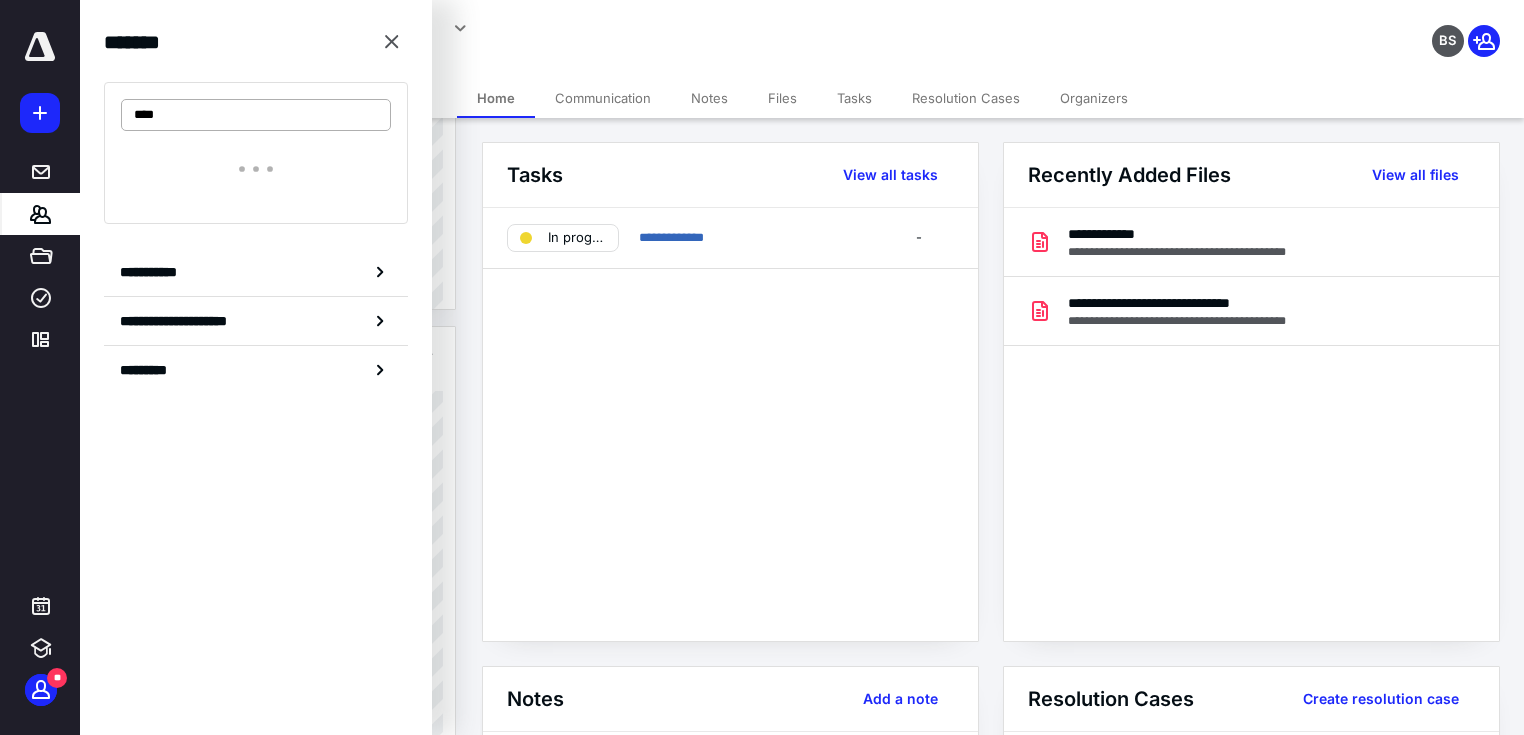 type on "*****" 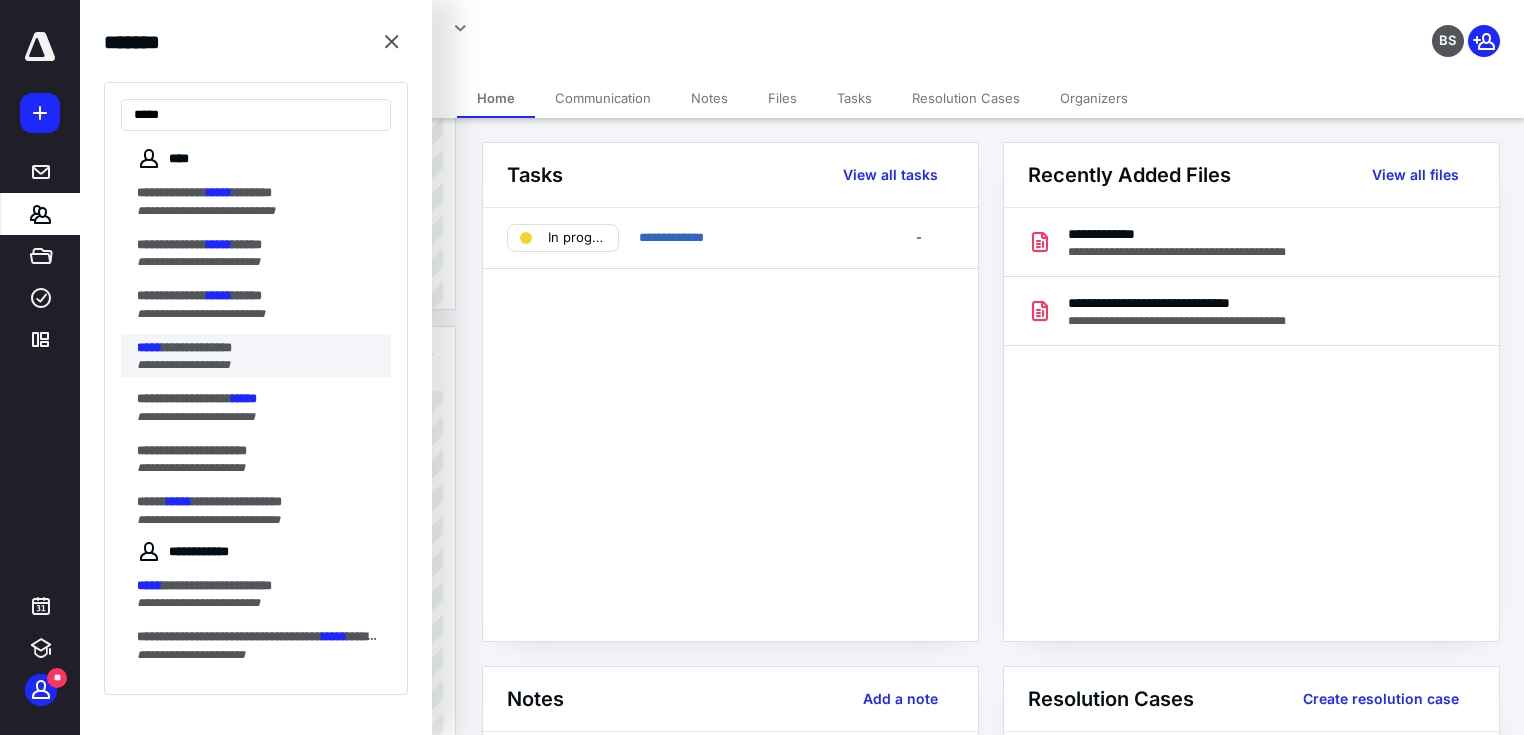 click on "**********" at bounding box center [183, 365] 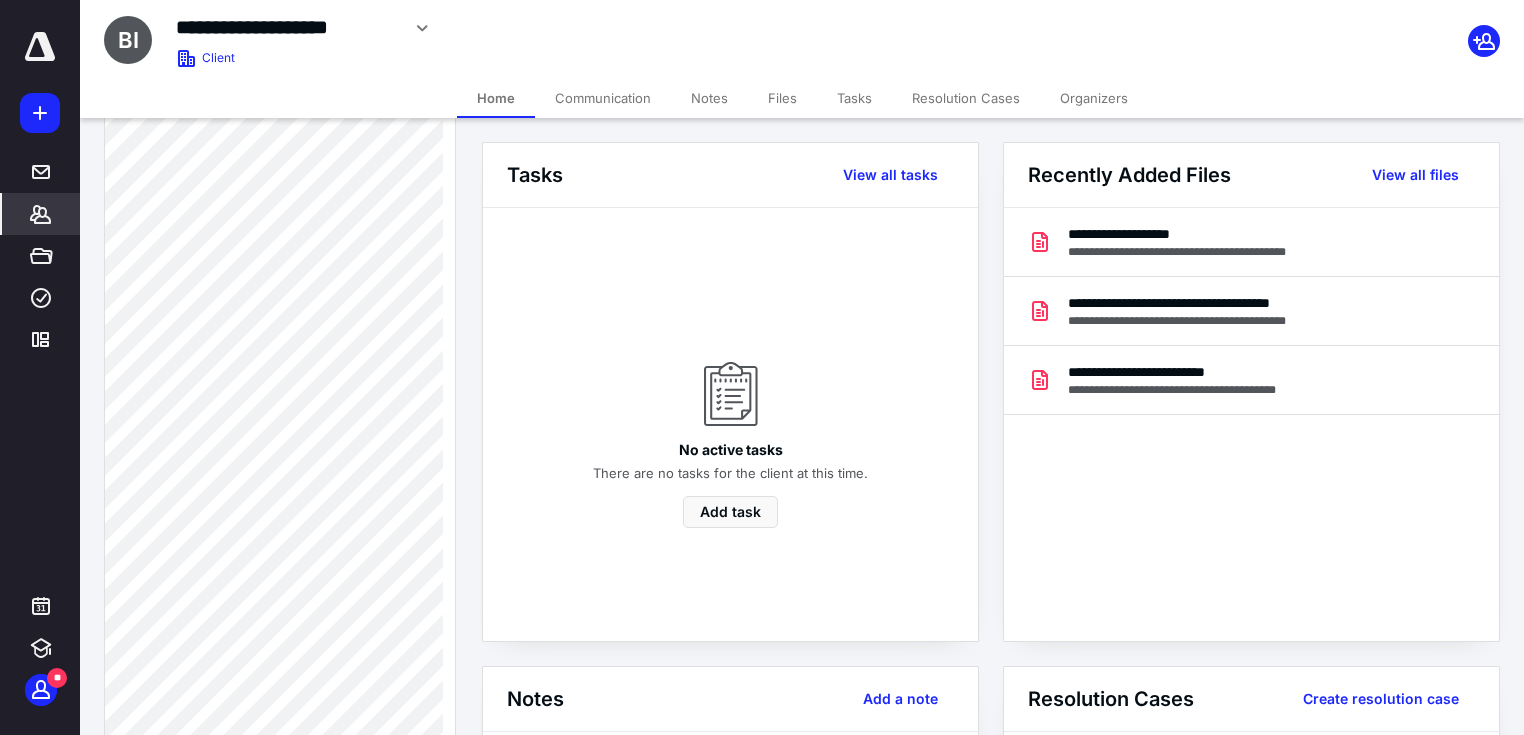scroll, scrollTop: 1333, scrollLeft: 0, axis: vertical 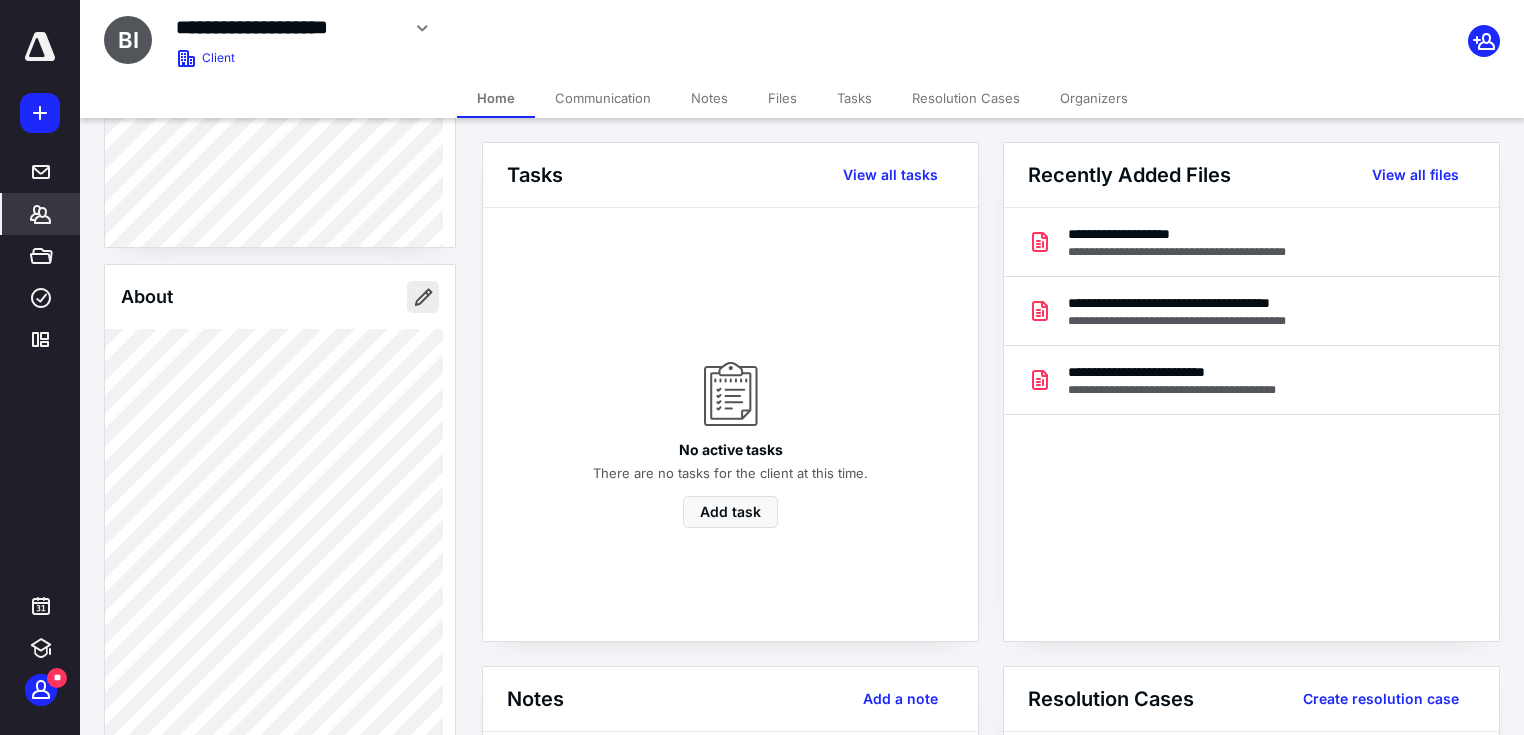 click at bounding box center (423, 297) 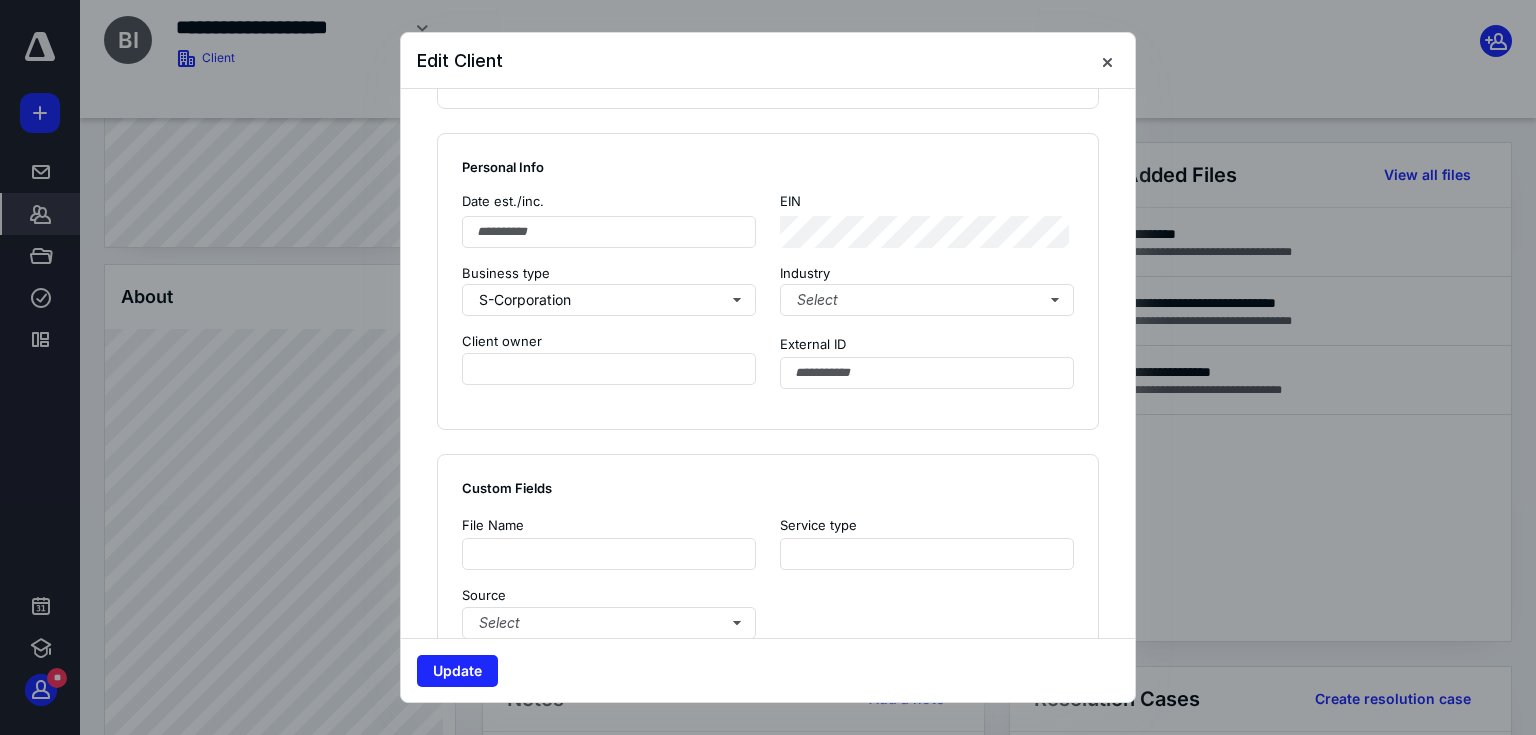 scroll, scrollTop: 1576, scrollLeft: 0, axis: vertical 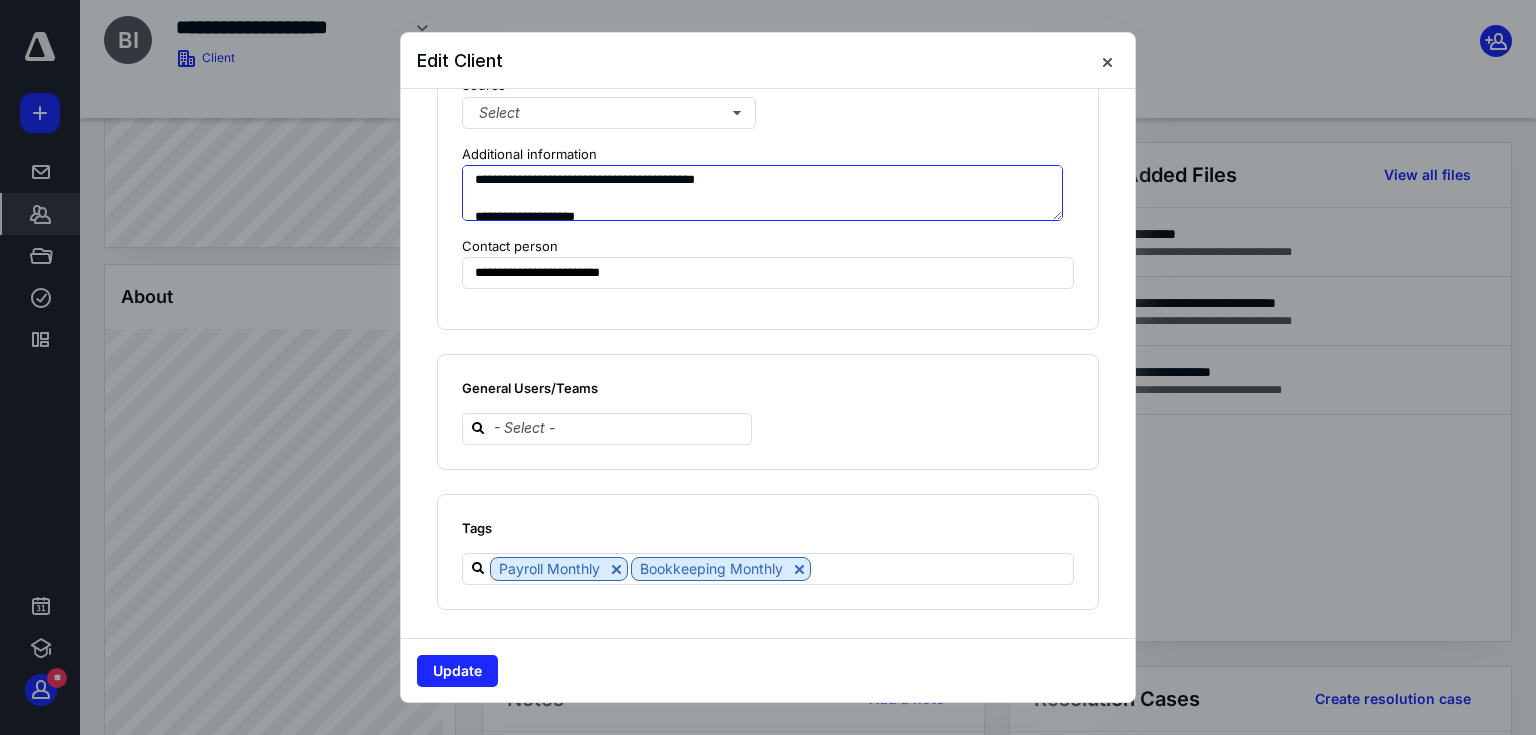 click on "**********" at bounding box center (762, 193) 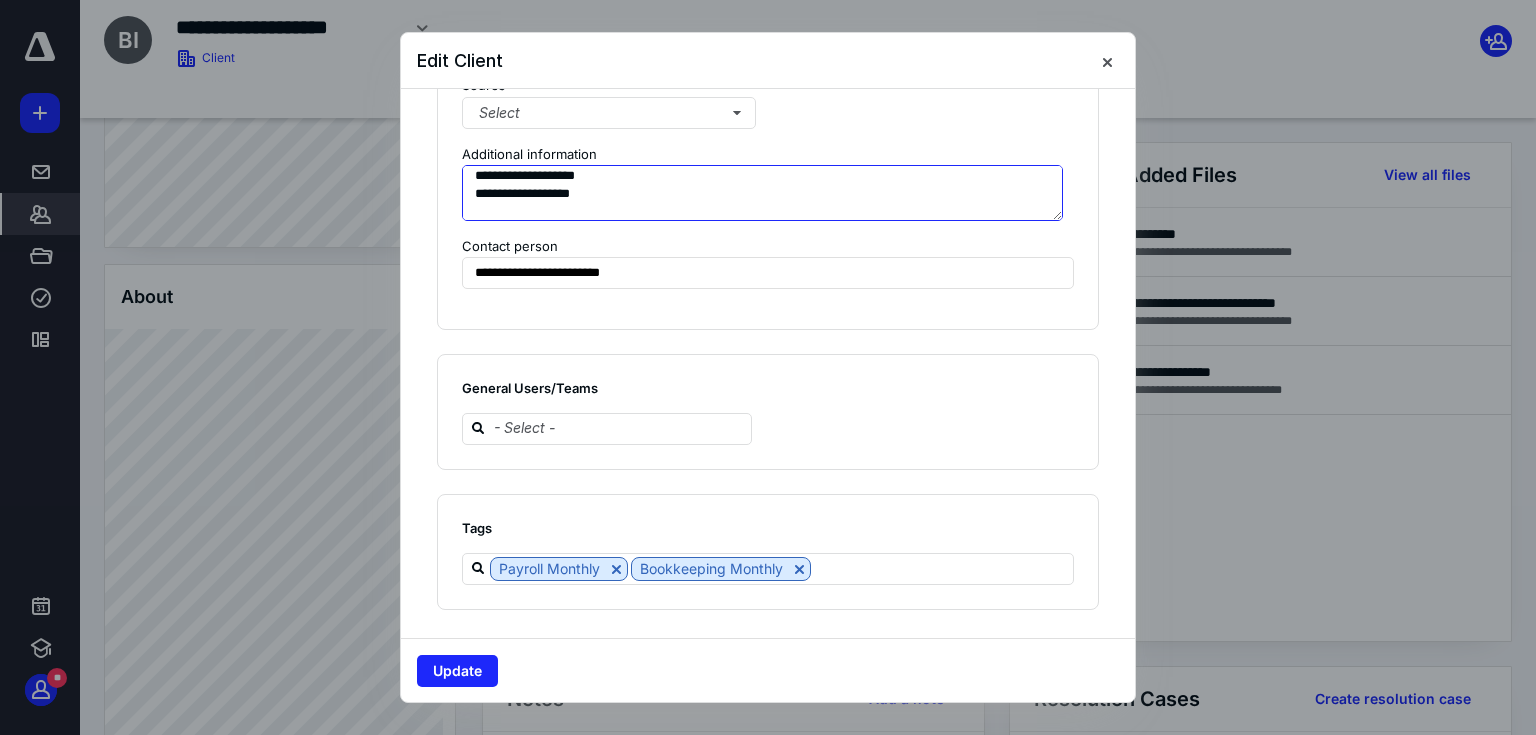 scroll, scrollTop: 79, scrollLeft: 0, axis: vertical 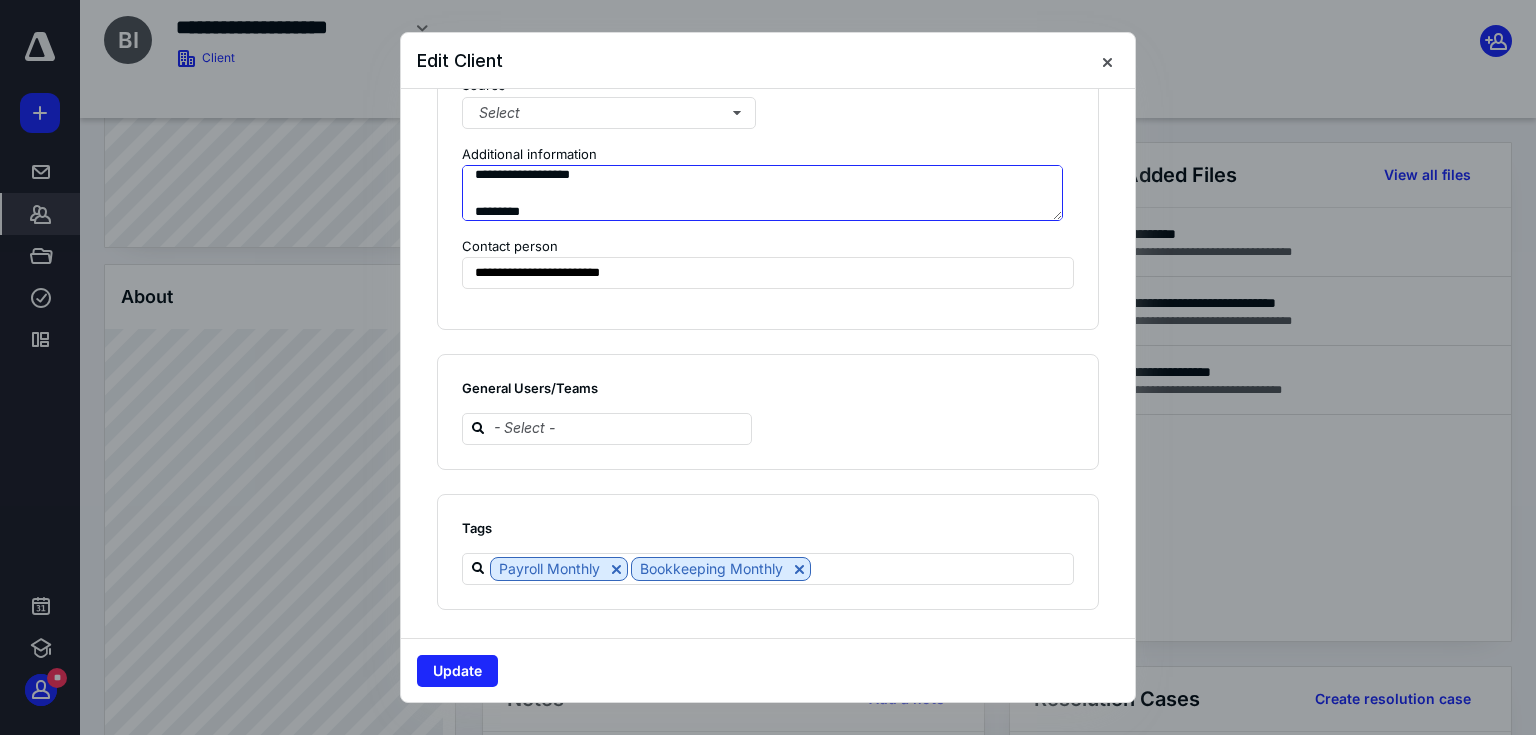 click at bounding box center (762, 193) 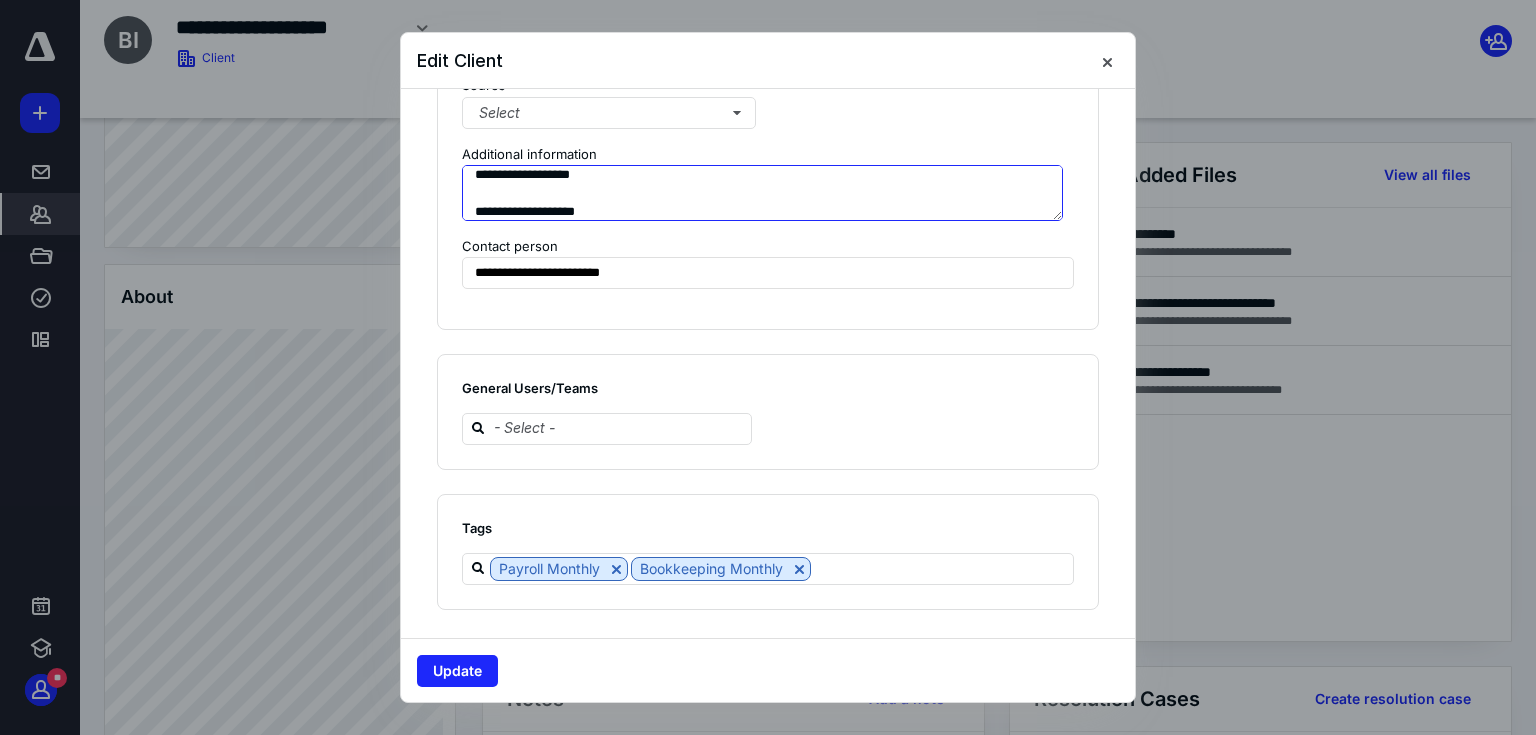 scroll, scrollTop: 97, scrollLeft: 0, axis: vertical 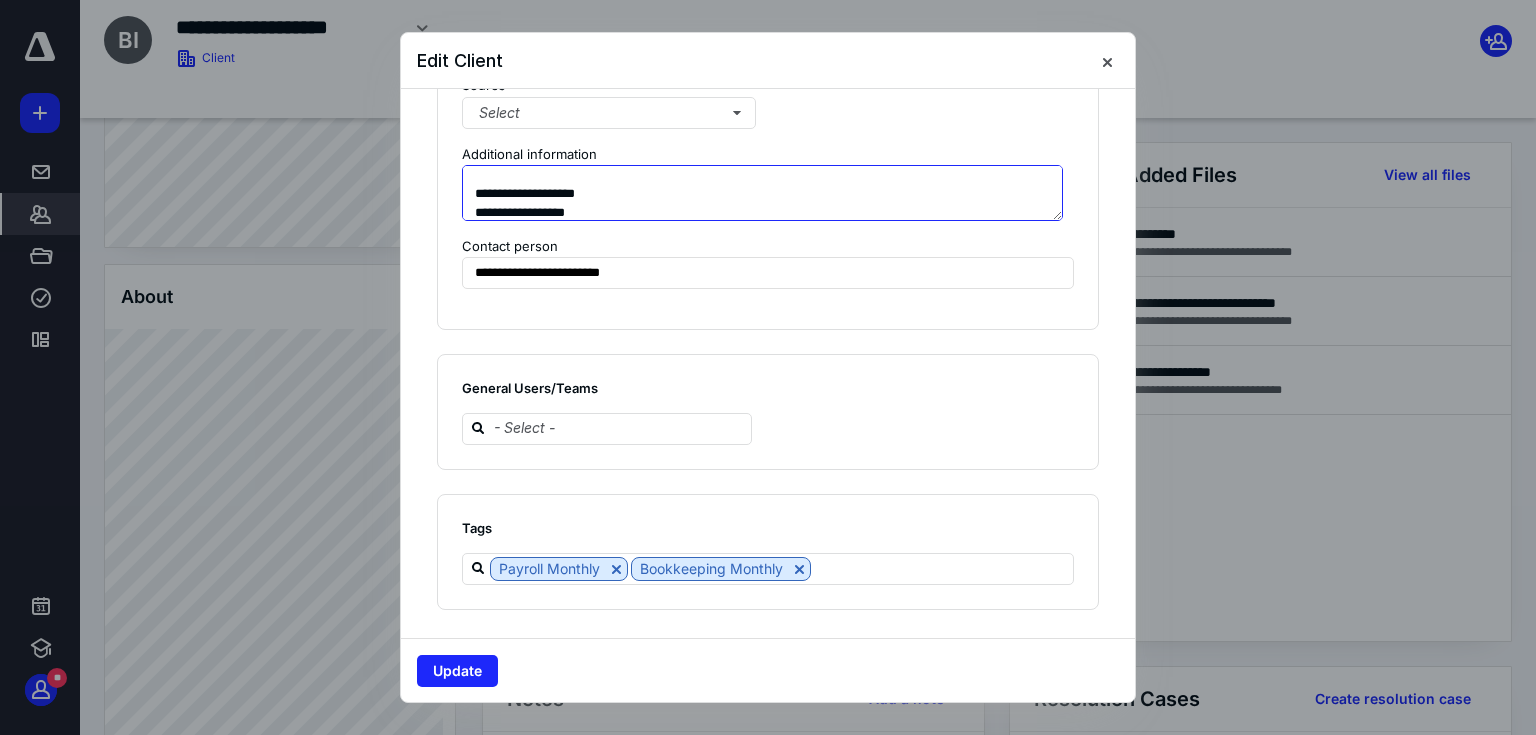 drag, startPoint x: 529, startPoint y: 207, endPoint x: 639, endPoint y: 232, distance: 112.805145 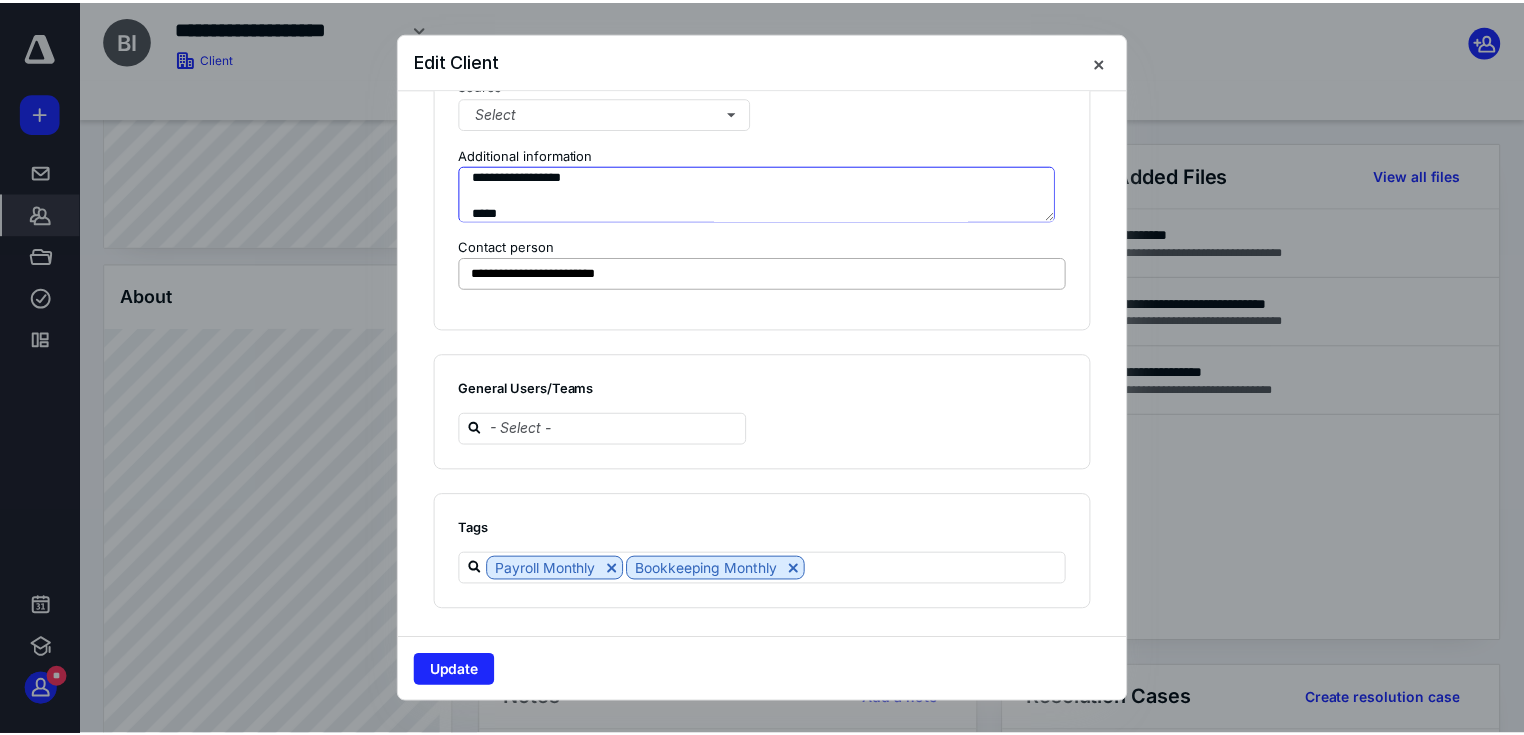 scroll, scrollTop: 172, scrollLeft: 0, axis: vertical 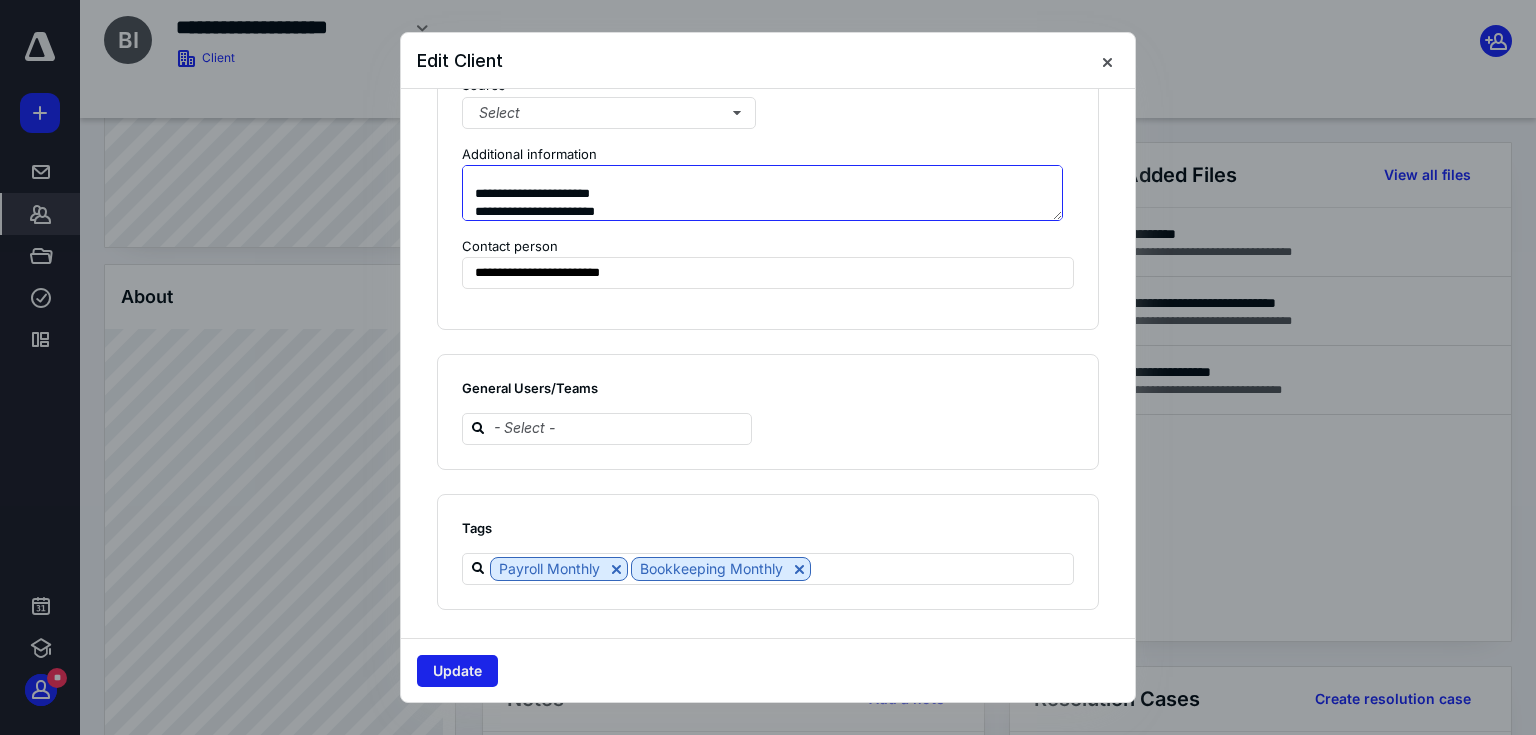type on "**********" 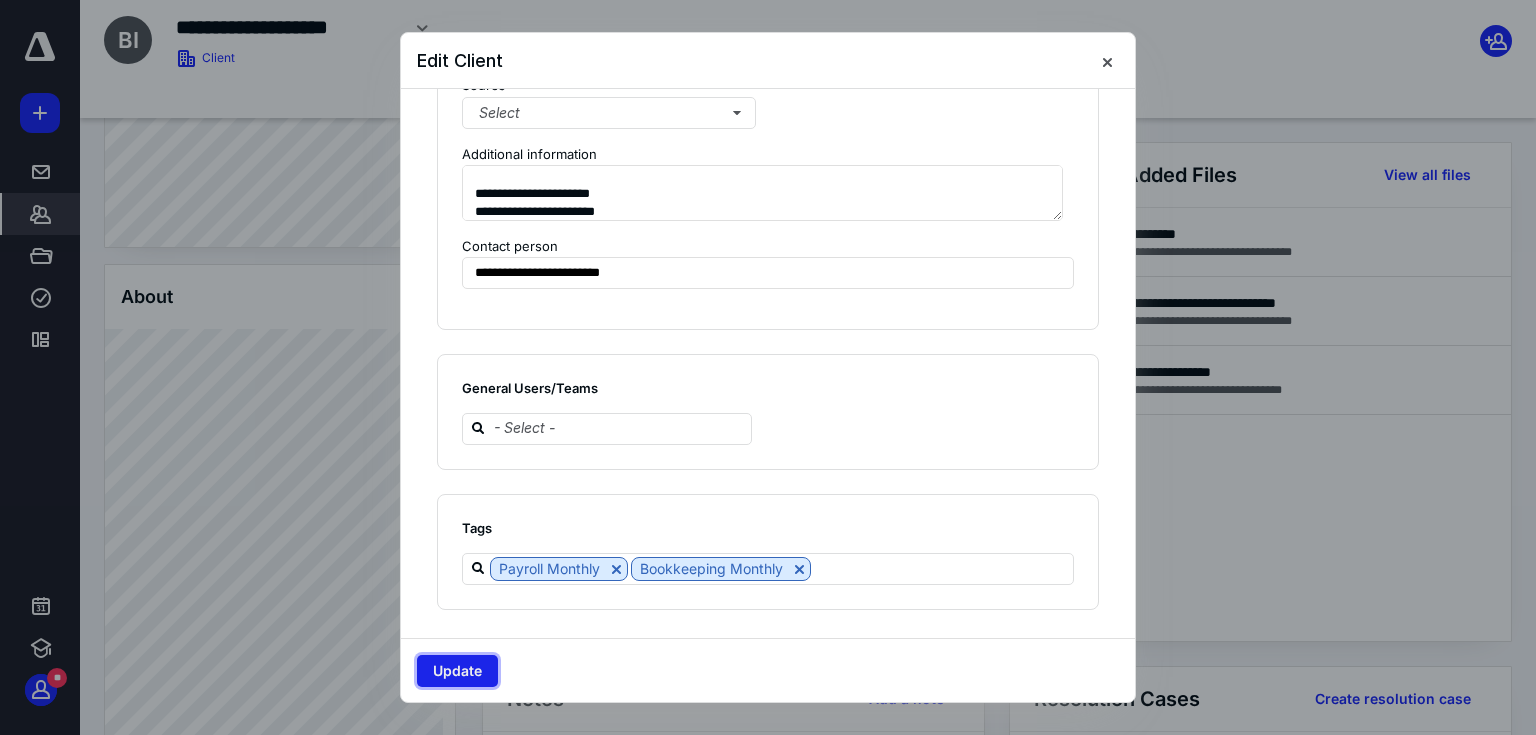 click on "Update" at bounding box center (457, 671) 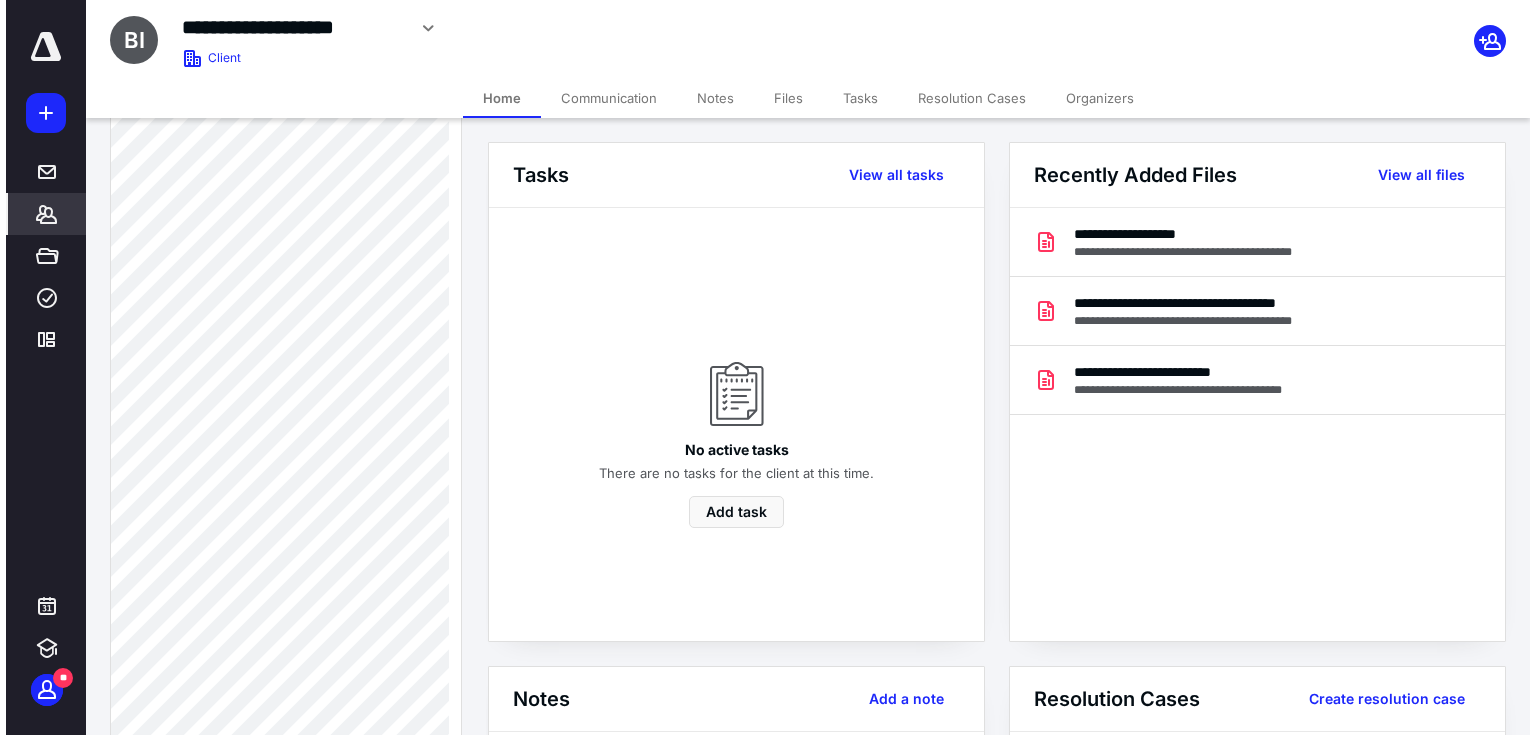 scroll, scrollTop: 435, scrollLeft: 0, axis: vertical 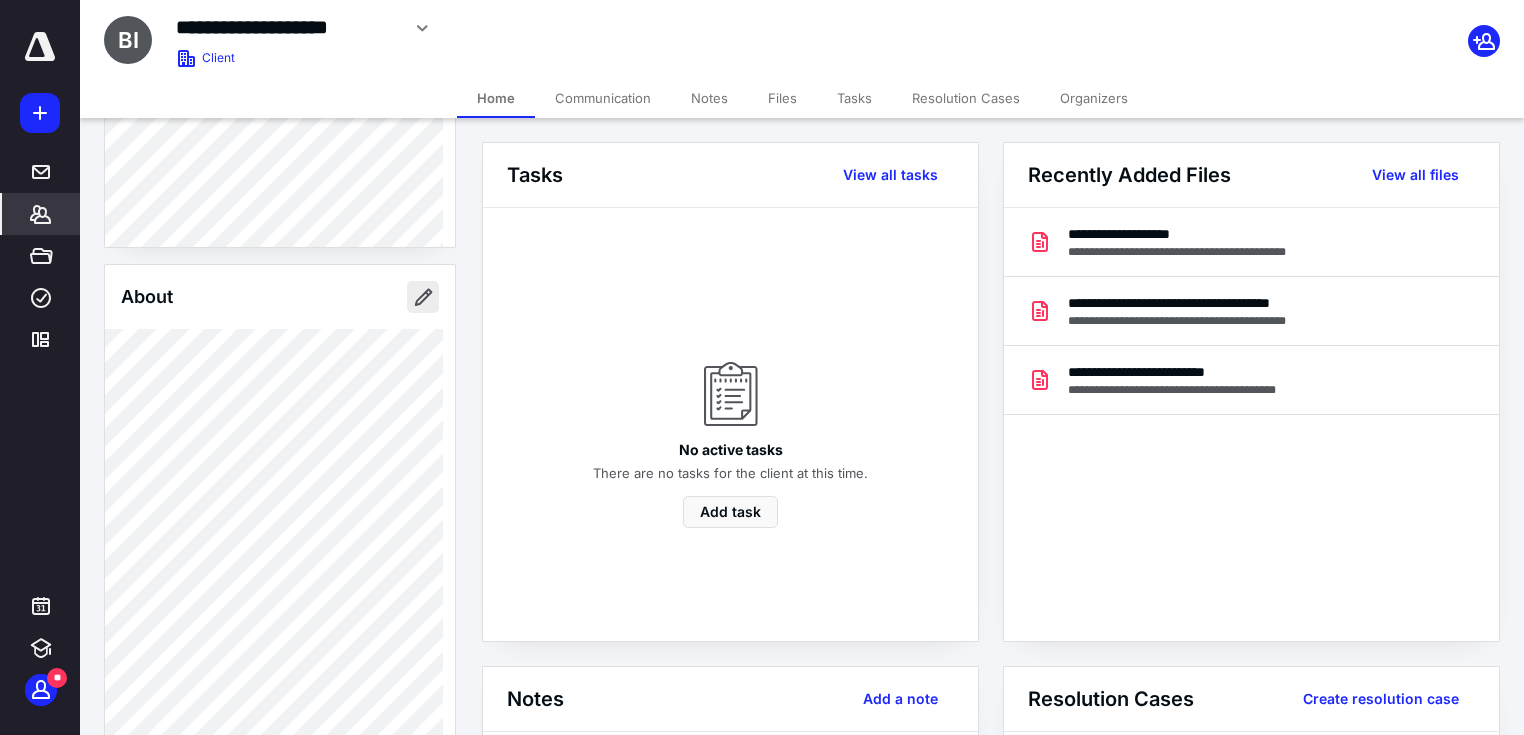 click at bounding box center [423, 297] 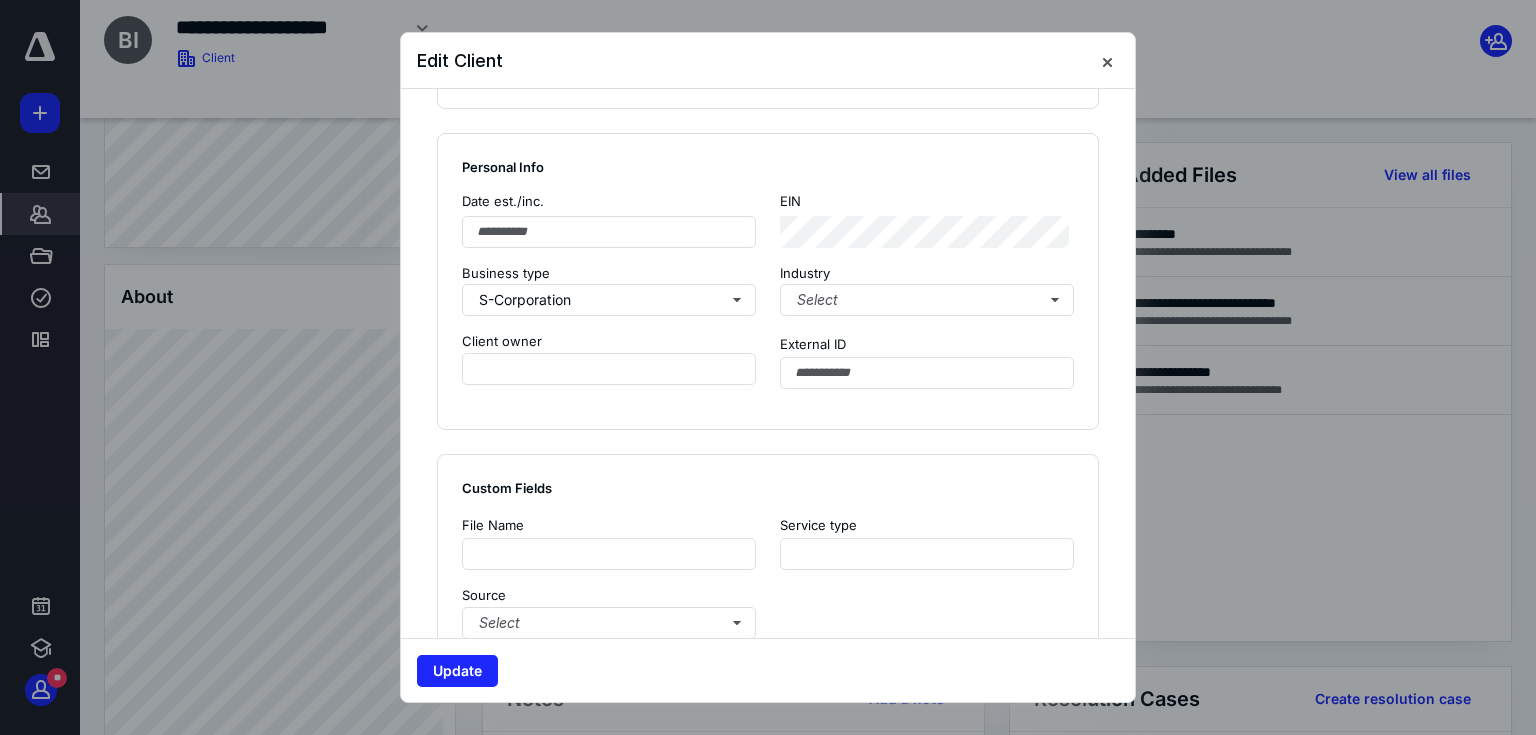 scroll, scrollTop: 1333, scrollLeft: 0, axis: vertical 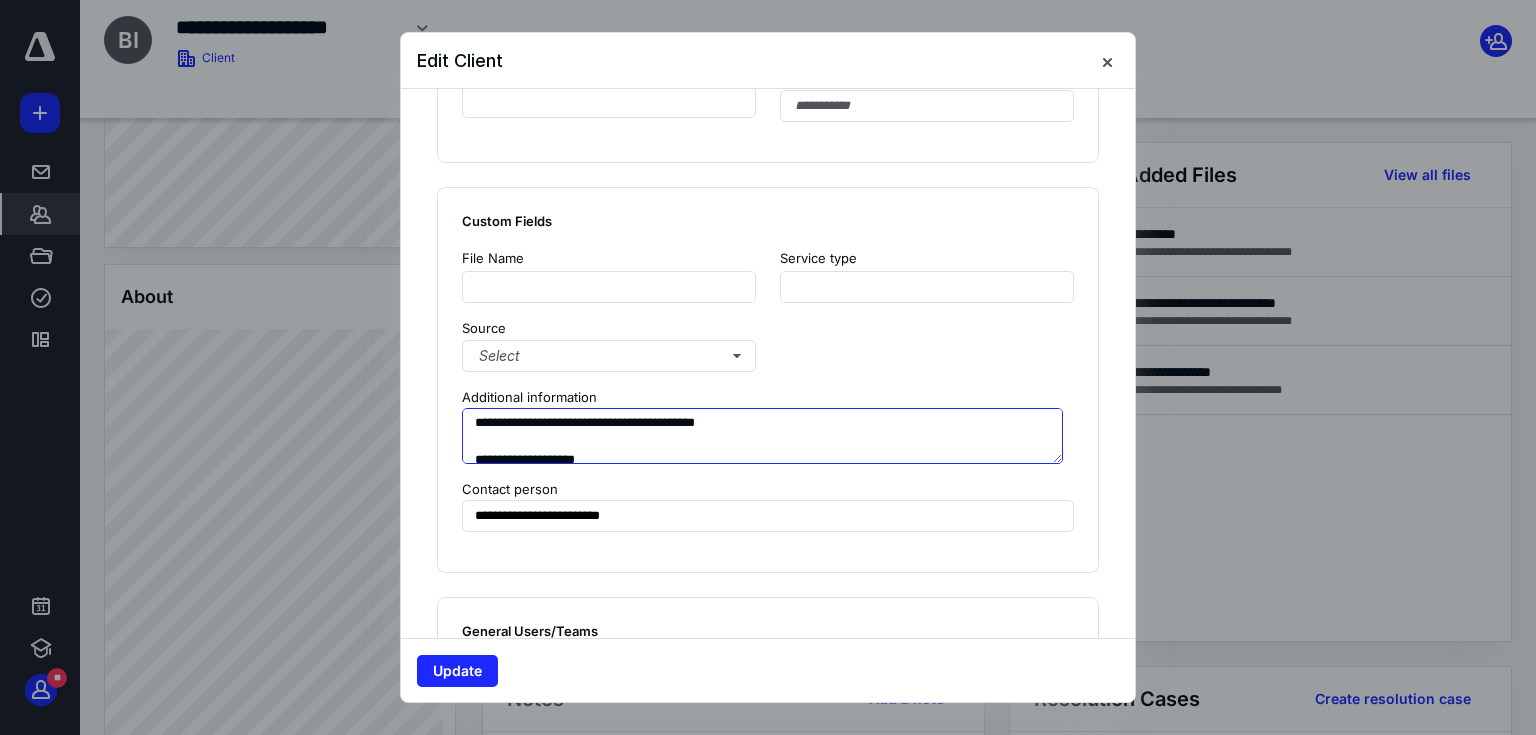 click at bounding box center [762, 436] 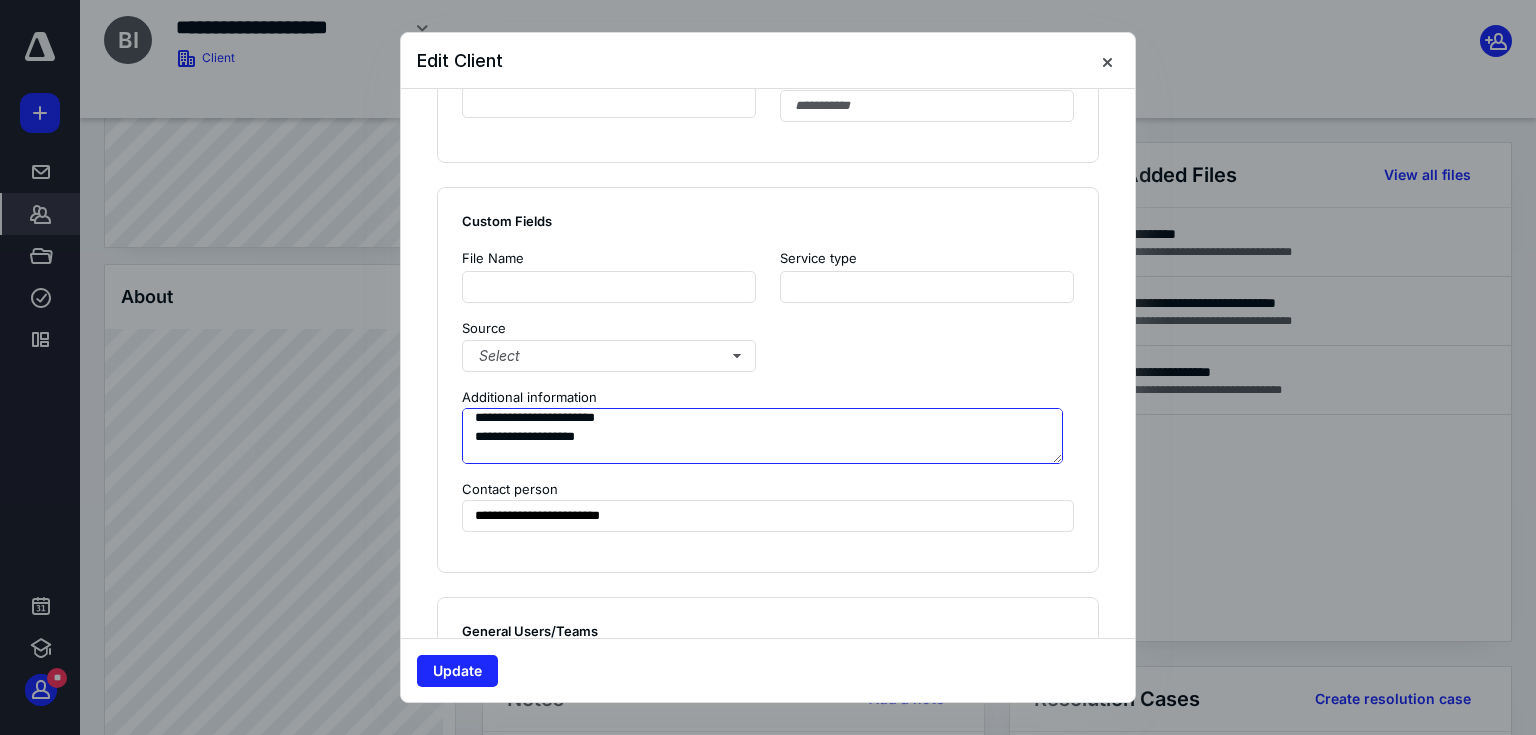 scroll, scrollTop: 228, scrollLeft: 0, axis: vertical 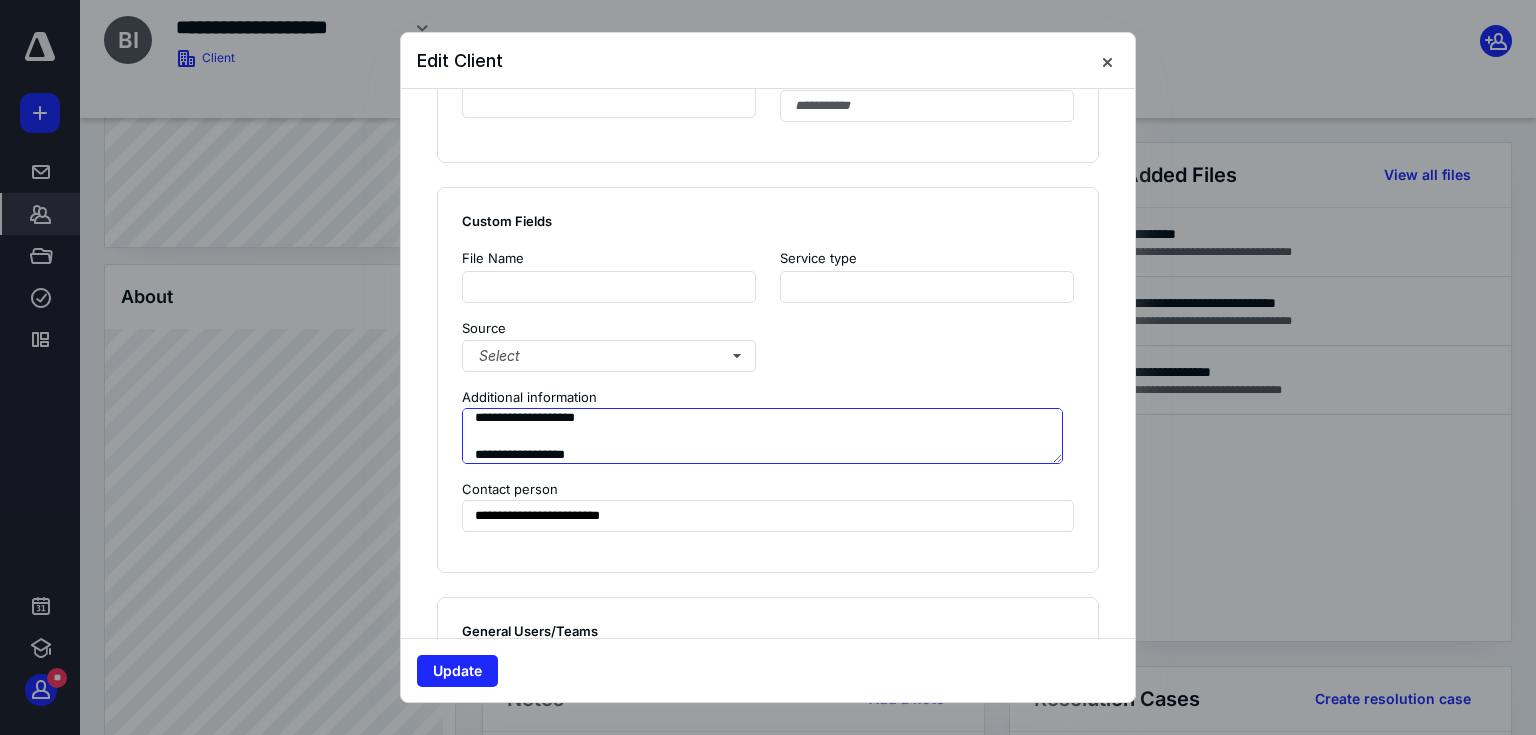 click at bounding box center (762, 436) 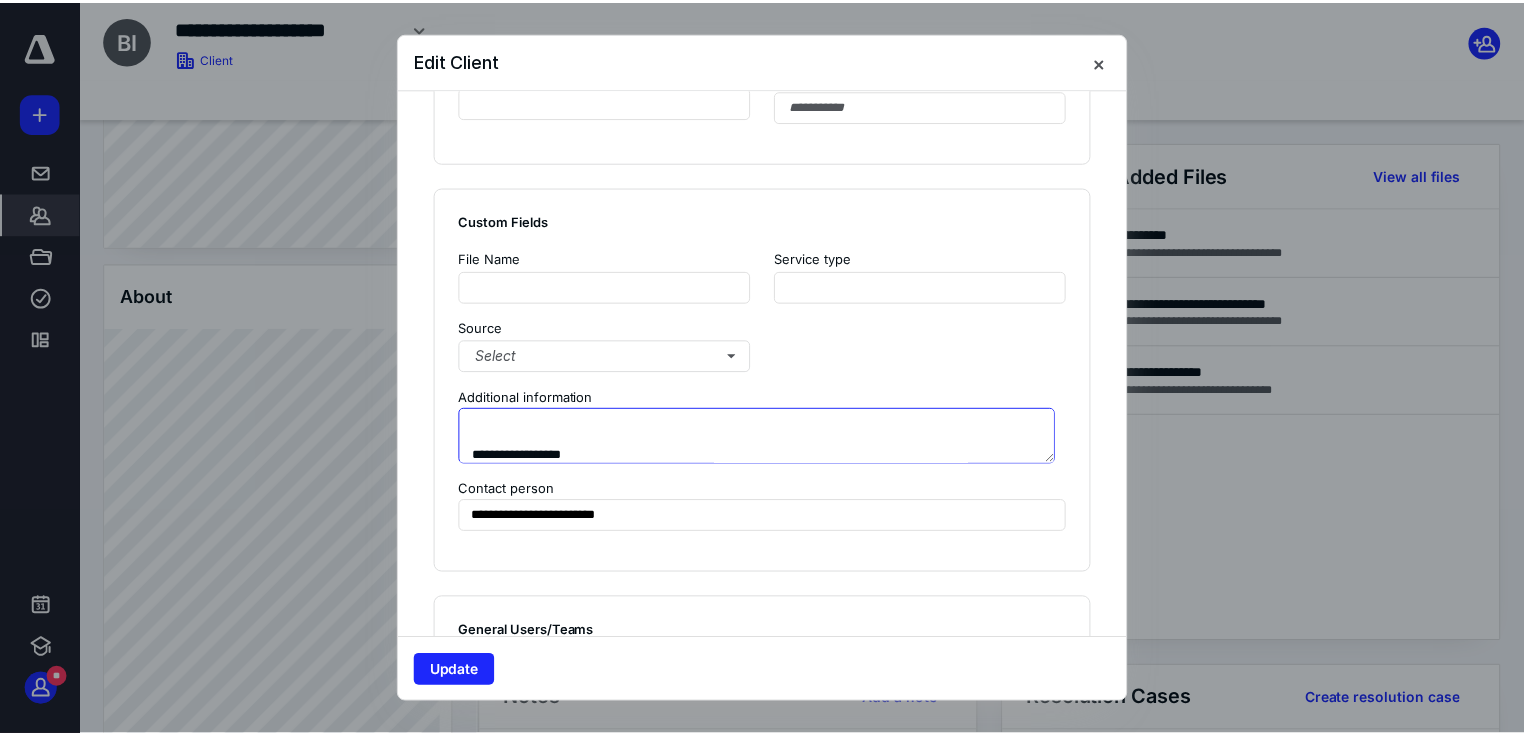 scroll, scrollTop: 264, scrollLeft: 0, axis: vertical 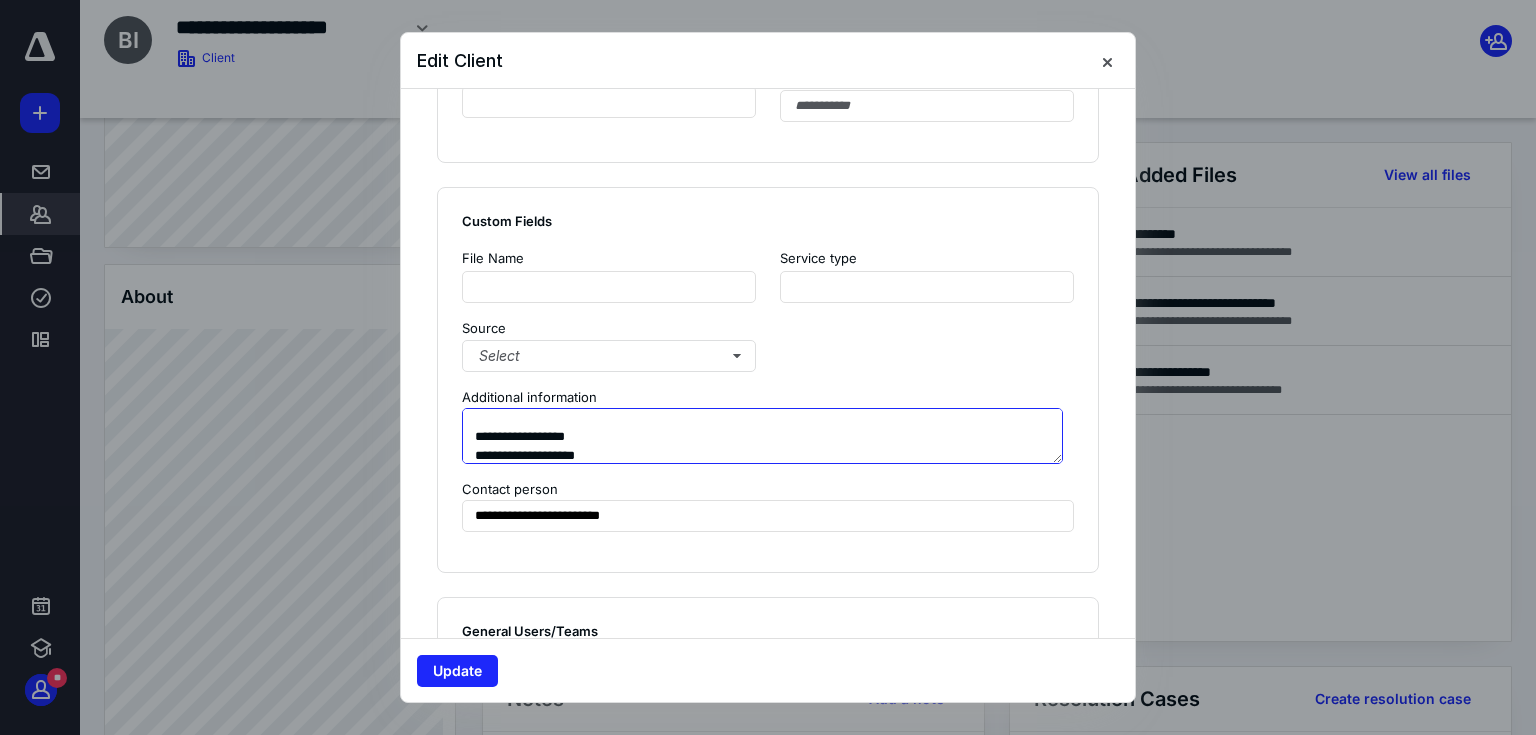 paste on "**********" 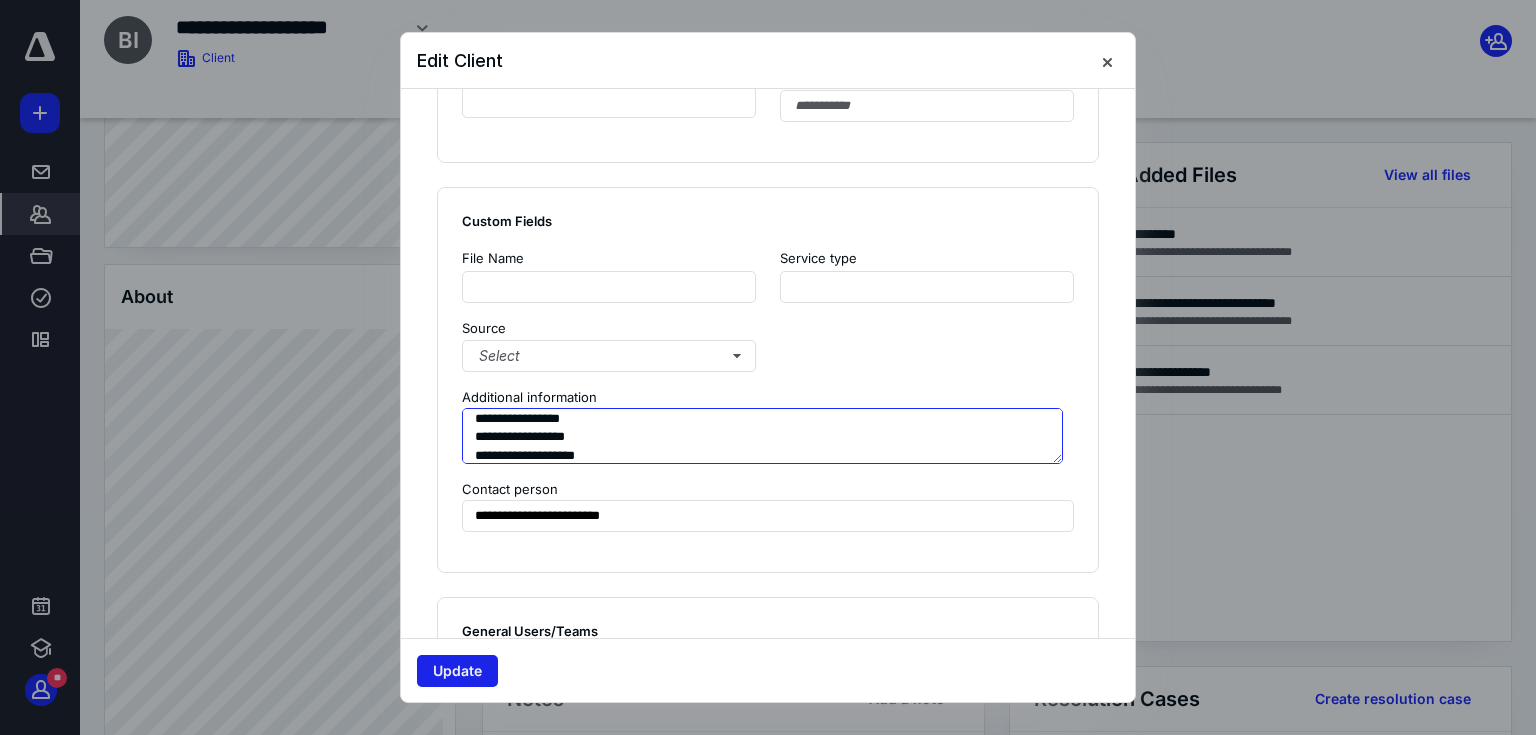 type on "**********" 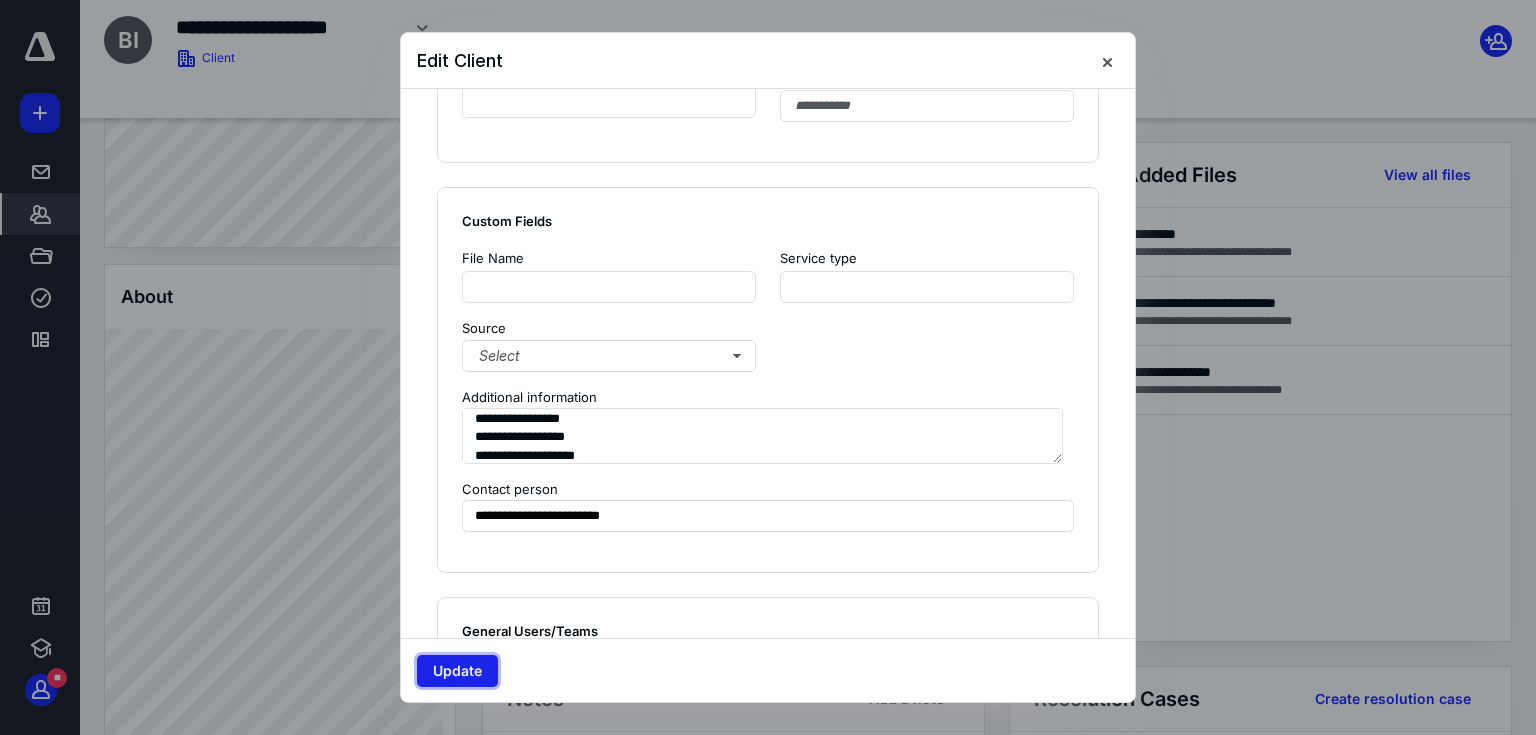 click on "Update" at bounding box center [457, 671] 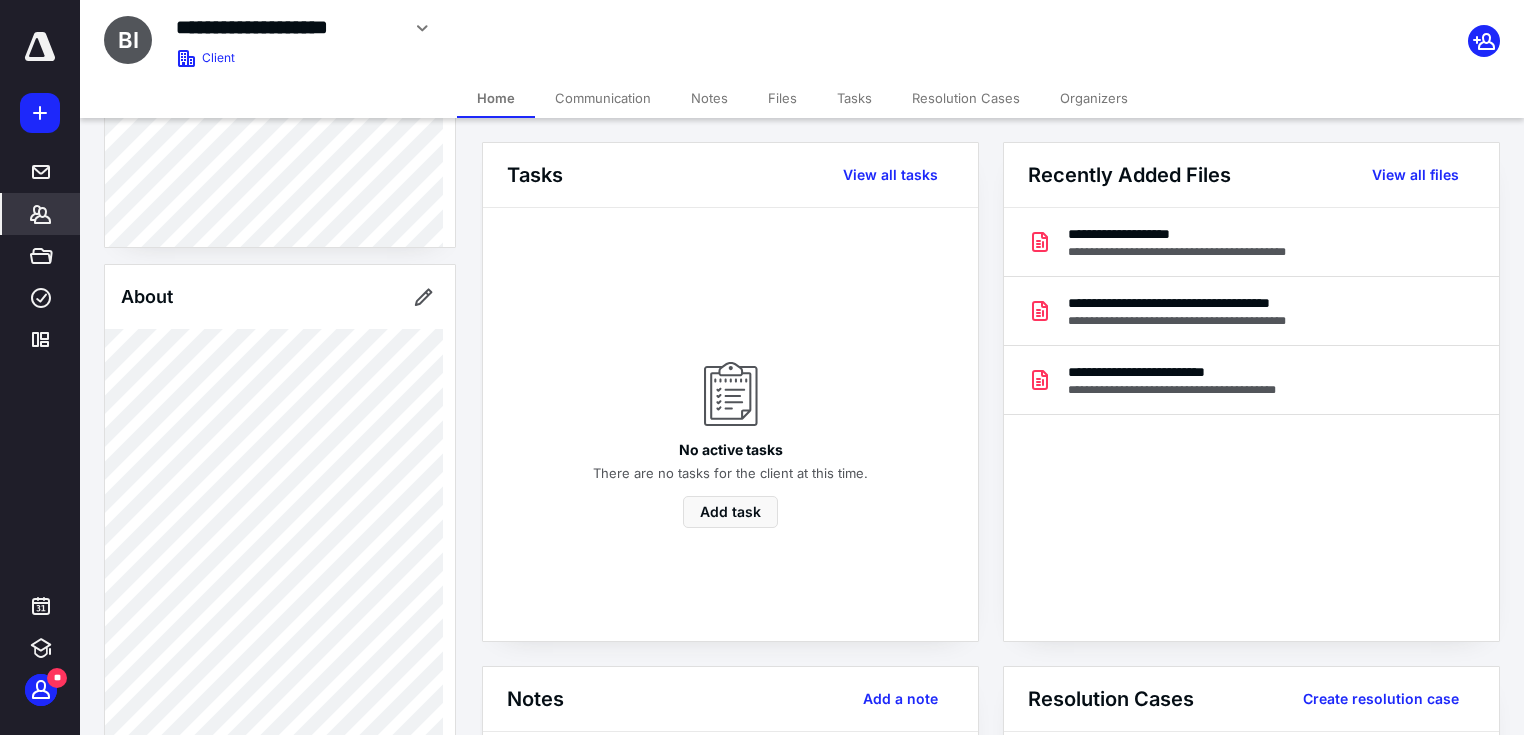 click 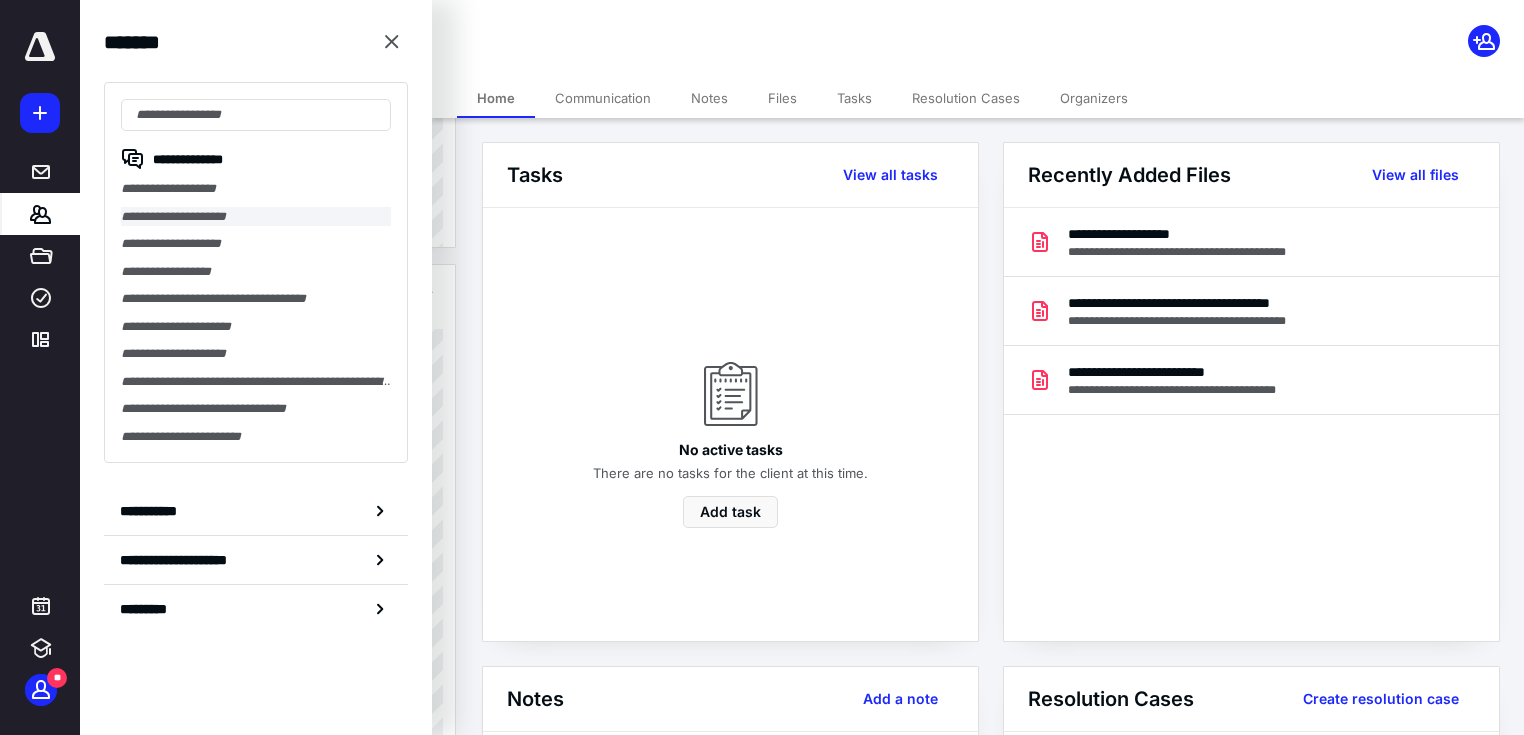 click on "**********" at bounding box center [256, 217] 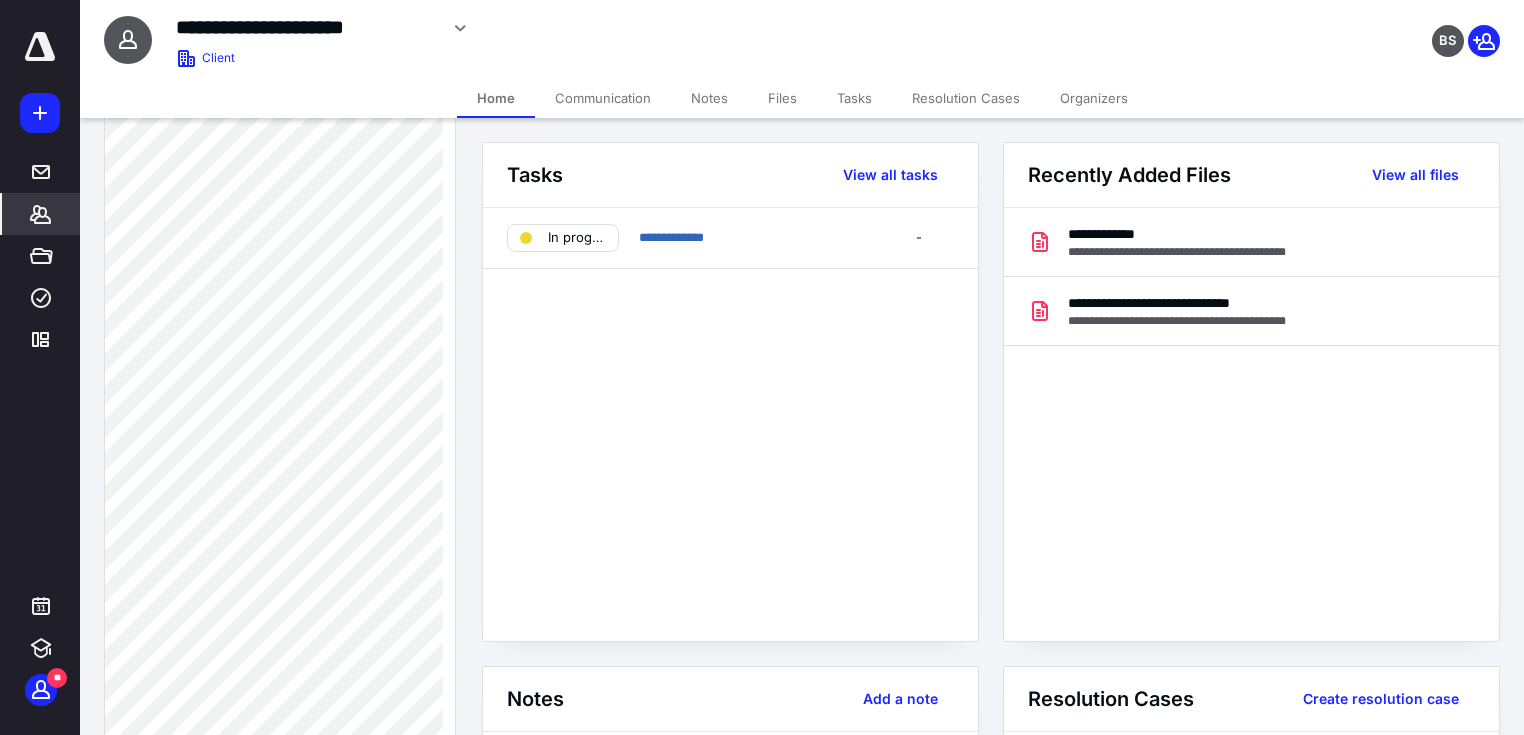 scroll, scrollTop: 796, scrollLeft: 0, axis: vertical 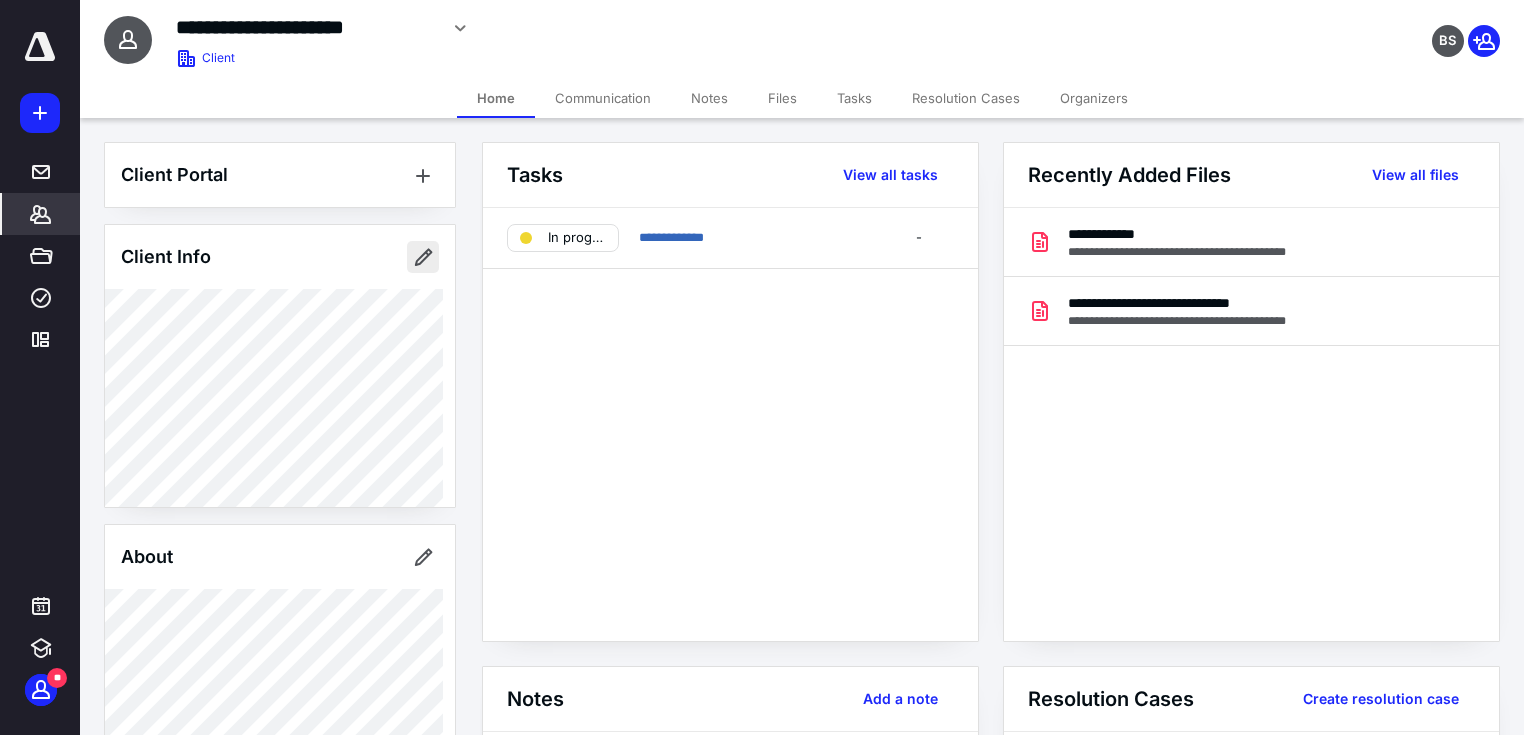 click at bounding box center [423, 257] 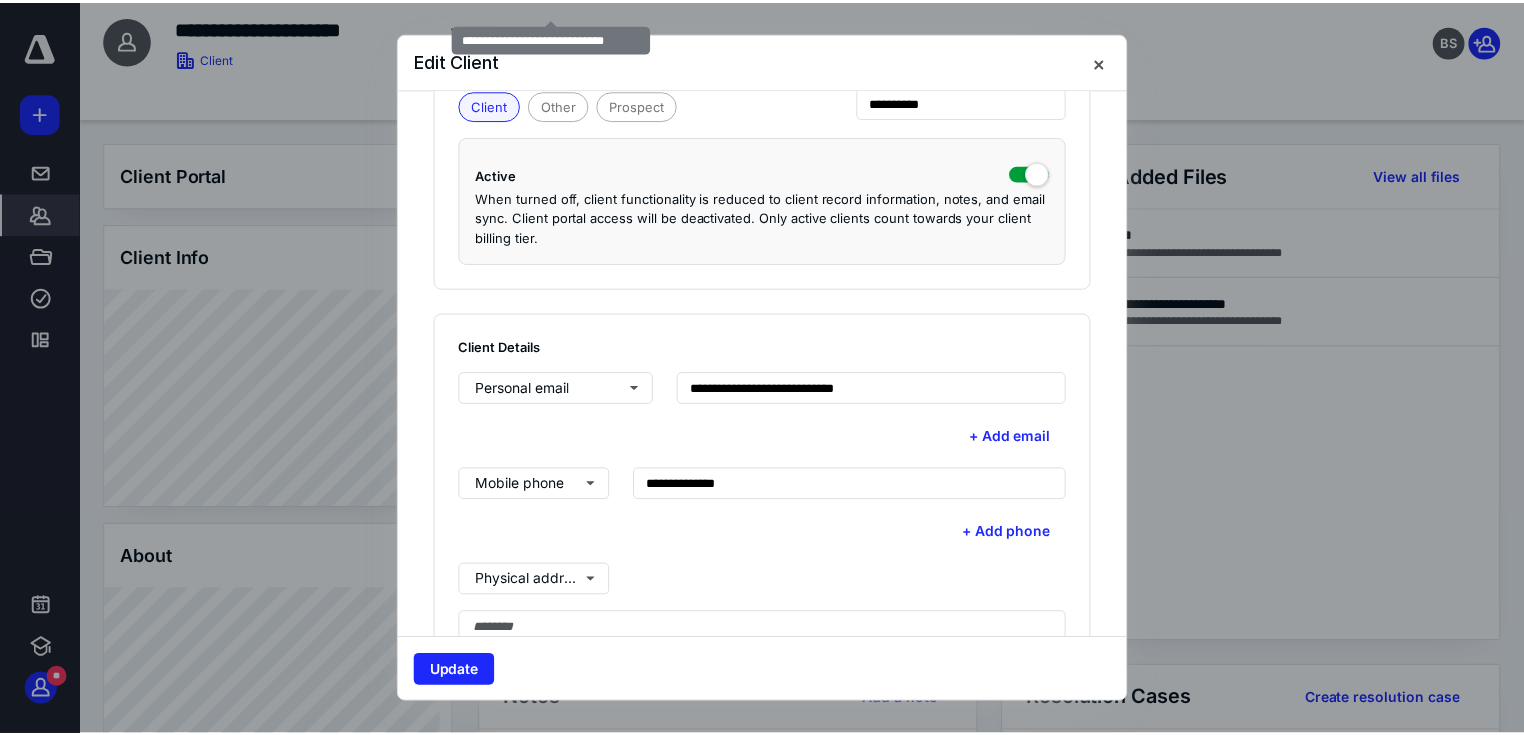 scroll, scrollTop: 533, scrollLeft: 0, axis: vertical 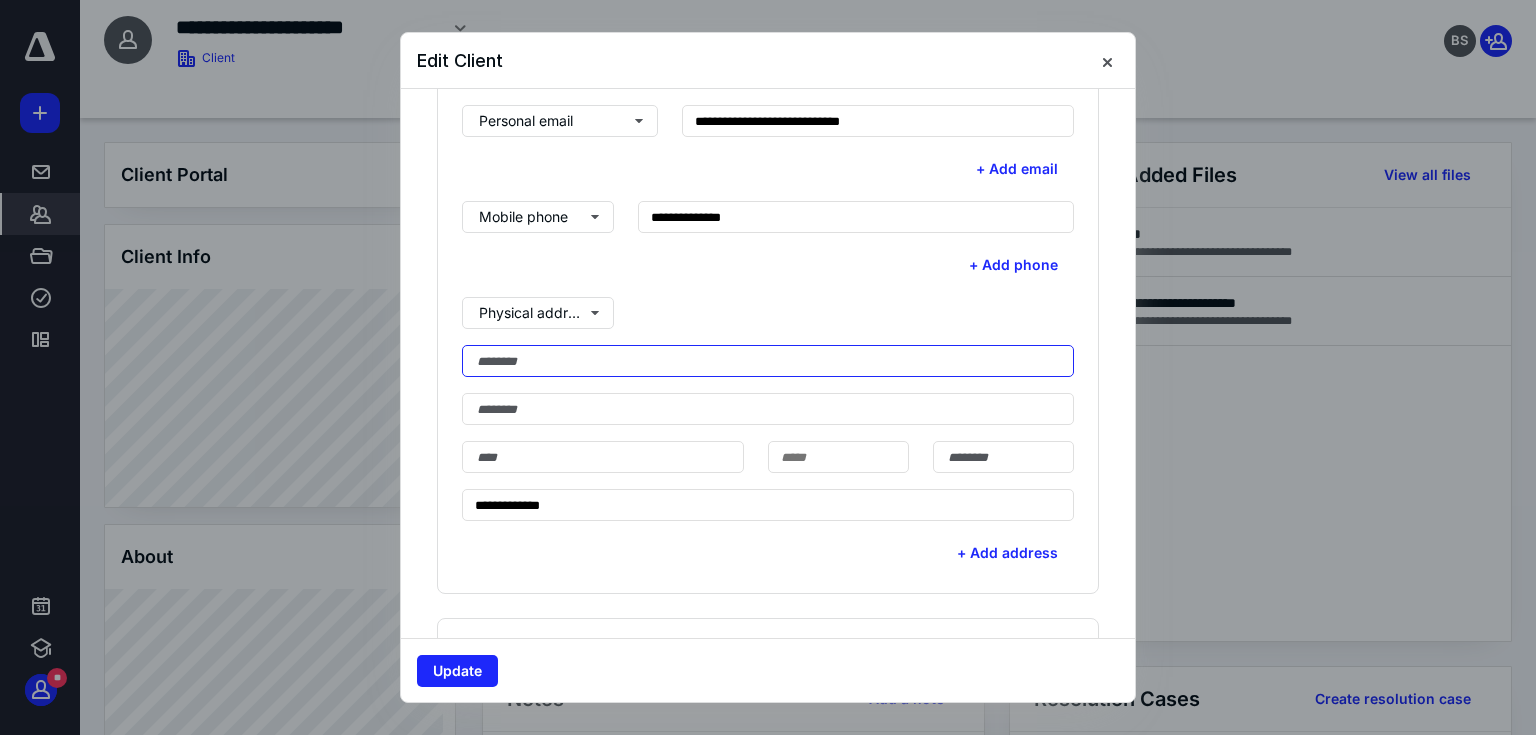 click at bounding box center (768, 361) 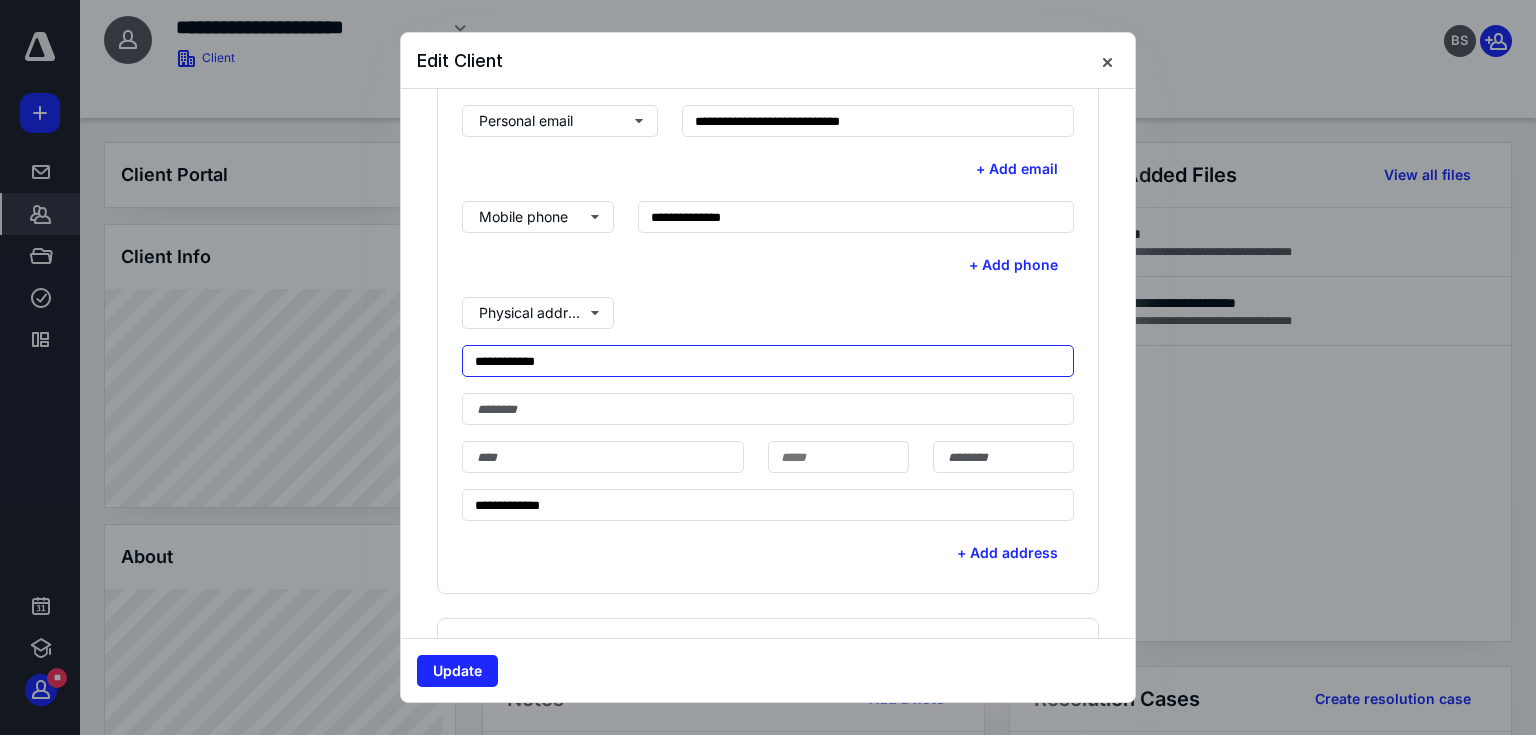 type on "**********" 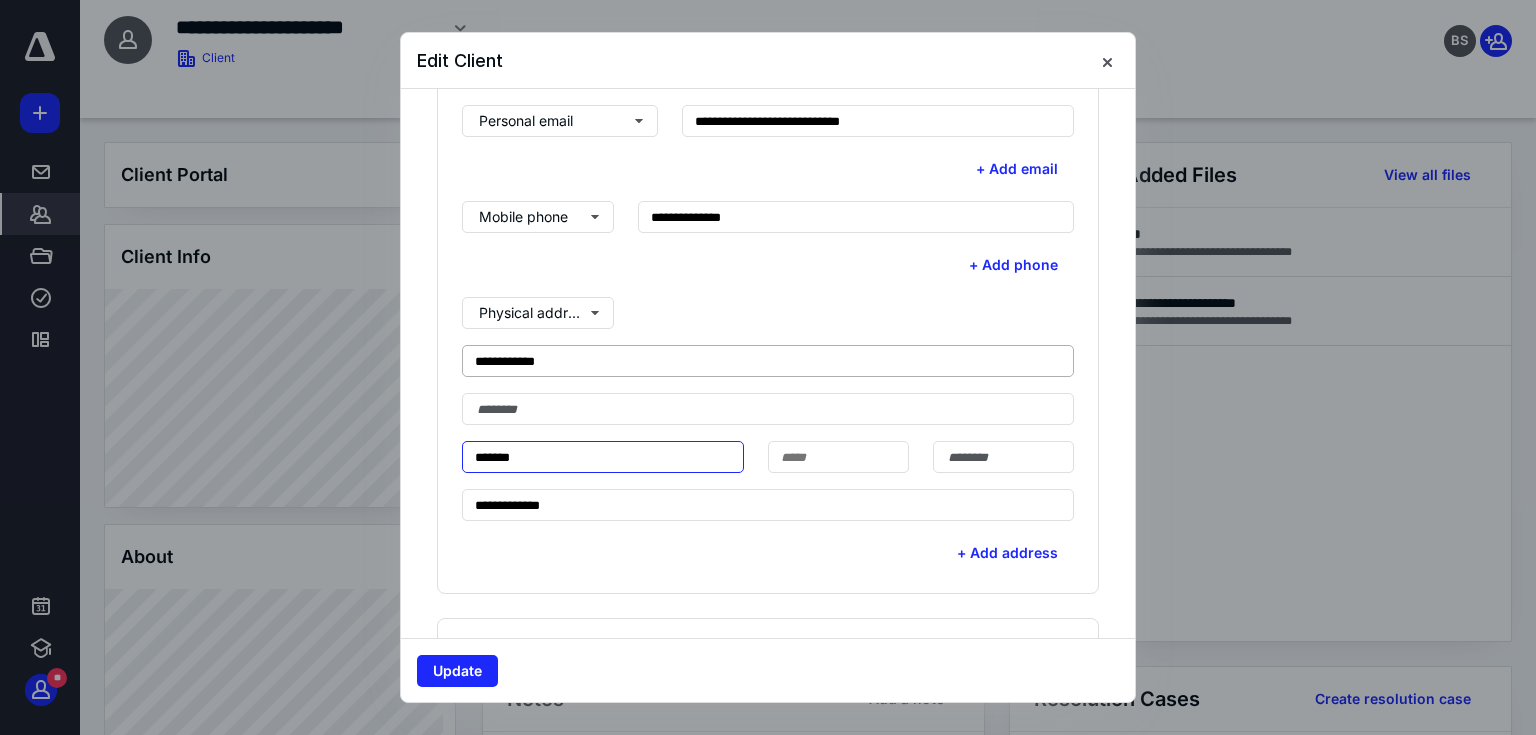 type on "*******" 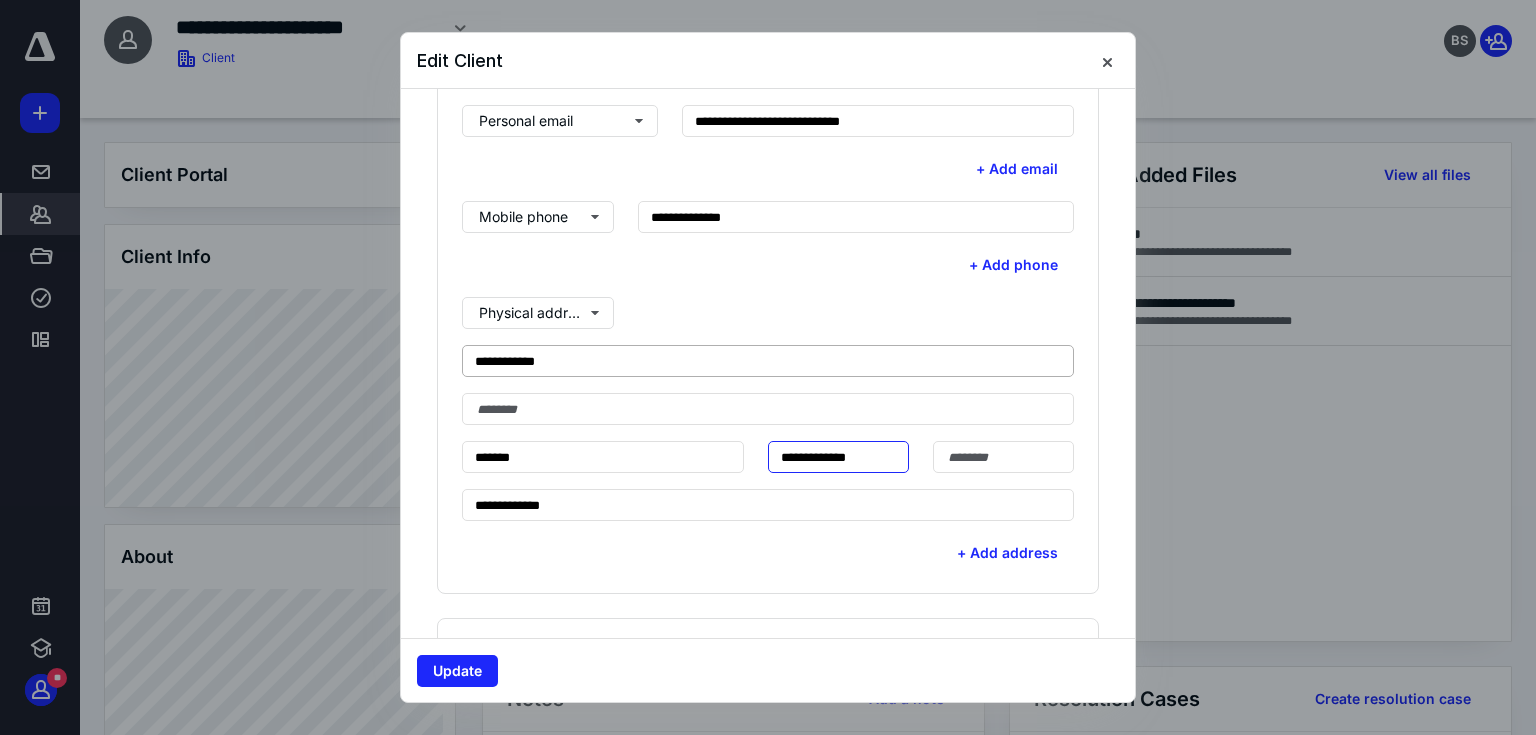 type on "**********" 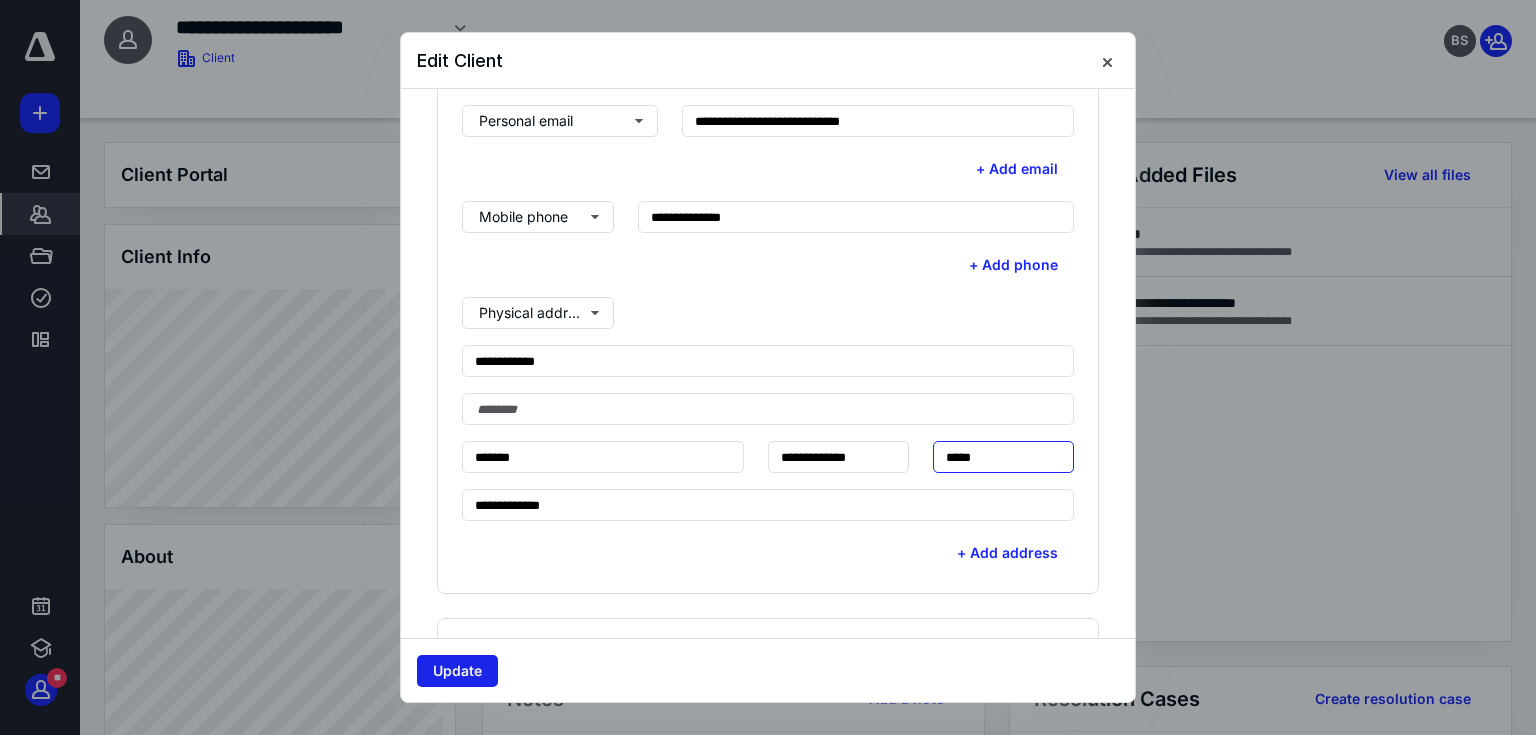 type on "*****" 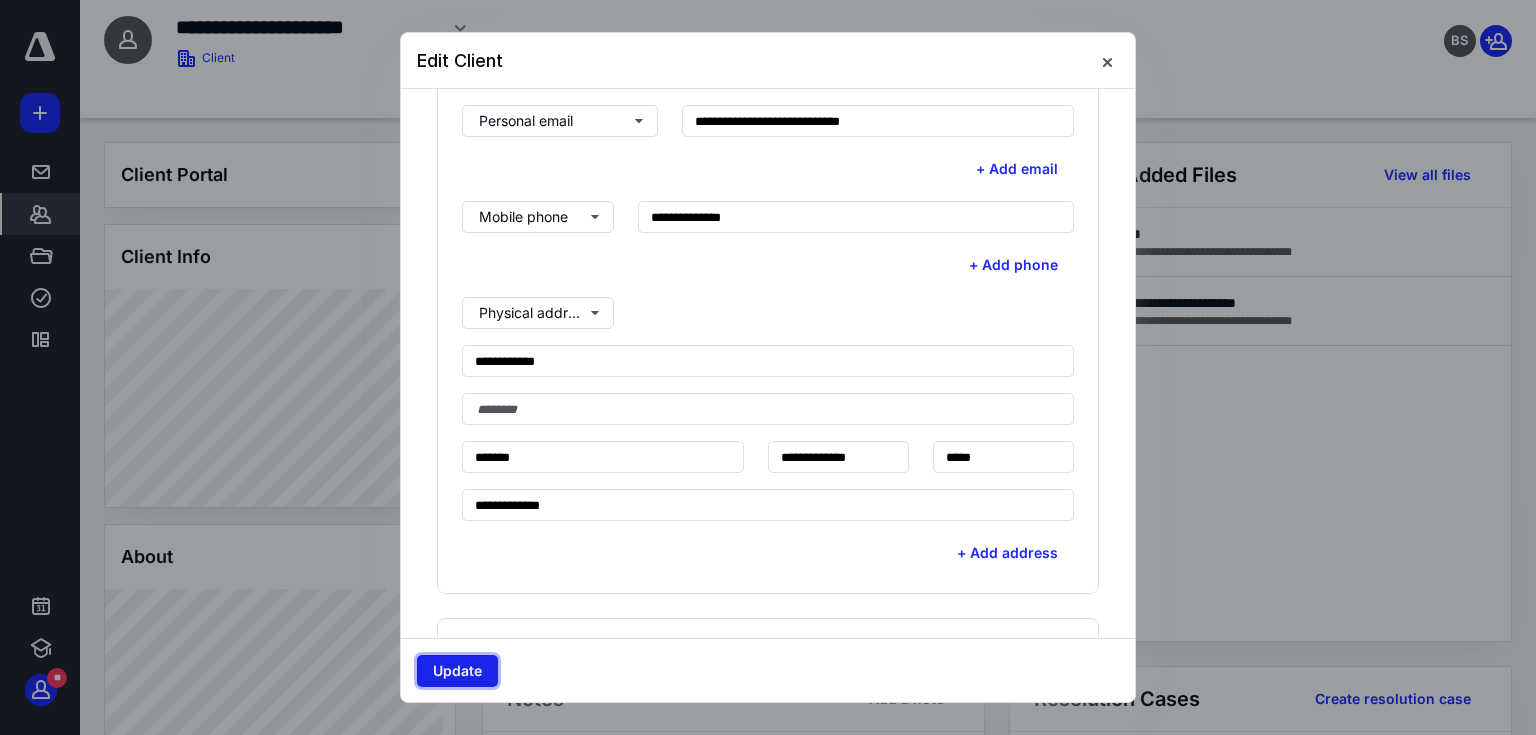 click on "Update" at bounding box center [457, 671] 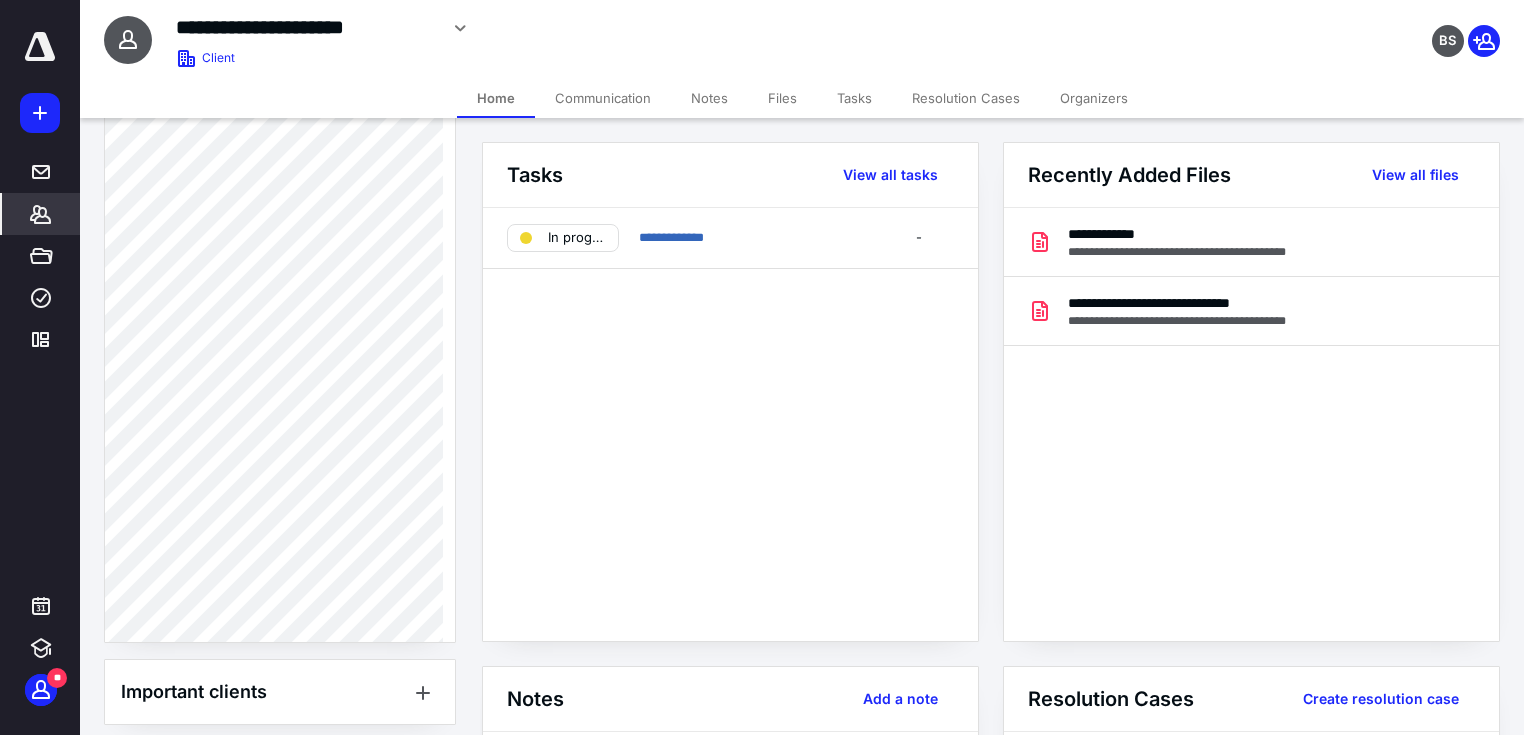scroll, scrollTop: 0, scrollLeft: 0, axis: both 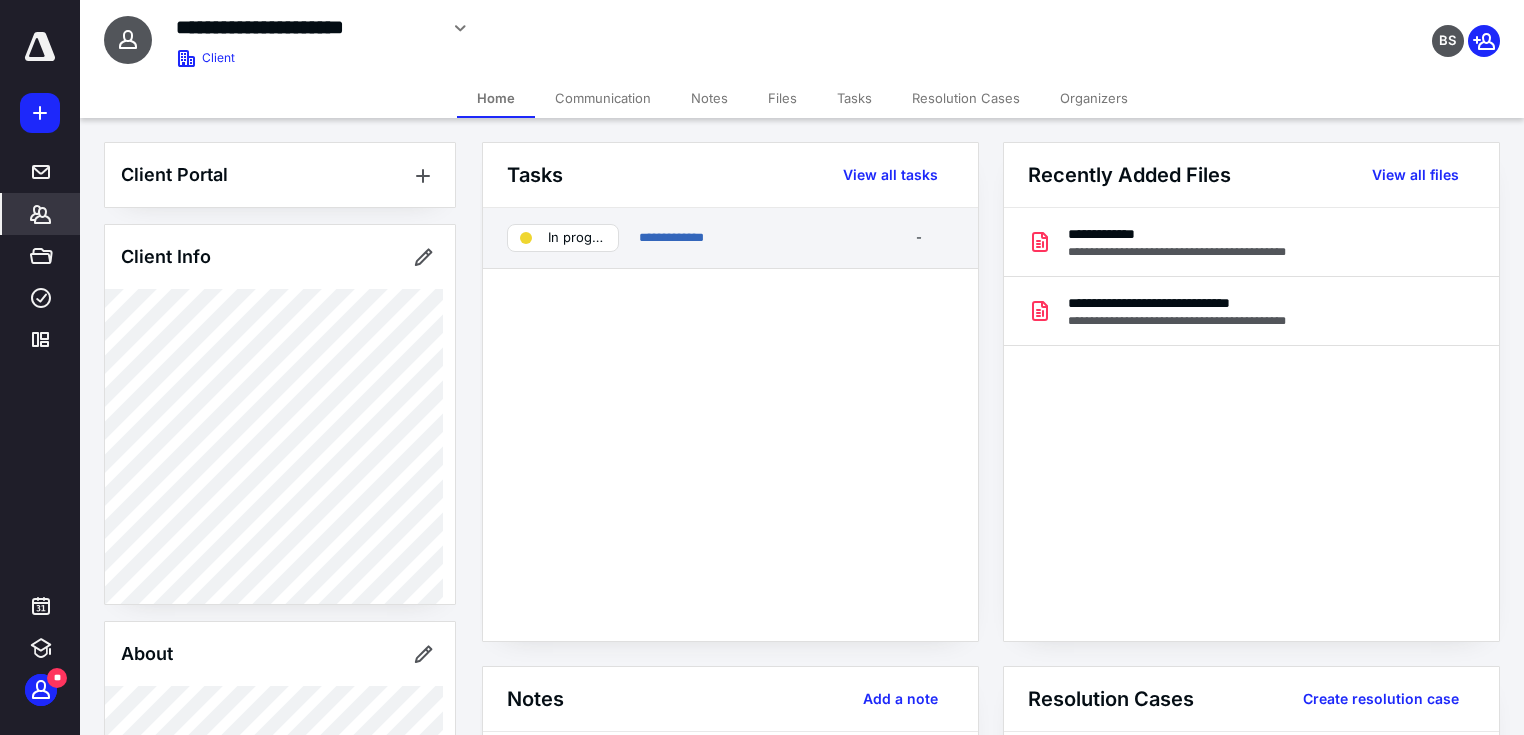 click on "In progress" at bounding box center (577, 238) 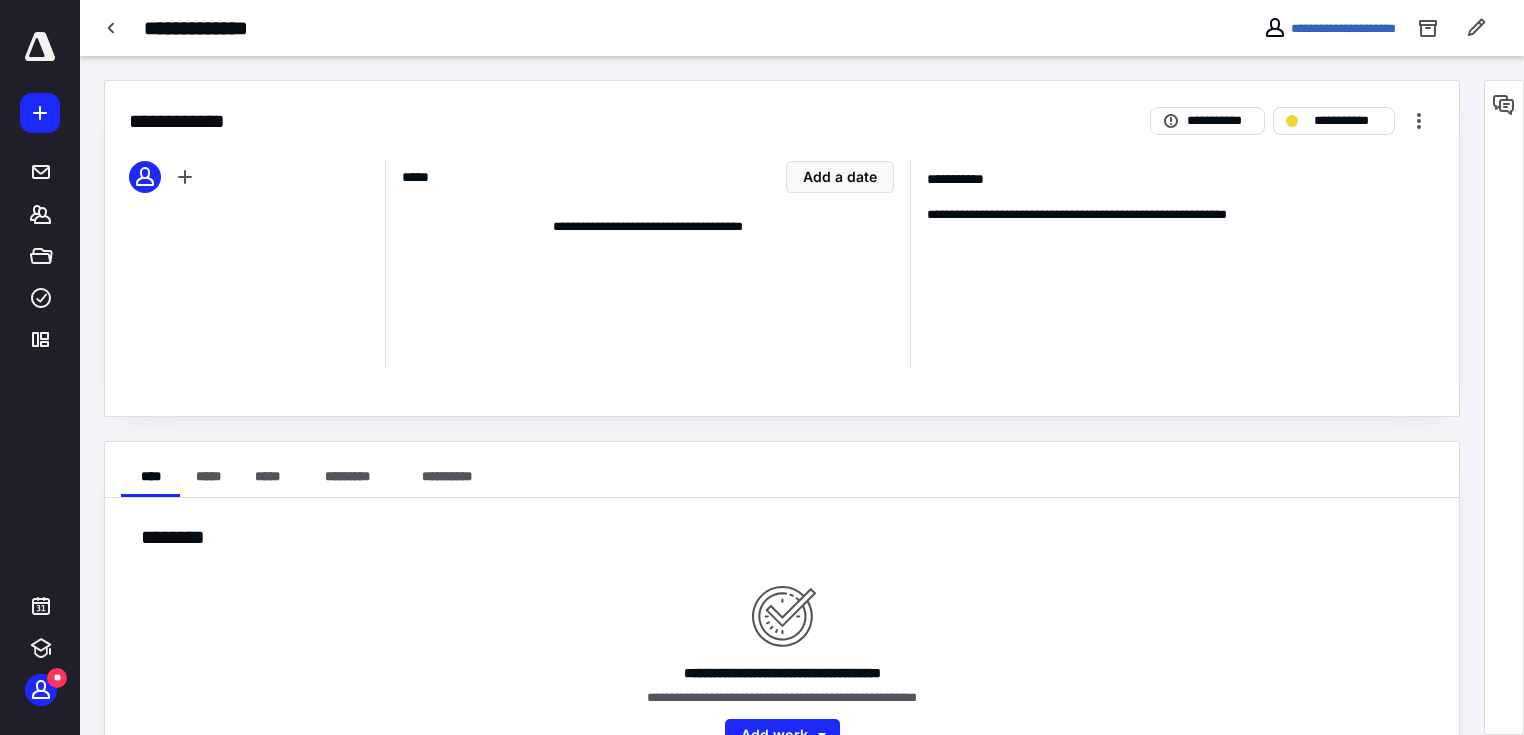 click on "**********" at bounding box center (1334, 121) 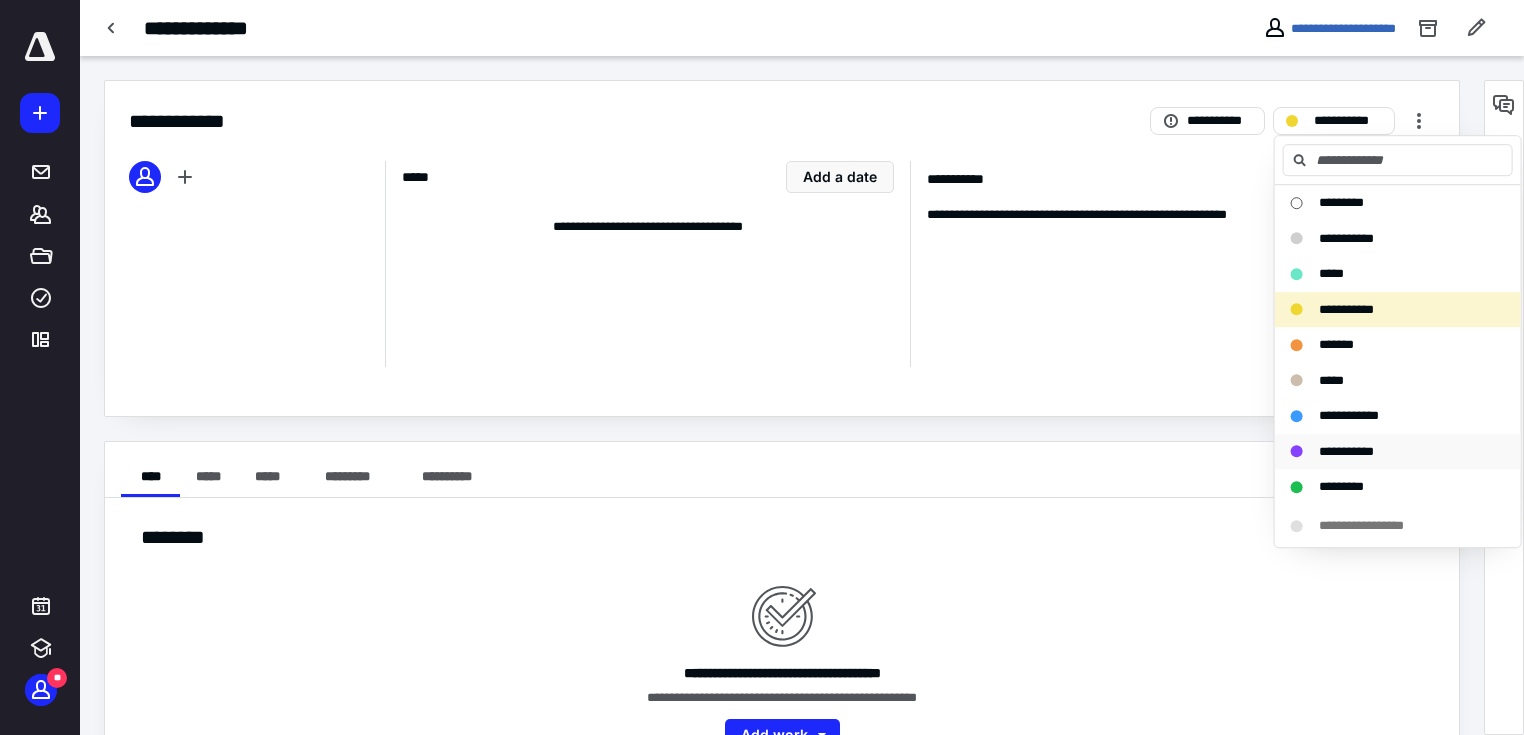 click on "**********" at bounding box center (1346, 451) 